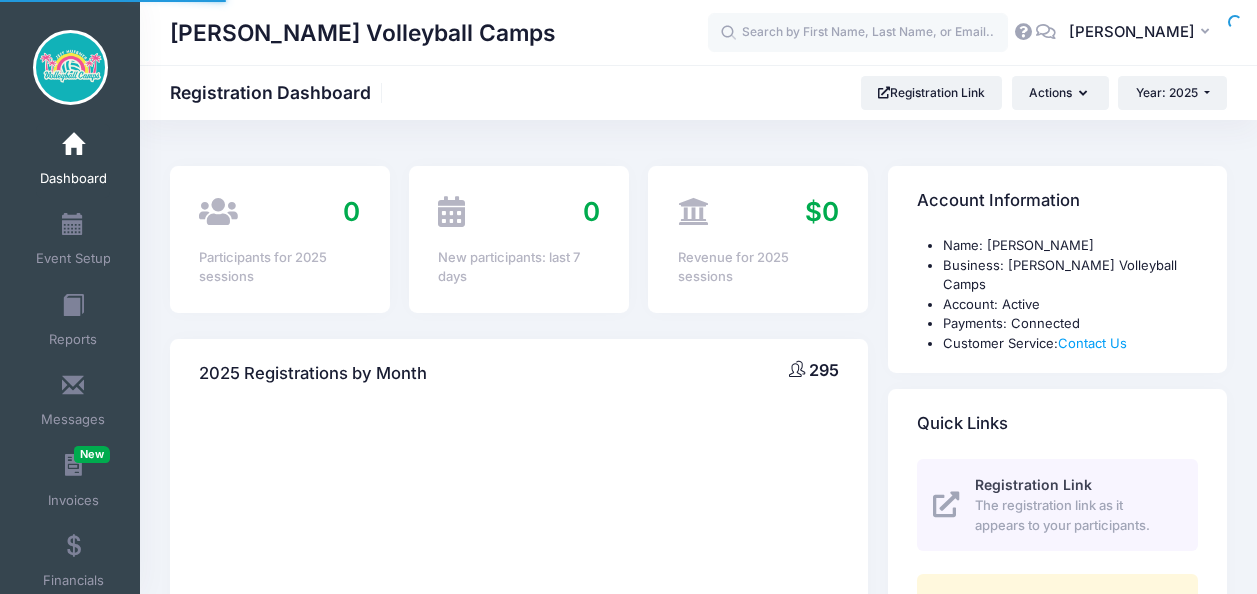 scroll, scrollTop: 0, scrollLeft: 0, axis: both 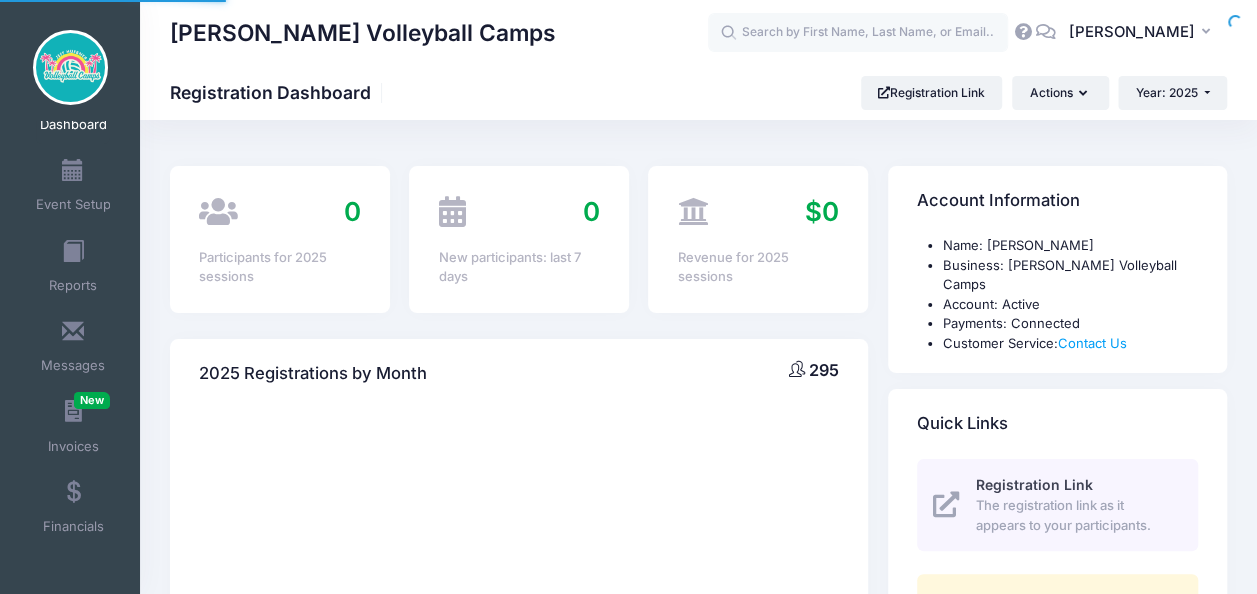 select 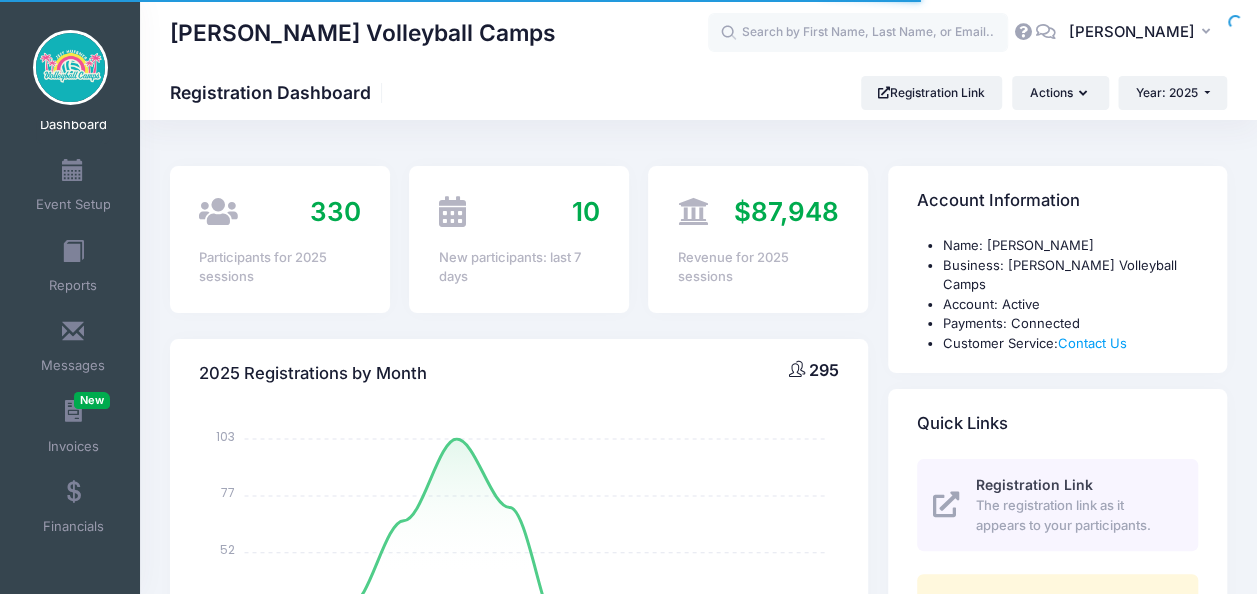 click on "10" at bounding box center [586, 211] 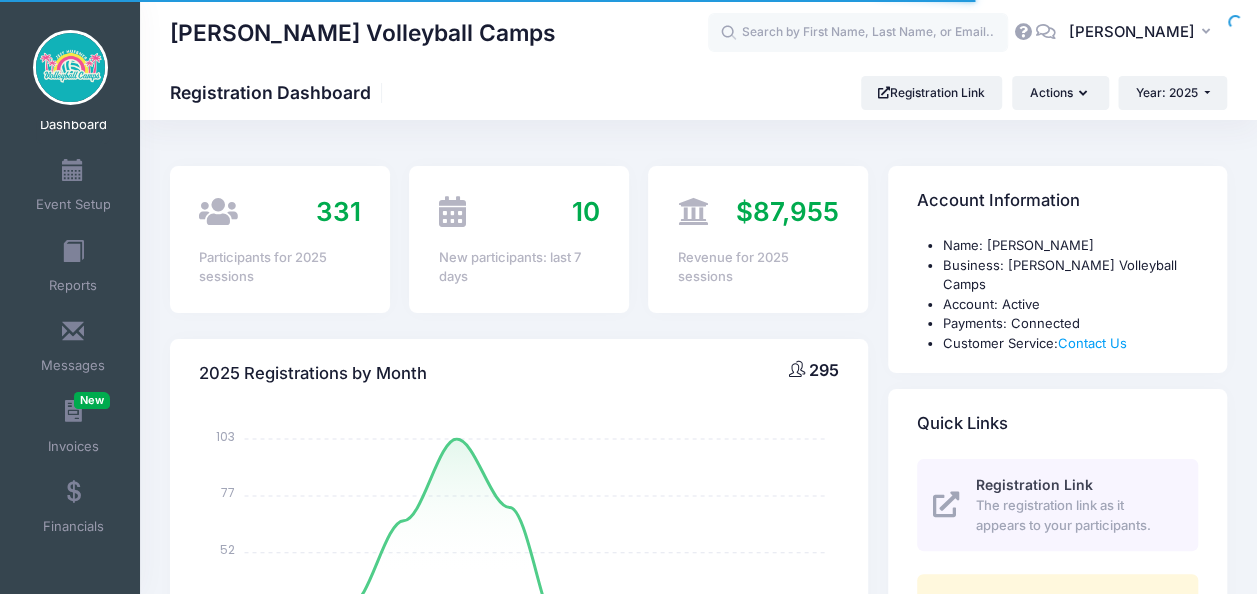 click on "Jeff Huebner Volleyball Camps
Registration Dashboard
Registration Link Actions
Year: 2025
Year: 2025
Year: 2024" at bounding box center [698, 1443] 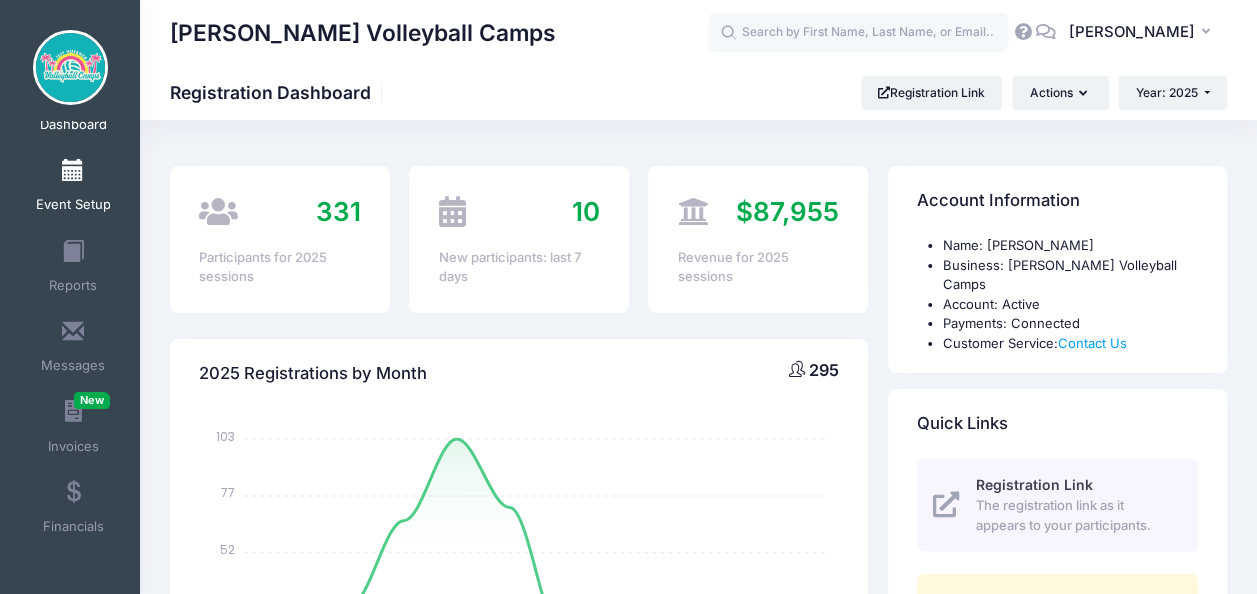 click on "Event Setup" at bounding box center [73, 188] 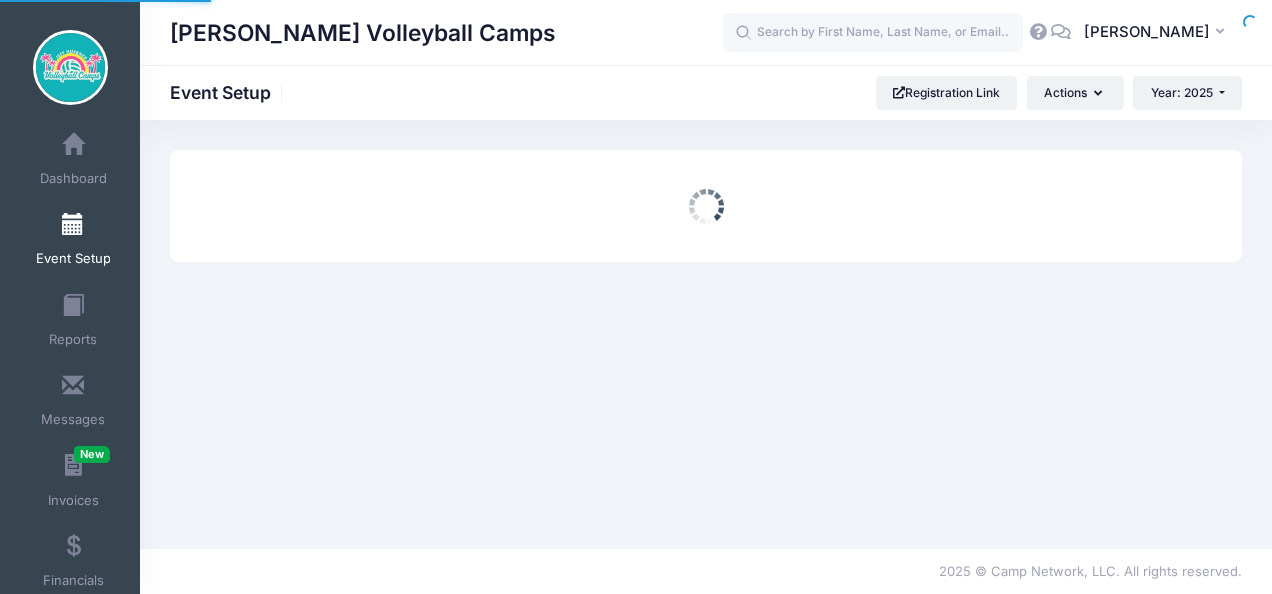 scroll, scrollTop: 0, scrollLeft: 0, axis: both 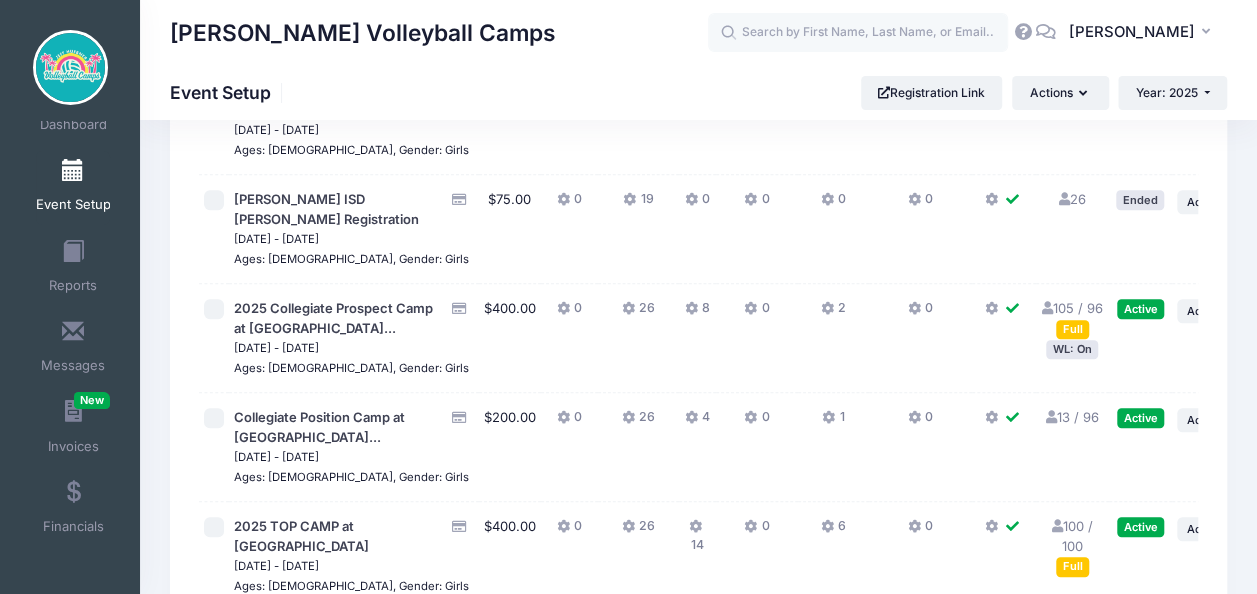 click on "105             / 96
Full" at bounding box center (1072, 318) 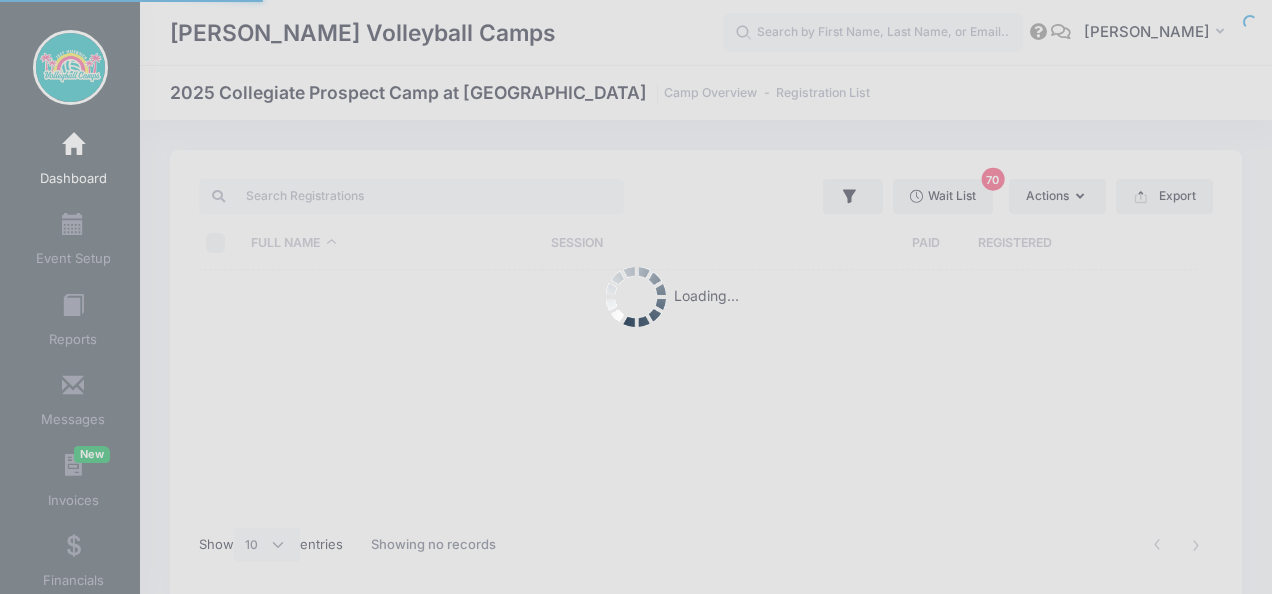 select on "10" 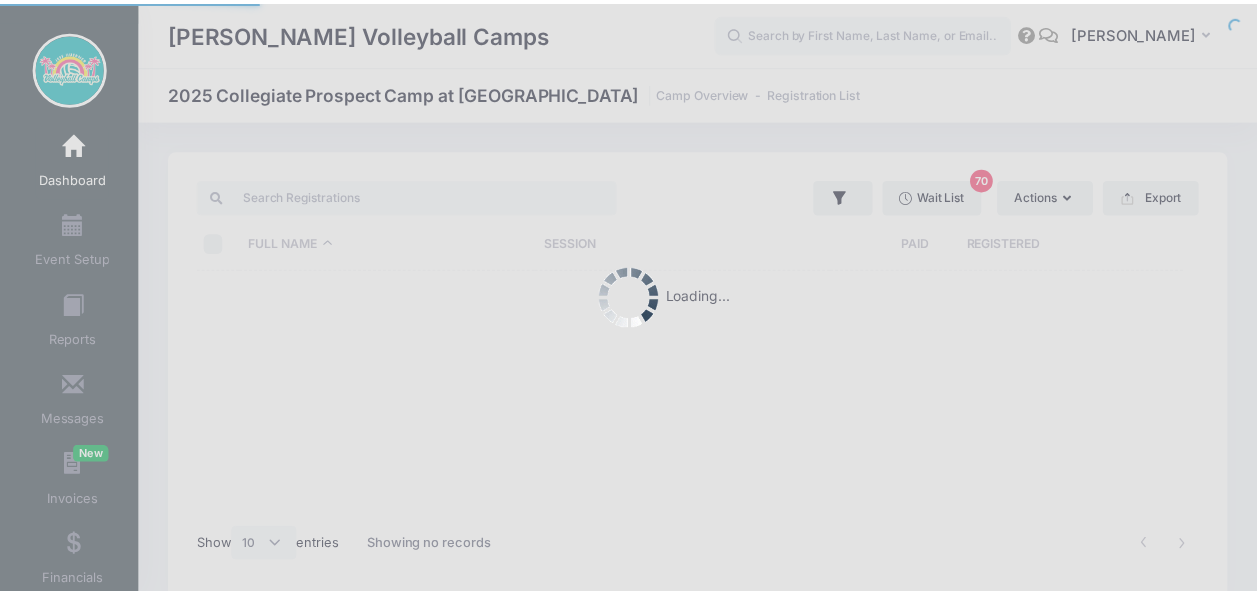 scroll, scrollTop: 0, scrollLeft: 0, axis: both 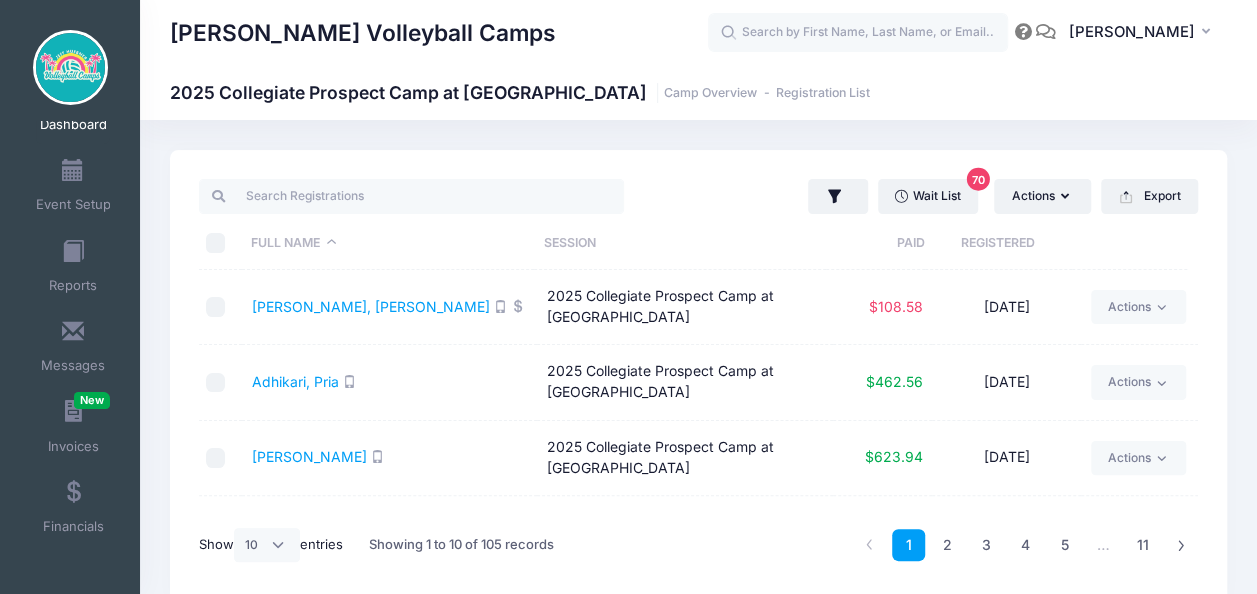 click on "Registered" at bounding box center [998, 243] 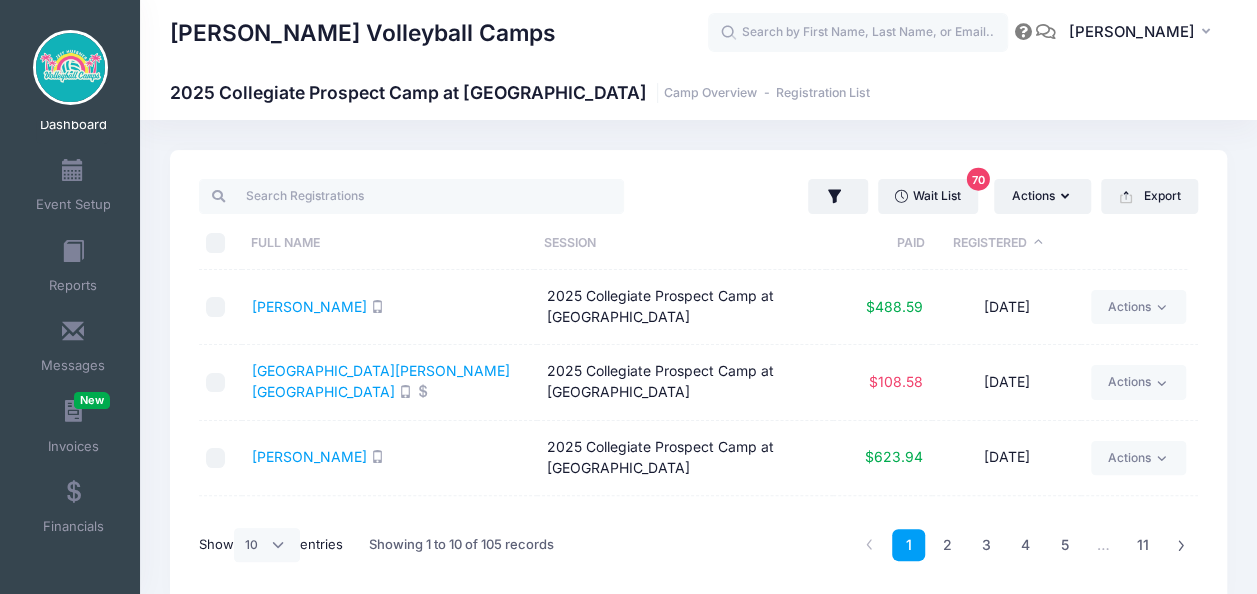click on "Registered" at bounding box center [998, 243] 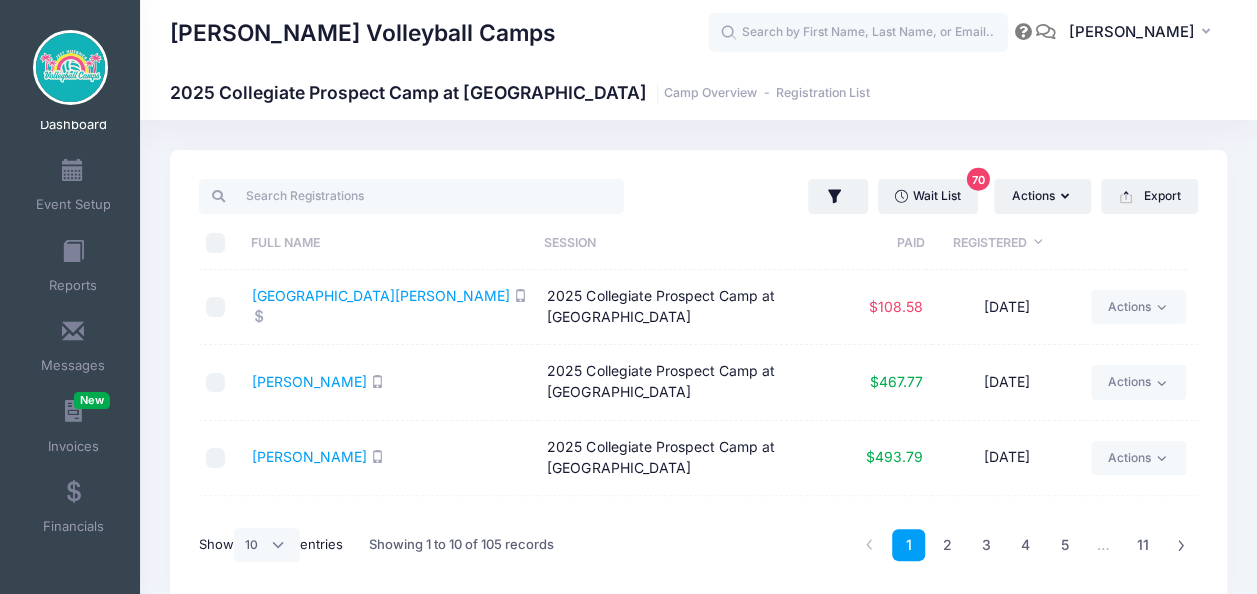 click on "2025 Collegiate Prospect Camp at Palm Beach Atlantic University" at bounding box center (685, 307) 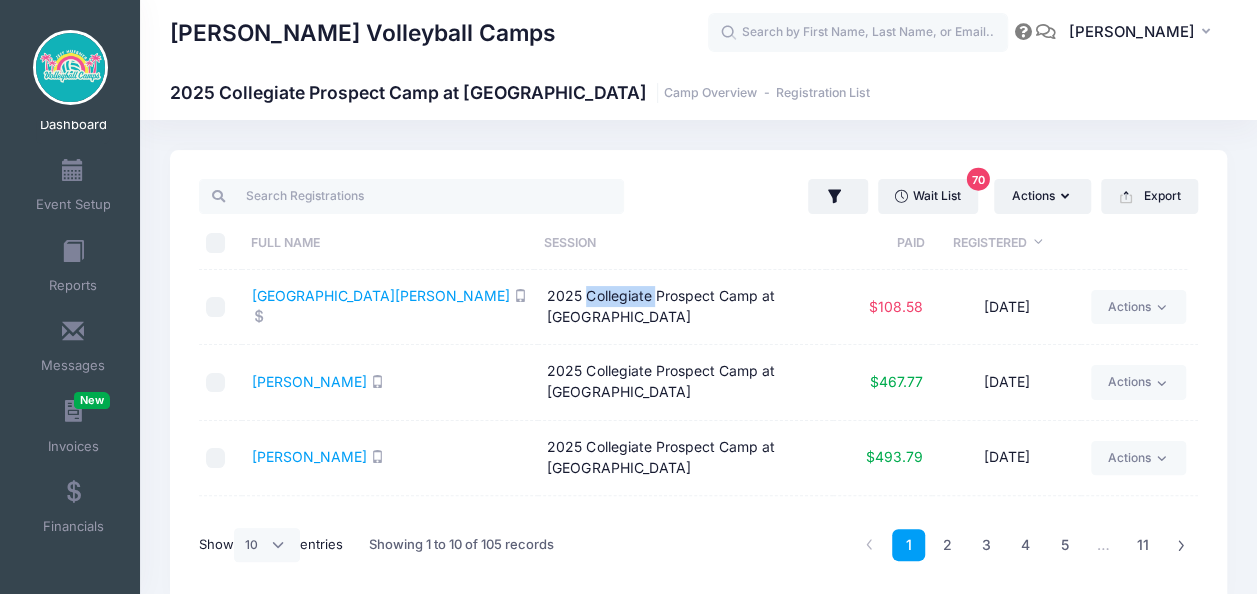 click on "2025 Collegiate Prospect Camp at Palm Beach Atlantic University" at bounding box center (685, 307) 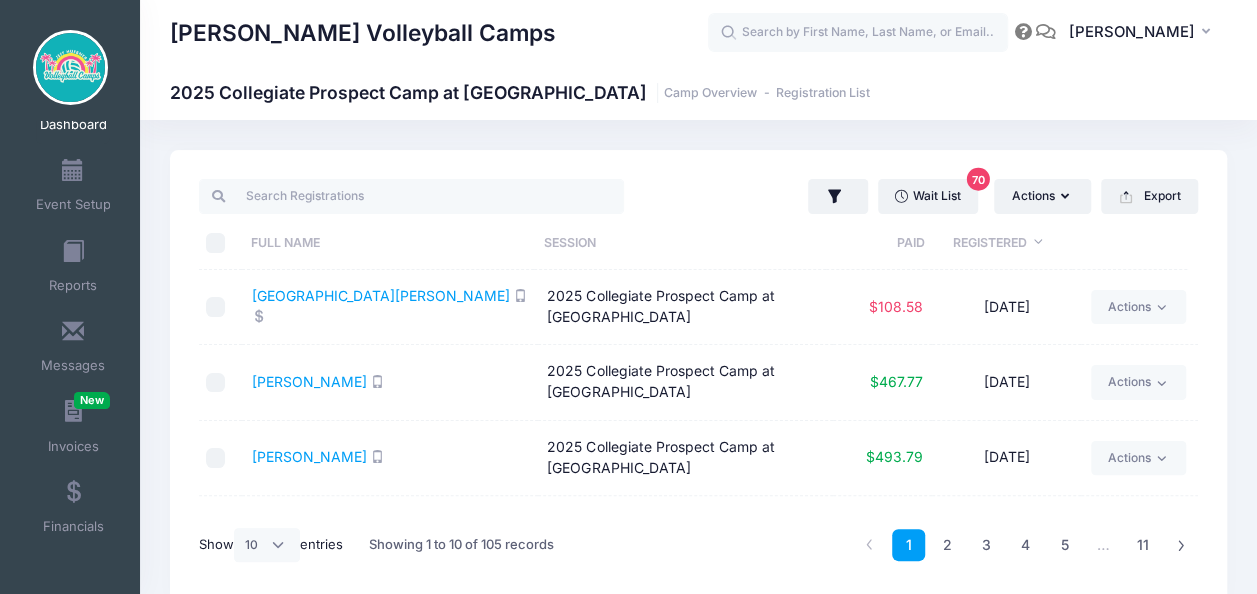 drag, startPoint x: 620, startPoint y: 292, endPoint x: 698, endPoint y: 296, distance: 78.10249 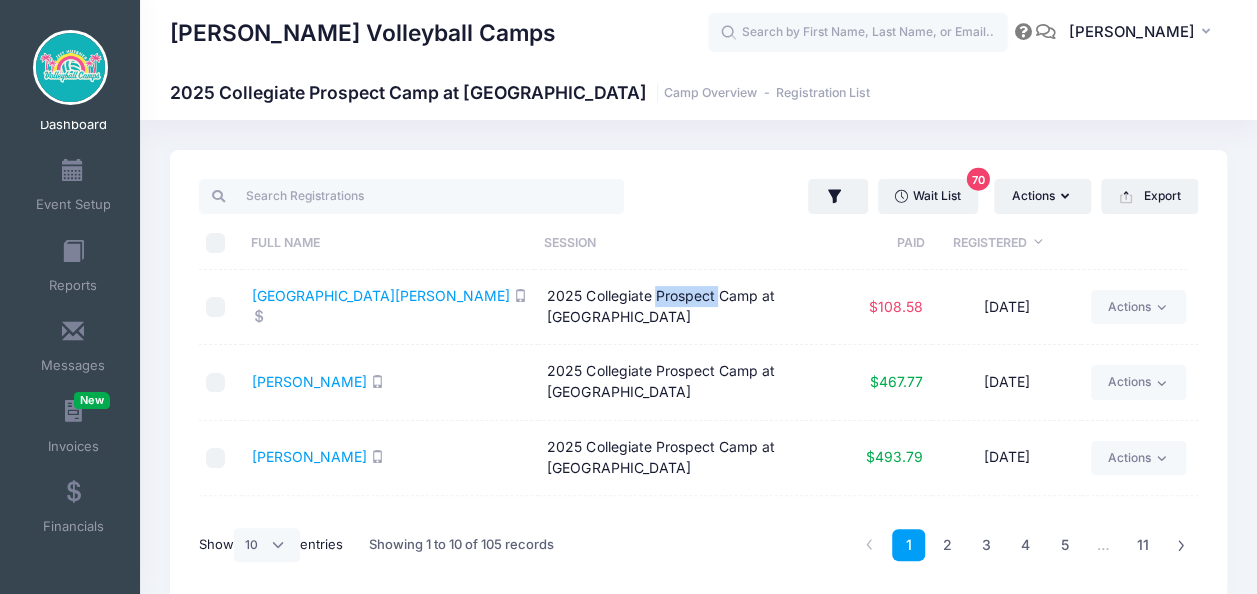 click on "2025 Collegiate Prospect Camp at Palm Beach Atlantic University" at bounding box center (685, 307) 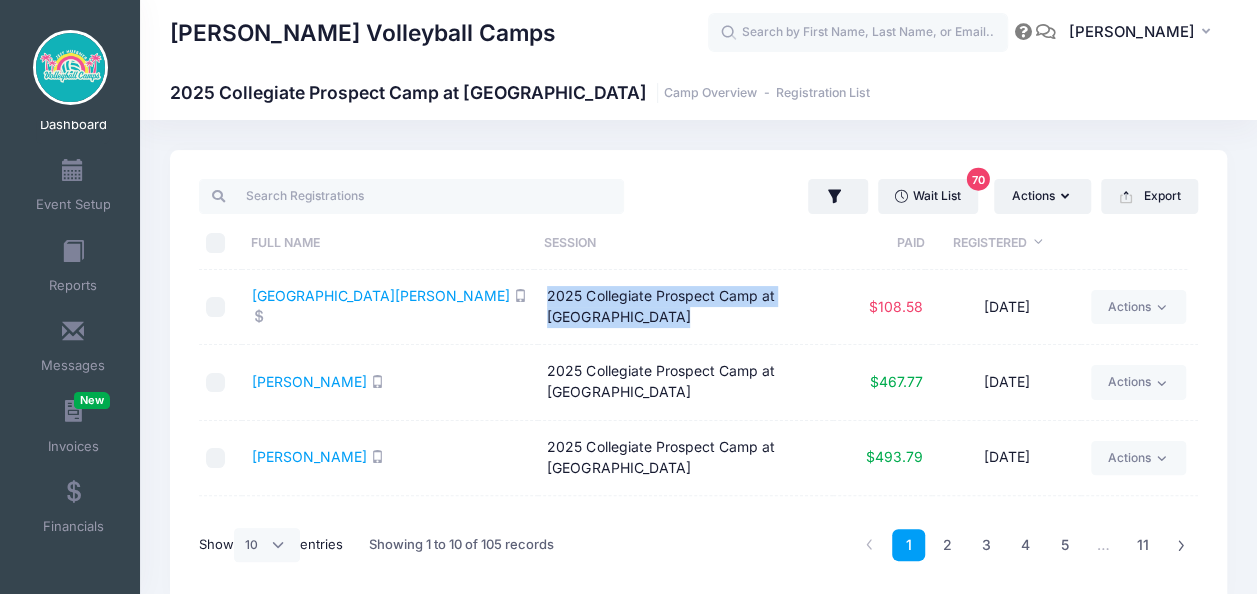 click on "2025 Collegiate Prospect Camp at Palm Beach Atlantic University" at bounding box center (685, 307) 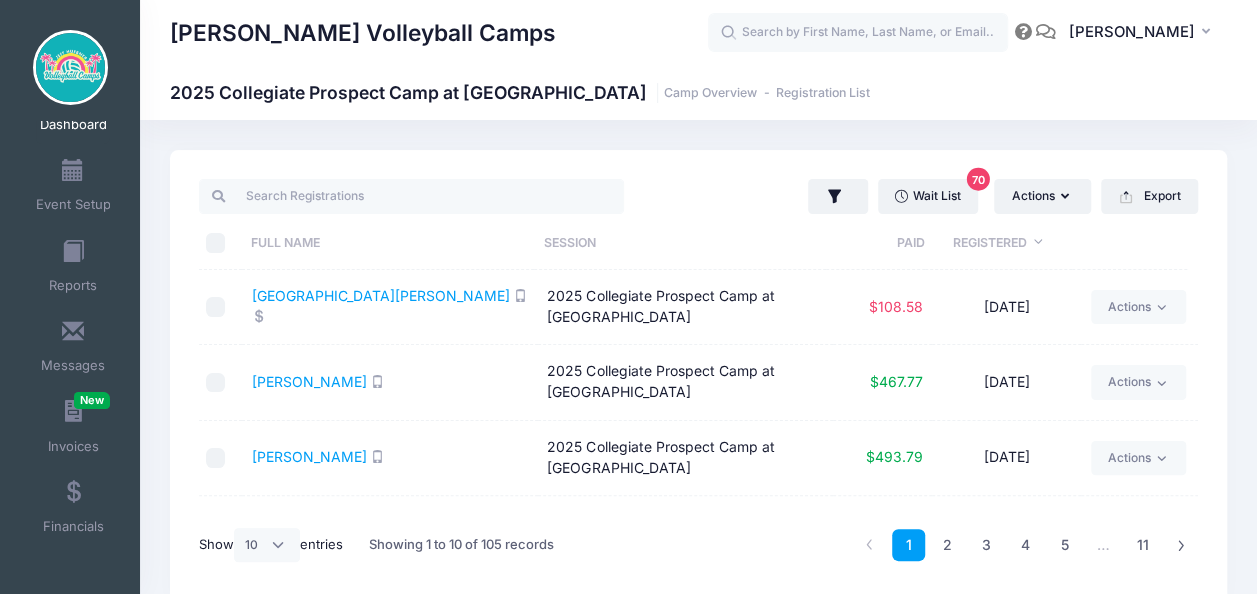 click on "Wait List
70
Actions      Assign Labels
Send Email
Send SMS
Send Payment Reminder
Send Document Upload Reminder
Deleted Registrations
Filter Options
Payment Status:
All
Paid Full" at bounding box center (953, 196) 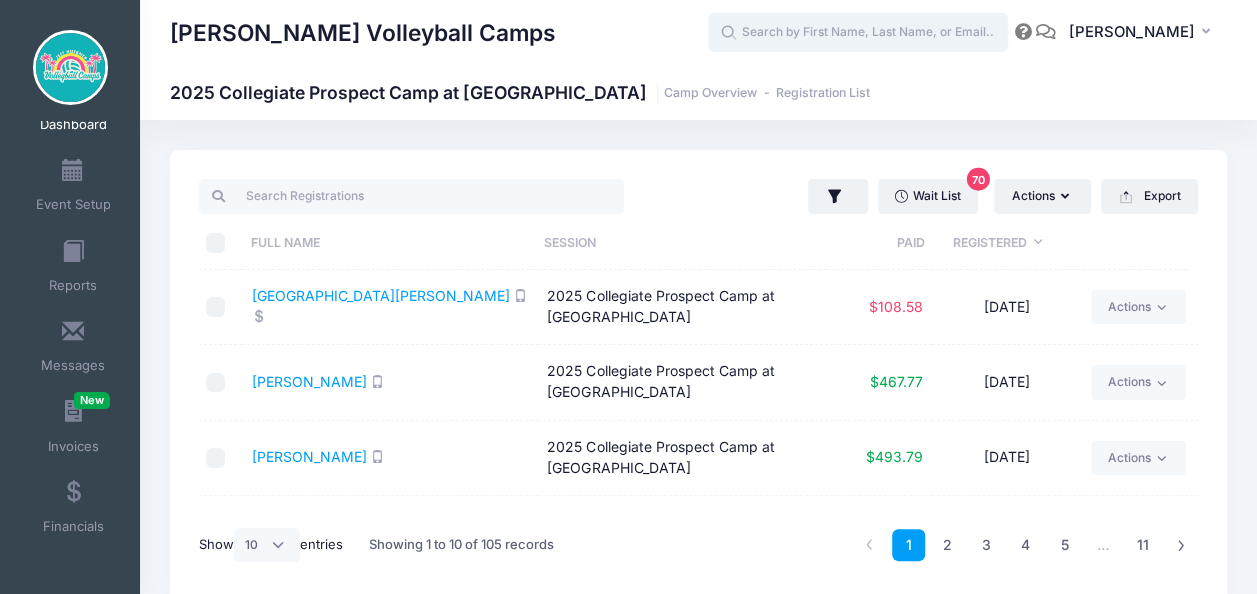 click at bounding box center (858, 33) 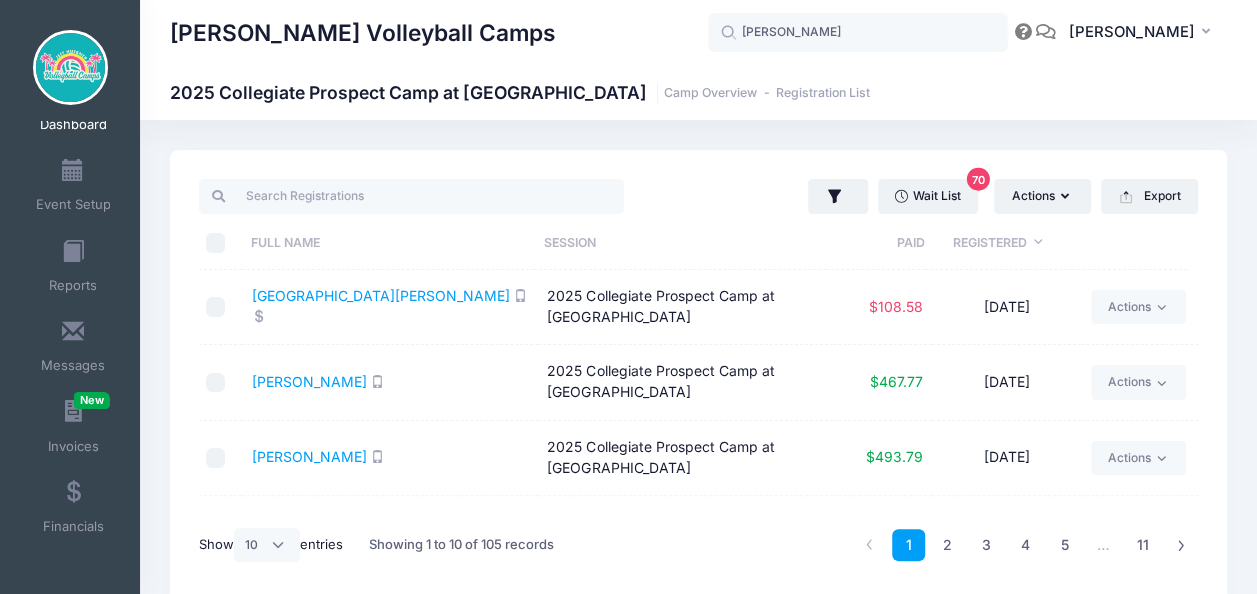 click on "[PERSON_NAME] Volleyball Camps" at bounding box center [439, 33] 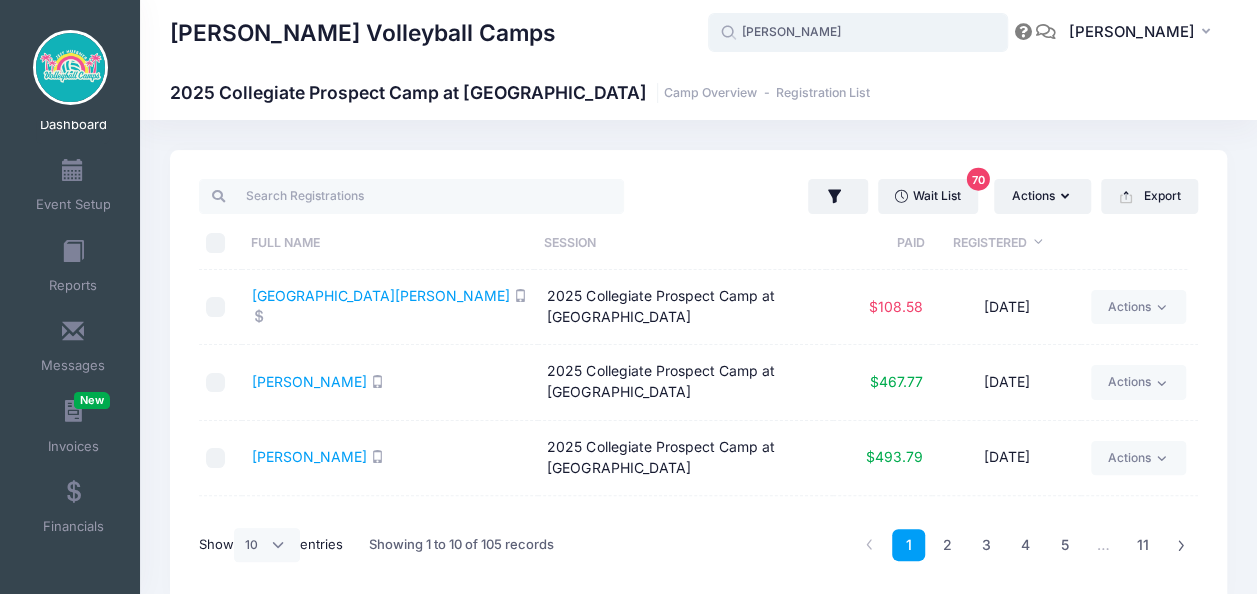 click on "stewart" at bounding box center [858, 33] 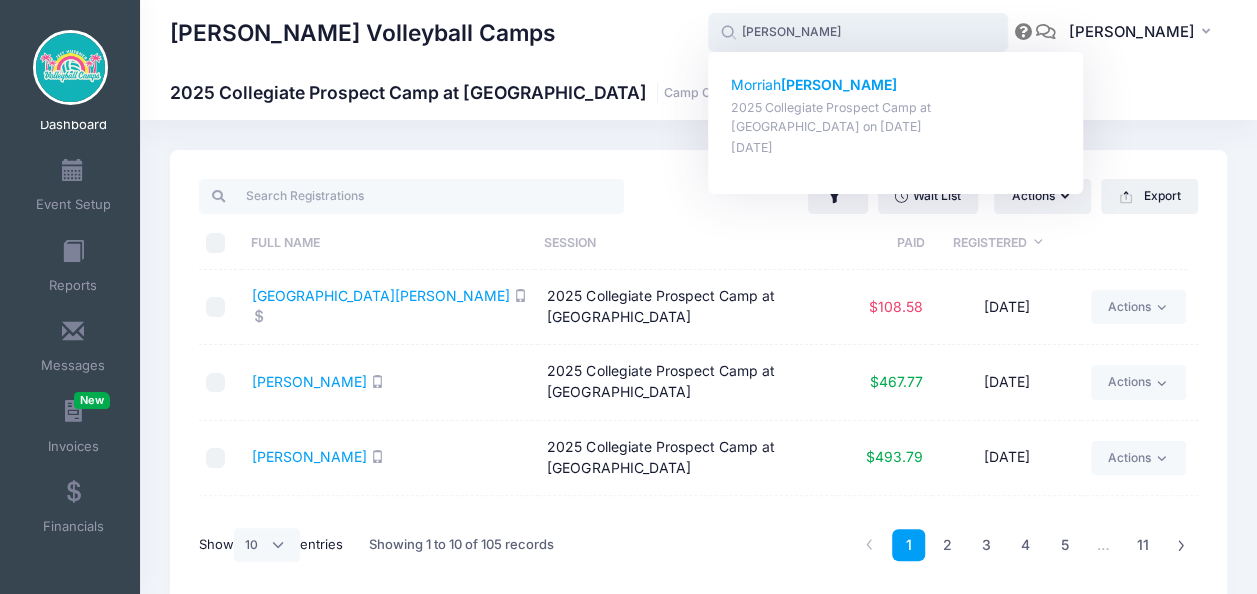 click on "Morriah  Stewart 2025 Collegiate Prospect Camp at Palm Beach Atlantic University on Jul-18, 2025 Mar-10, 2025" at bounding box center [896, 116] 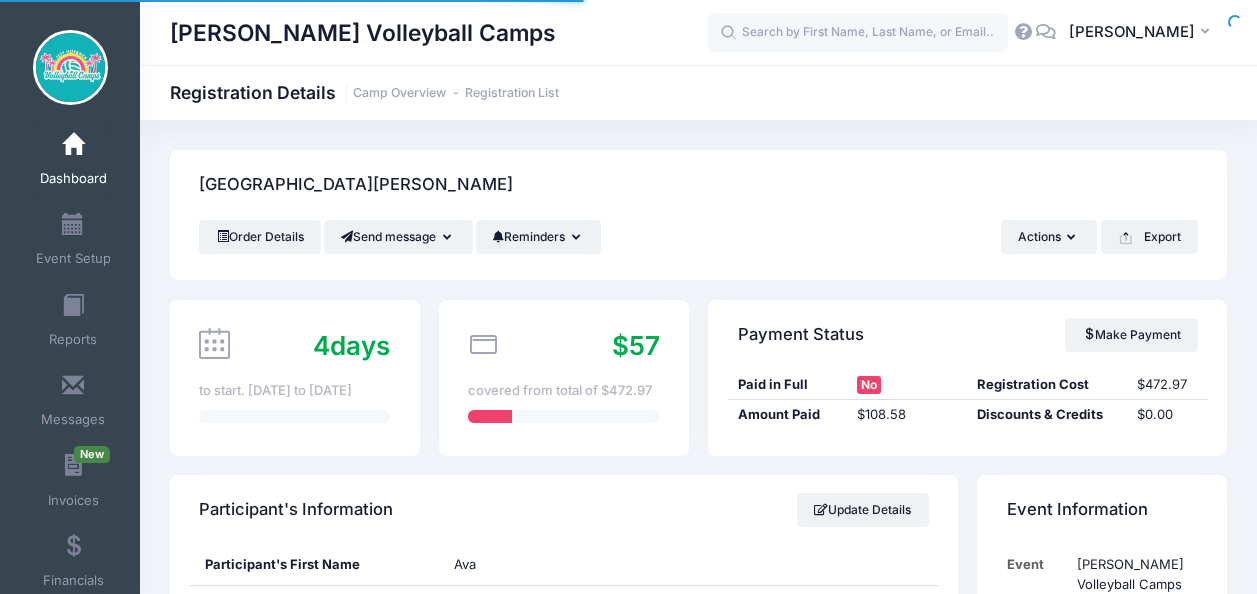 scroll, scrollTop: 0, scrollLeft: 0, axis: both 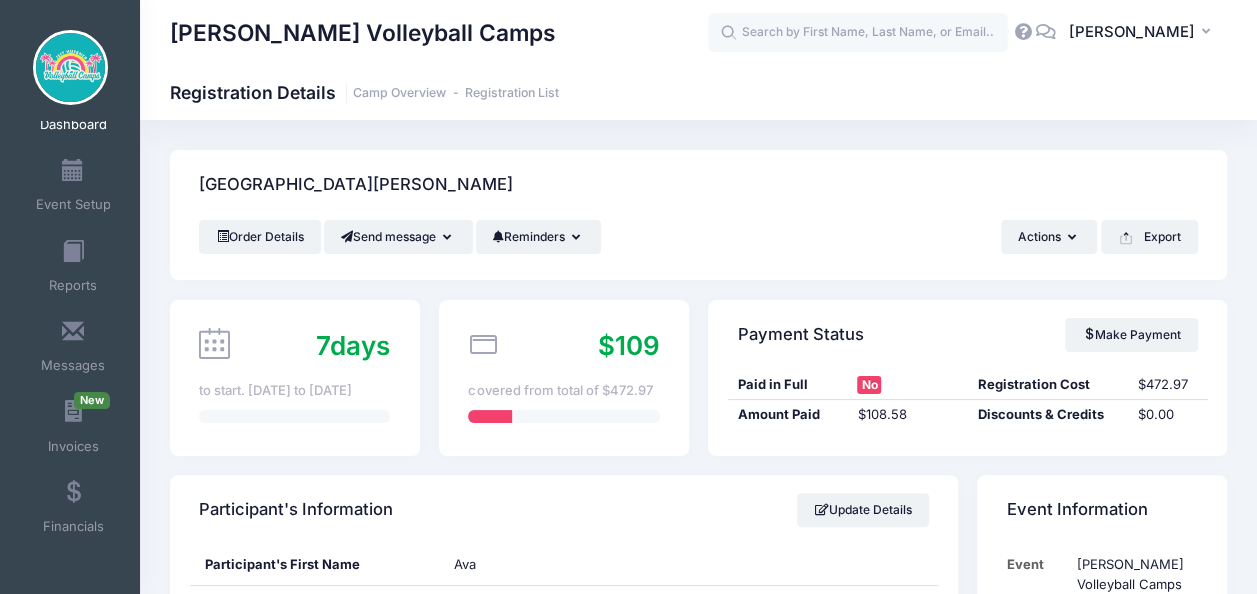 click on "Montgomery, Ava" at bounding box center (698, 185) 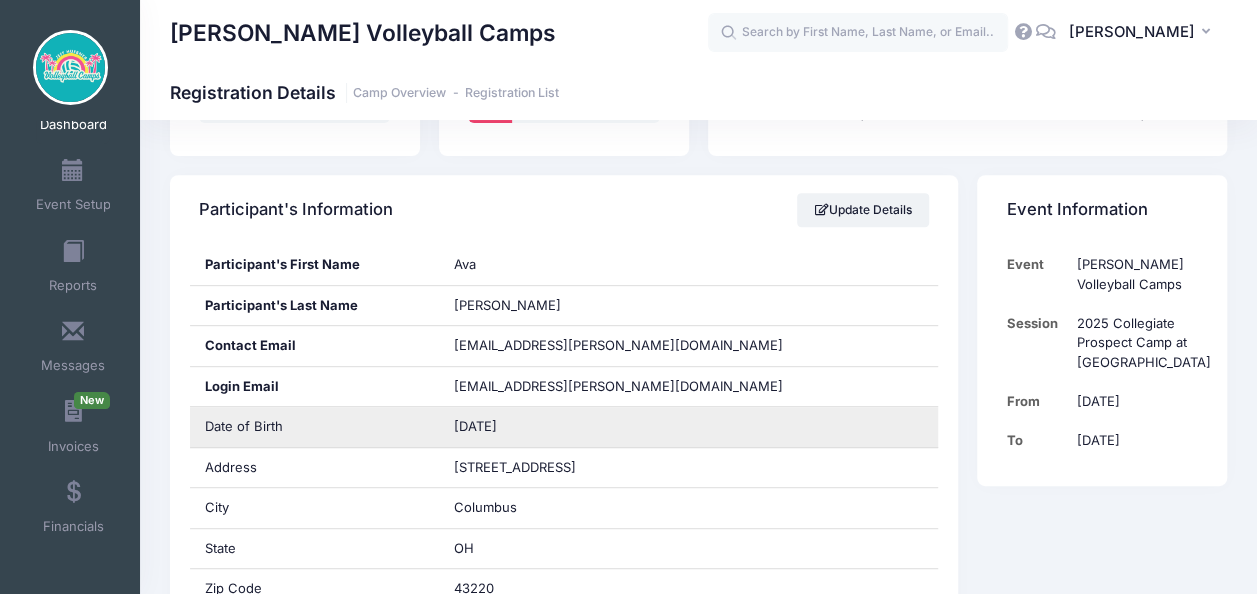 scroll, scrollTop: 0, scrollLeft: 0, axis: both 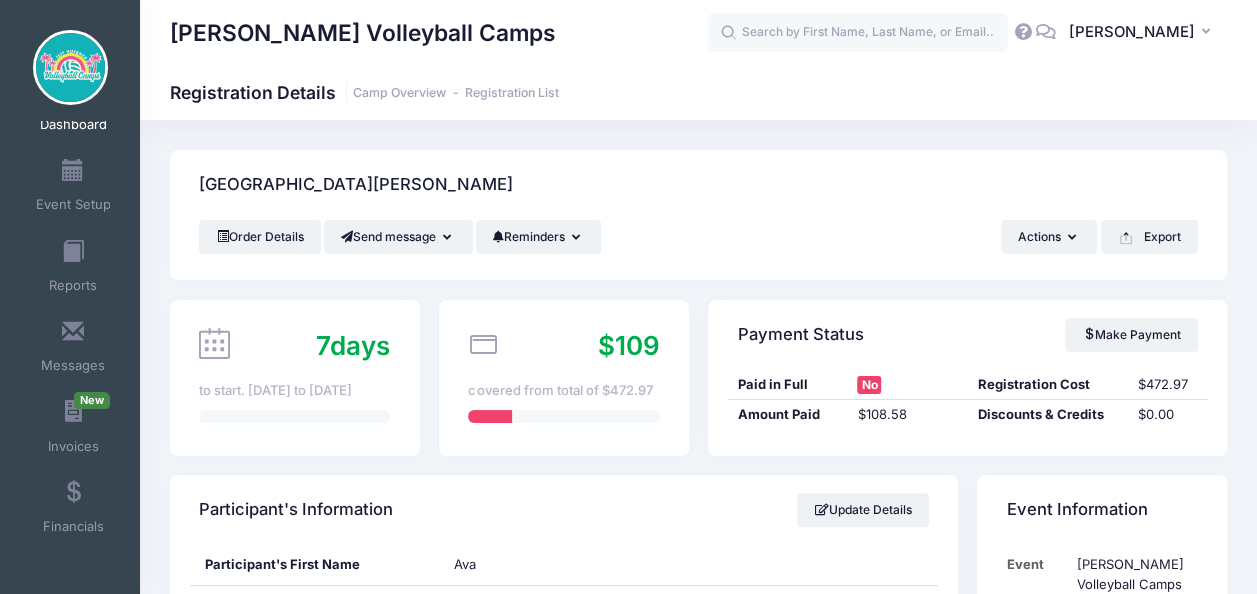 click on "Montgomery, Ava
Order Details
Send message      Send Email
Send SMS
Reminders      Send Payment Reminder
Send Document Reminder" at bounding box center (698, 215) 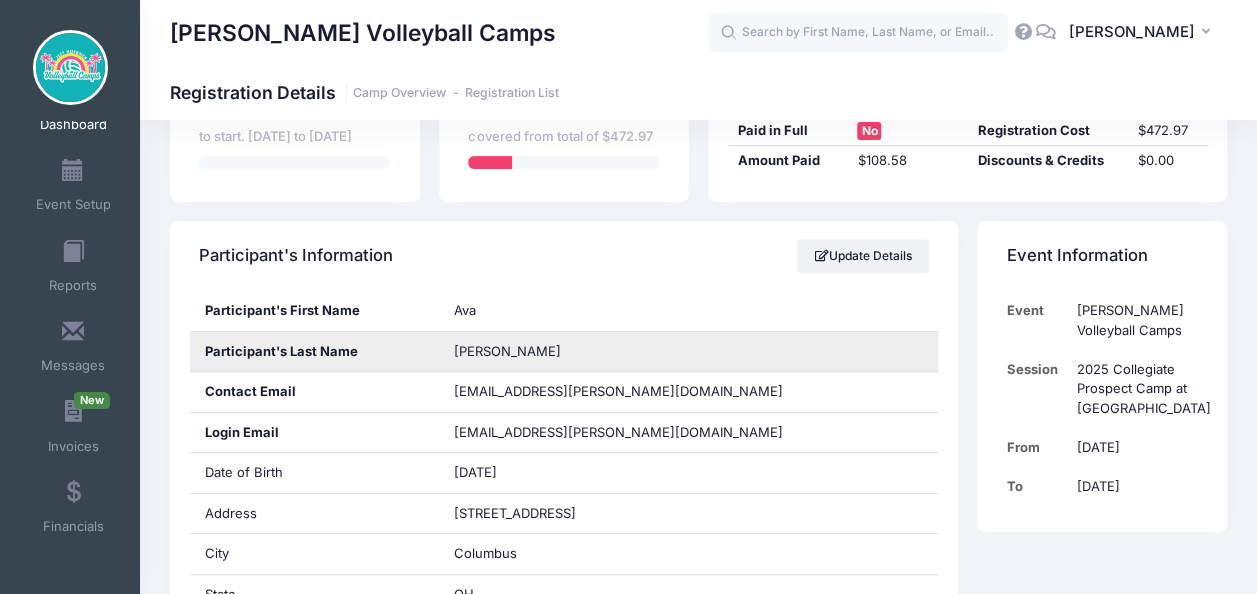 scroll, scrollTop: 300, scrollLeft: 0, axis: vertical 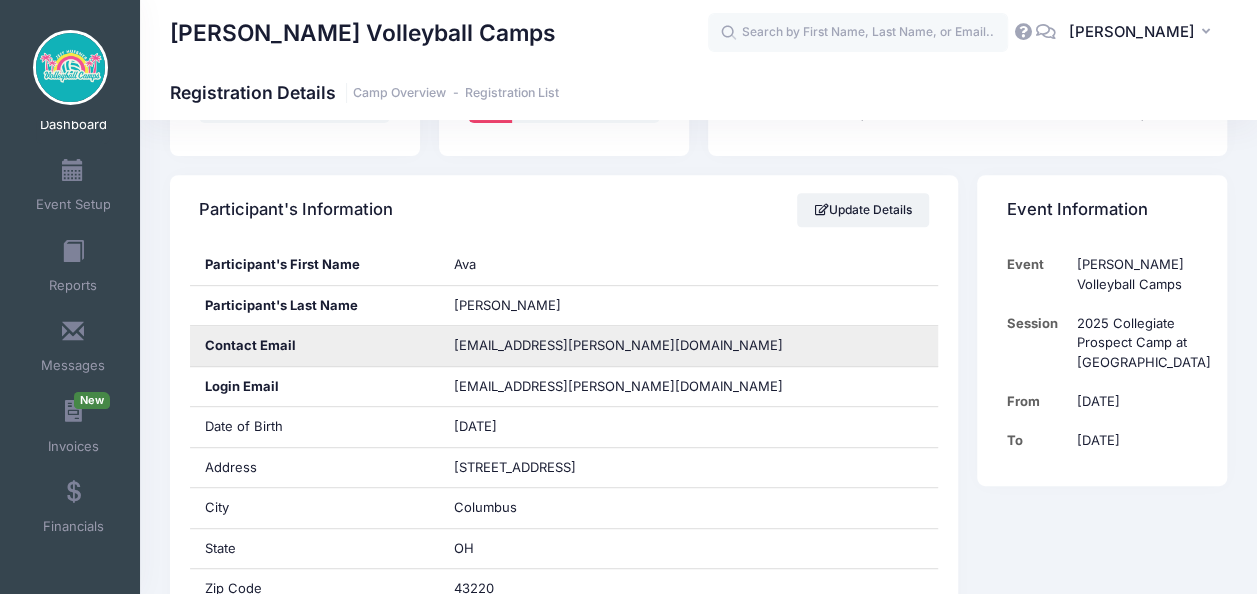 click on "ava.montgomery.2027.vb@gmail.com" at bounding box center (618, 345) 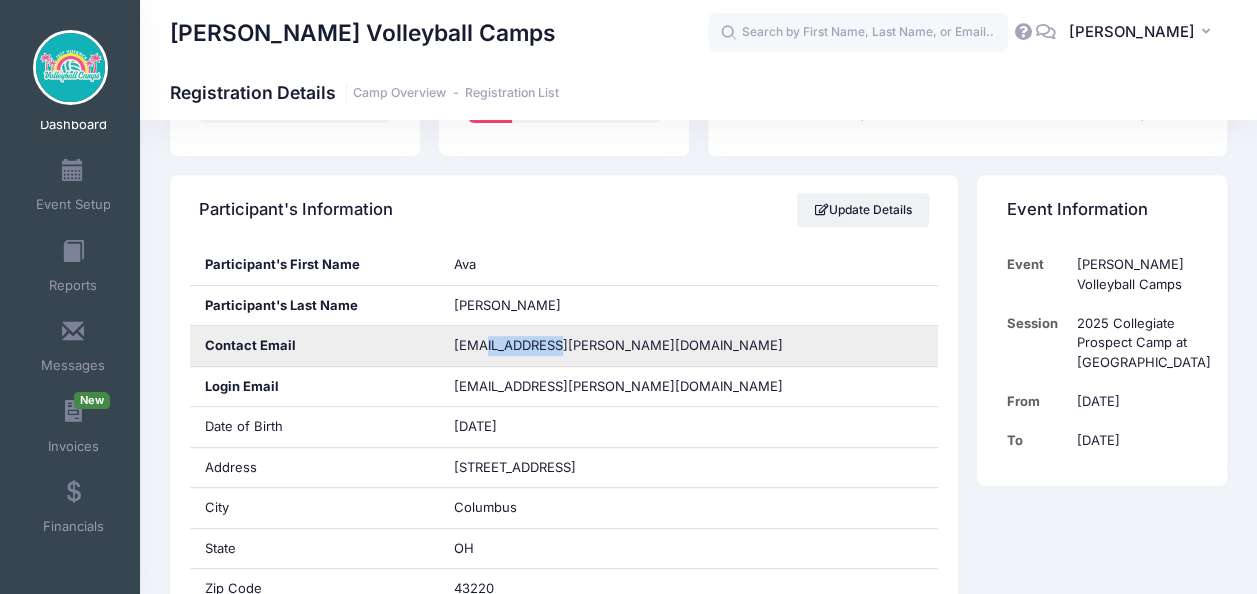click on "ava.montgomery.2027.vb@gmail.com" at bounding box center [618, 345] 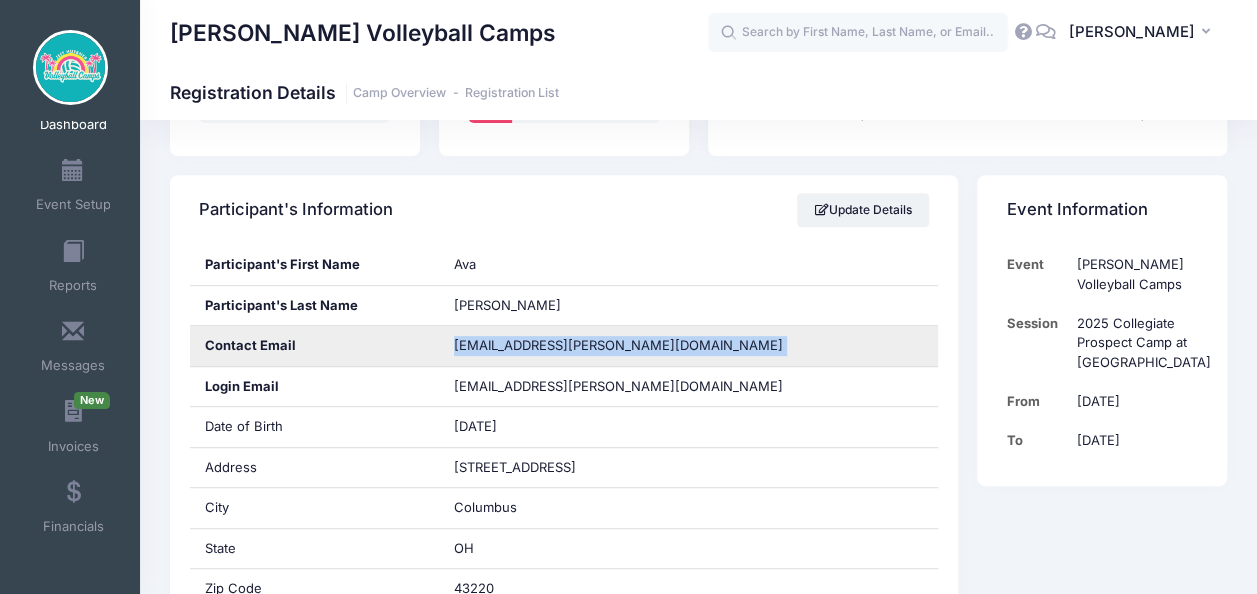click on "ava.montgomery.2027.vb@gmail.com" at bounding box center [618, 345] 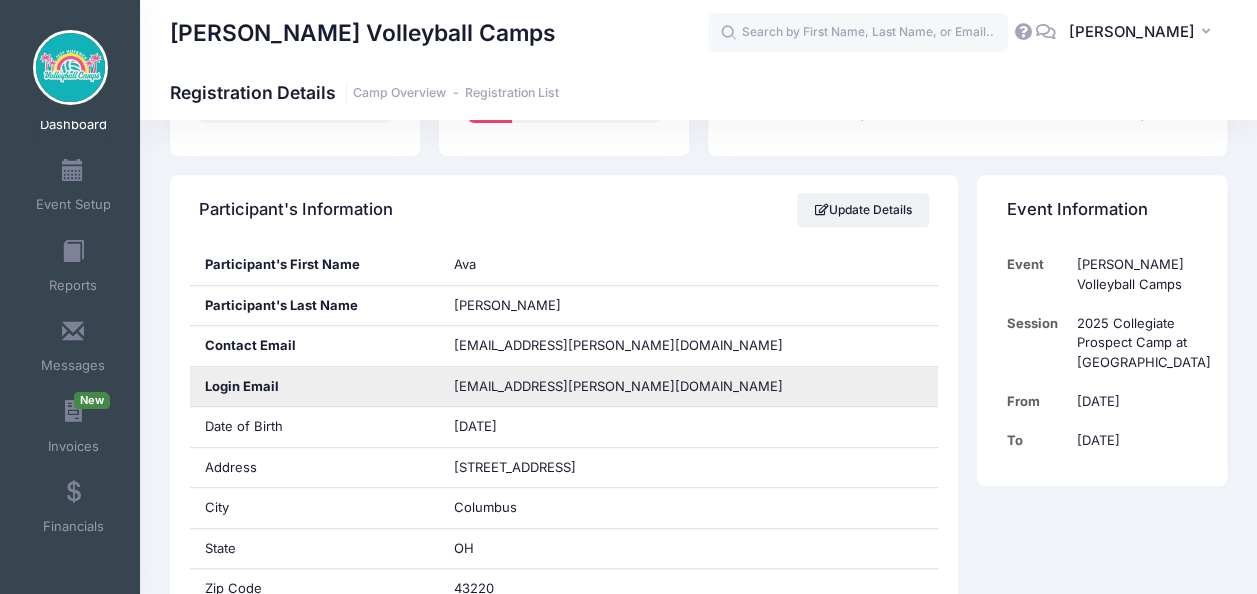 click on "ava.montgomery.2027.vb@gmail.com" at bounding box center (688, 387) 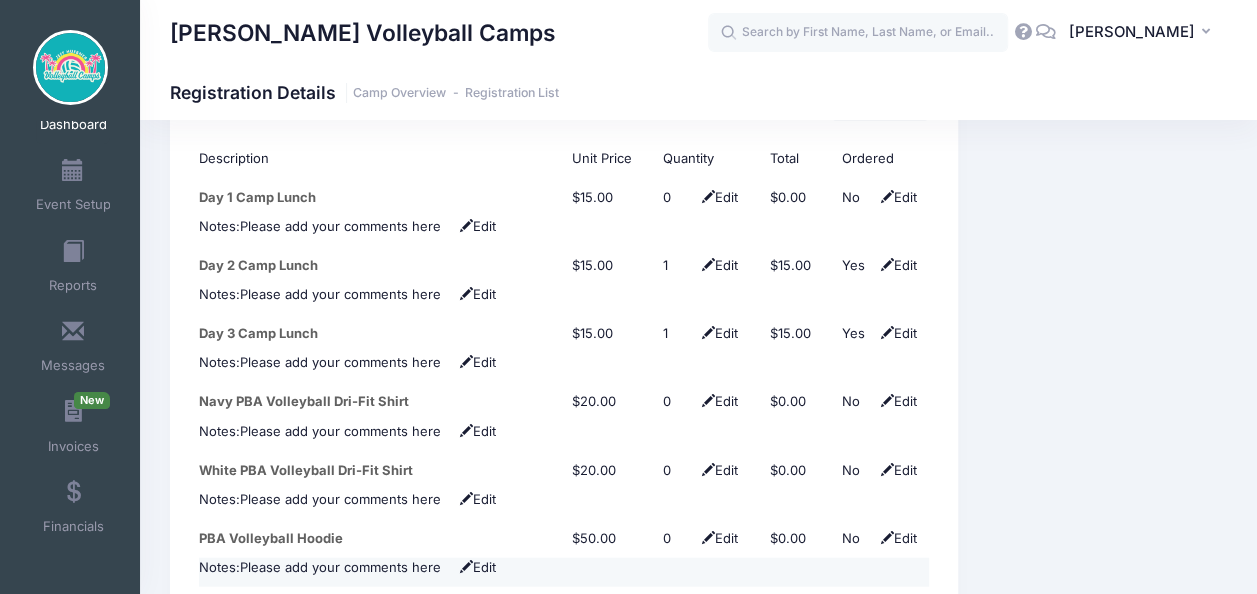 scroll, scrollTop: 1900, scrollLeft: 0, axis: vertical 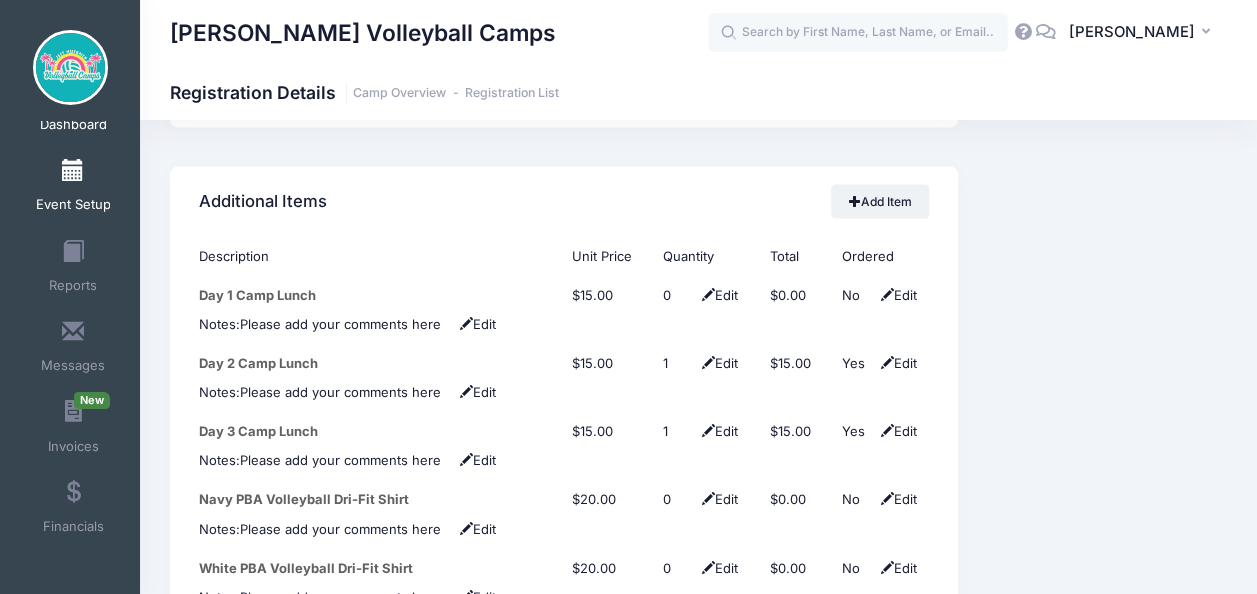 click at bounding box center (73, 171) 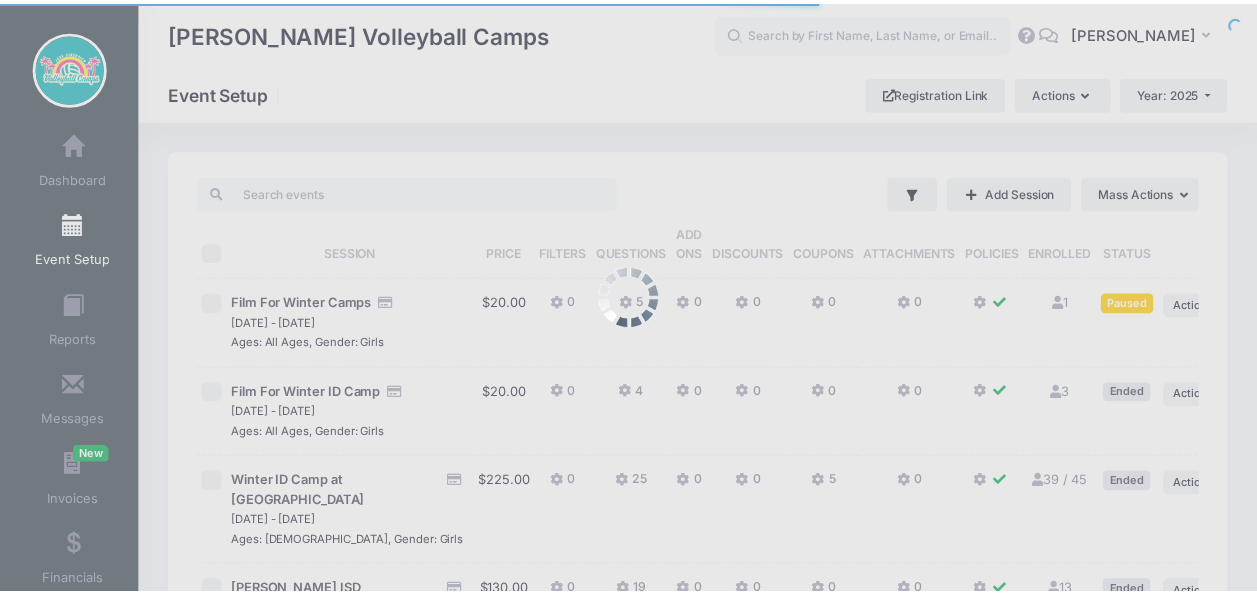 scroll, scrollTop: 0, scrollLeft: 0, axis: both 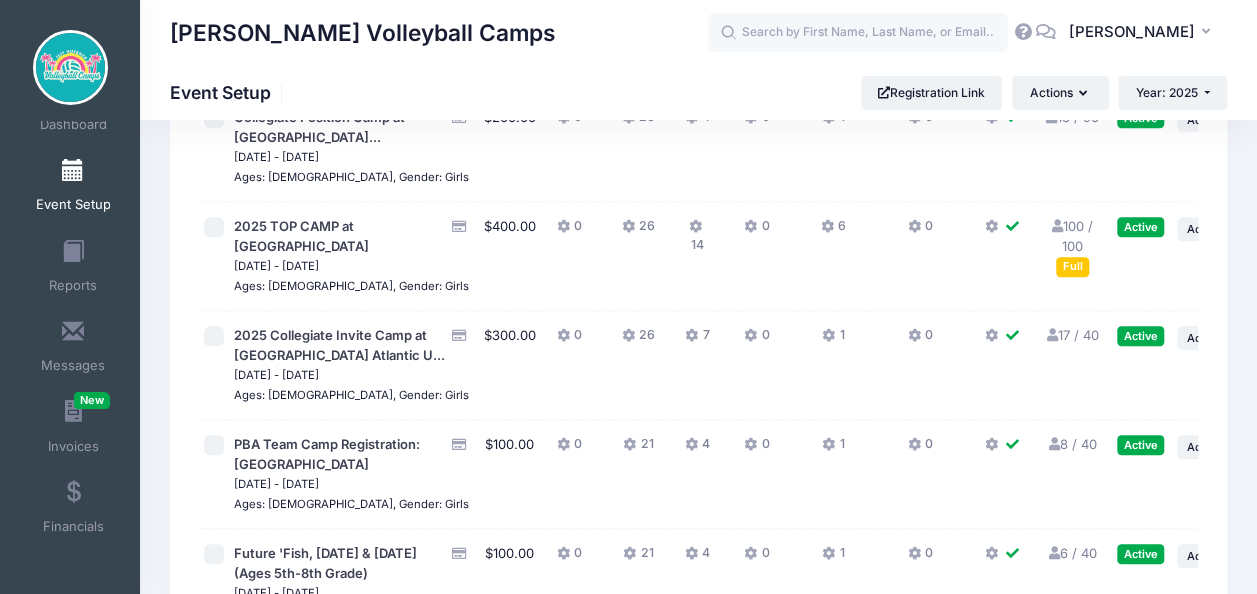 click on "100             / 100
Full" at bounding box center [1072, 245] 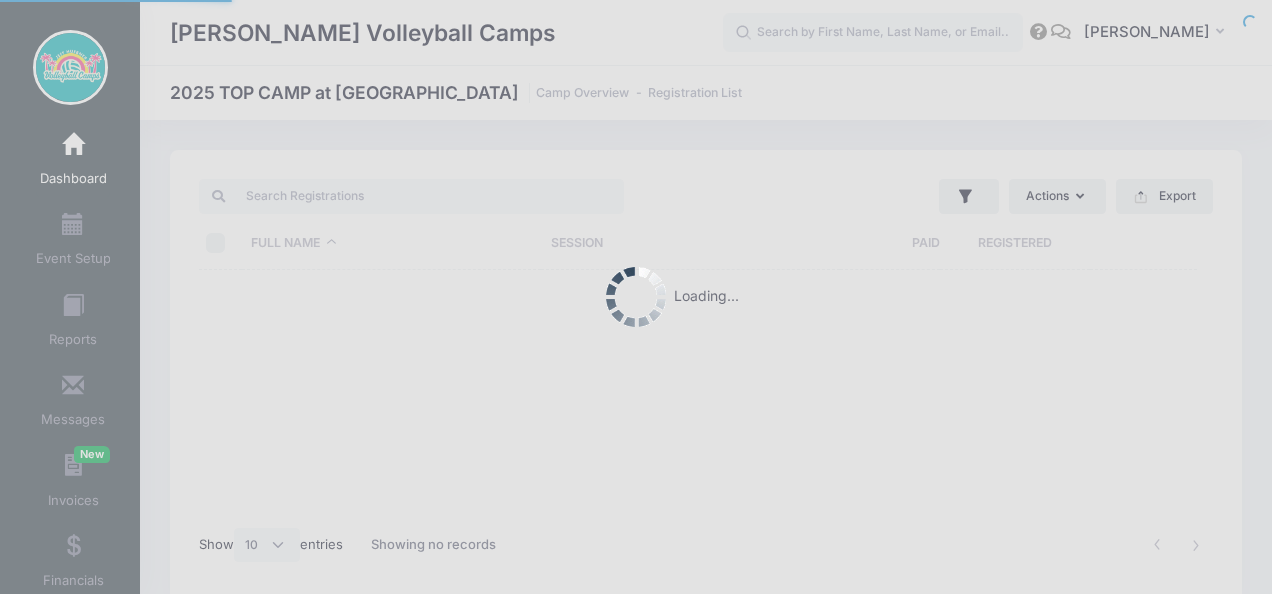 select on "10" 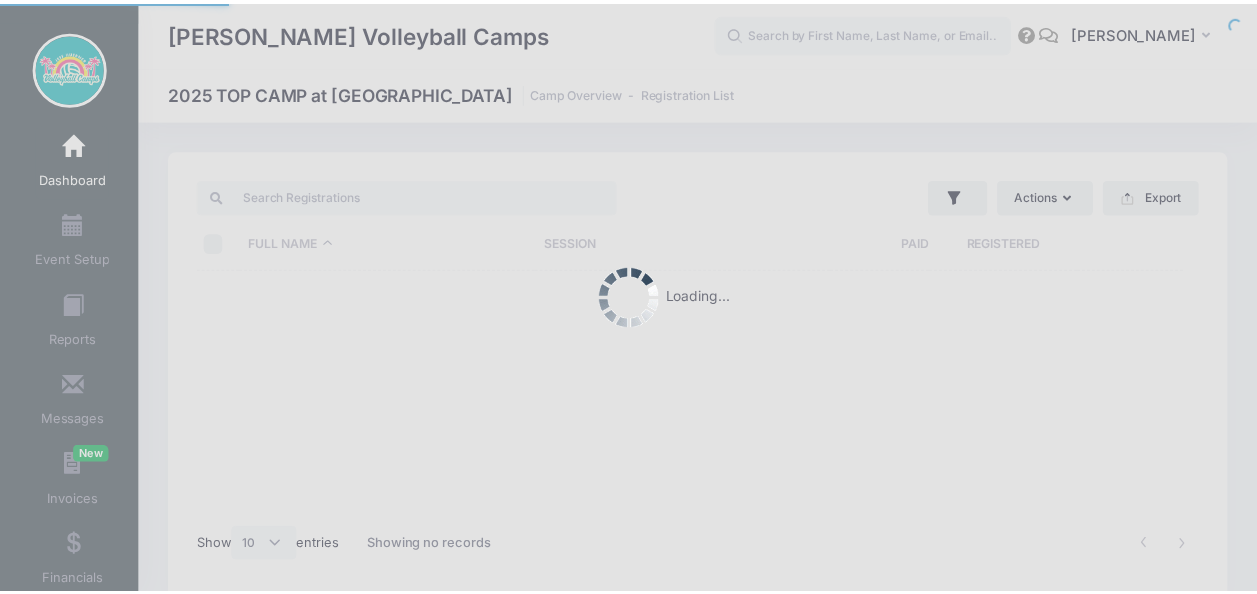 scroll, scrollTop: 0, scrollLeft: 0, axis: both 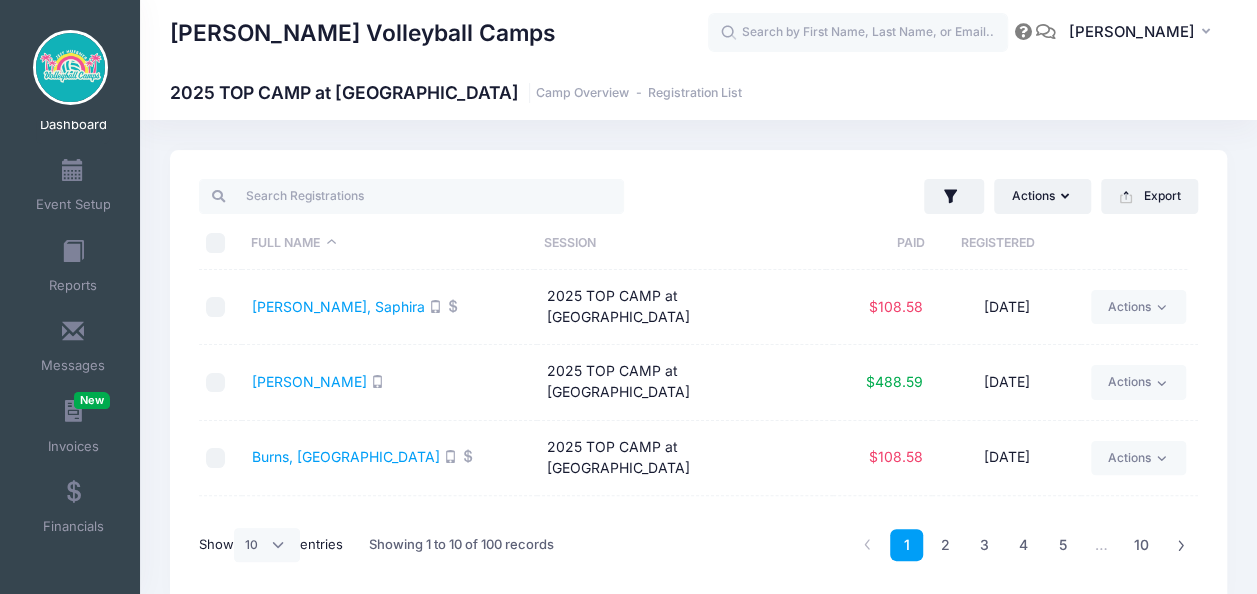 click on "Registered" at bounding box center (998, 243) 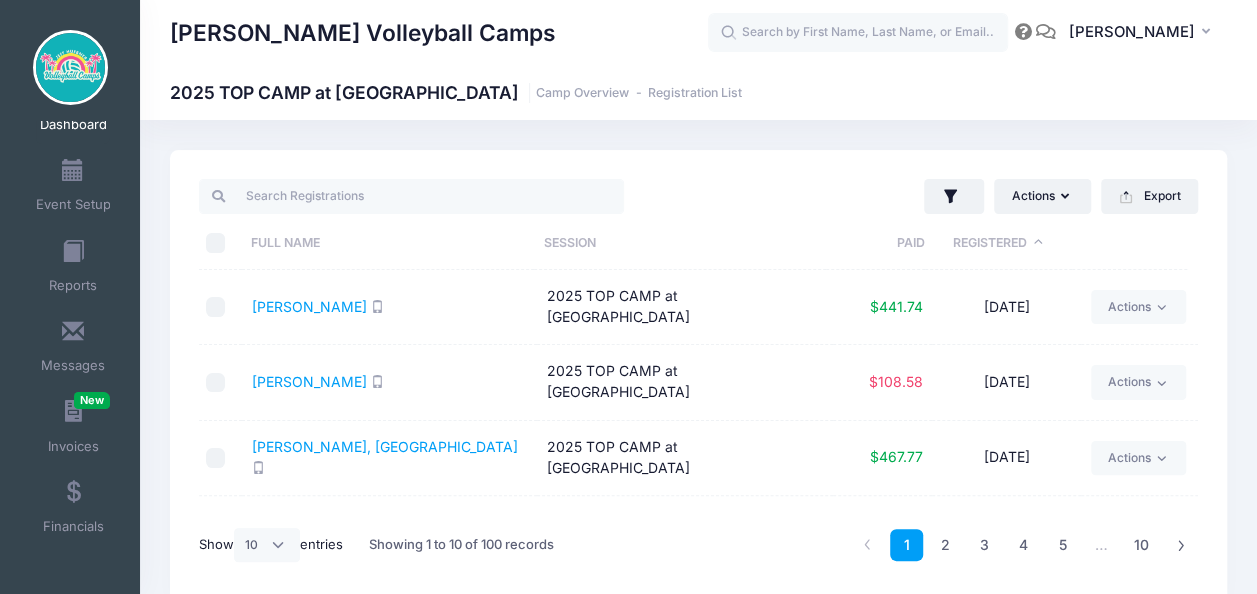 click on "Registered" at bounding box center (998, 243) 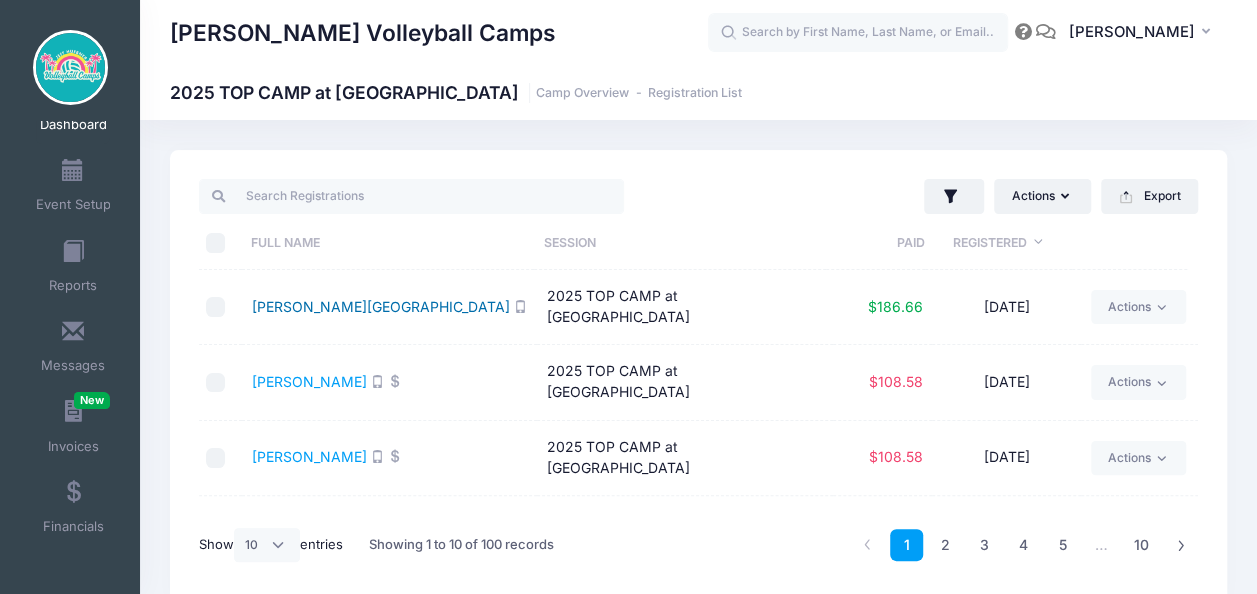 click on "Schiller, Evie" at bounding box center [381, 306] 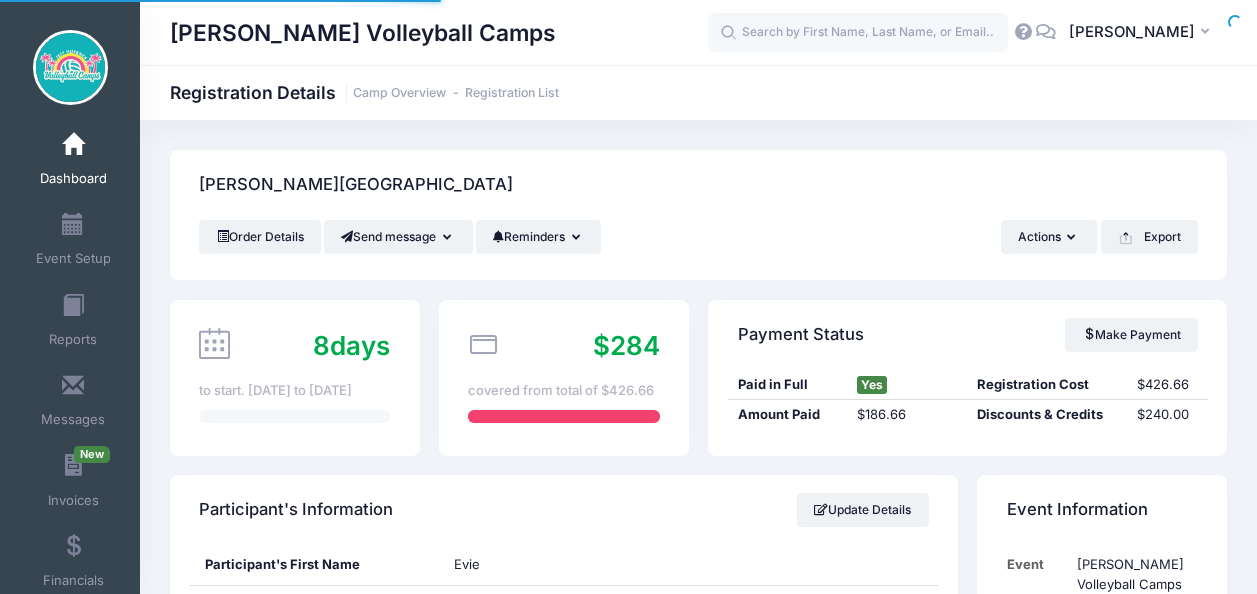 scroll, scrollTop: 0, scrollLeft: 0, axis: both 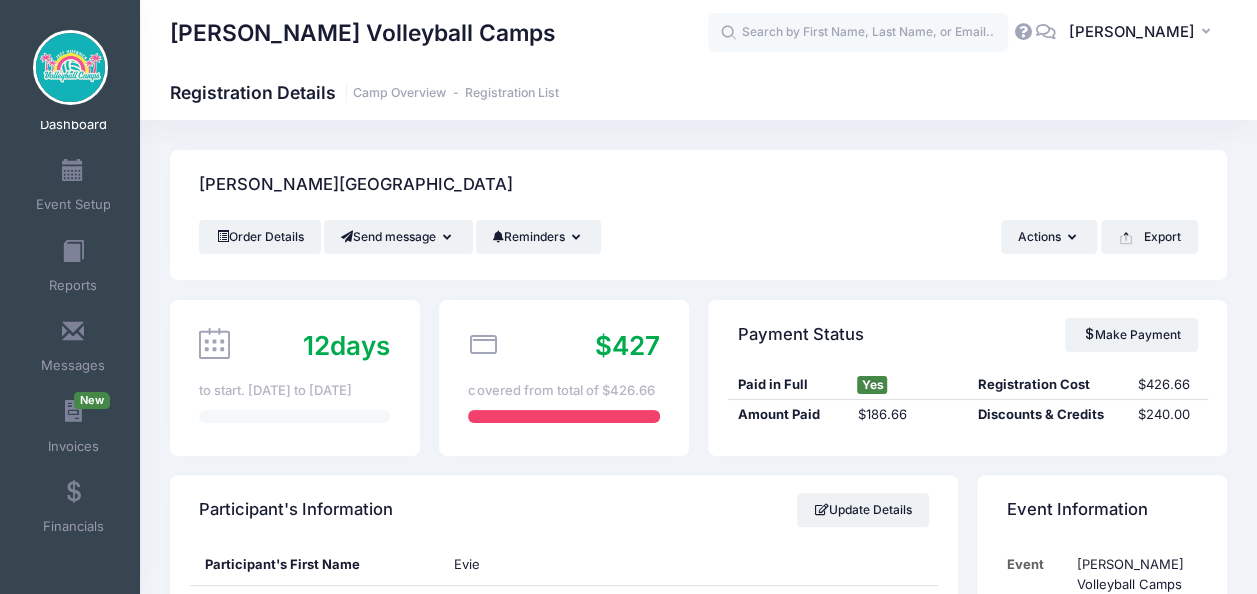 click on "[PERSON_NAME][GEOGRAPHIC_DATA]" at bounding box center [356, 185] 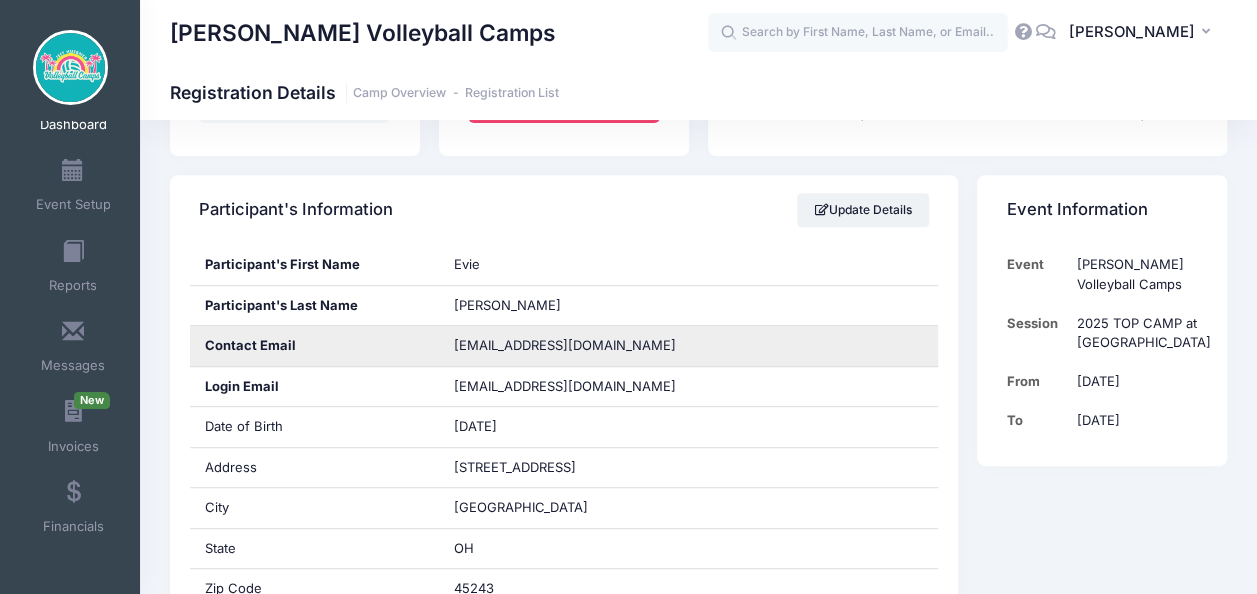 click on "evschiller6@gmail.com" at bounding box center [565, 345] 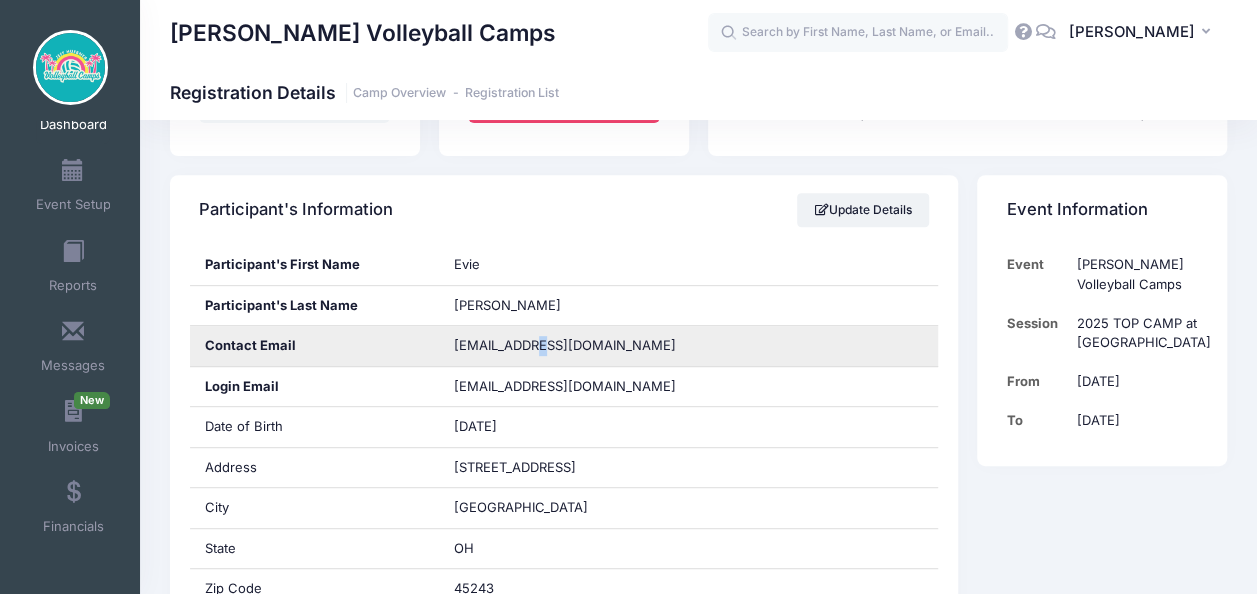 click on "evschiller6@gmail.com" at bounding box center (565, 345) 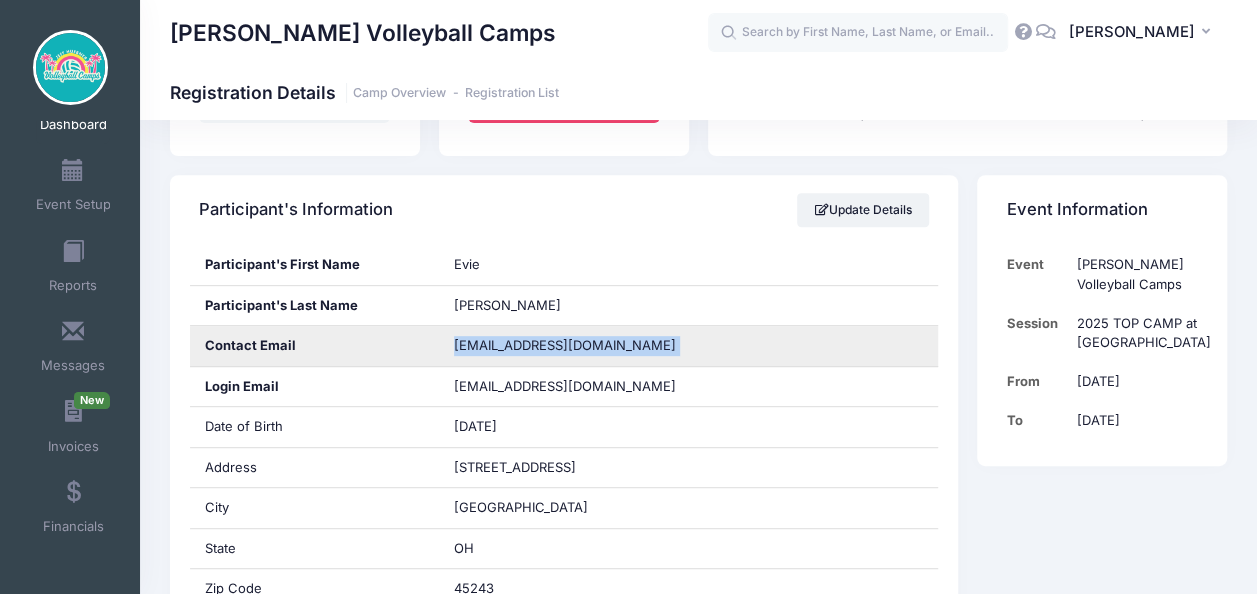 click on "evschiller6@gmail.com" at bounding box center (565, 345) 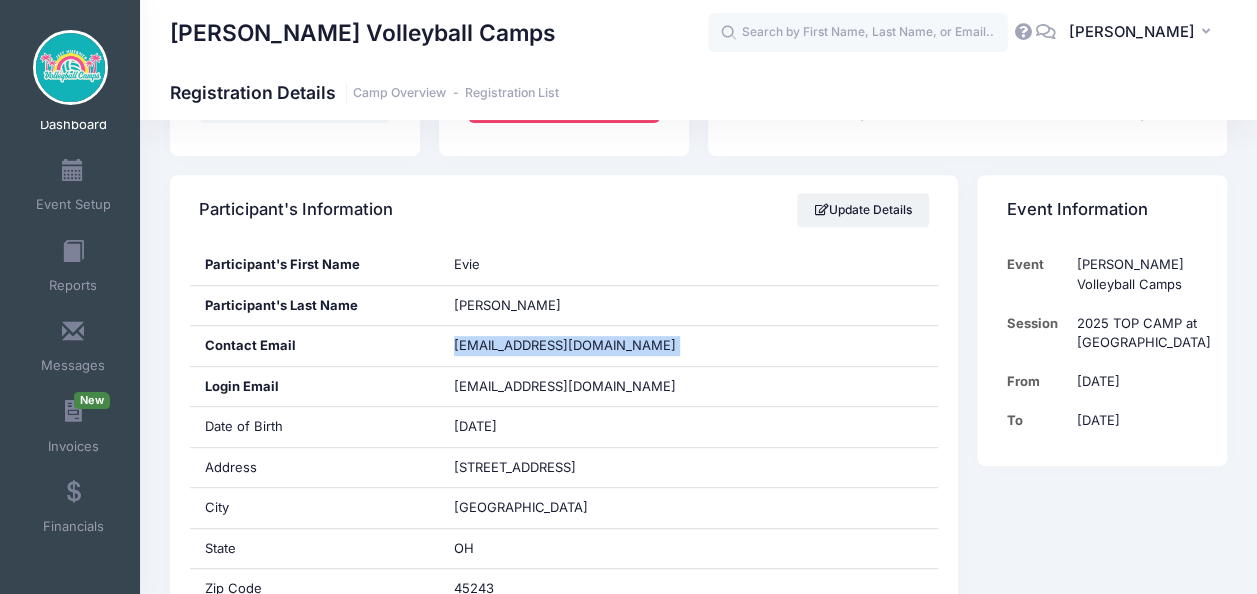 copy on "evschiller6@gmail.com" 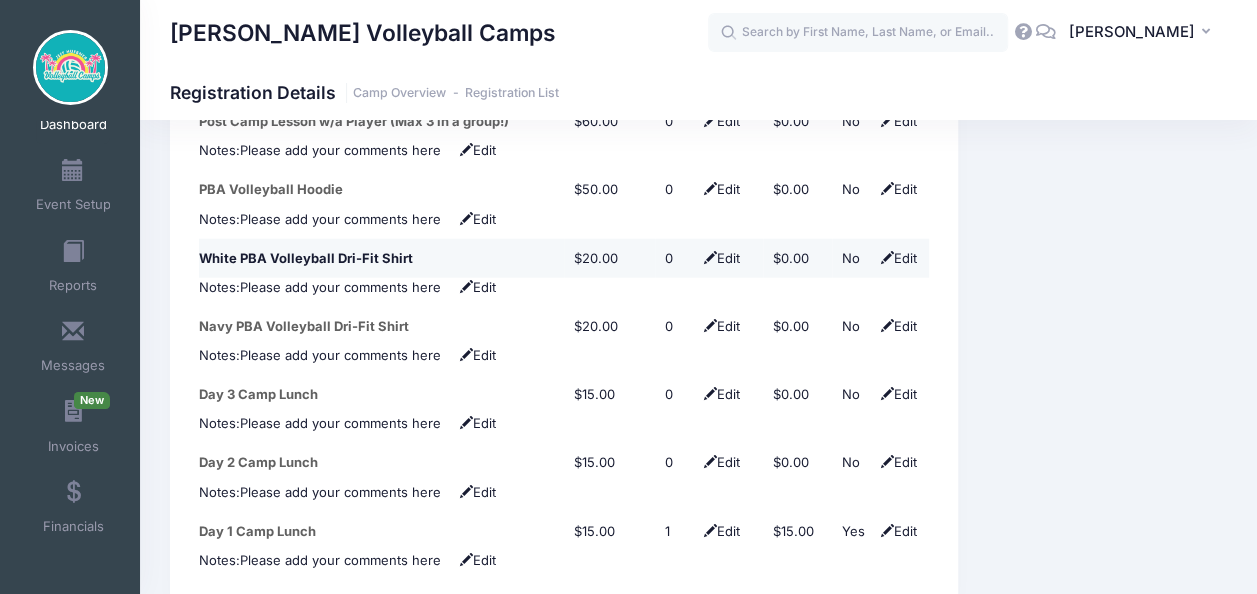 scroll, scrollTop: 2500, scrollLeft: 0, axis: vertical 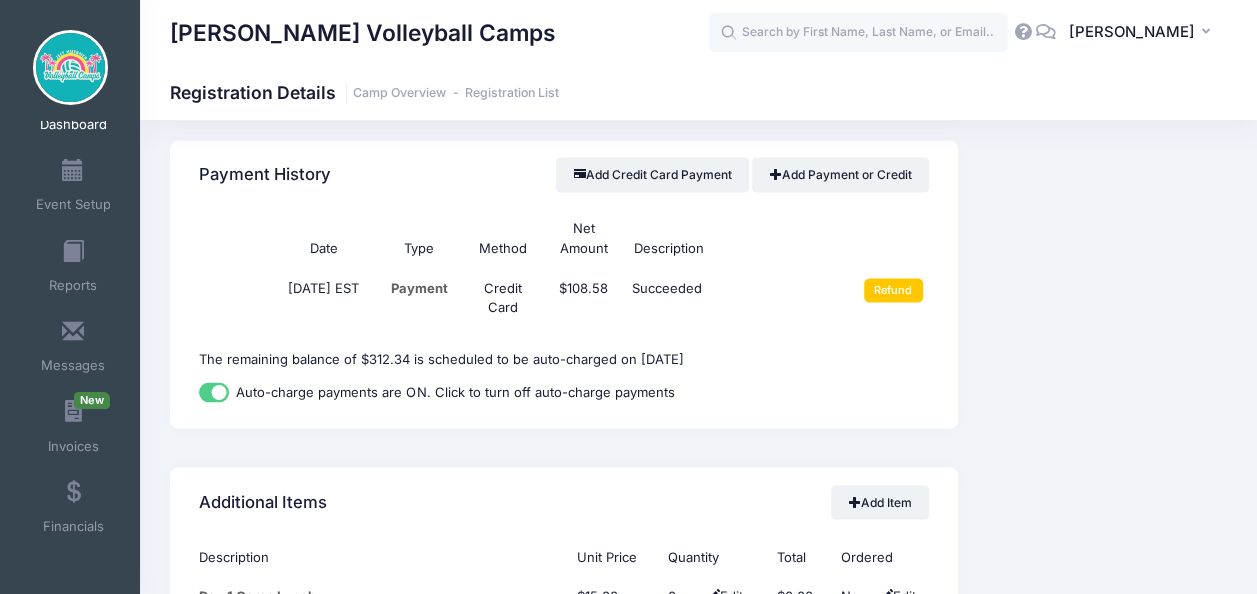 click on "Auto-charge payments are ON. Click to turn off auto-charge payments" at bounding box center (214, 392) 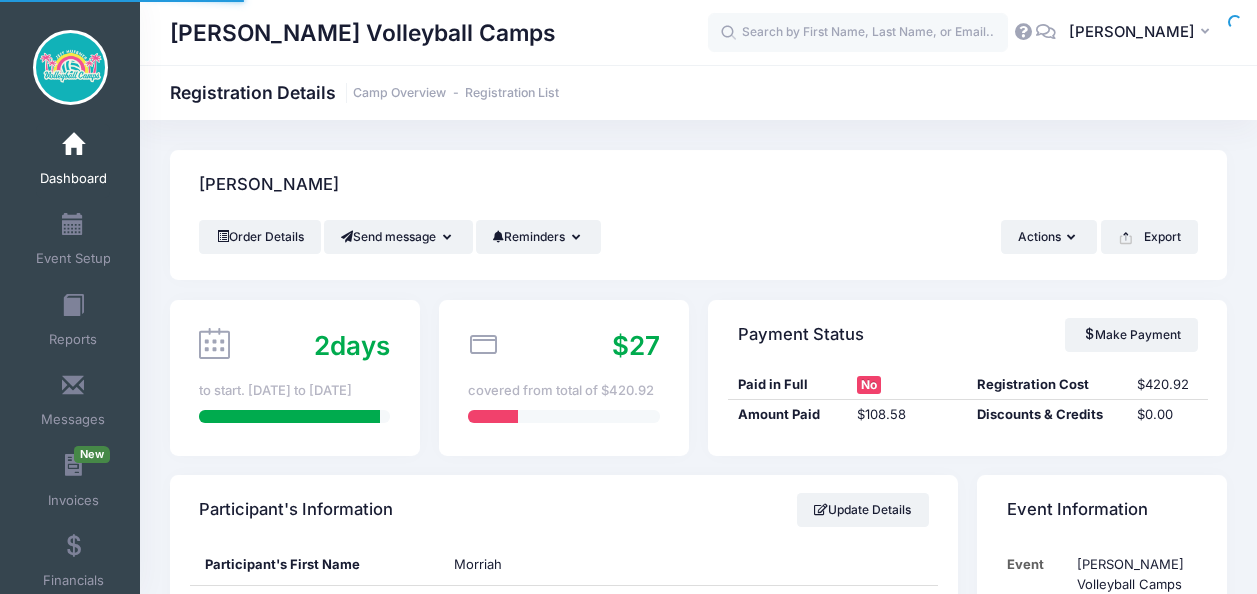 scroll, scrollTop: 0, scrollLeft: 0, axis: both 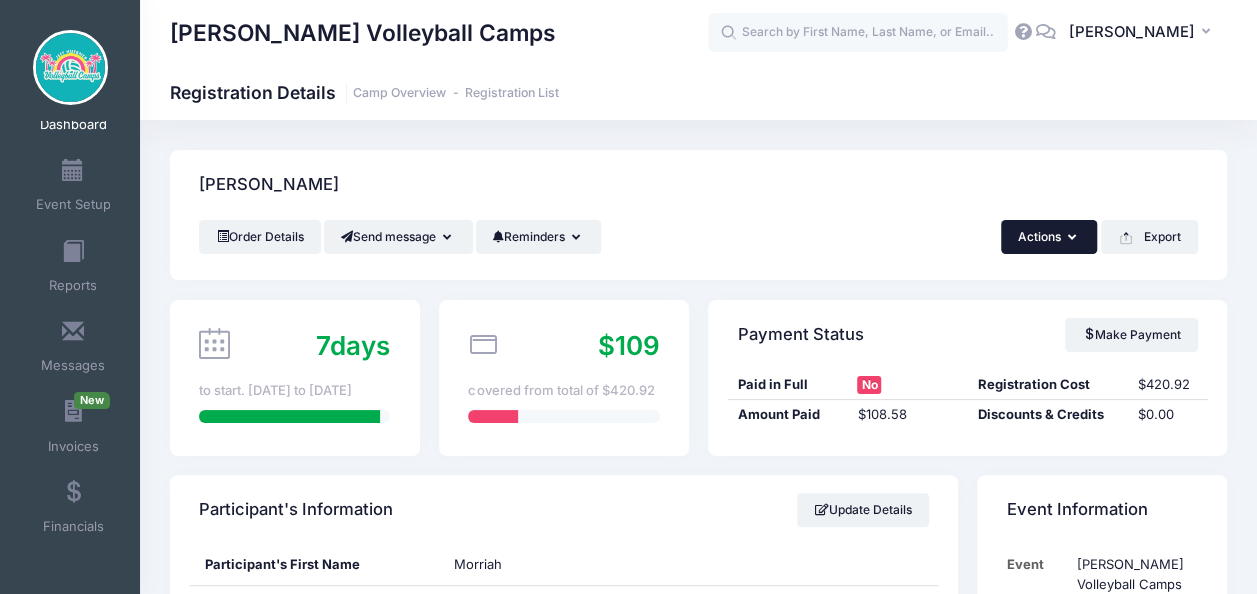 click on "Actions" at bounding box center [1049, 237] 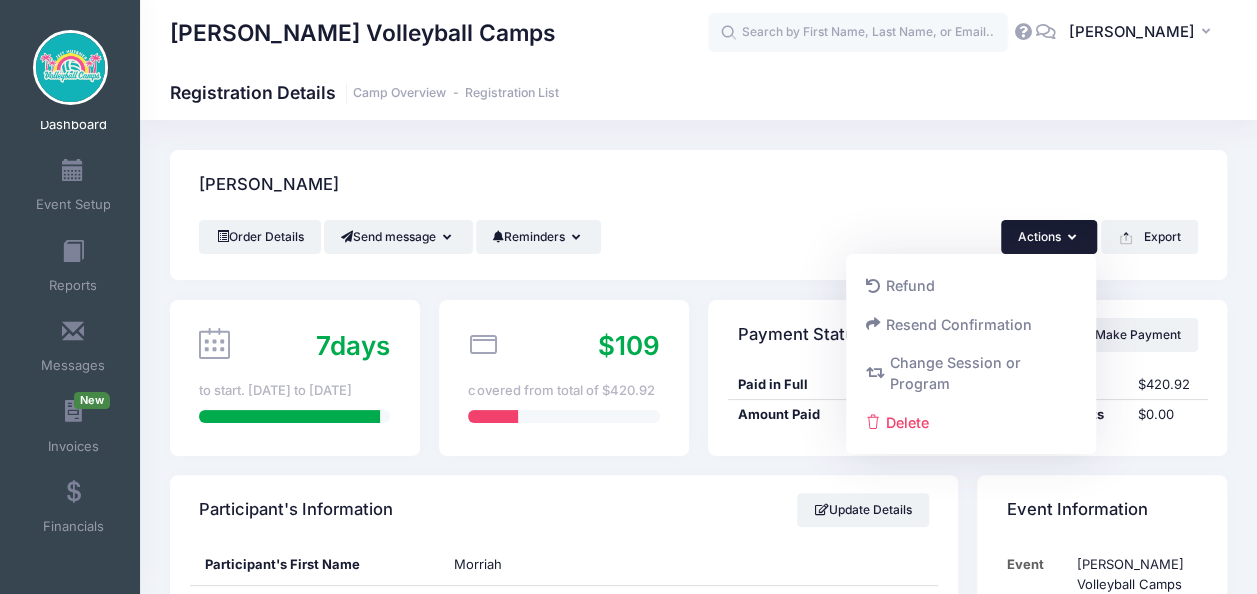 click on "Order Details
Send message      Send Email
Send SMS
Reminders      Send Payment Reminder
Send Document Reminder
Actions      Refund
Resend Confirmation
Delete" at bounding box center [698, 237] 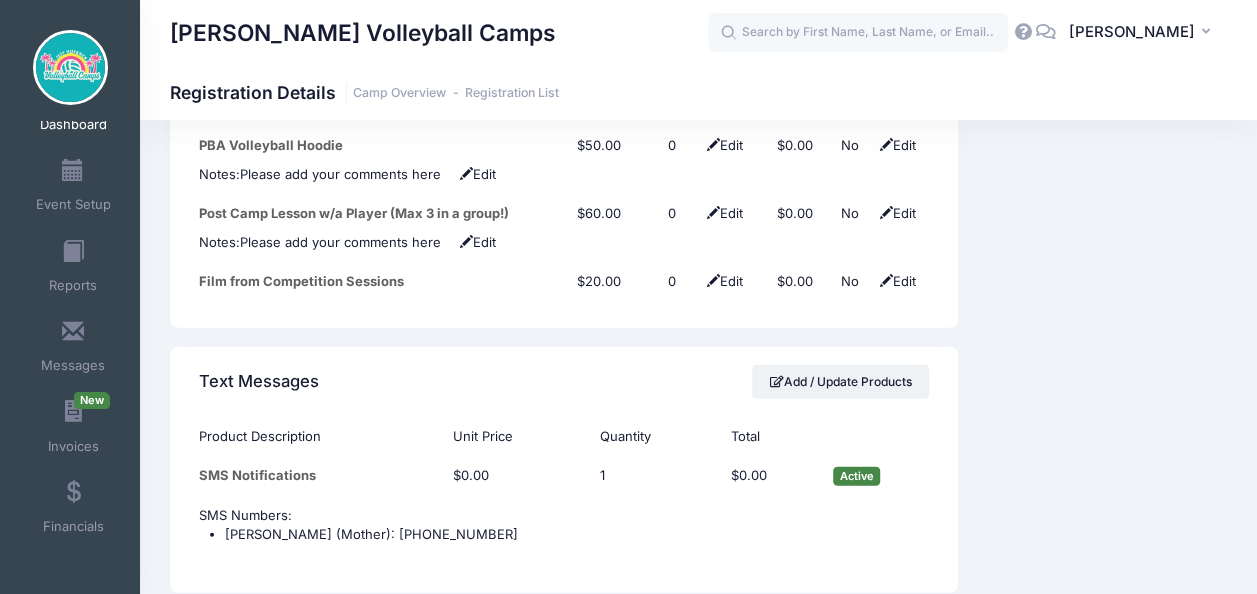 scroll, scrollTop: 2400, scrollLeft: 0, axis: vertical 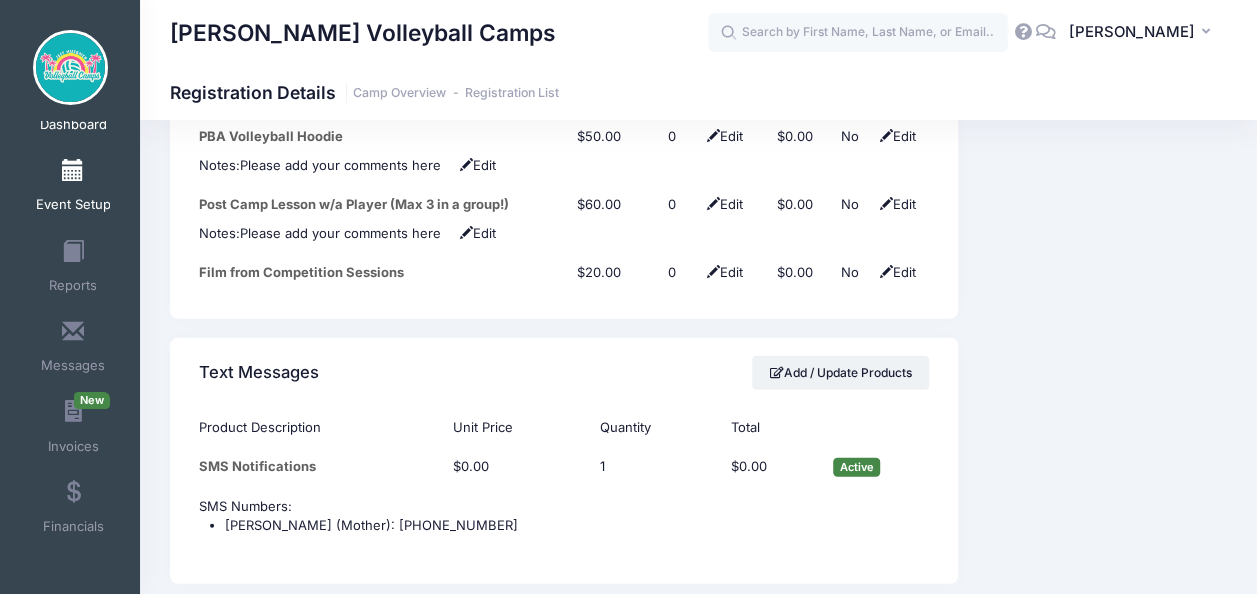 click on "Event Setup" at bounding box center [73, 188] 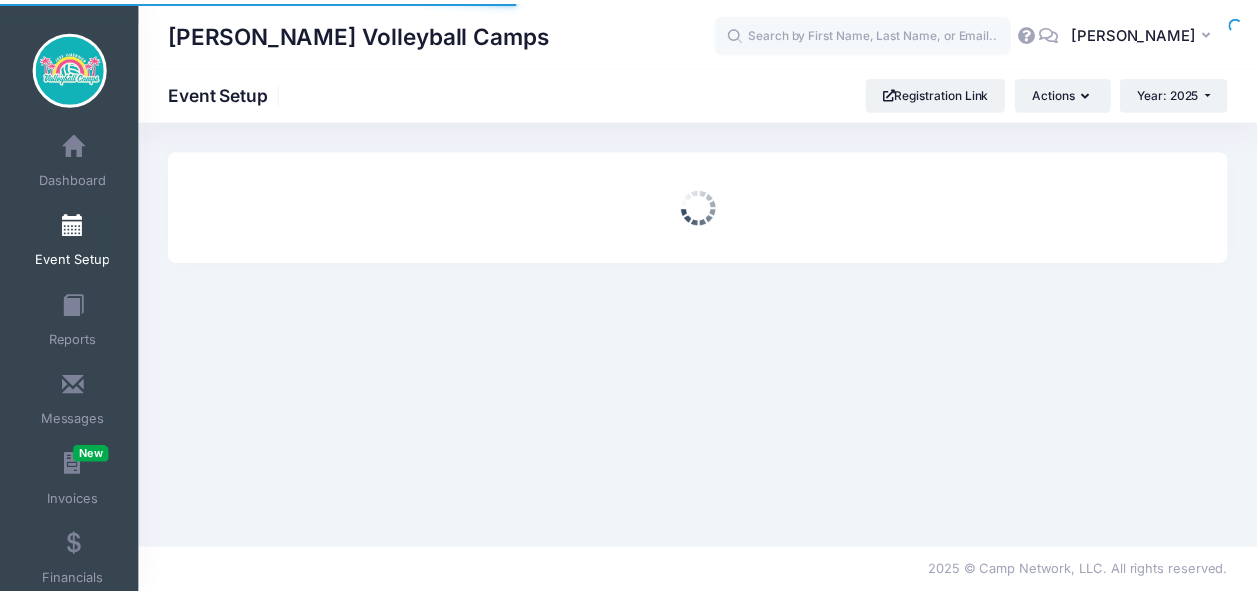 scroll, scrollTop: 0, scrollLeft: 0, axis: both 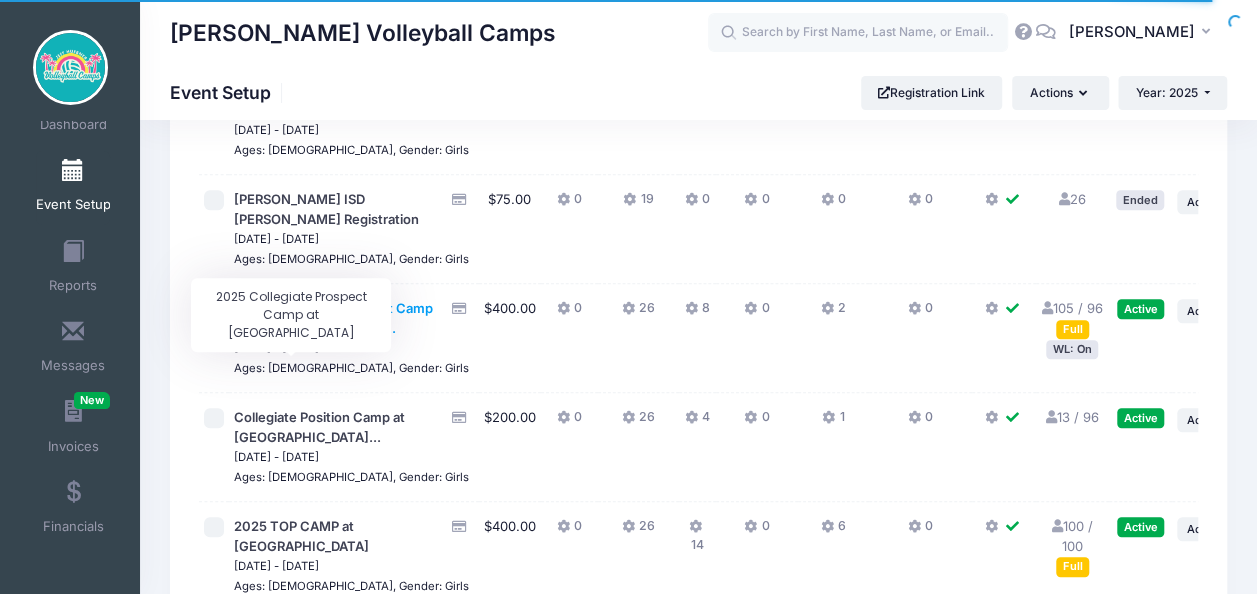 click on "2025 Collegiate Prospect Camp at Palm Beach Atlantic..." at bounding box center (333, 318) 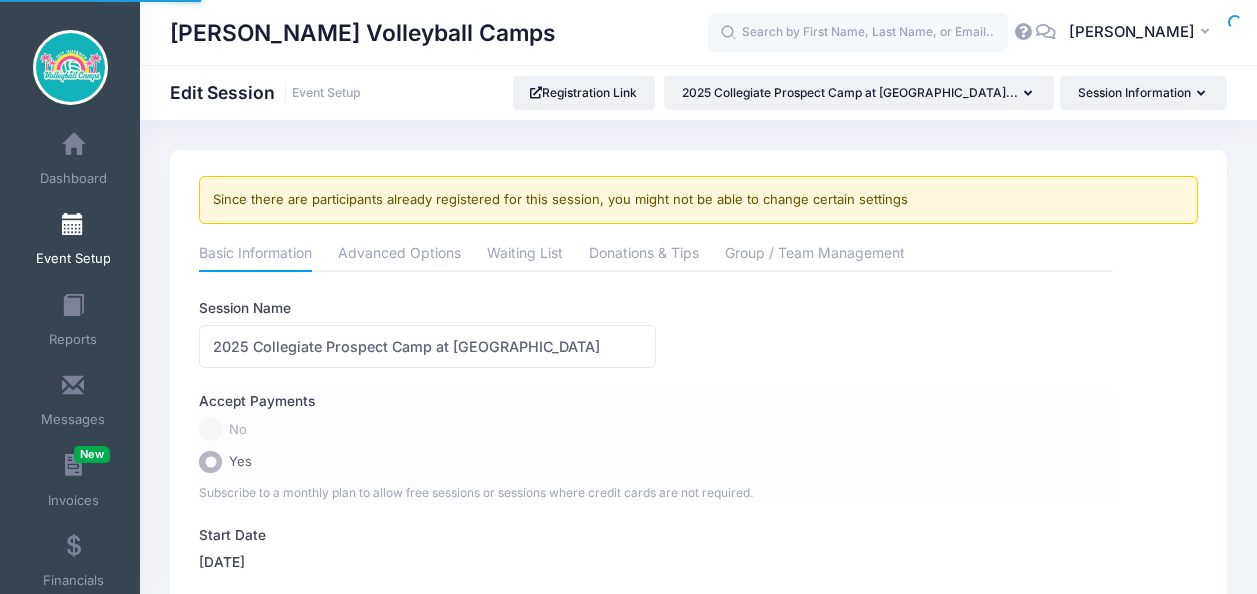 scroll, scrollTop: 0, scrollLeft: 0, axis: both 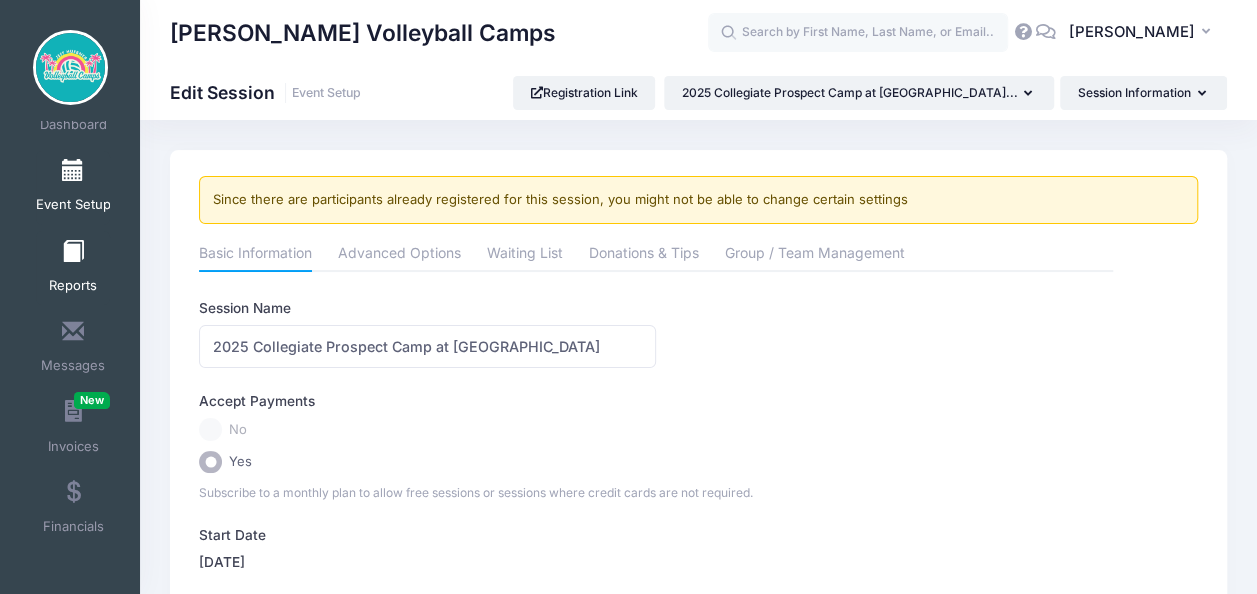 click on "Reports" at bounding box center [73, 268] 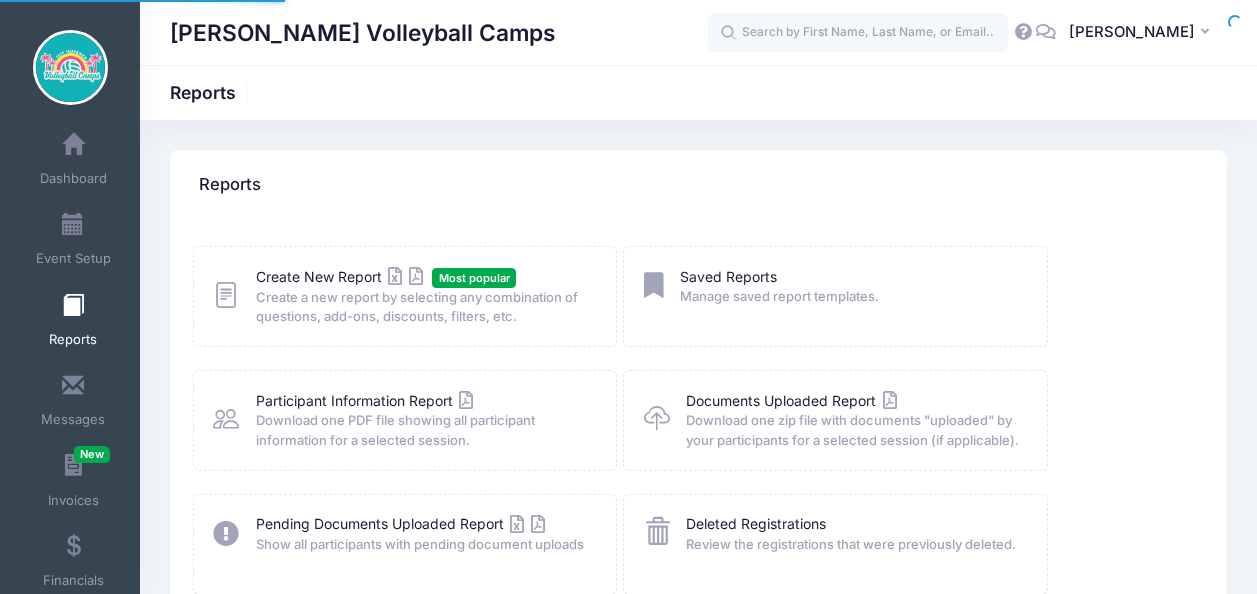 scroll, scrollTop: 0, scrollLeft: 0, axis: both 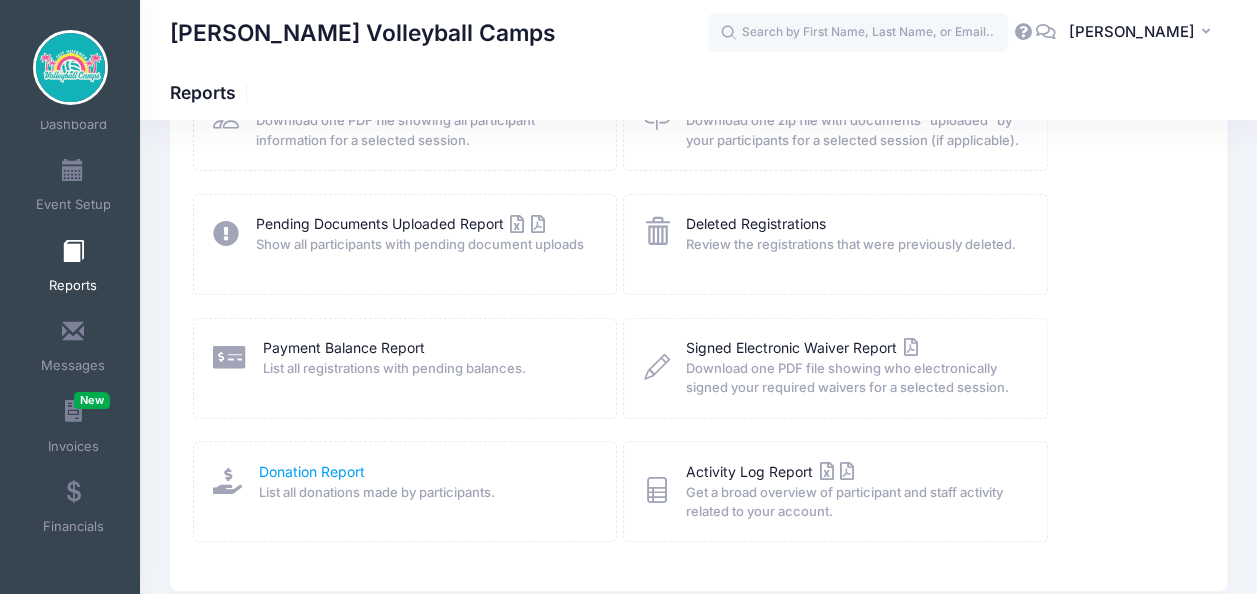 click on "Donation Report" at bounding box center (312, 471) 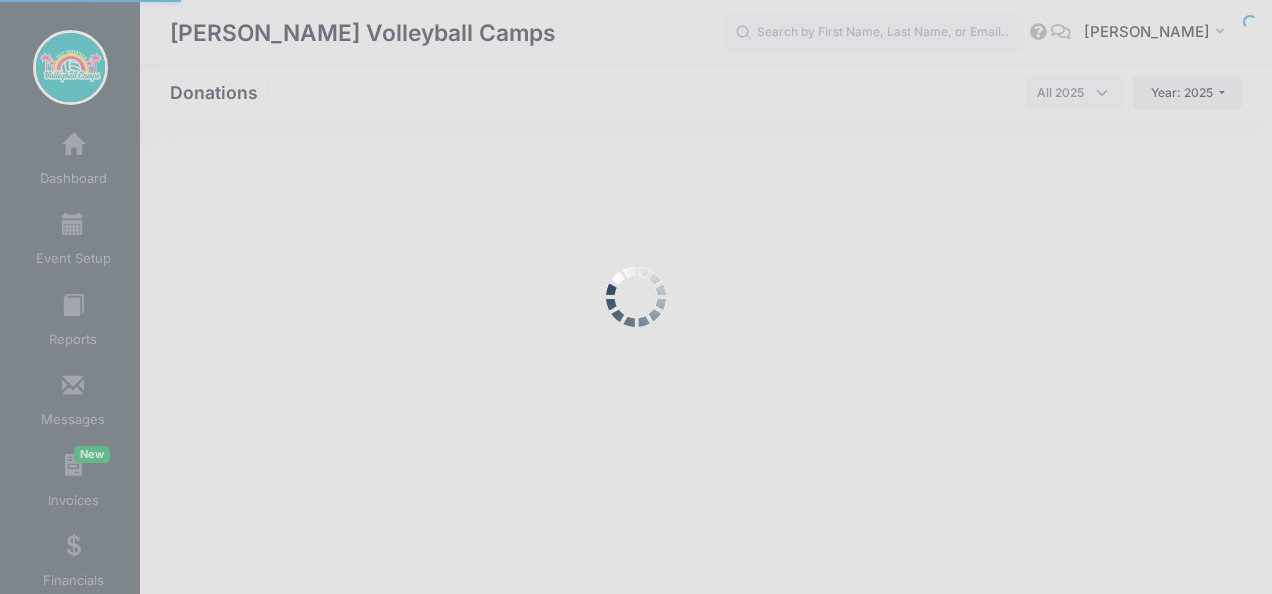 select 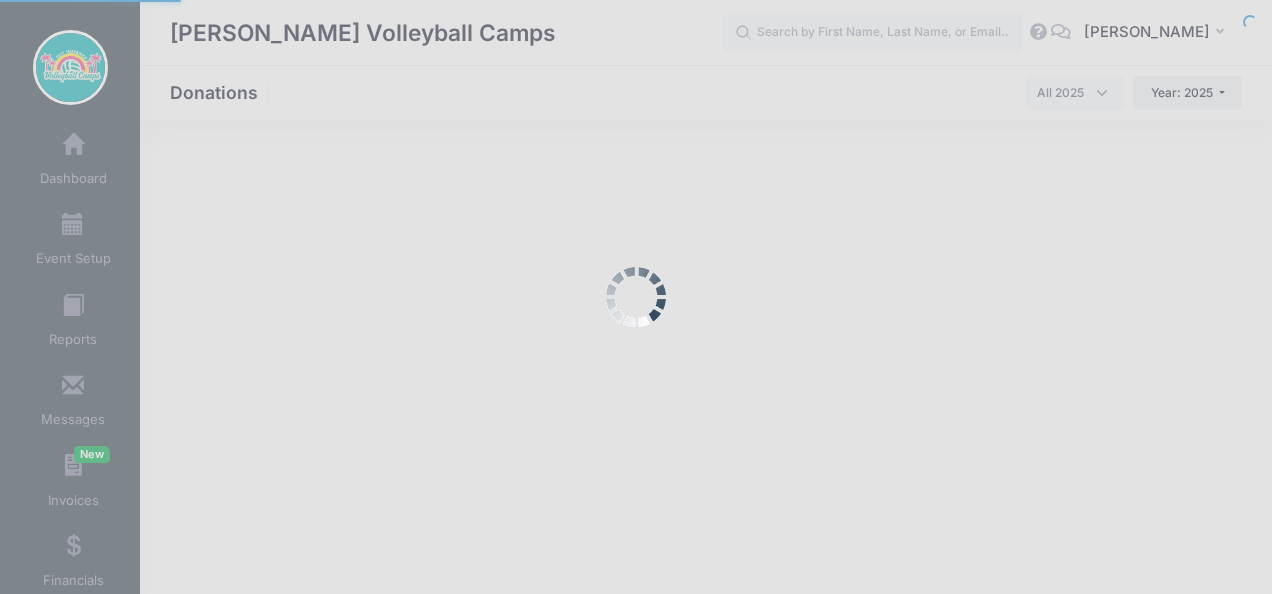 scroll, scrollTop: 0, scrollLeft: 0, axis: both 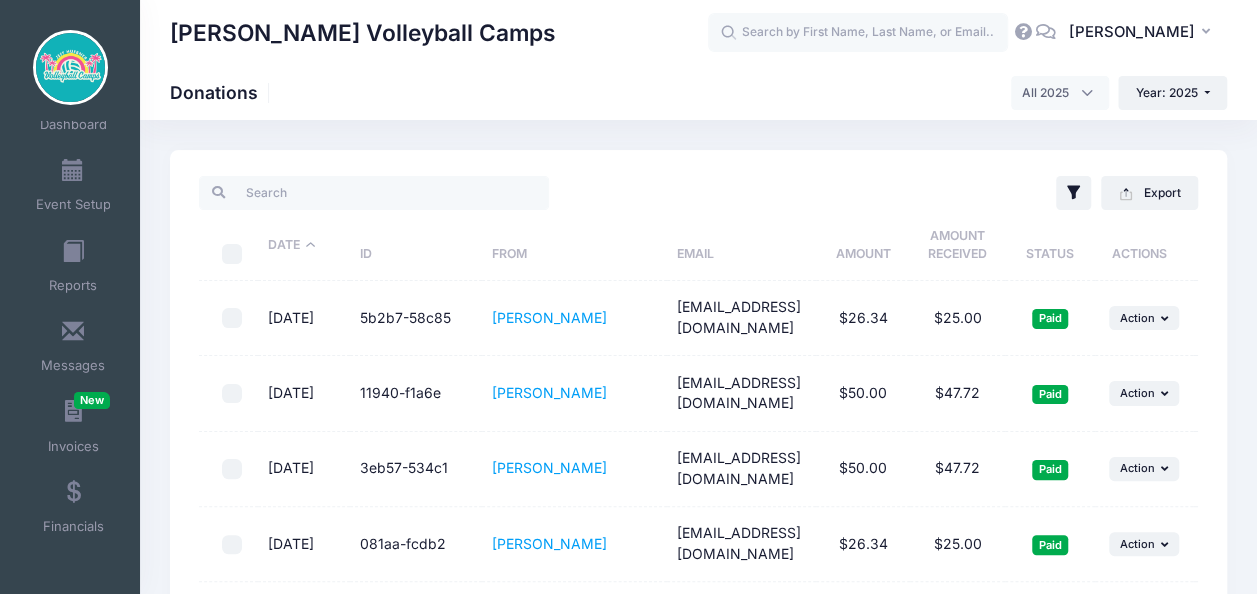 click on "Date" at bounding box center (304, 245) 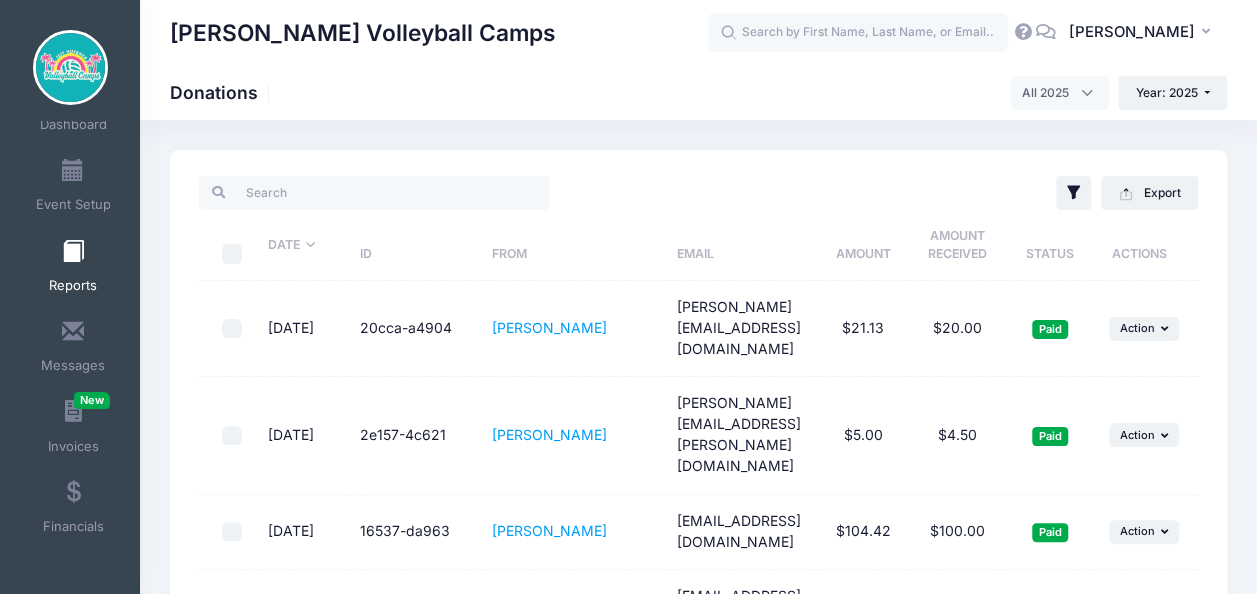 click on "Reports" at bounding box center [73, 286] 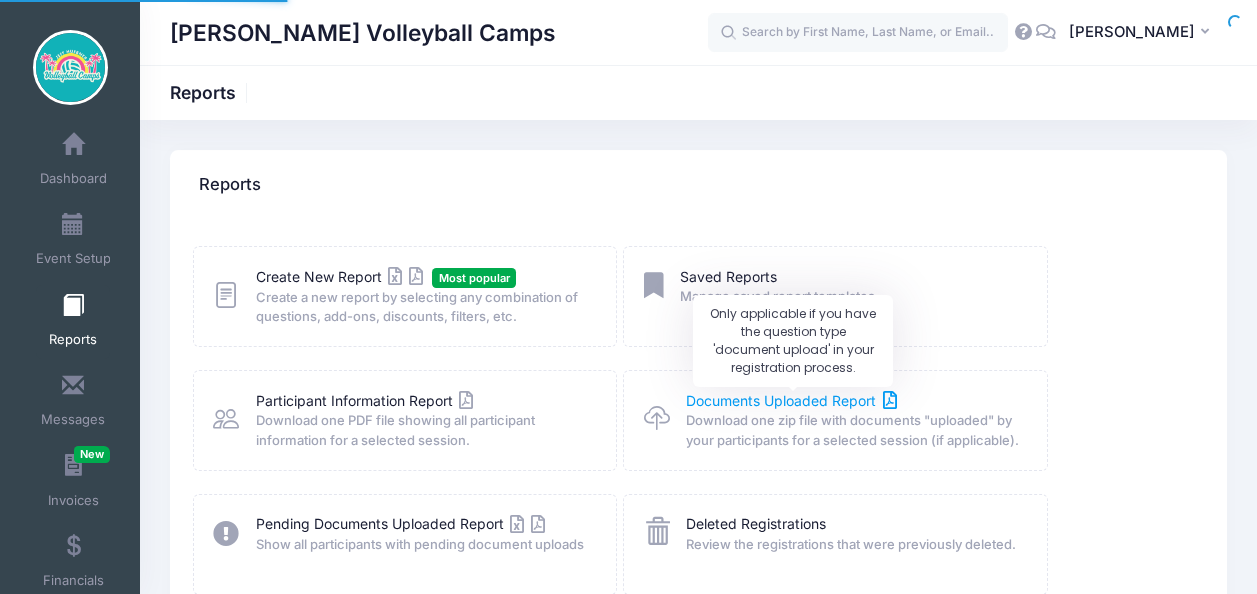 scroll, scrollTop: 0, scrollLeft: 0, axis: both 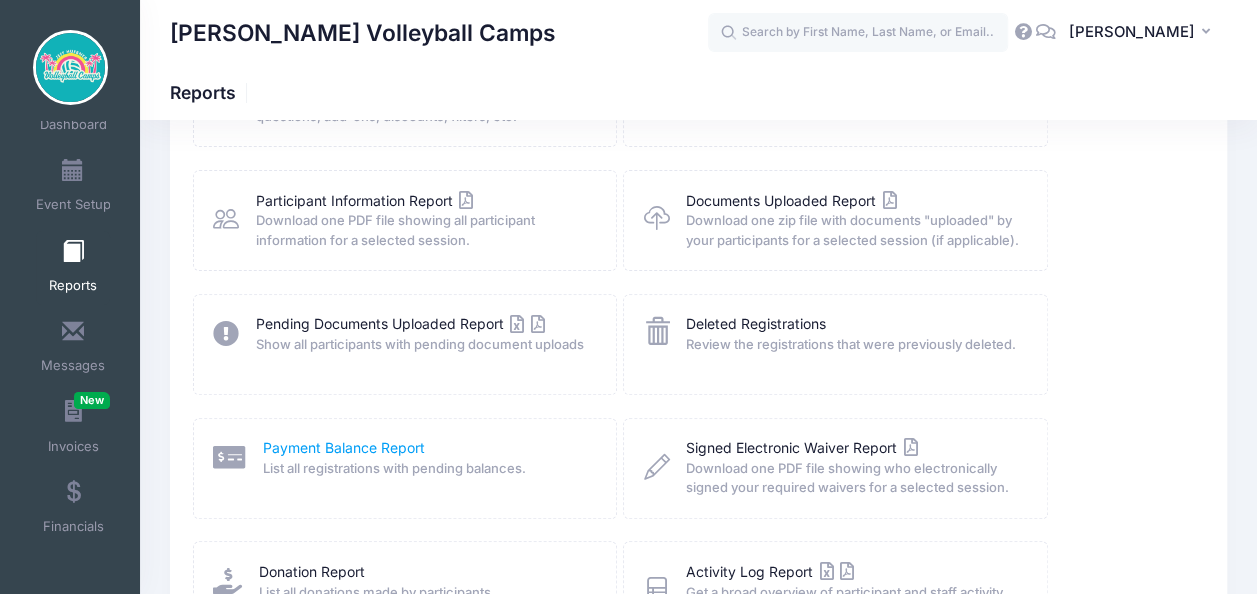 click on "Payment Balance Report" at bounding box center [344, 447] 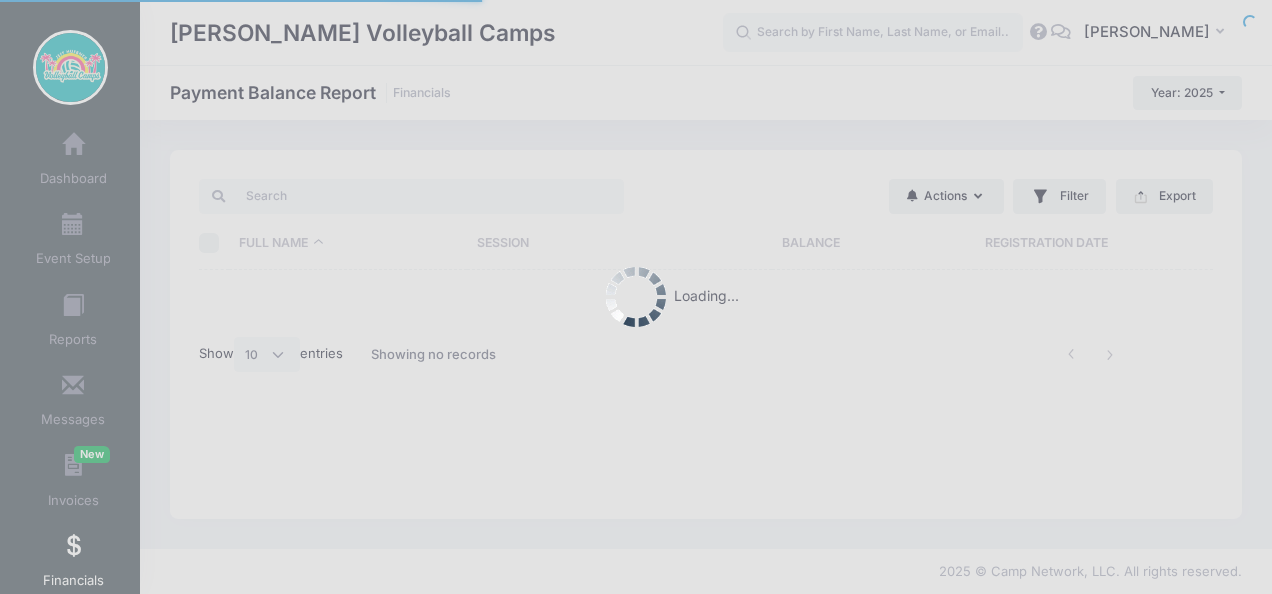 select on "10" 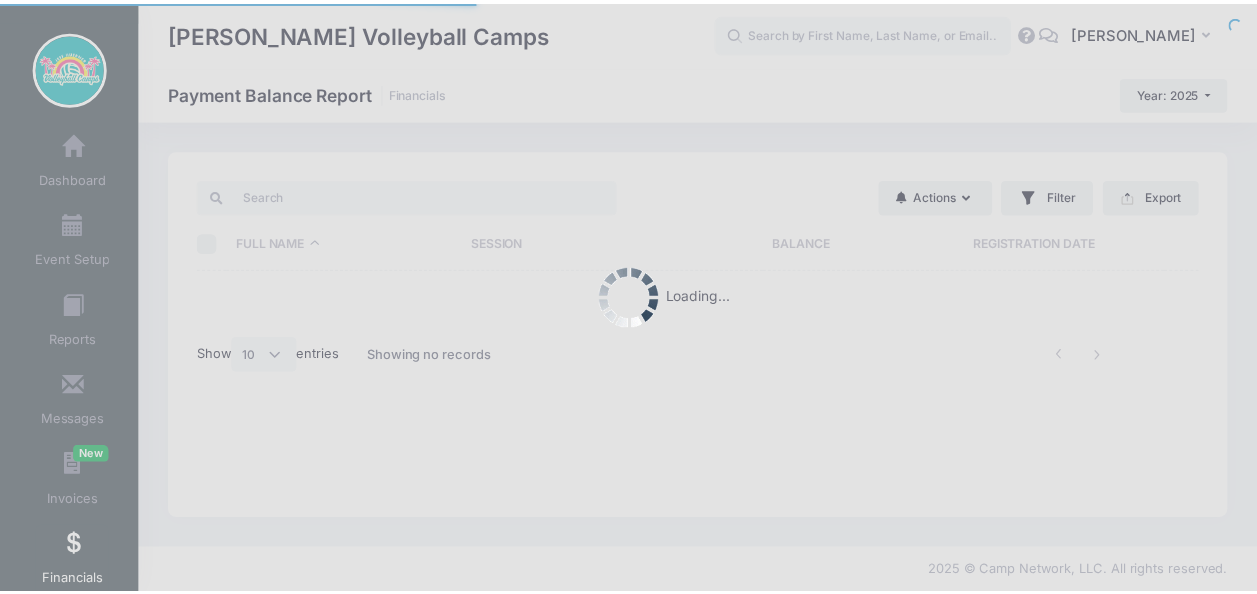 scroll, scrollTop: 0, scrollLeft: 0, axis: both 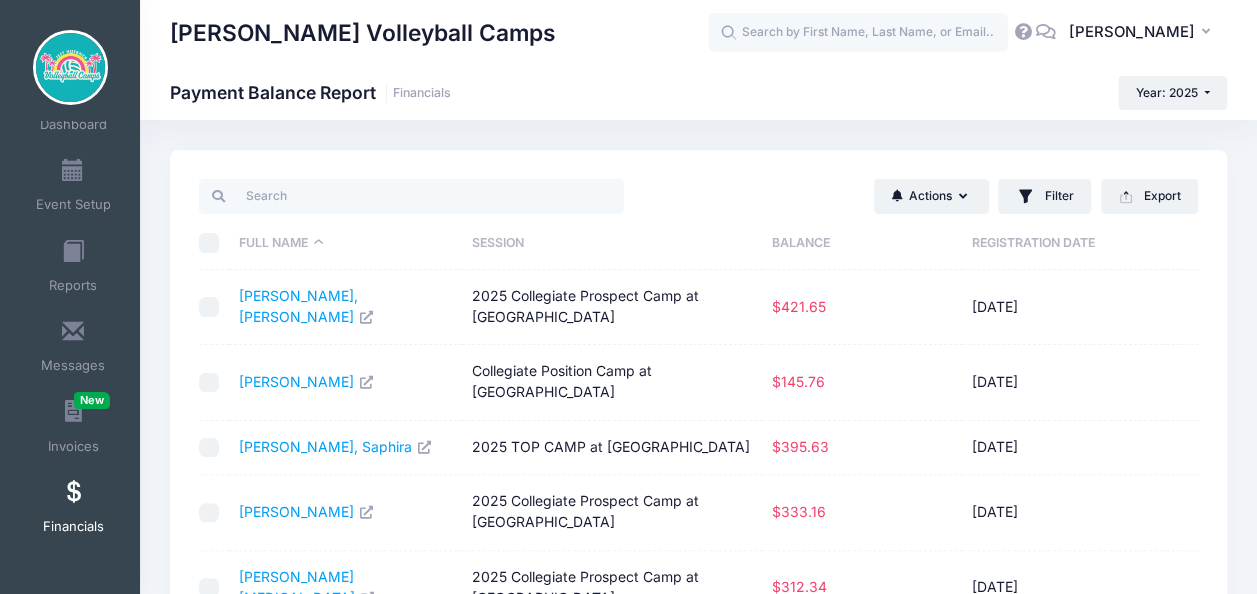 click on "Session" at bounding box center (612, 243) 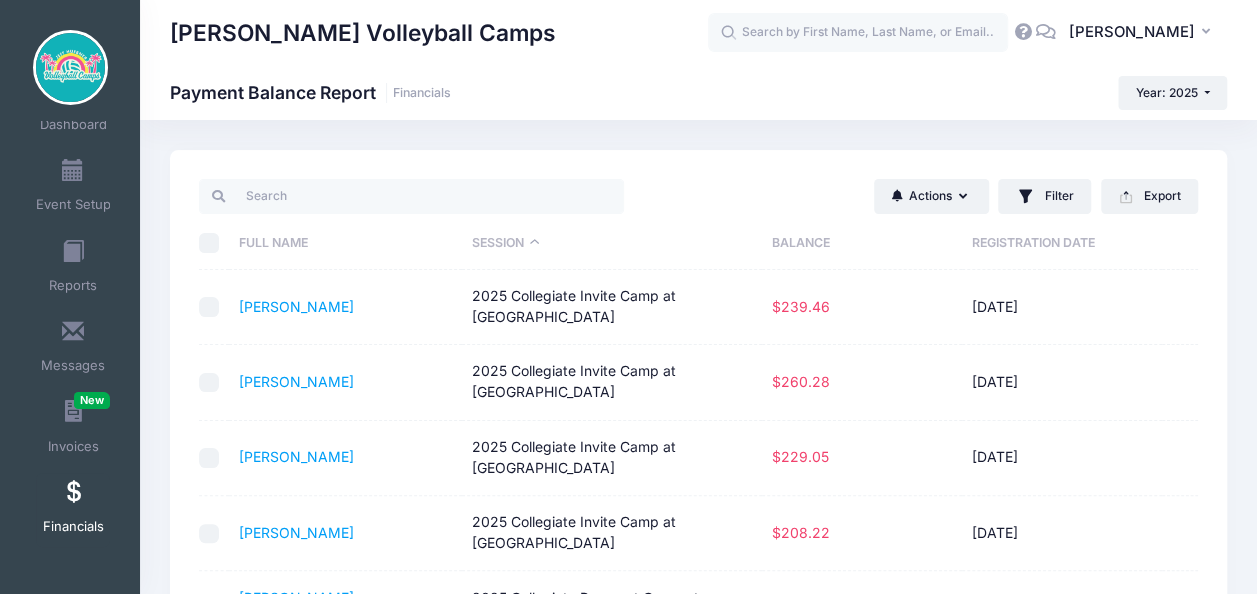 click on "Session" at bounding box center (612, 243) 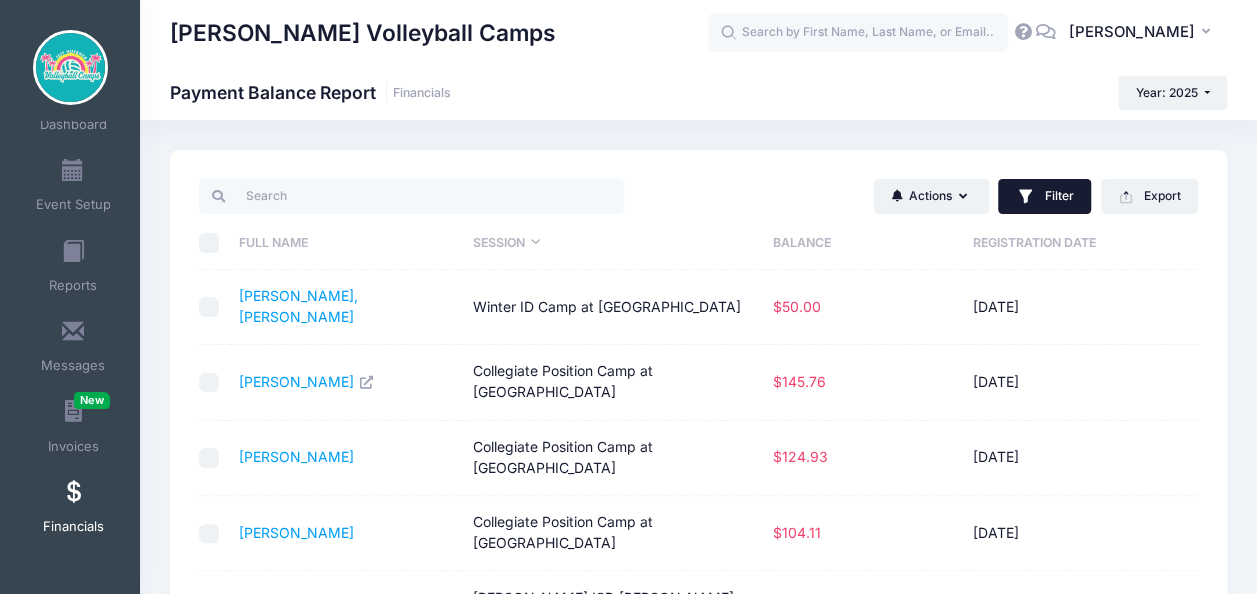 click 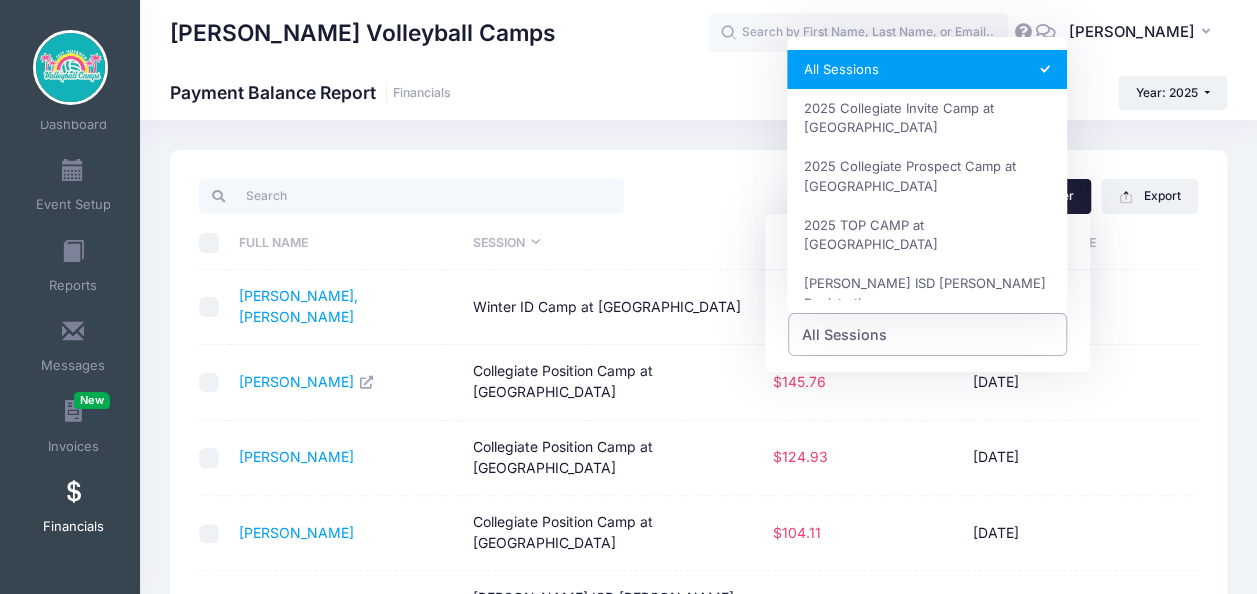 click on "All Sessions" at bounding box center (844, 334) 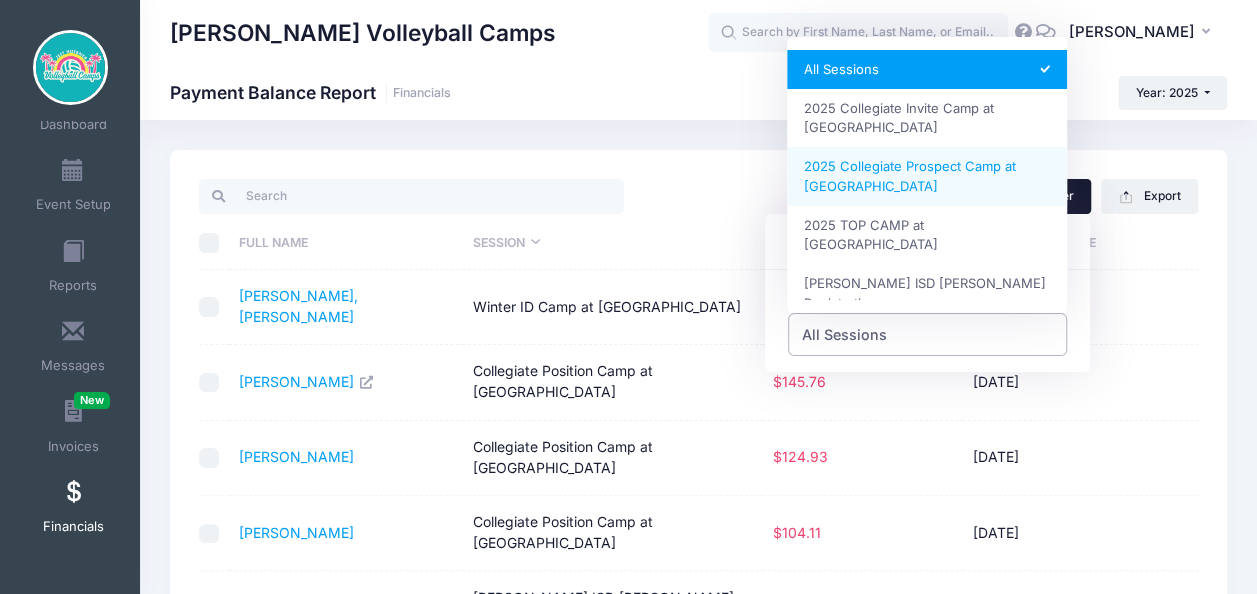 select on "2025 Collegiate Prospect Camp at Palm Beach Atlantic University" 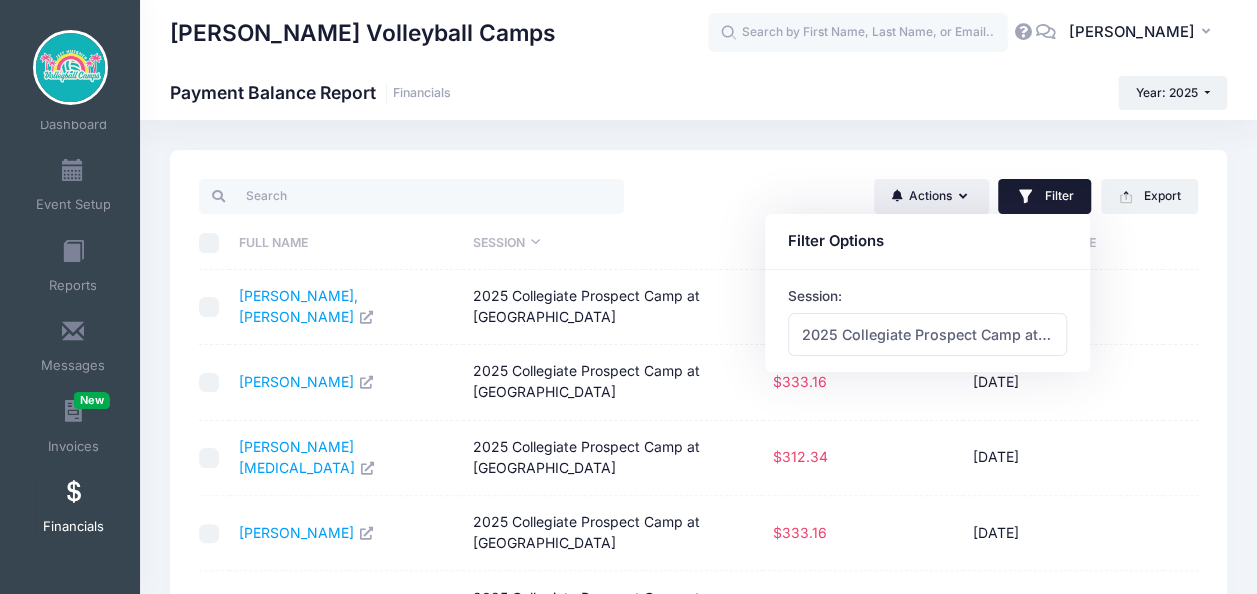click on "Actions      Send Payment Reminder
Send Email
Send SMS
Filter
Filter Options
Session:
All Sessions 2025 Collegiate Invite Camp at Palm Beach Atlantic University 2025 Collegiate Prospect Camp at Palm Beach Atlantic University 2025 TOP CAMP at Palm Beach Atlantic University Alvord ISD MS Camp Registration Collegiate Position Camp at Palm Beach Atlantic University Winter ID Camp at Palm Beach Atlantic University 2025 Collegiate Prospect Camp at Palm Beach Atlantic University
Export
Excel CSV Print
Full Name Session" at bounding box center (698, 632) 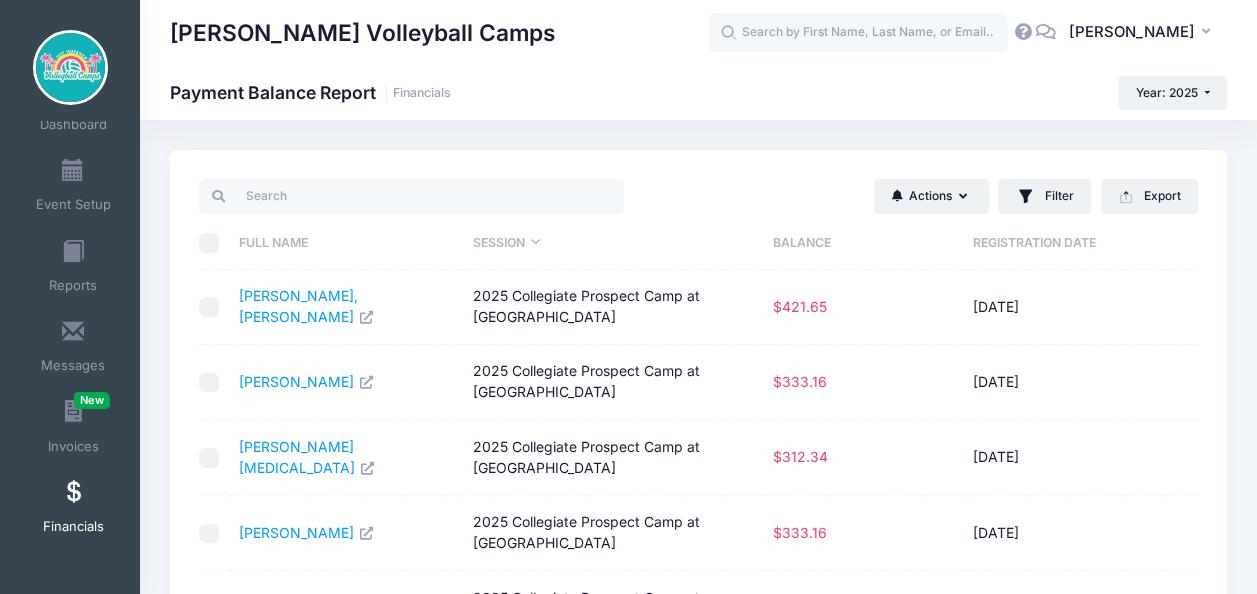 click at bounding box center (1180, 243) 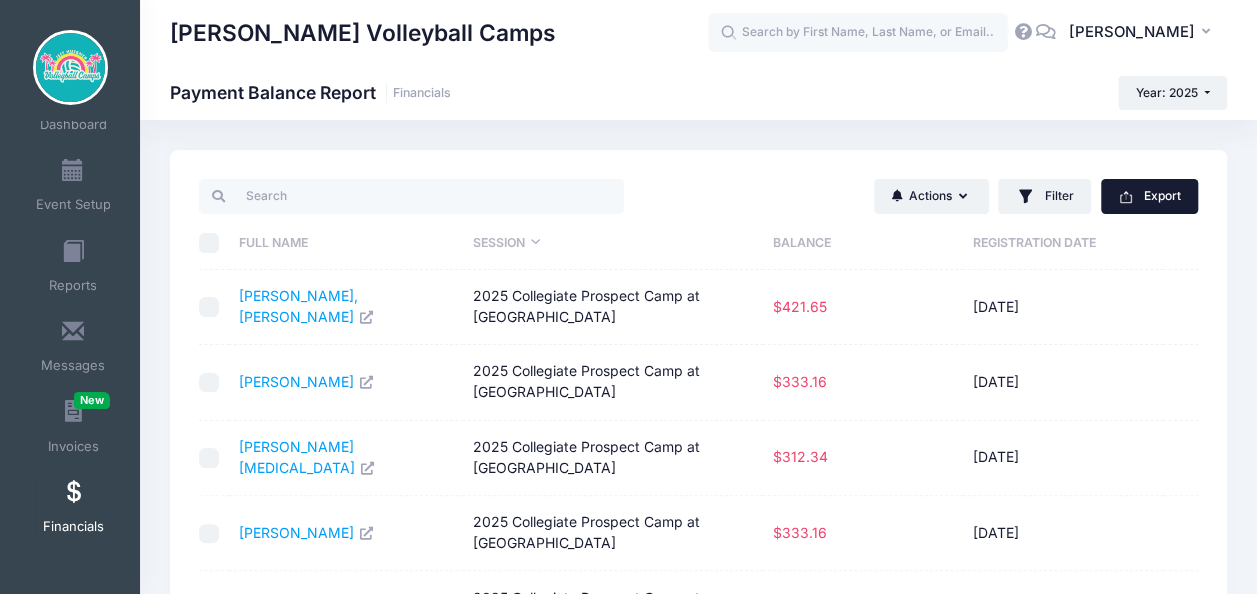 click on "Export" at bounding box center (1149, 196) 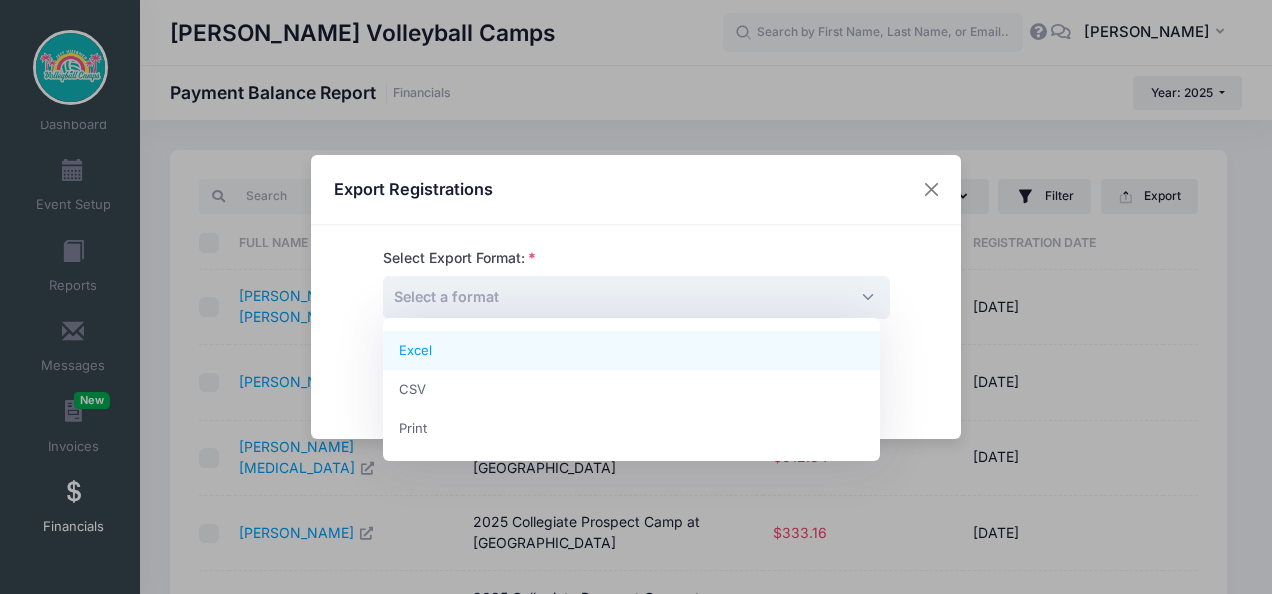 drag, startPoint x: 641, startPoint y: 296, endPoint x: 602, endPoint y: 320, distance: 45.79301 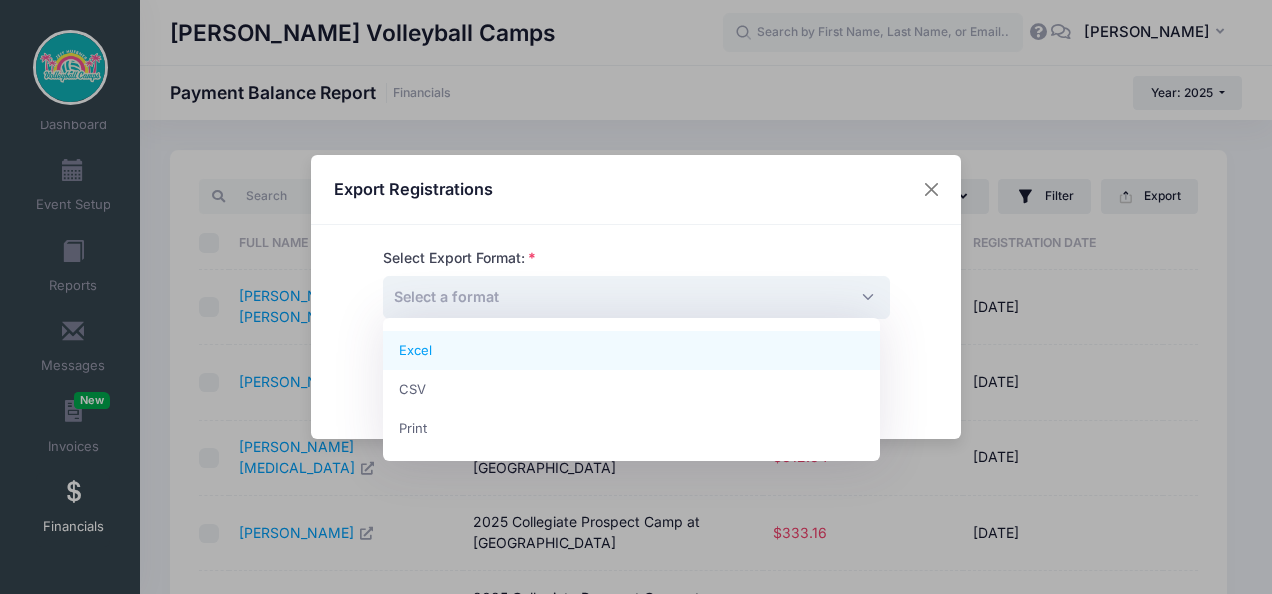 click on "Select a format" at bounding box center (636, 297) 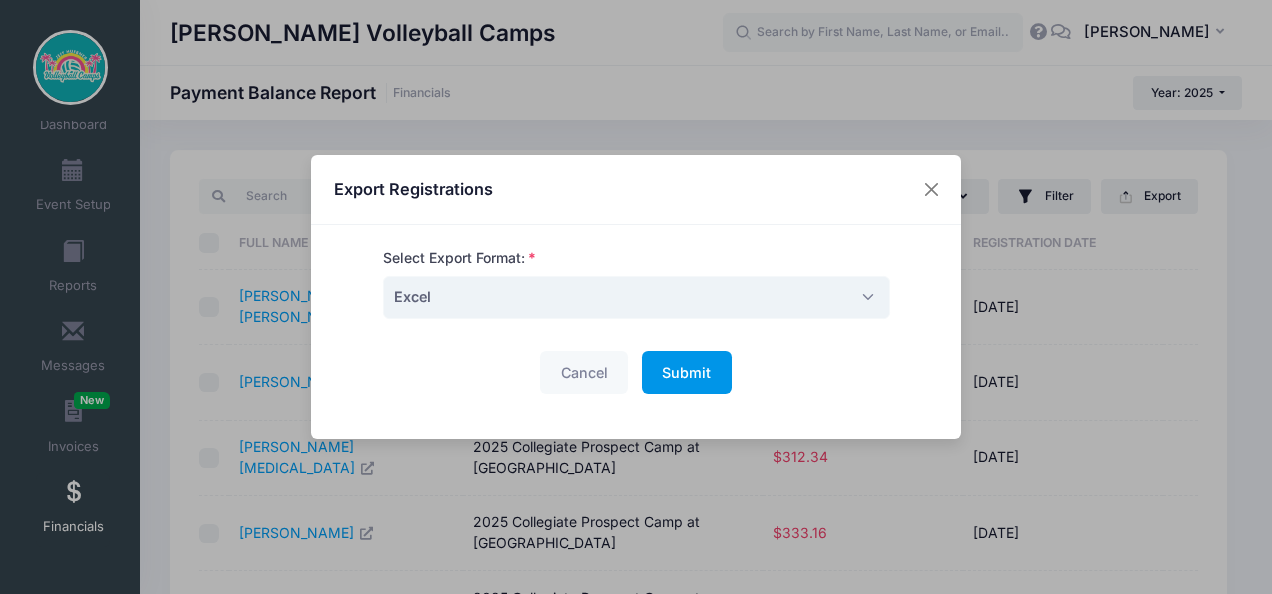 click on "Submit
Please wait..." at bounding box center [687, 372] 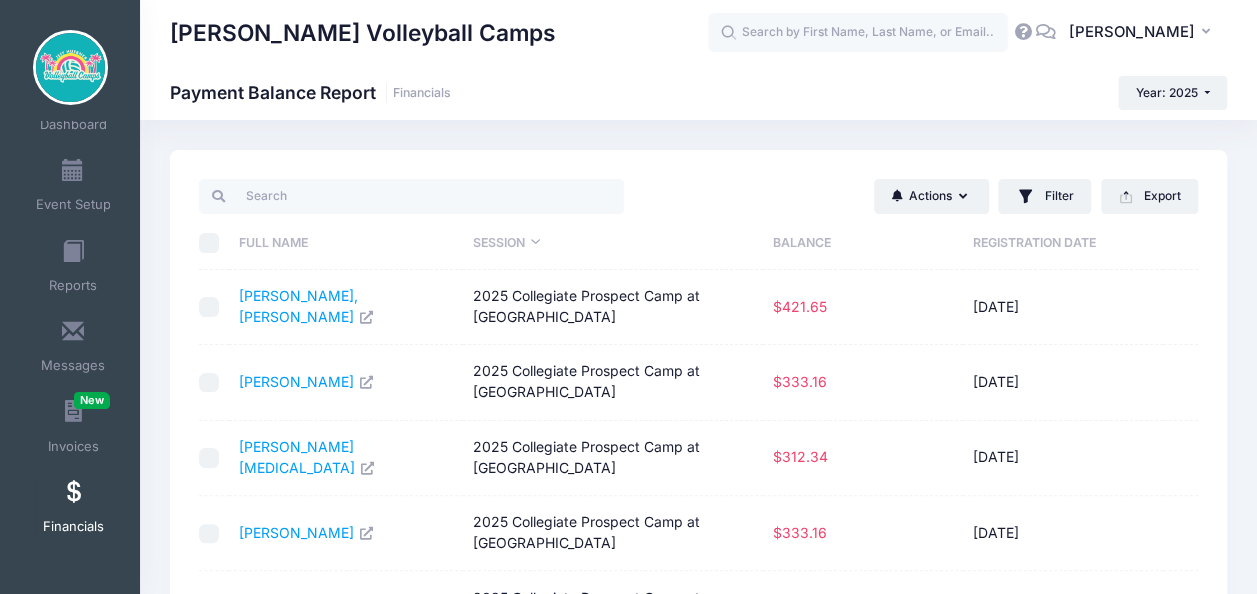 click at bounding box center (1180, 382) 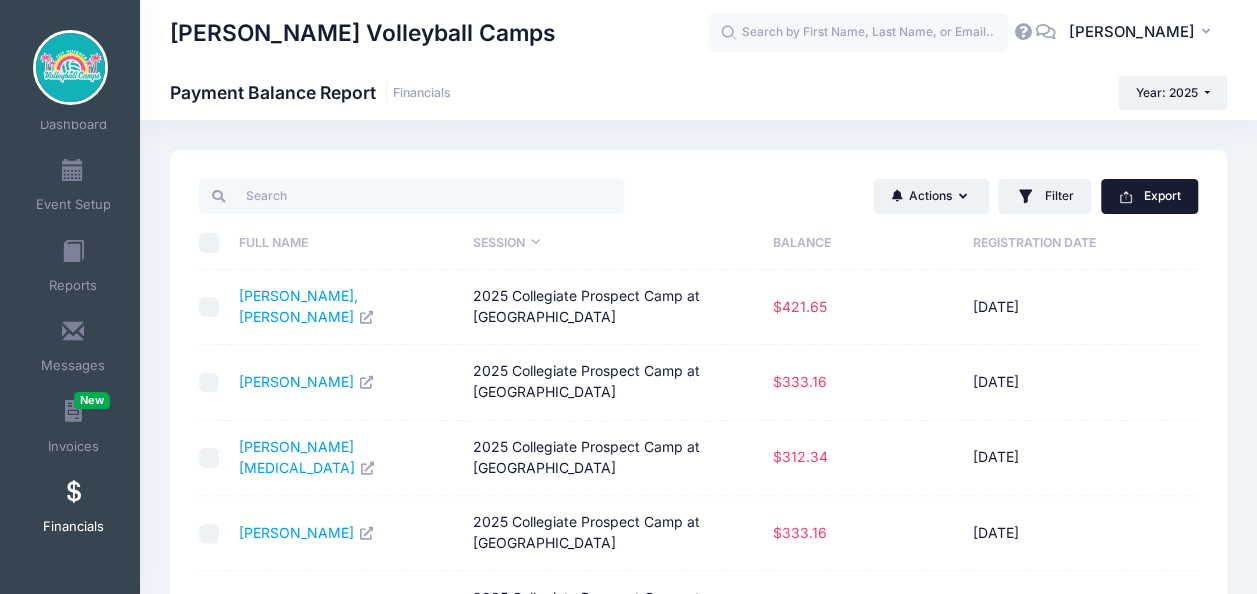 click on "Export" 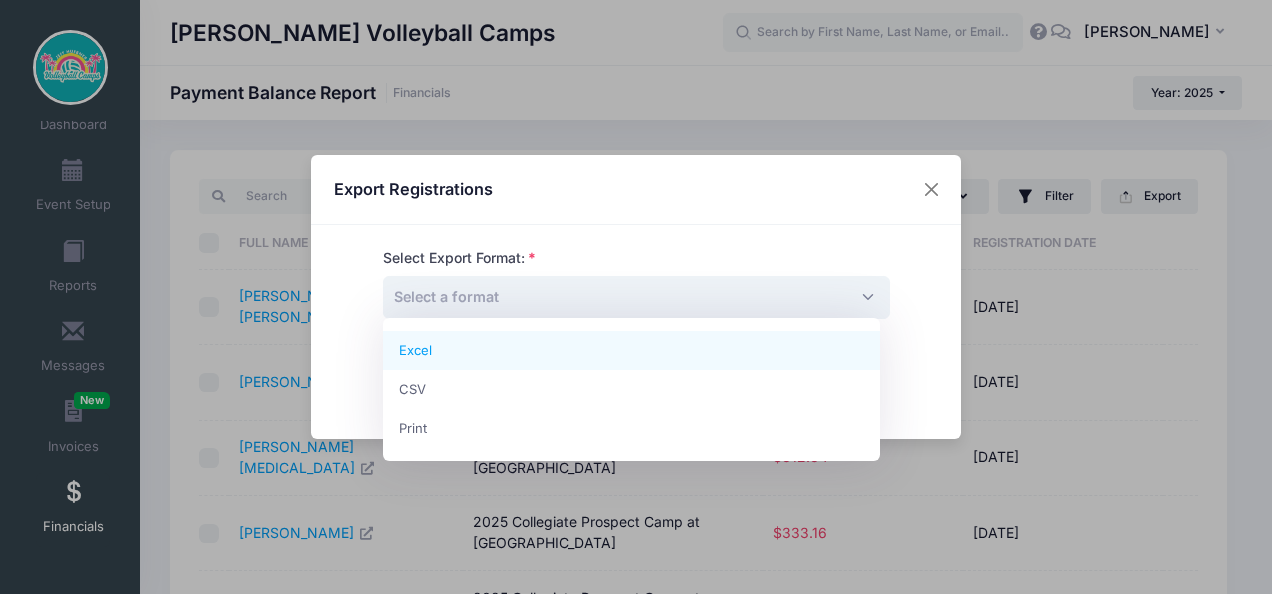 click on "Select a format" 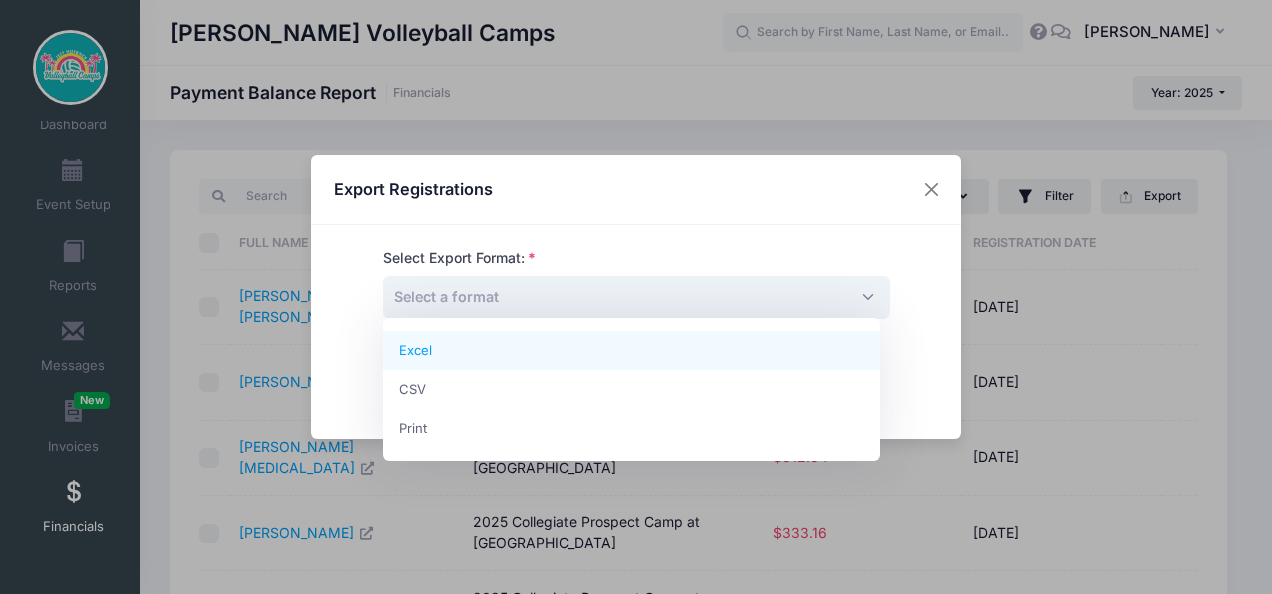 select on "excel" 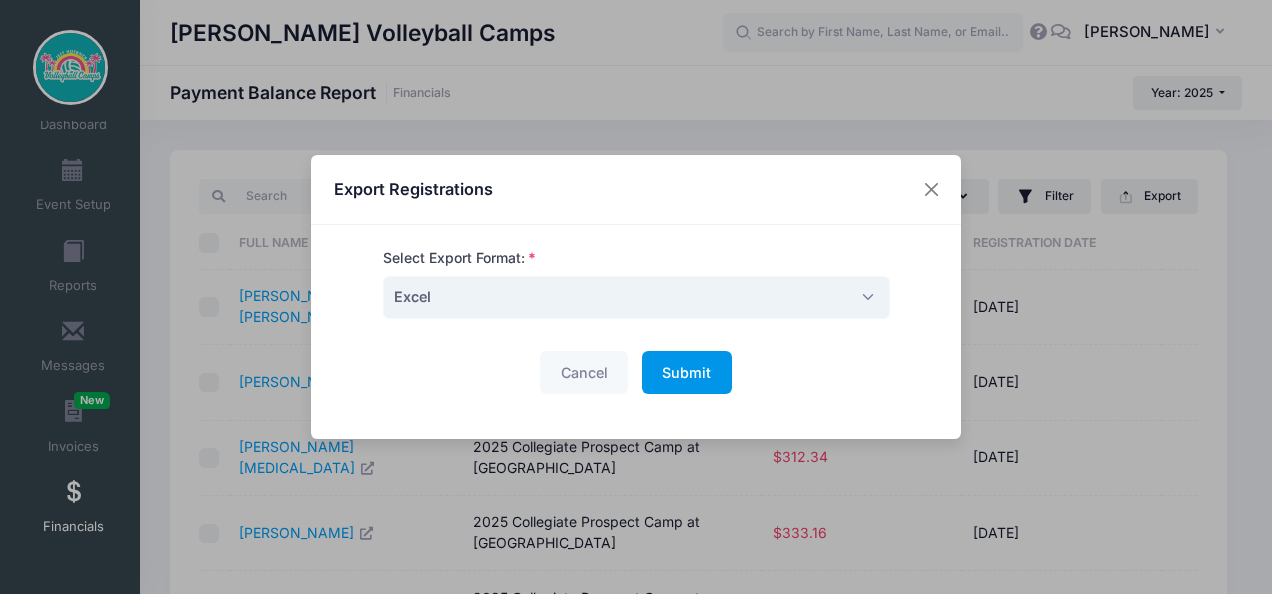 click on "Submit" 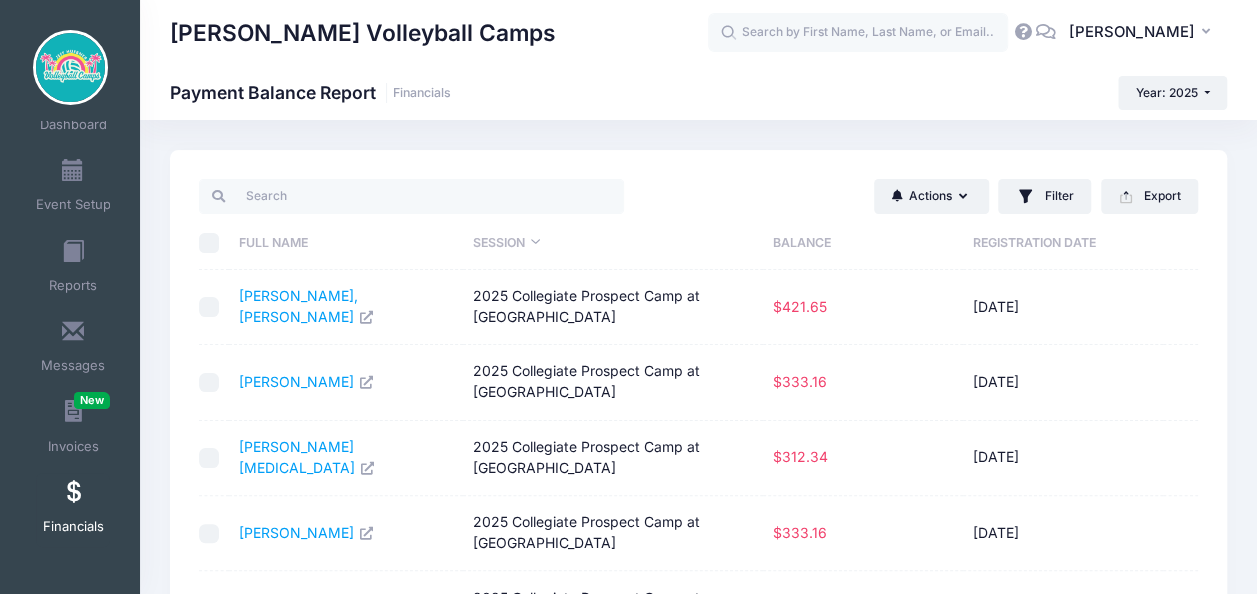 click on "Jeff Huebner Volleyball Camps
JH" 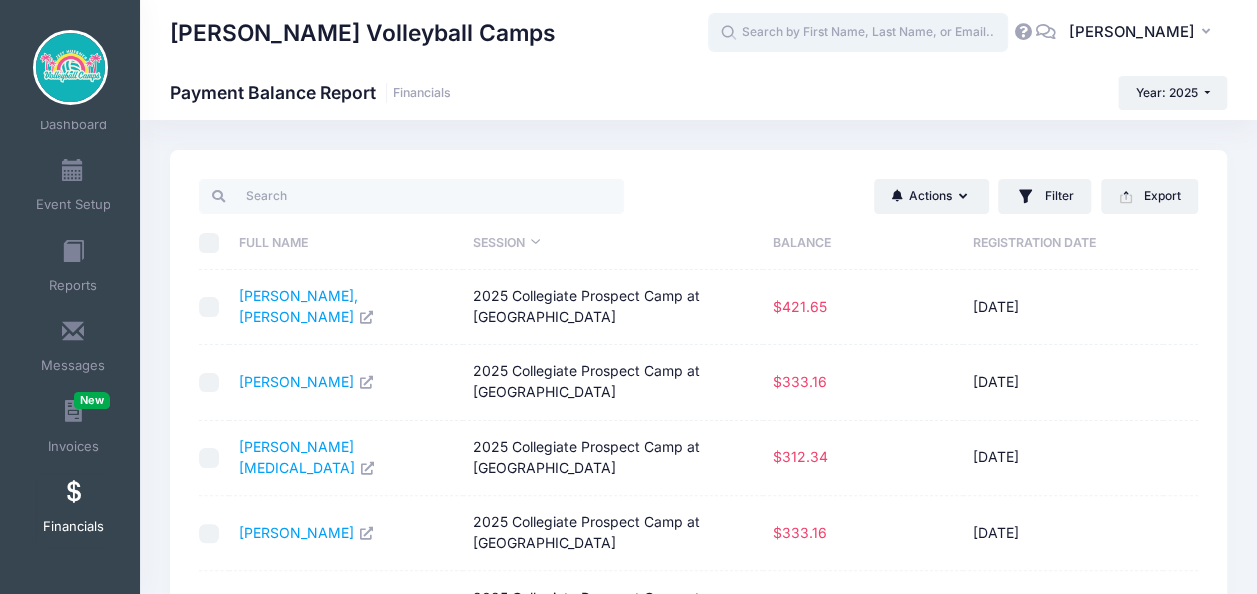 click 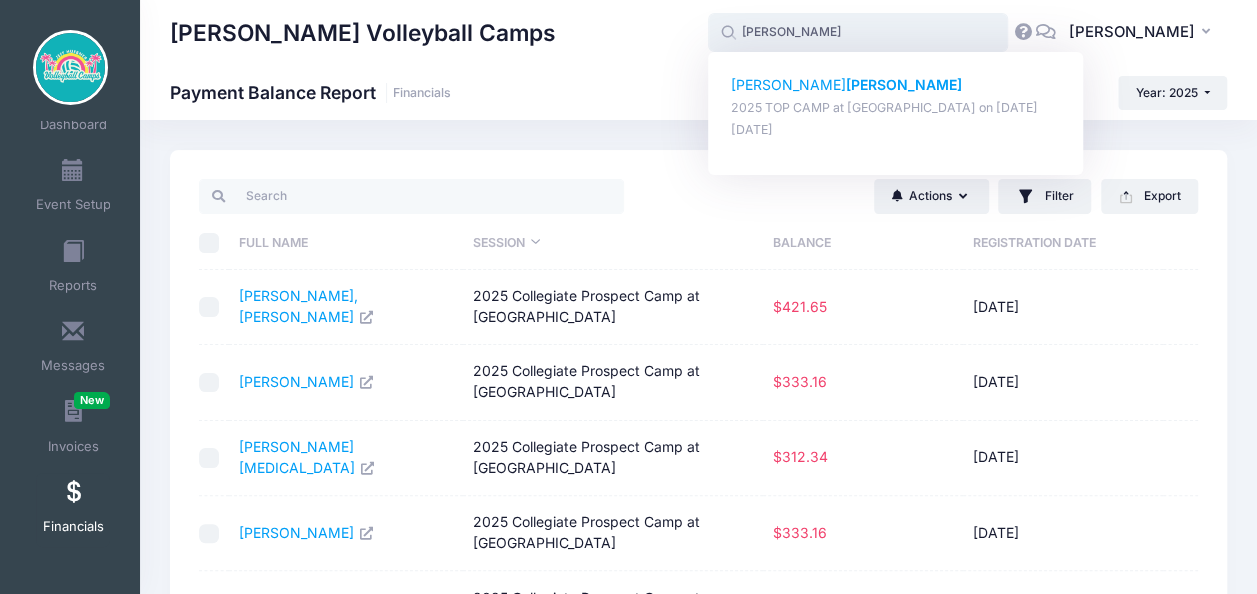 click on "Presley  Odom" 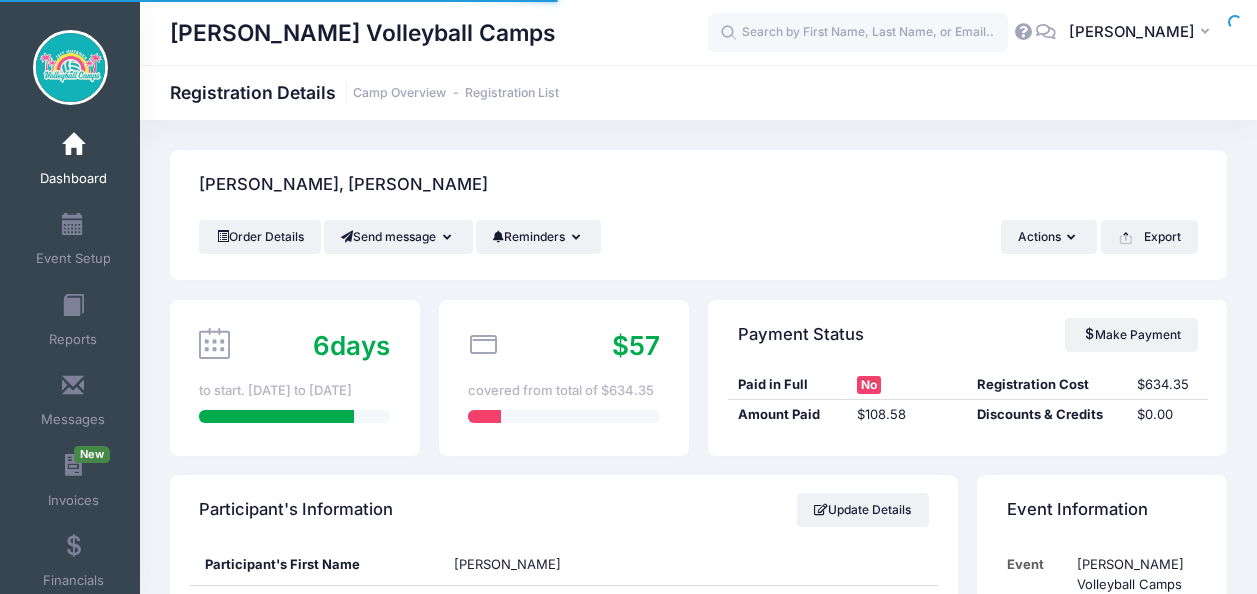 scroll, scrollTop: 0, scrollLeft: 0, axis: both 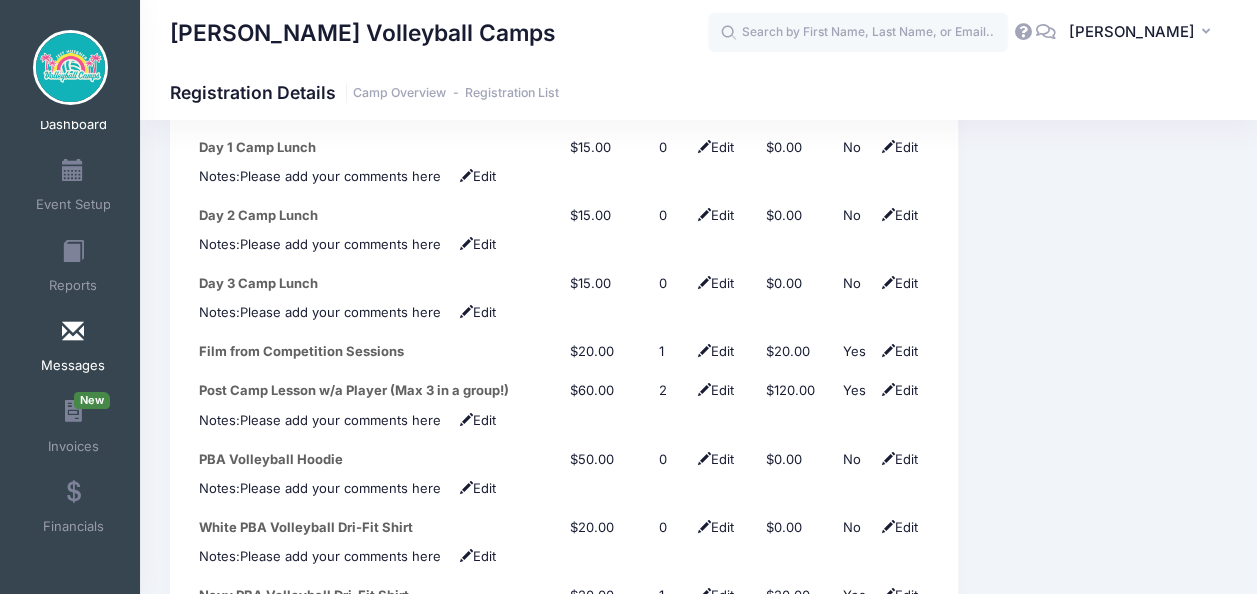 click on "Messages" at bounding box center [73, 349] 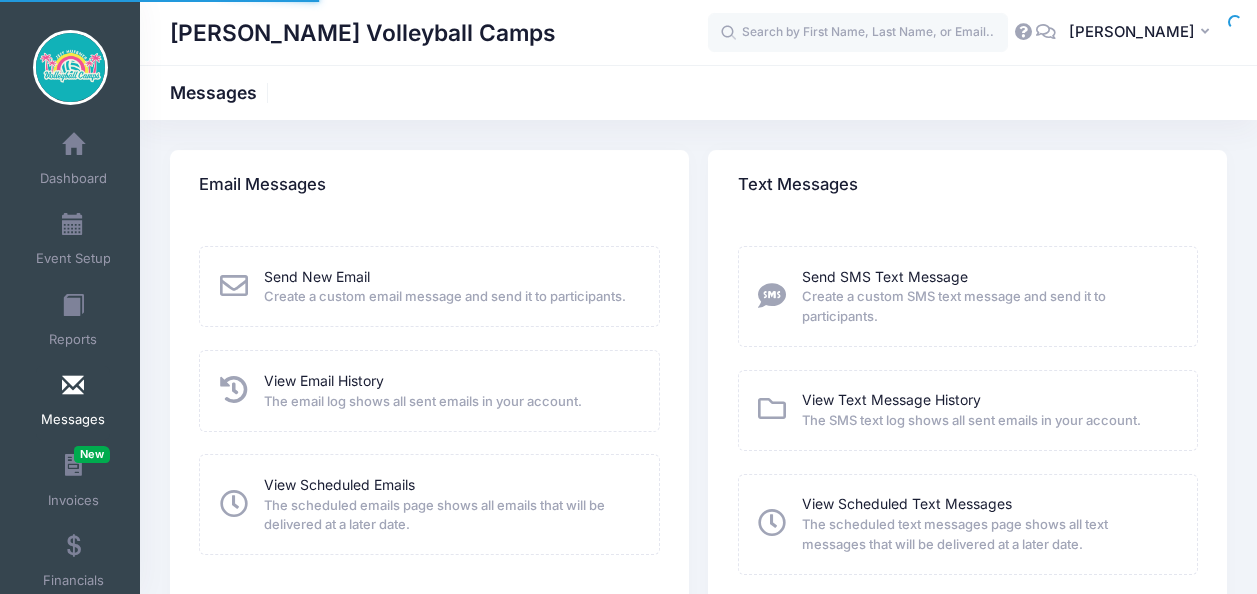 scroll, scrollTop: 0, scrollLeft: 0, axis: both 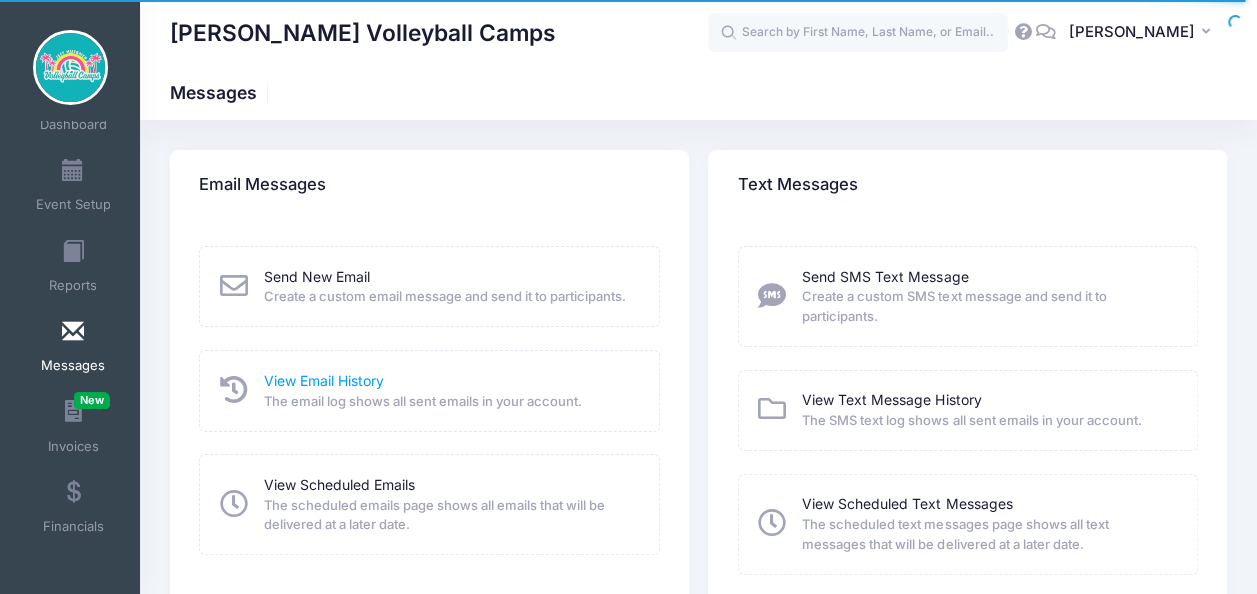click on "View Email History" at bounding box center [324, 380] 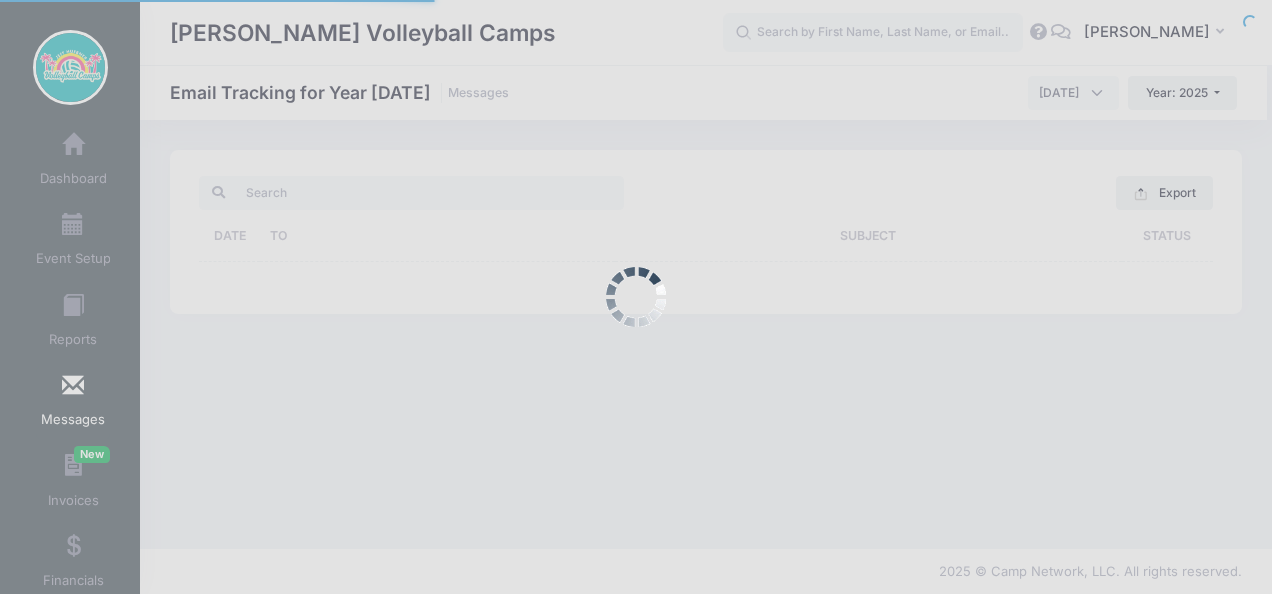 scroll, scrollTop: 0, scrollLeft: 0, axis: both 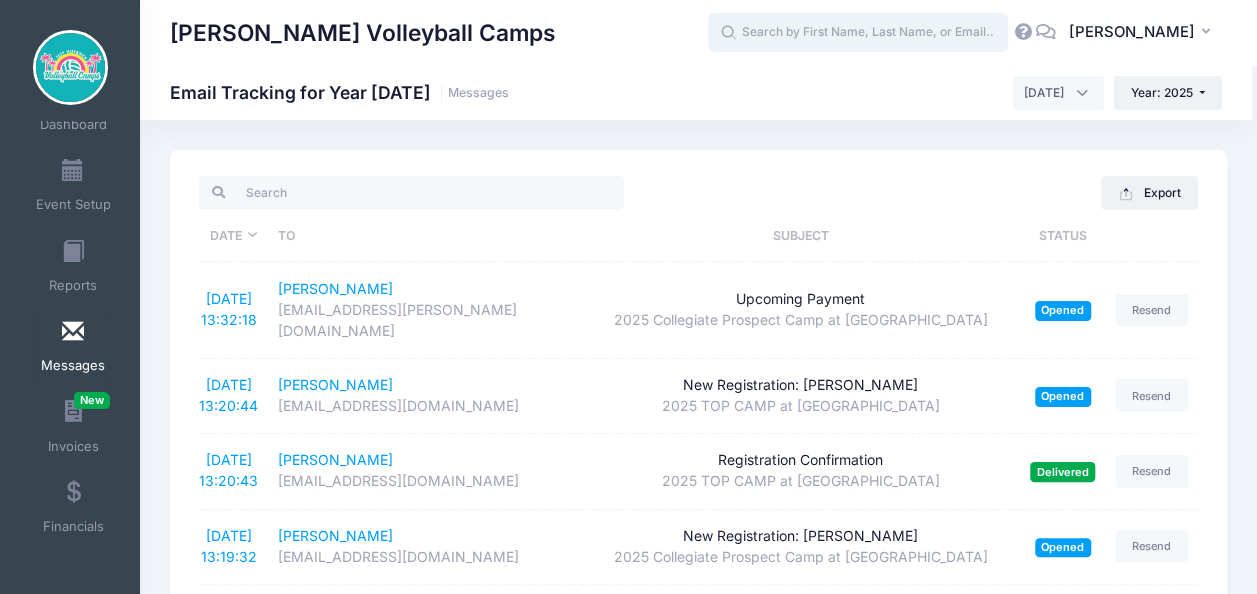 click at bounding box center (858, 33) 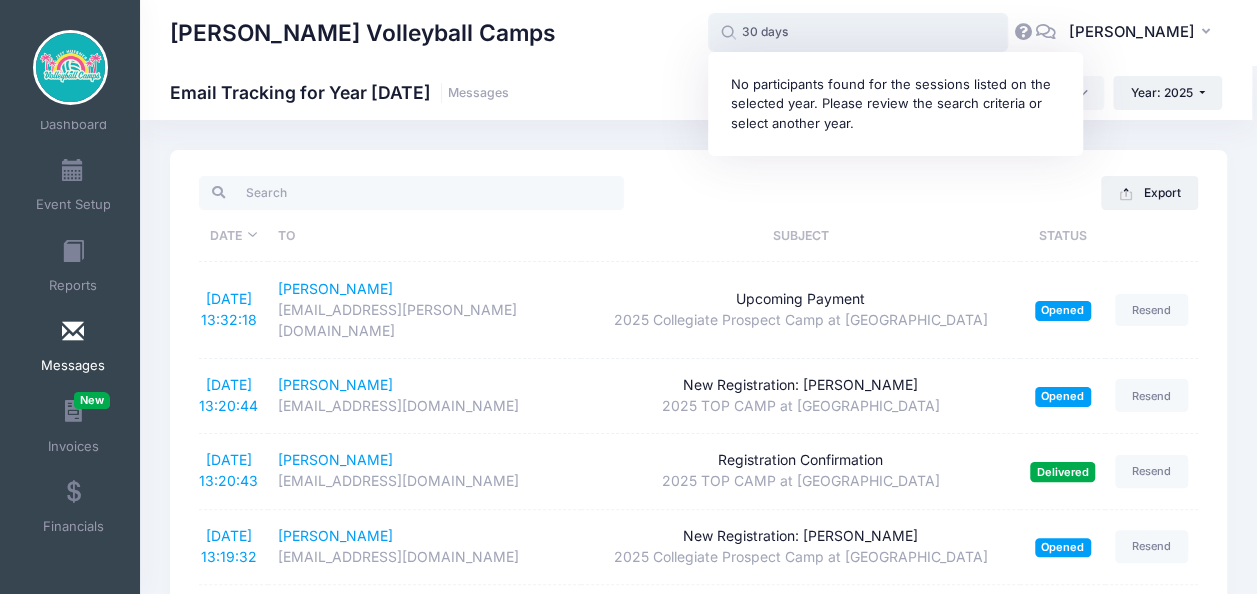 type on "30 days" 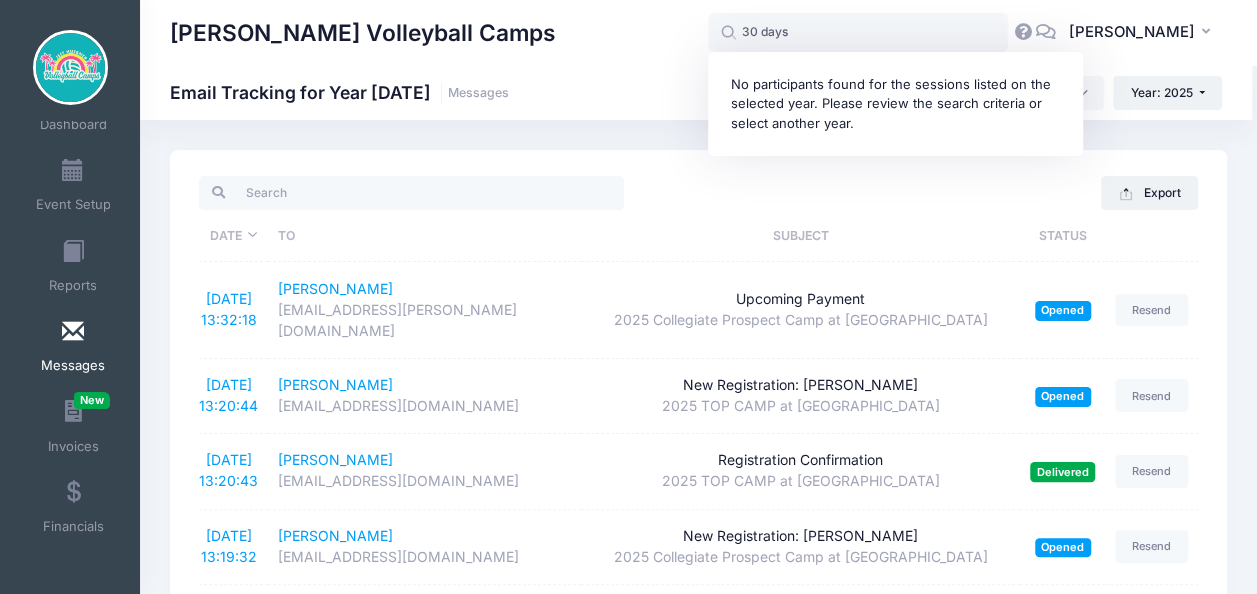 click on "Jeff Huebner Volleyball Camps
Email Tracking for Year 2025
Messages
January 2025
February 2025
March 2025
April 2025
May 2025
June 2025   CSV" at bounding box center (698, 2240) 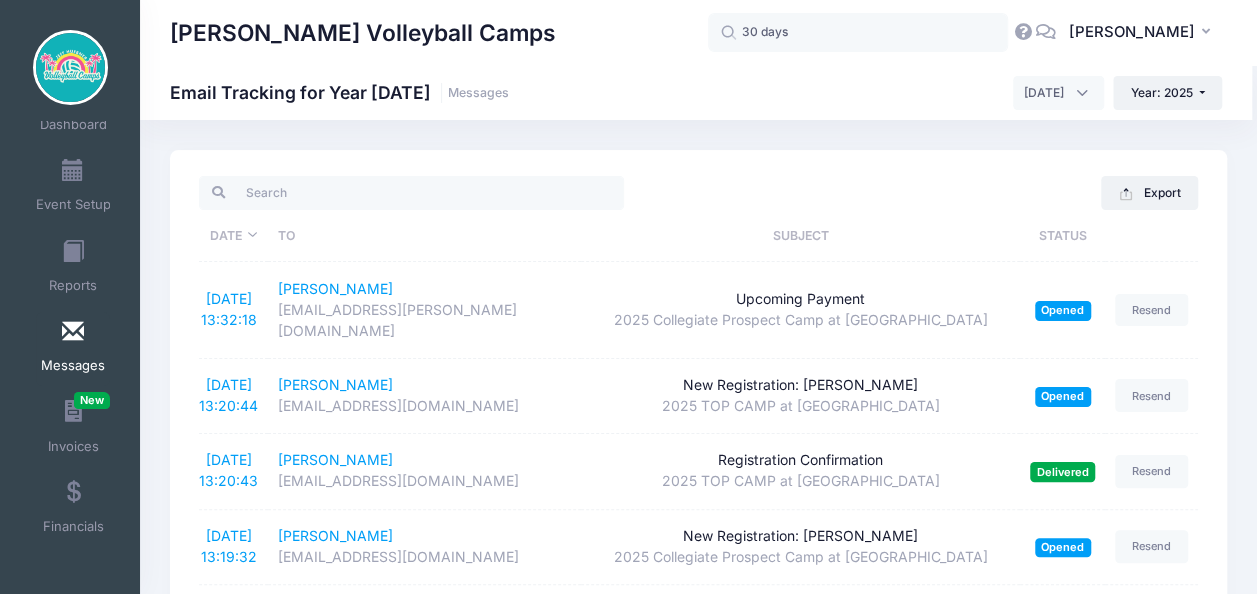click on "July 2025" at bounding box center (1058, 93) 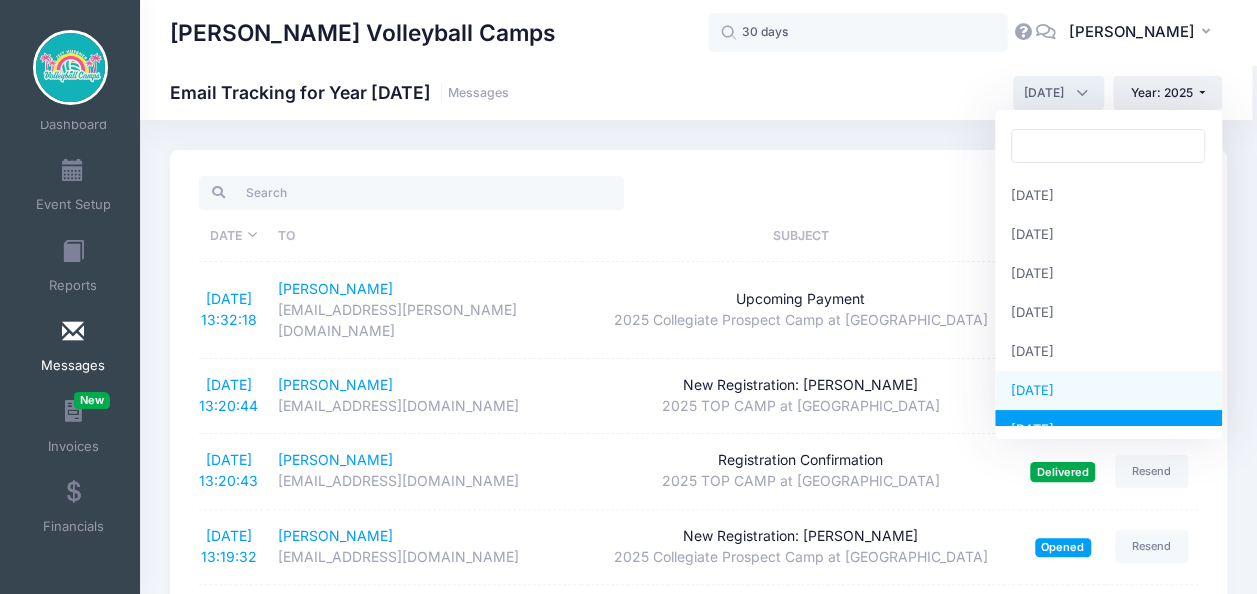 select on "6" 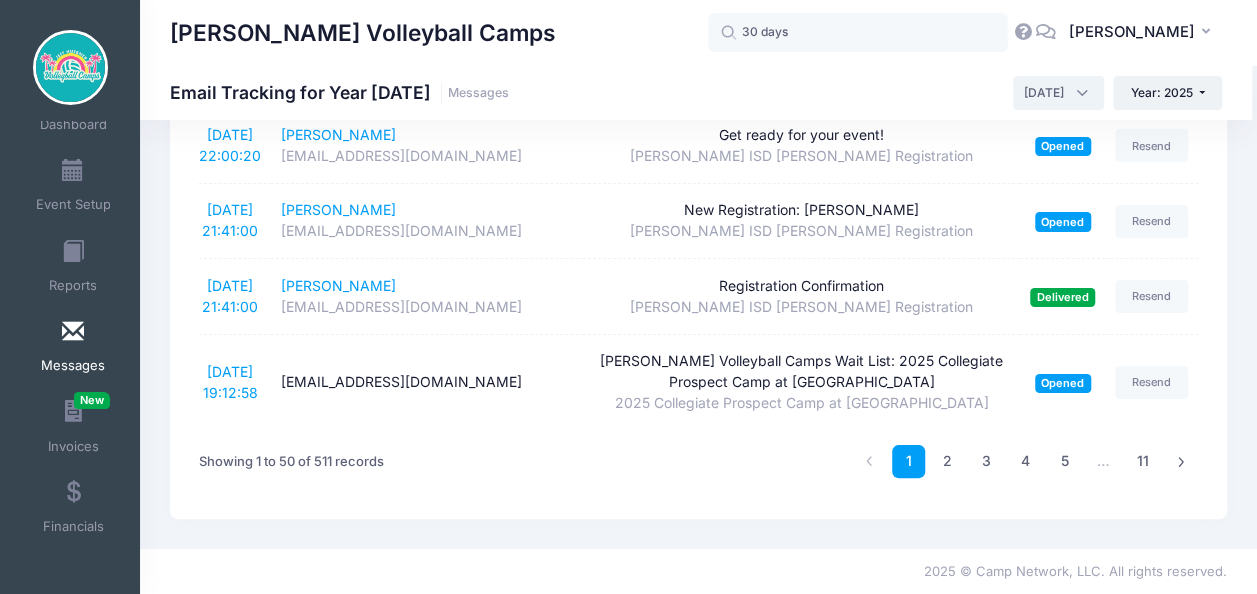 scroll, scrollTop: 4048, scrollLeft: 0, axis: vertical 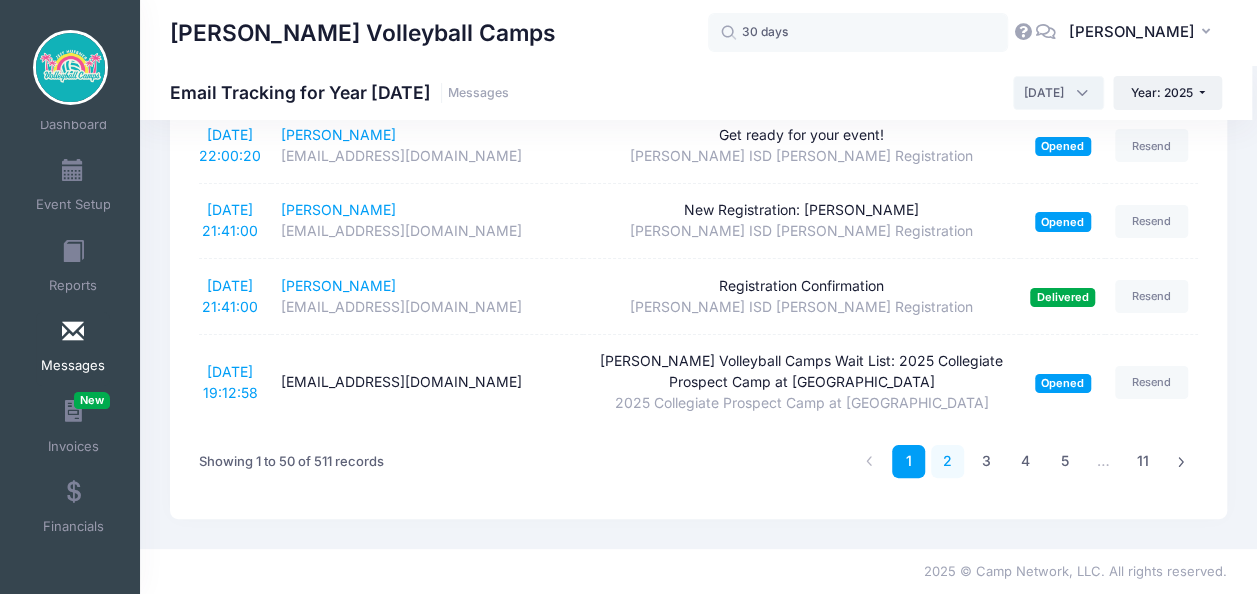 click on "2" at bounding box center [947, 461] 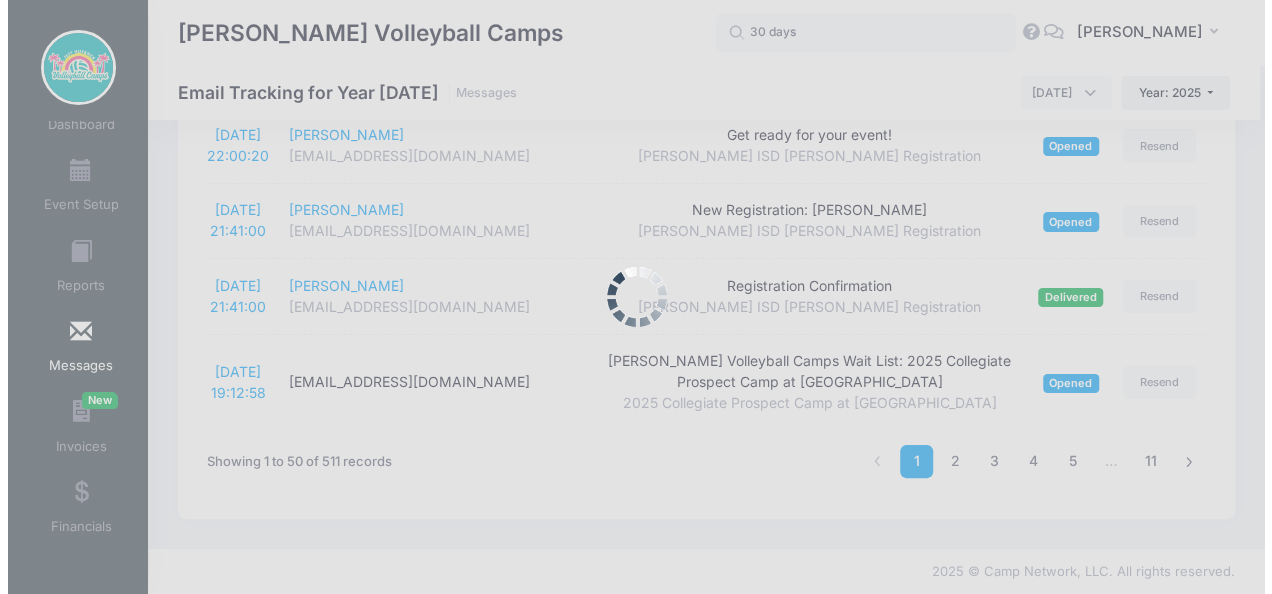 scroll, scrollTop: 3712, scrollLeft: 0, axis: vertical 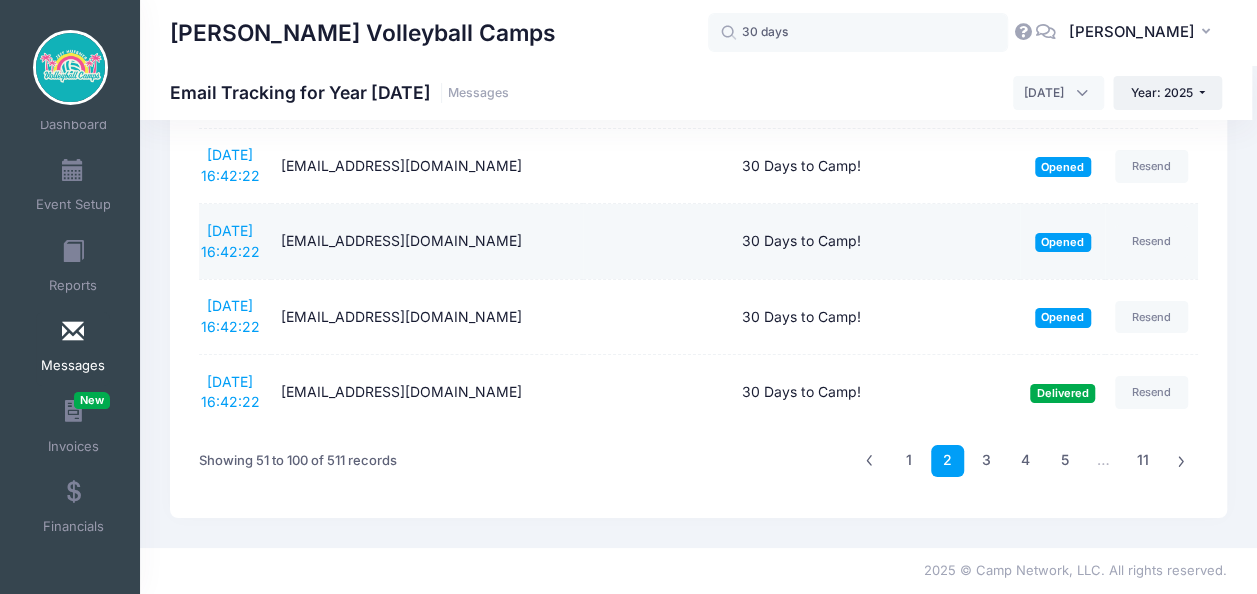 click on "6/19/2025 16:42:22" at bounding box center [235, 241] 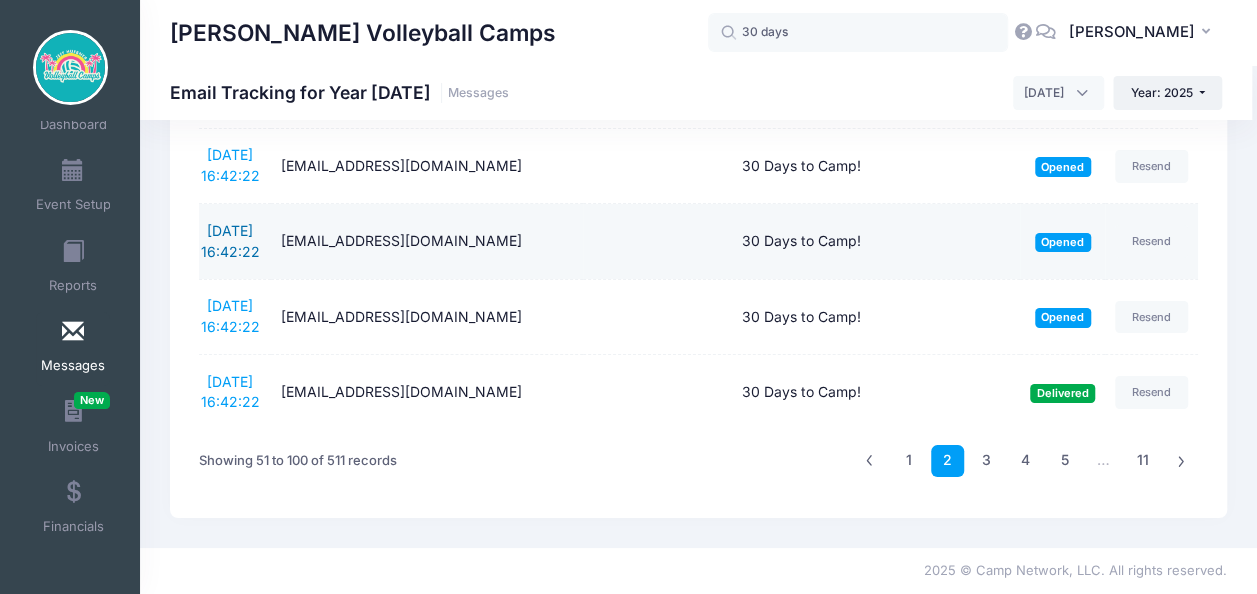 click on "6/19/2025 16:42:22" at bounding box center [230, 241] 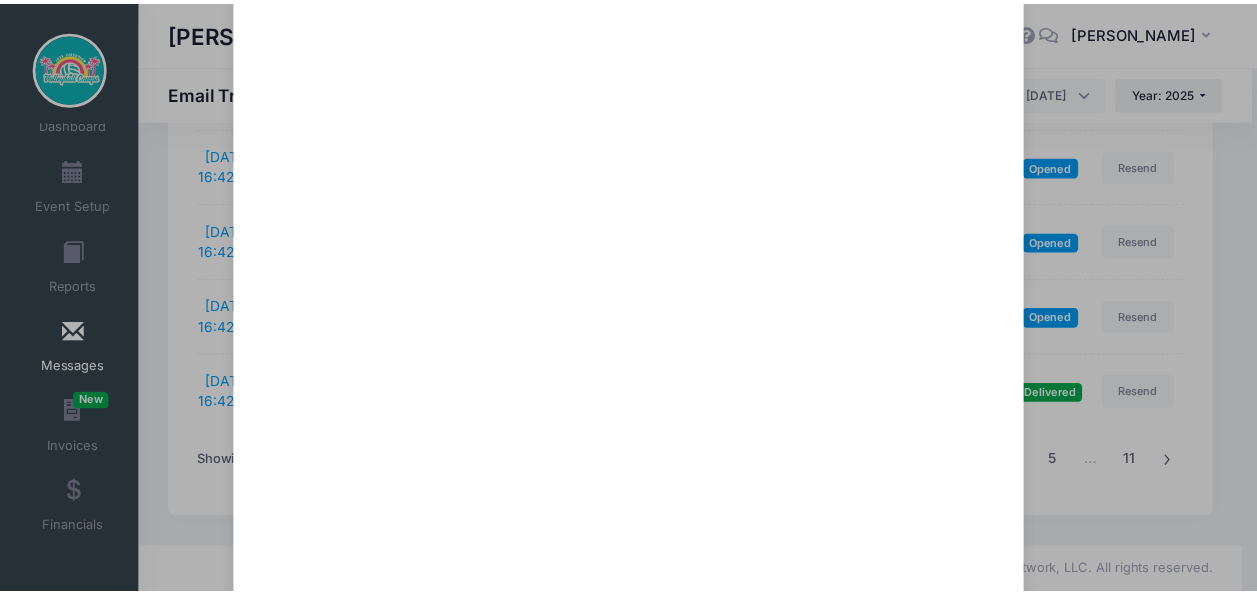 scroll, scrollTop: 944, scrollLeft: 0, axis: vertical 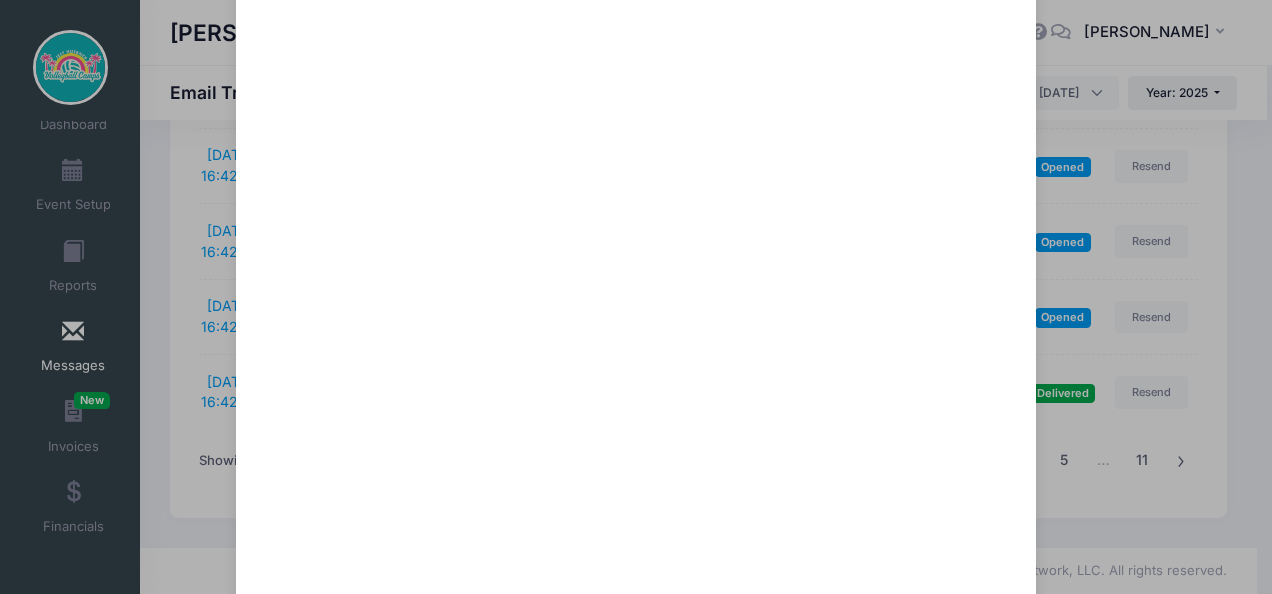 click on "30 Days to Camp!
Sent:  6/19/2025 16:42:22
Opened  on  6/19/2025 16:55:23
To:  jennkrejci@gmail.com
Cc: morganmanwaring3@gmail.com
Close" at bounding box center [636, 297] 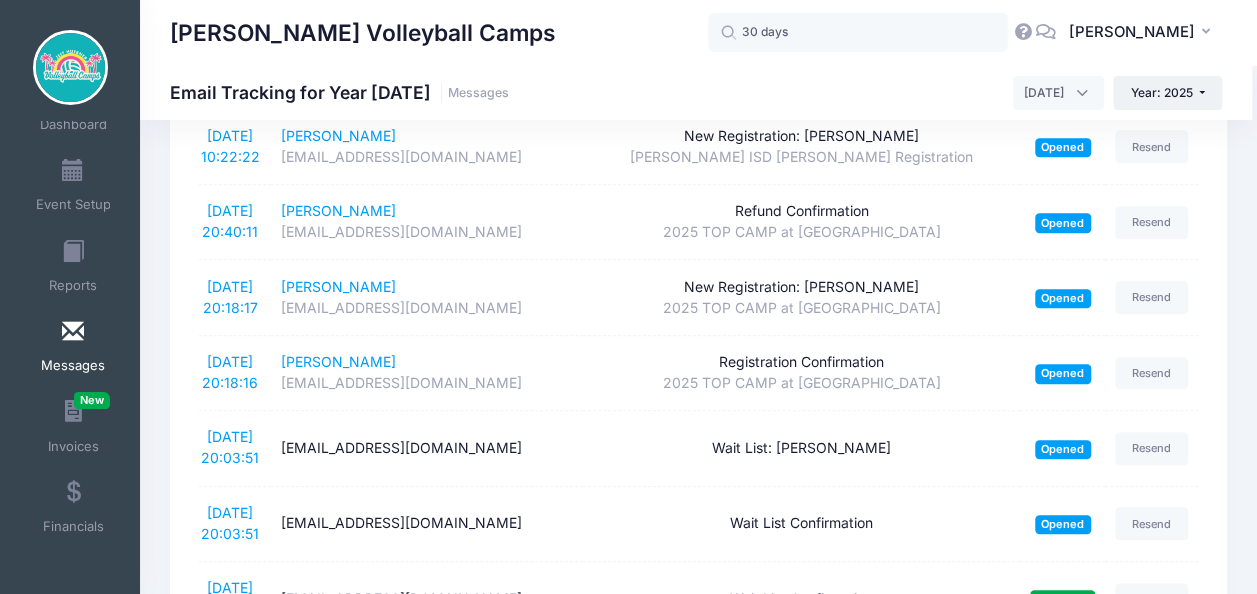 scroll, scrollTop: 0, scrollLeft: 0, axis: both 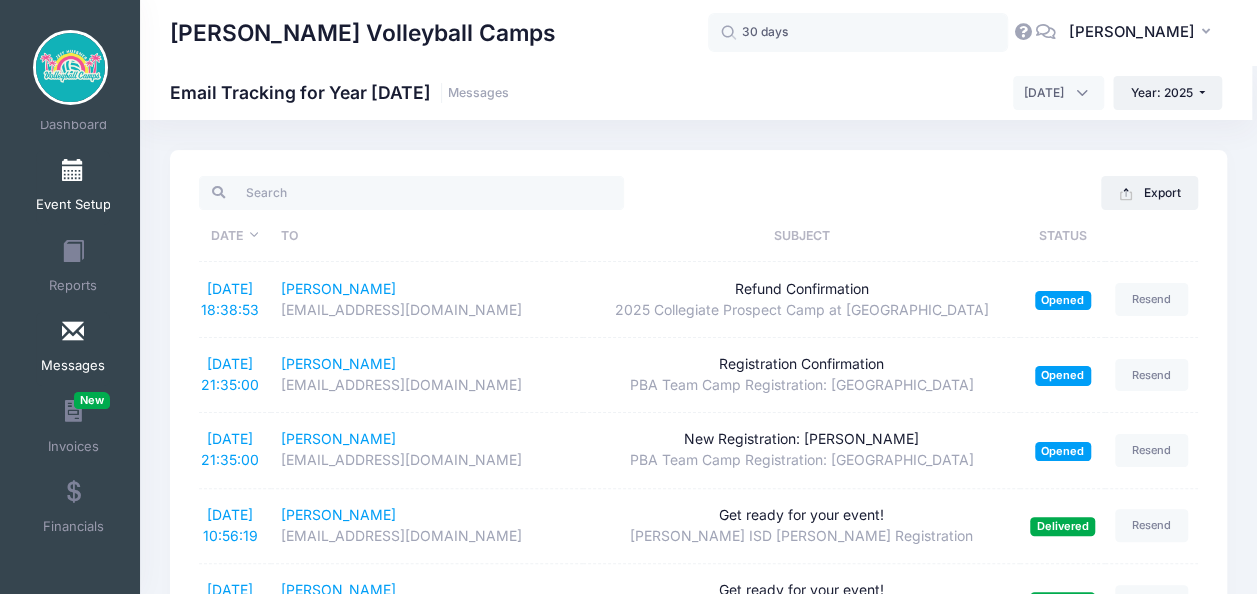 click on "Event Setup" at bounding box center [73, 205] 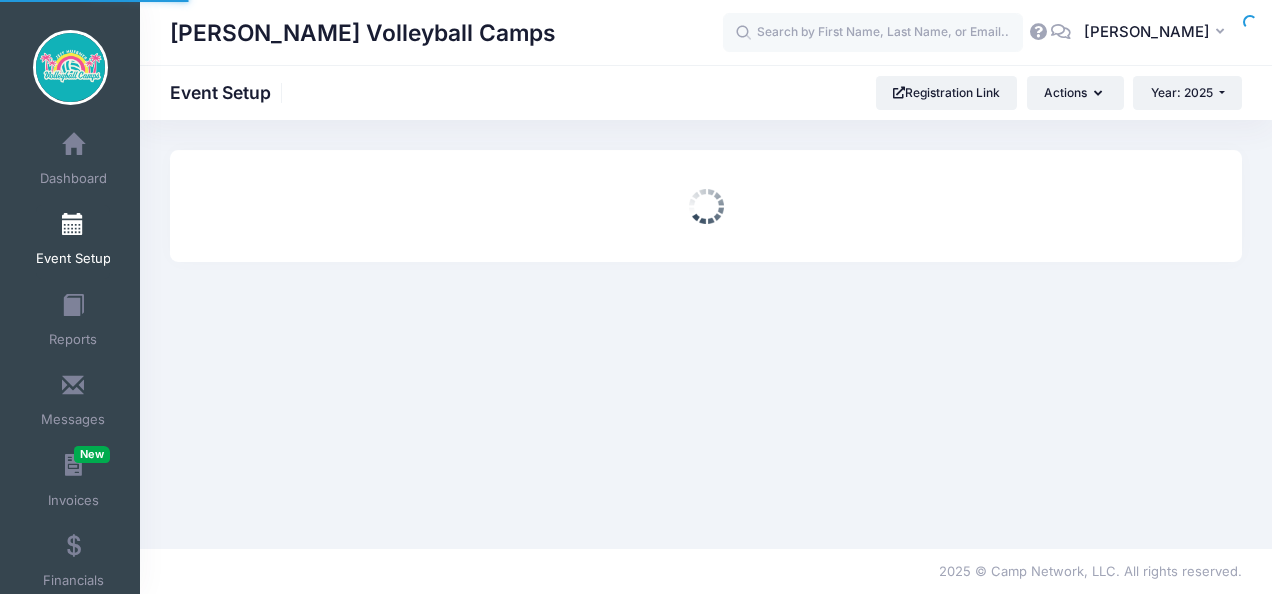 scroll, scrollTop: 0, scrollLeft: 0, axis: both 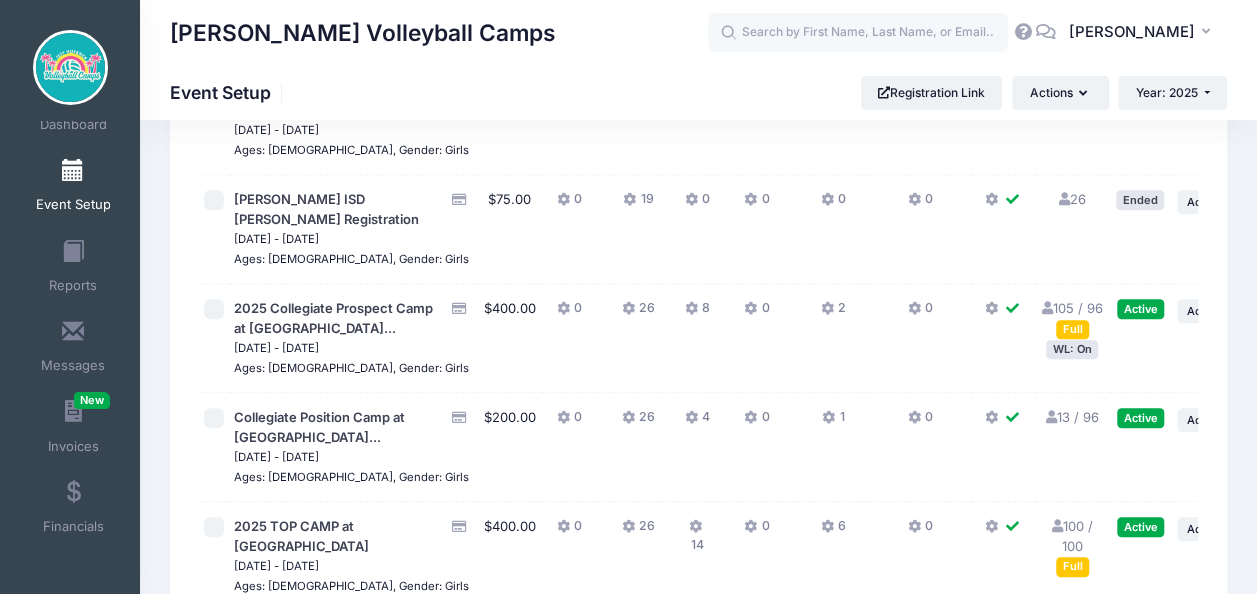 click on "105             / 96
Full" at bounding box center [1072, 318] 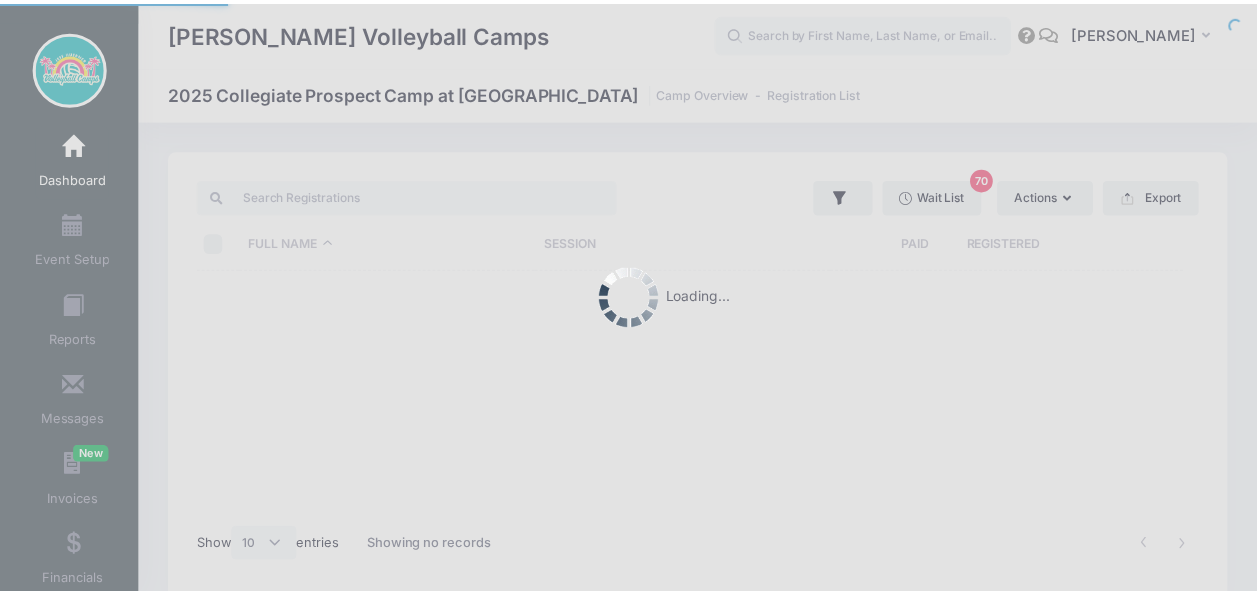 scroll, scrollTop: 0, scrollLeft: 0, axis: both 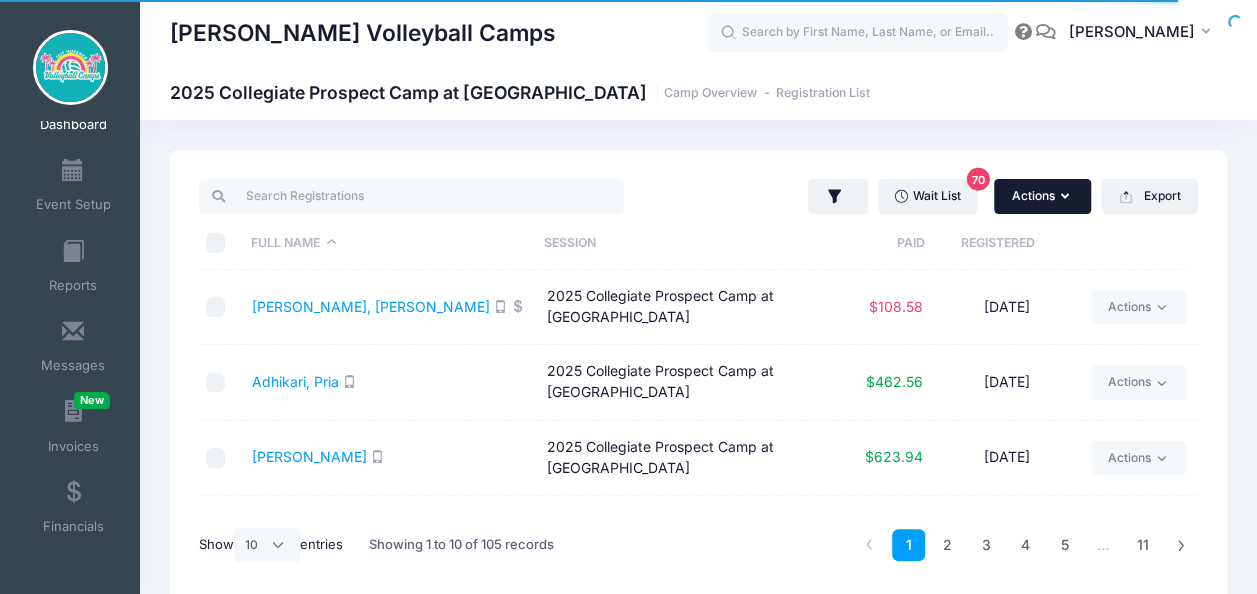 click on "Actions" at bounding box center [1042, 196] 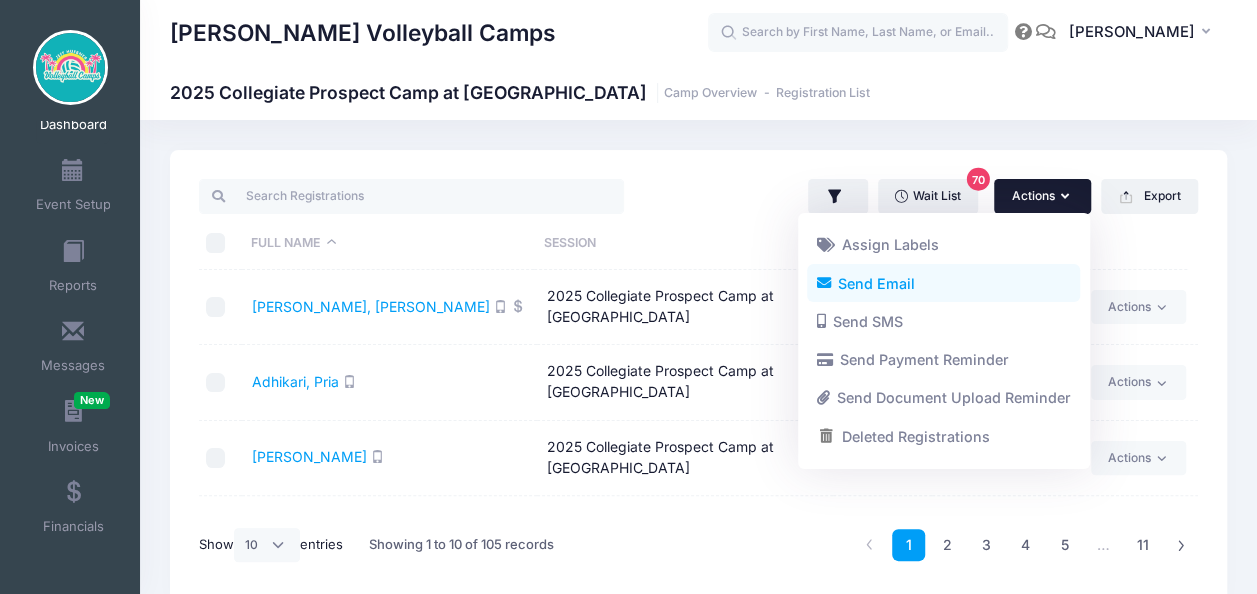 click on "Send Email" at bounding box center (943, 283) 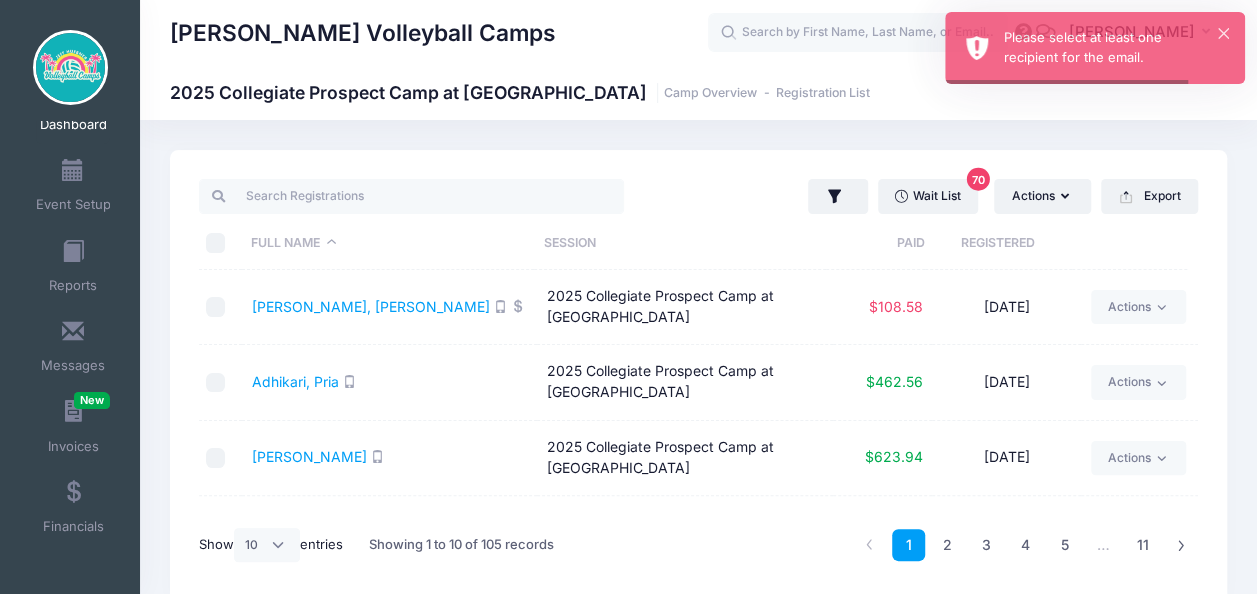 click on "Wait List
70
Actions      Assign Labels
Send Email
Send SMS
Send Payment Reminder
Send Document Upload Reminder
Deleted Registrations
Filter Options
Payment Status:
All
Paid Full" at bounding box center [953, 196] 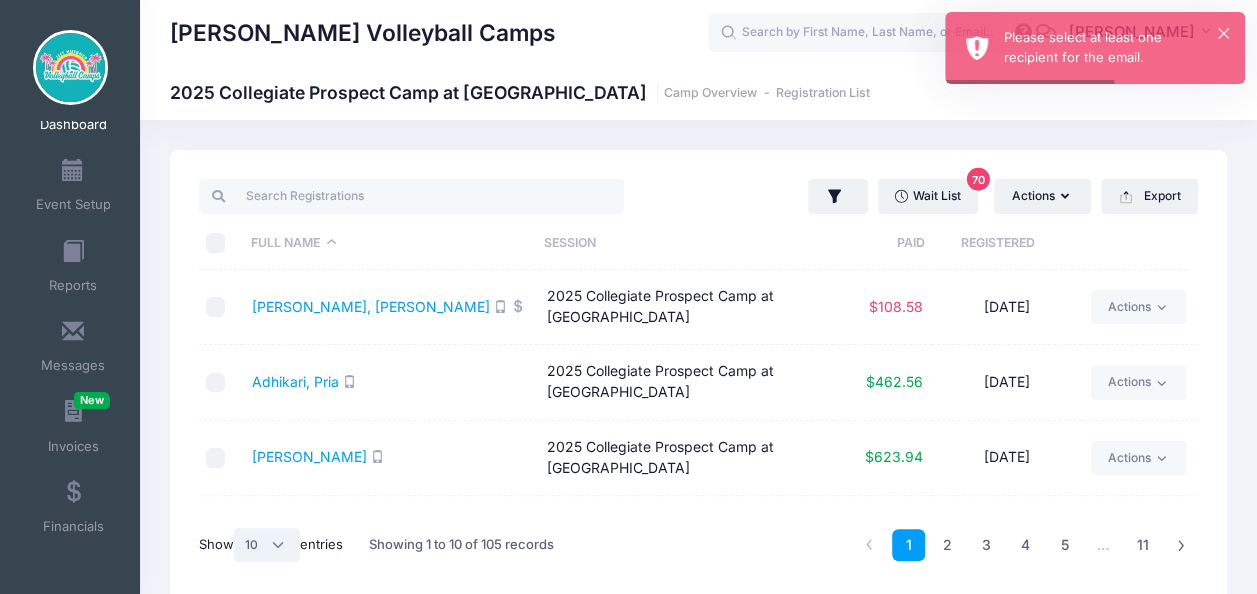 drag, startPoint x: 246, startPoint y: 550, endPoint x: 264, endPoint y: 548, distance: 18.110771 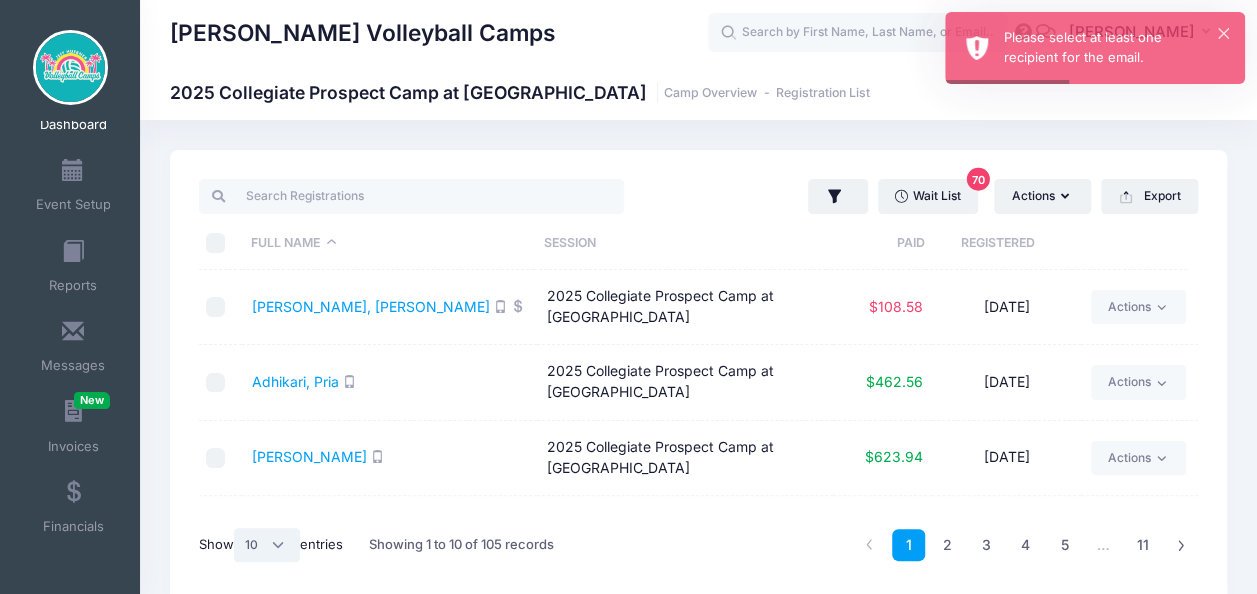 select on "-1" 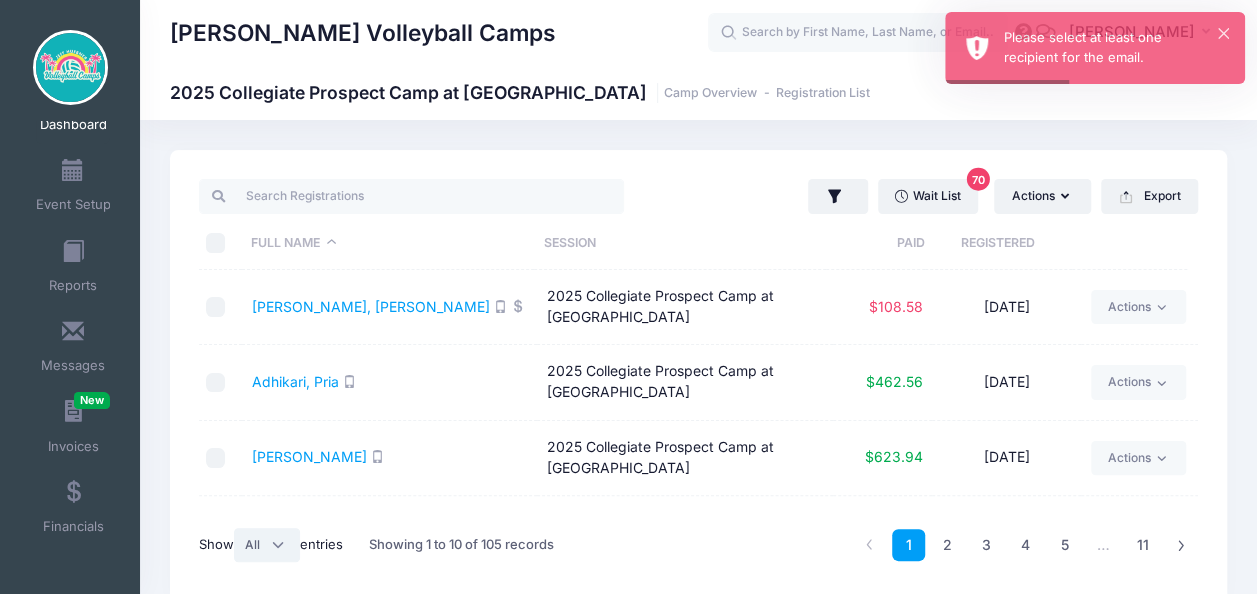click on "All 10 25 50" at bounding box center [267, 545] 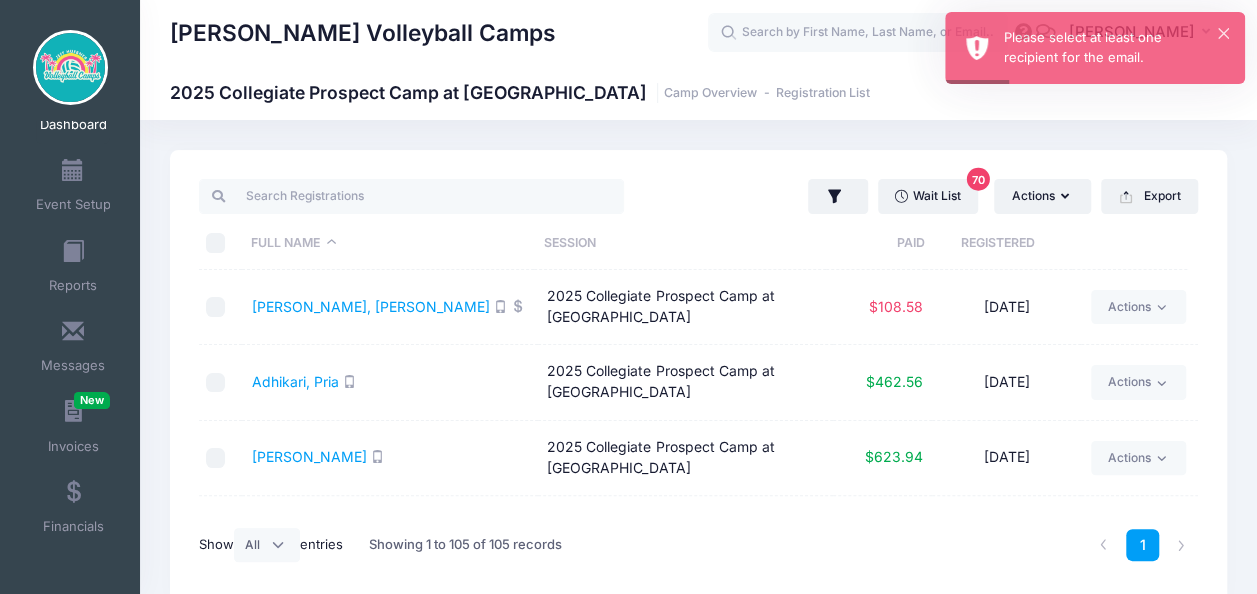 click at bounding box center [216, 243] 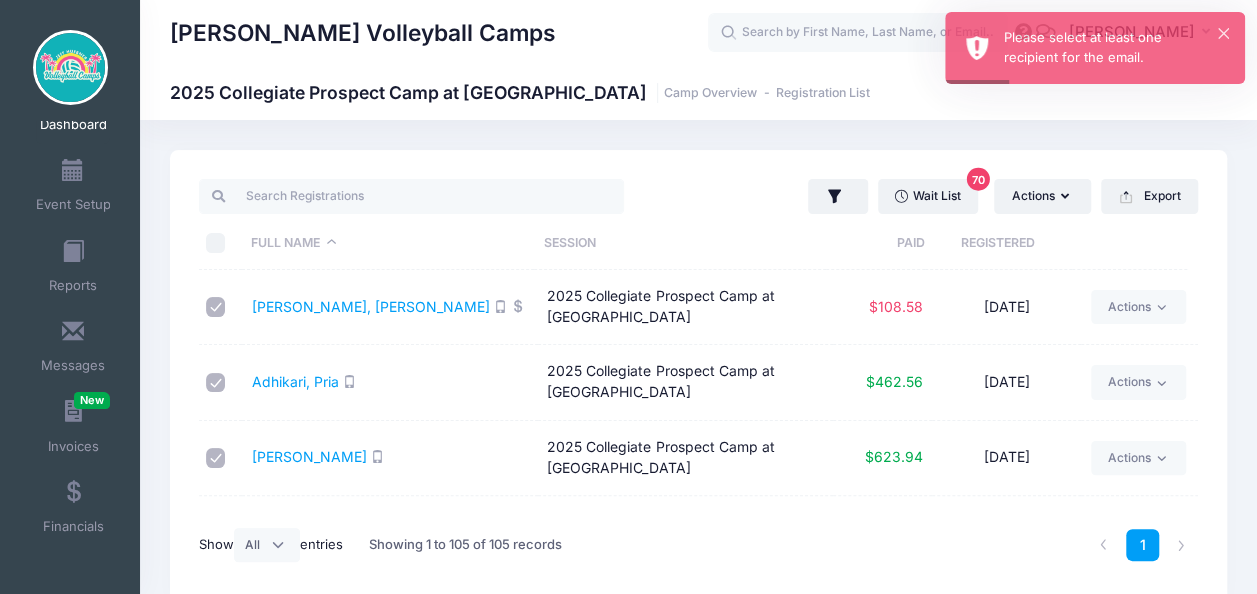 checkbox on "true" 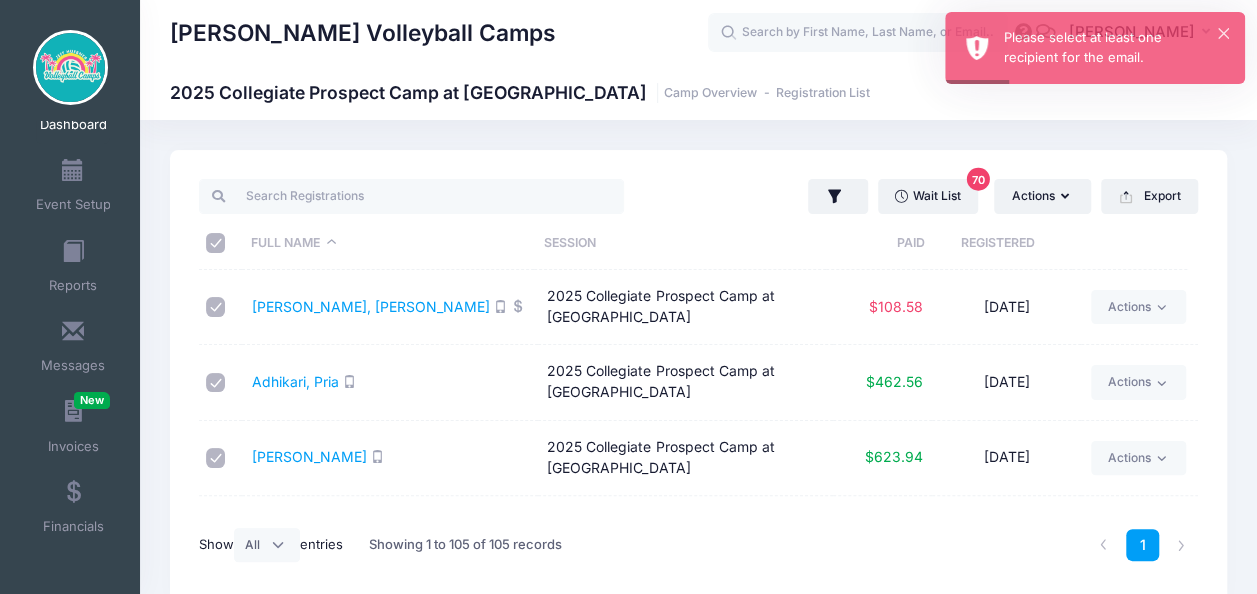 checkbox on "true" 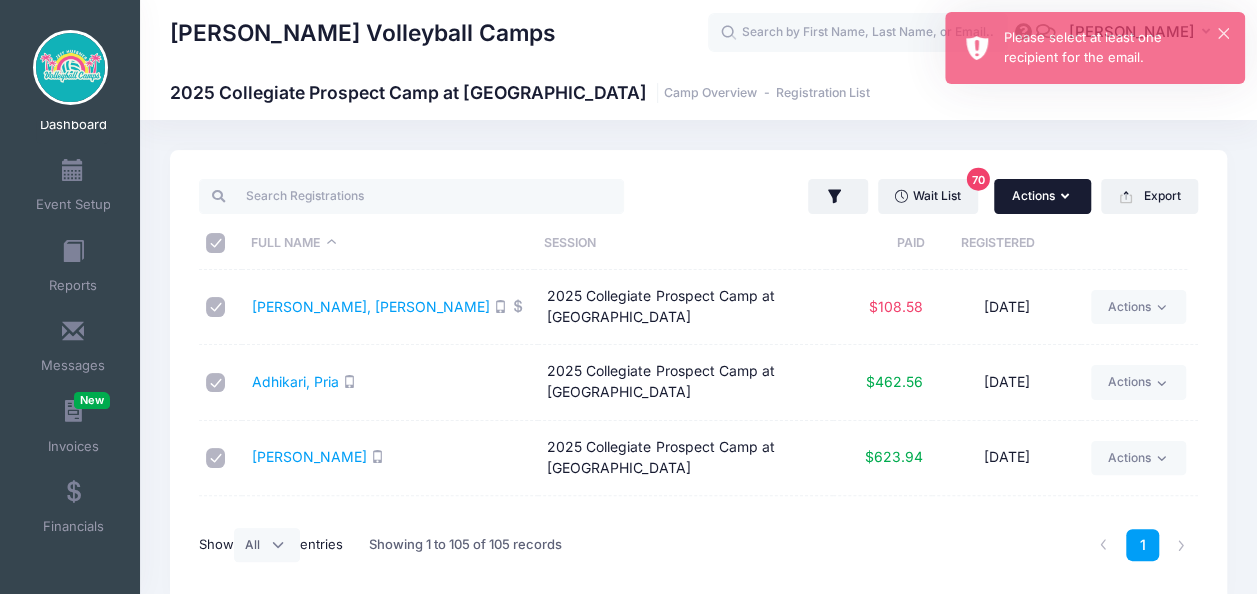 click on "Actions" at bounding box center [1042, 196] 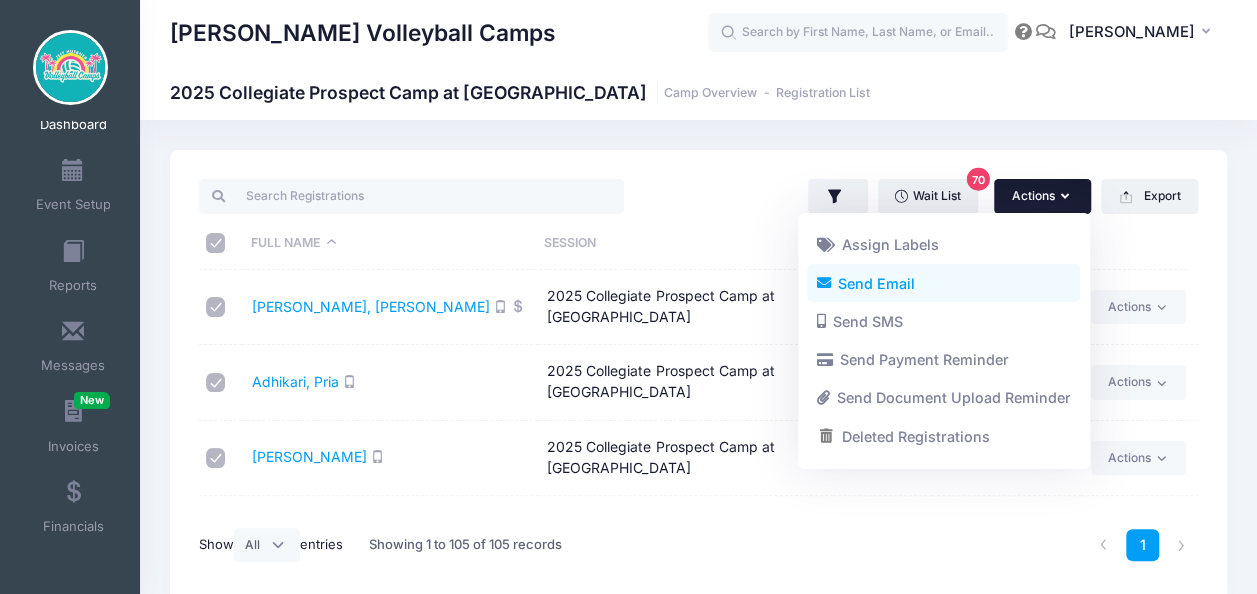 click on "Send Email" at bounding box center [943, 283] 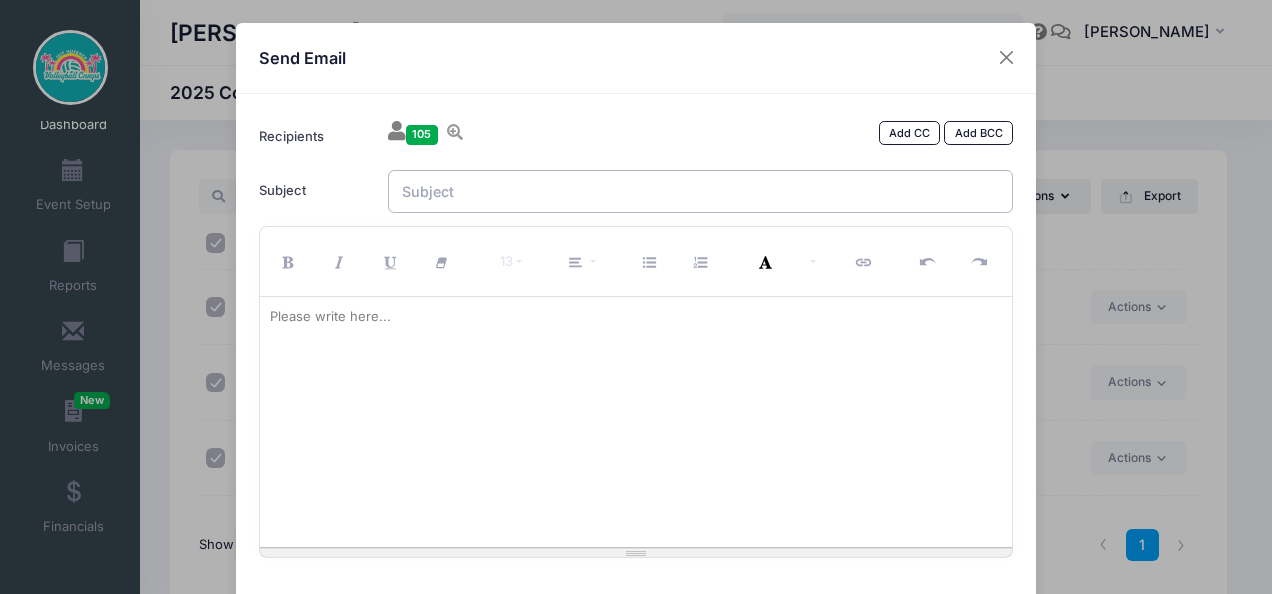 click on "Subject" at bounding box center (701, 191) 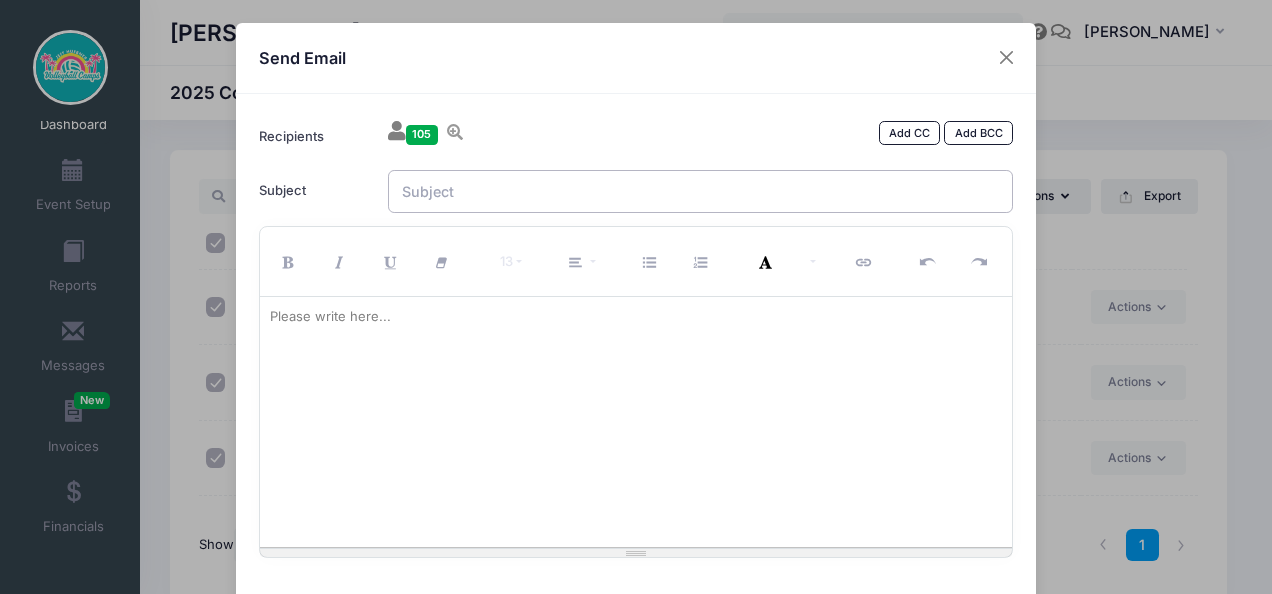 type on "7" 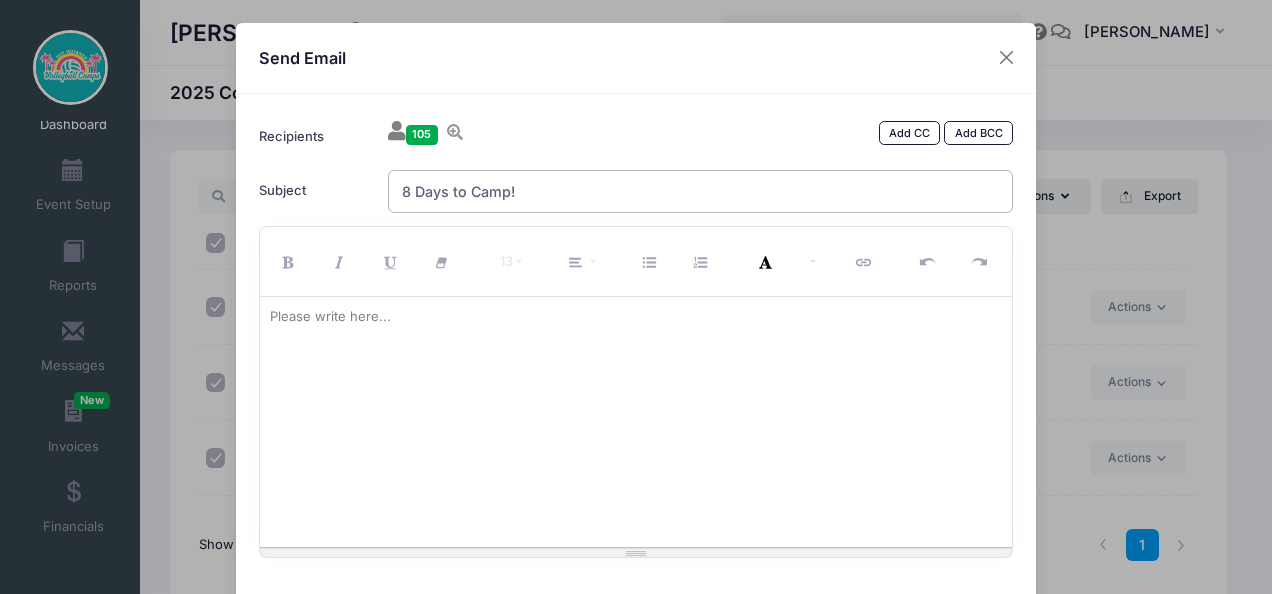 type on "8 Days to Camp!" 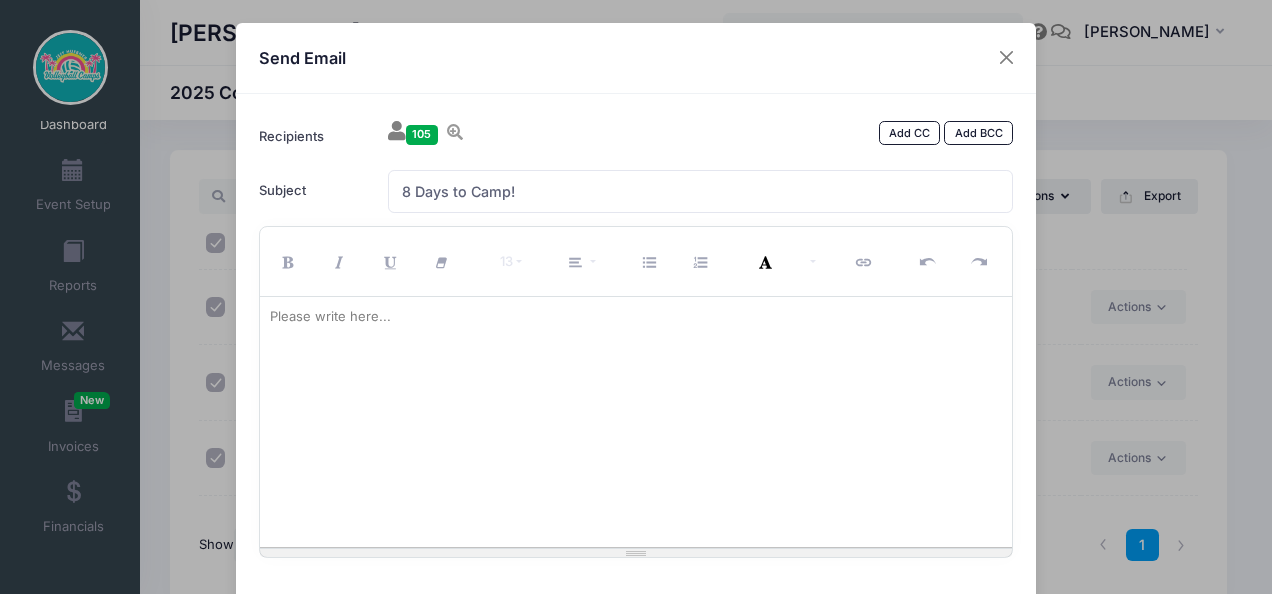 paste 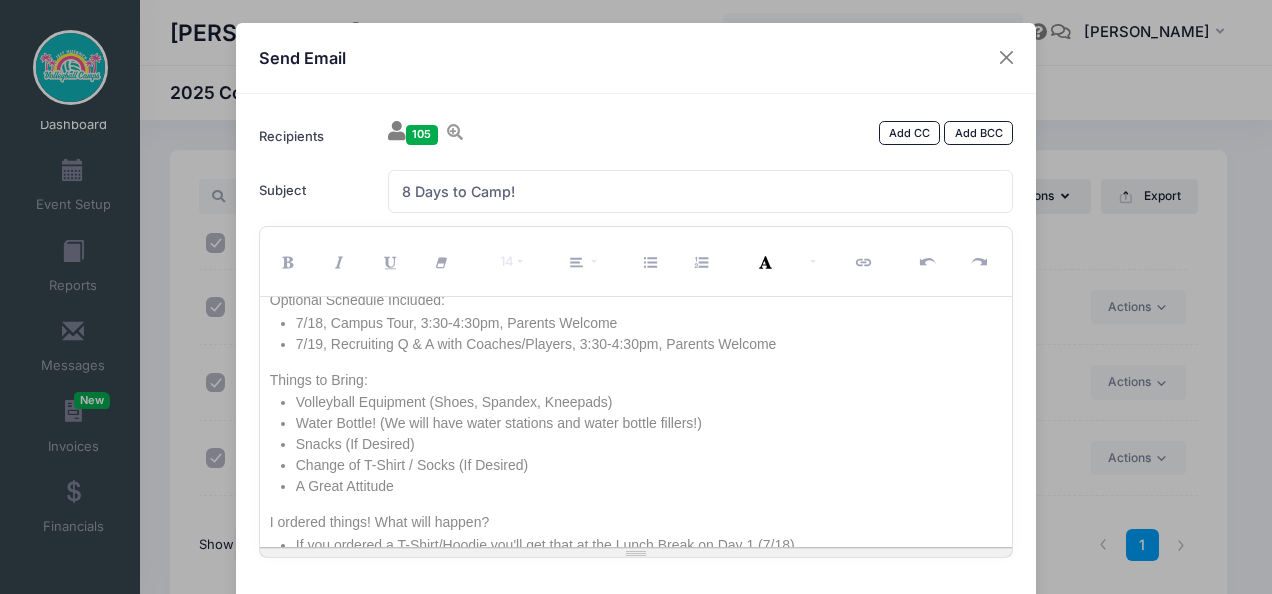 scroll, scrollTop: 0, scrollLeft: 0, axis: both 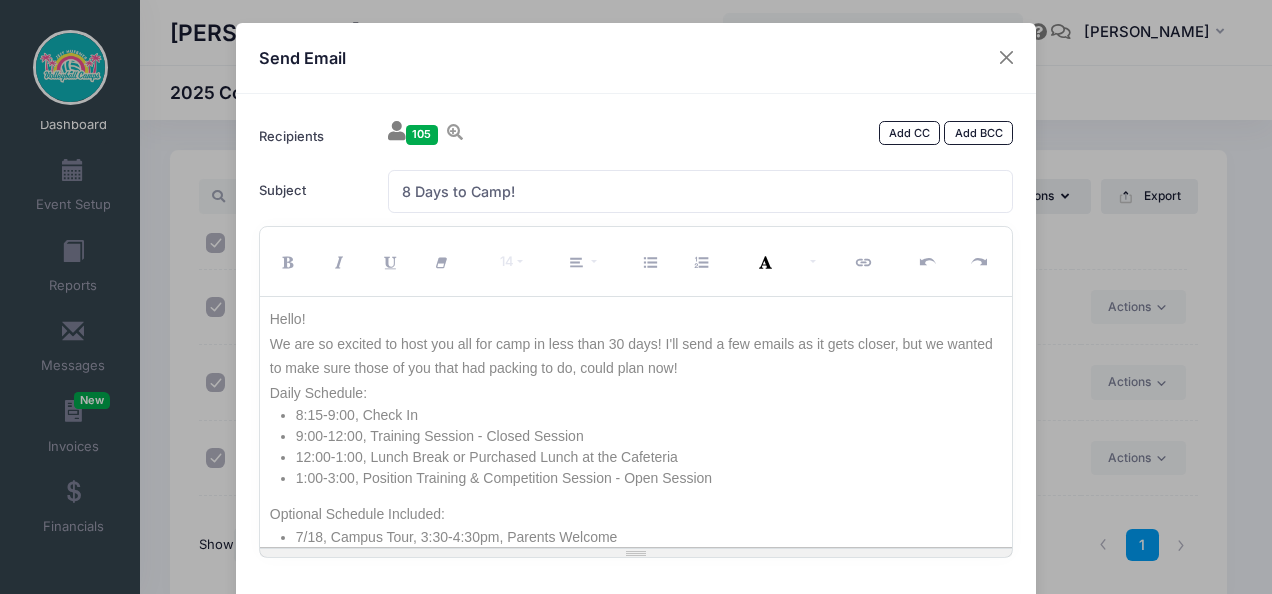click on "We are so excited to host you all for camp in less than 30 days! I'll send a few emails as it gets closer, but we wanted to make sure those of you that had packing to do, could plan now!" at bounding box center [636, 356] 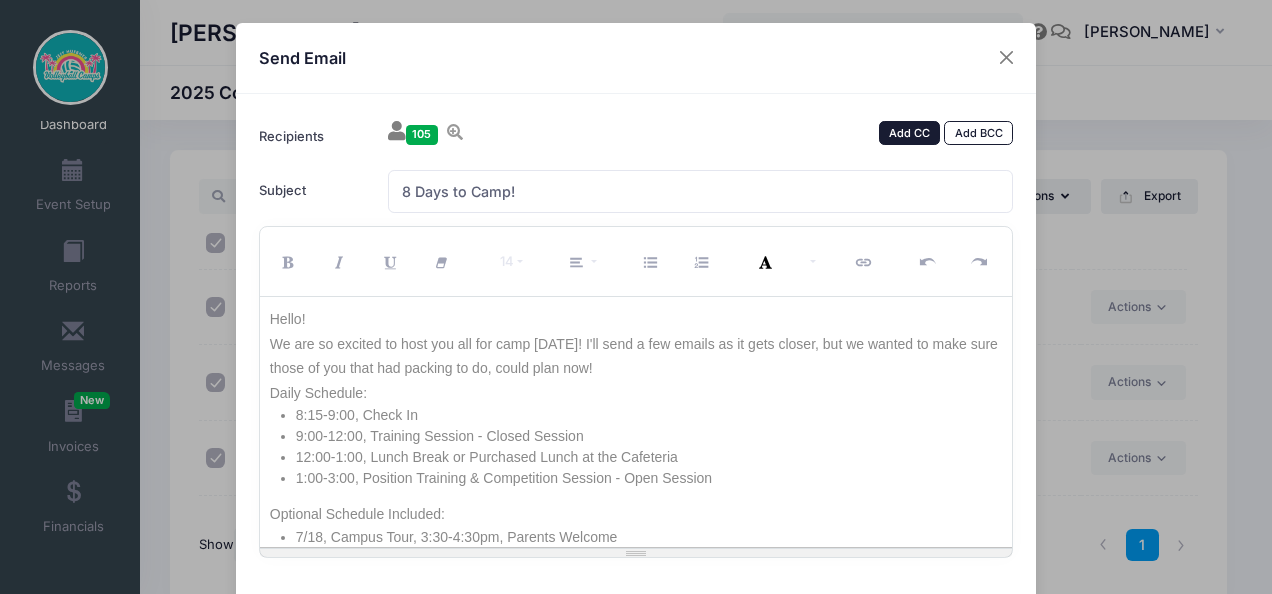 click on "Add CC" at bounding box center (910, 133) 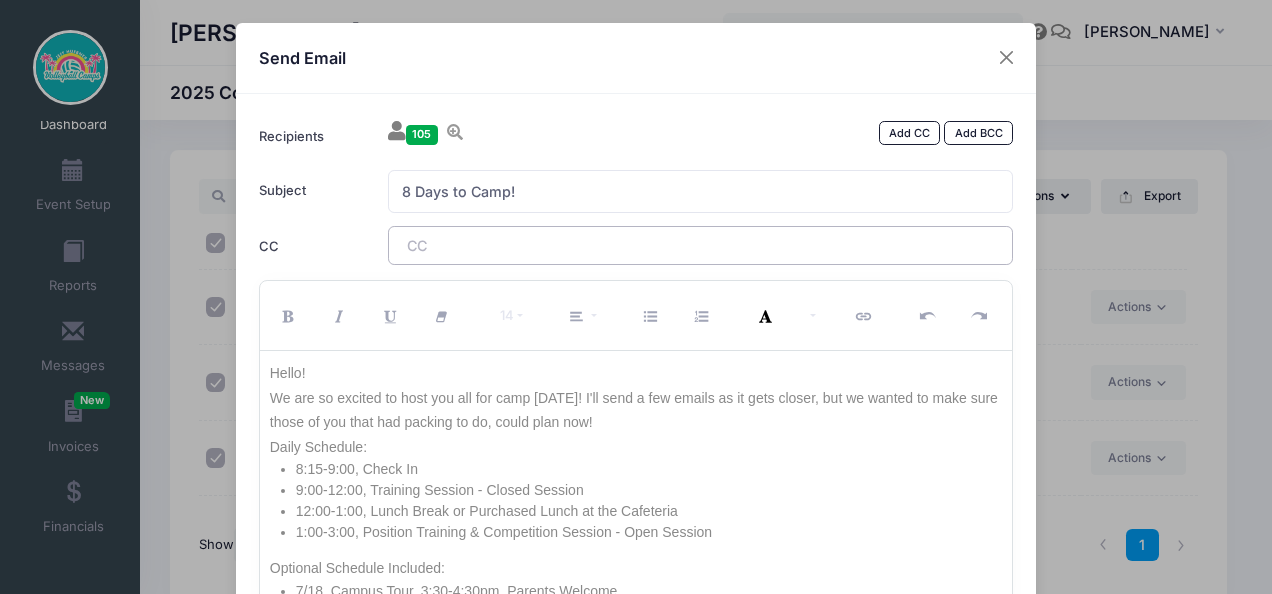 click on "​" at bounding box center [701, 245] 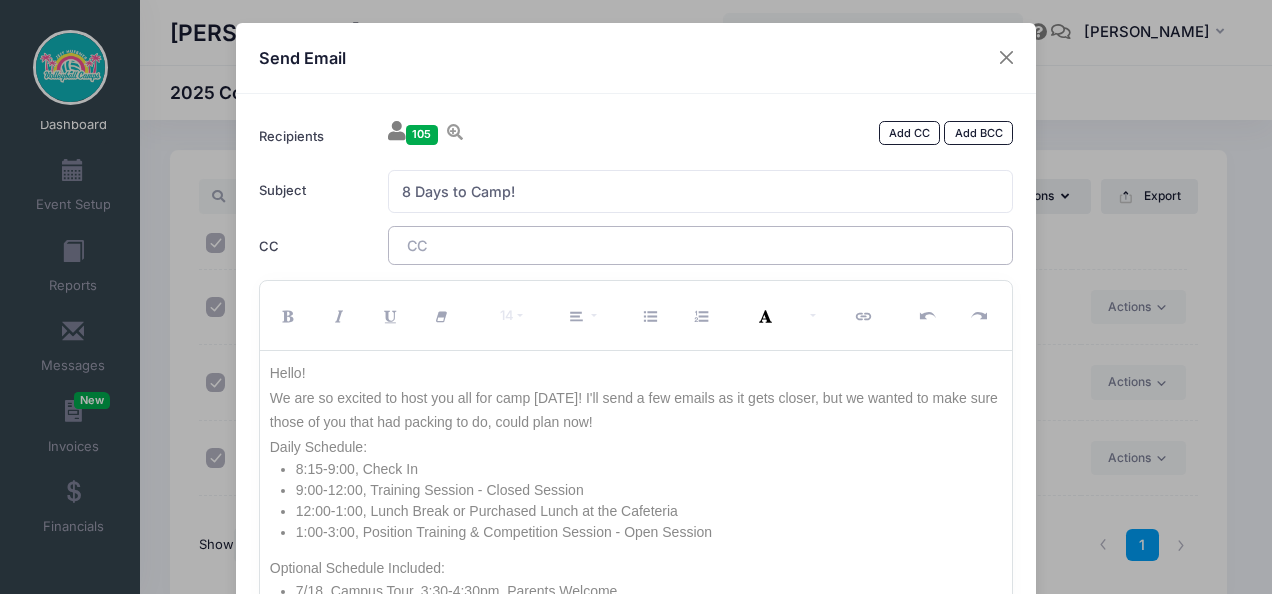 type 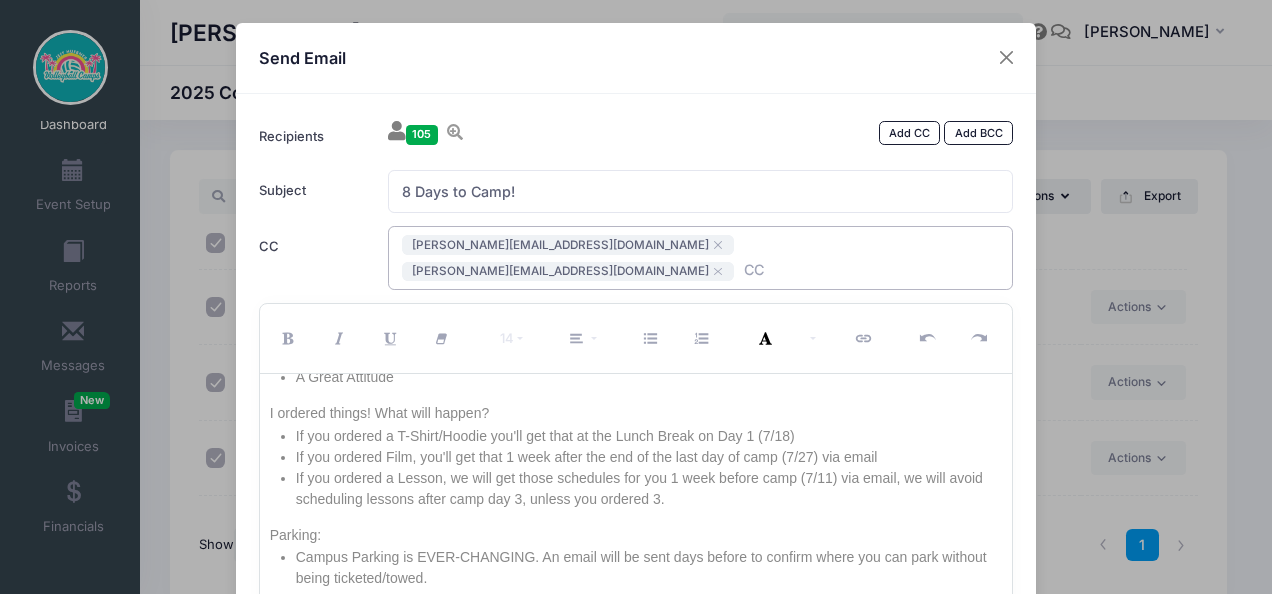 scroll, scrollTop: 486, scrollLeft: 0, axis: vertical 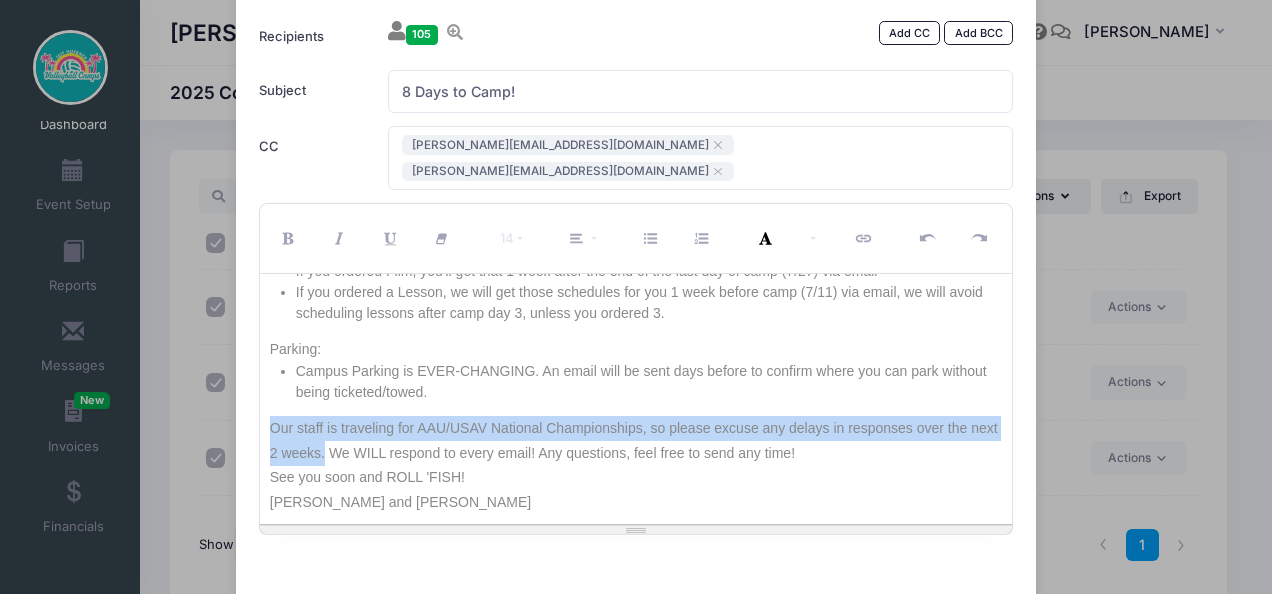 drag, startPoint x: 266, startPoint y: 404, endPoint x: 351, endPoint y: 421, distance: 86.683334 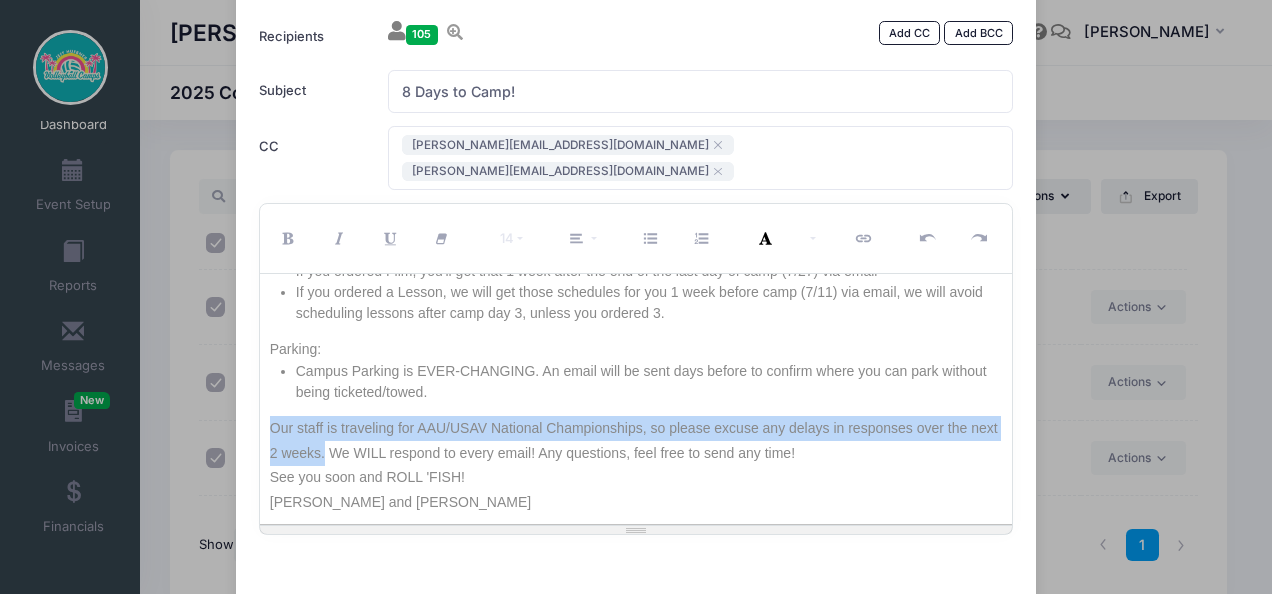 click on "Our staff is traveling for AAU/USAV National Championships, so please excuse any delays in responses over the next 2 weeks. We WILL respond to every email! Any questions, feel free to send any time!" 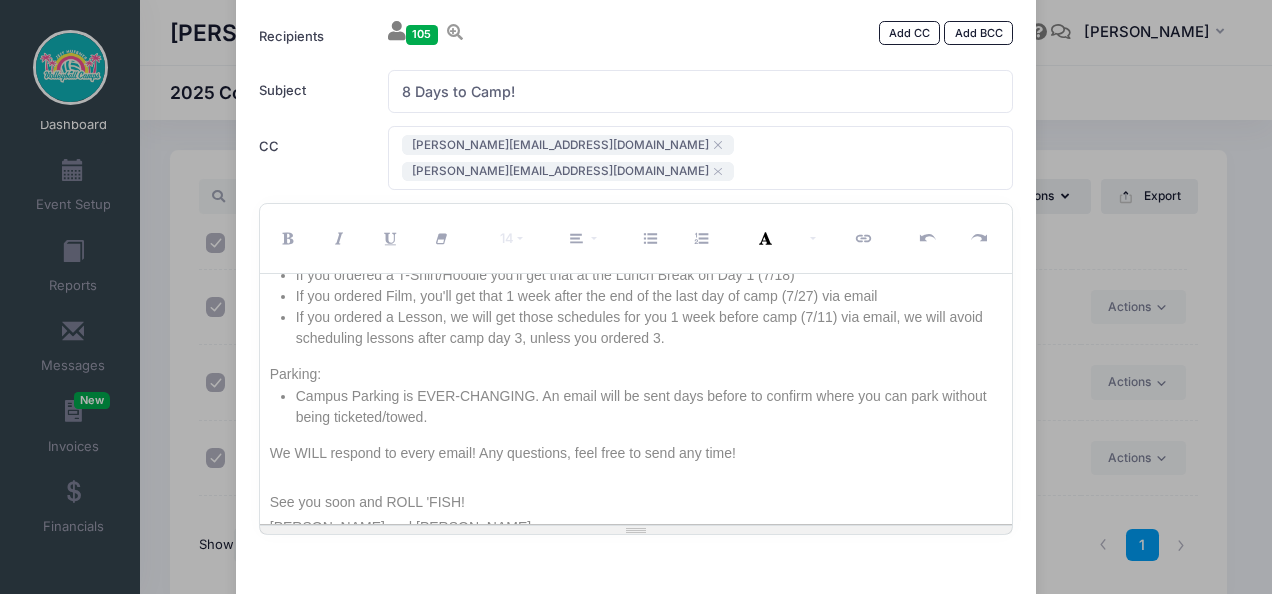 scroll, scrollTop: 486, scrollLeft: 0, axis: vertical 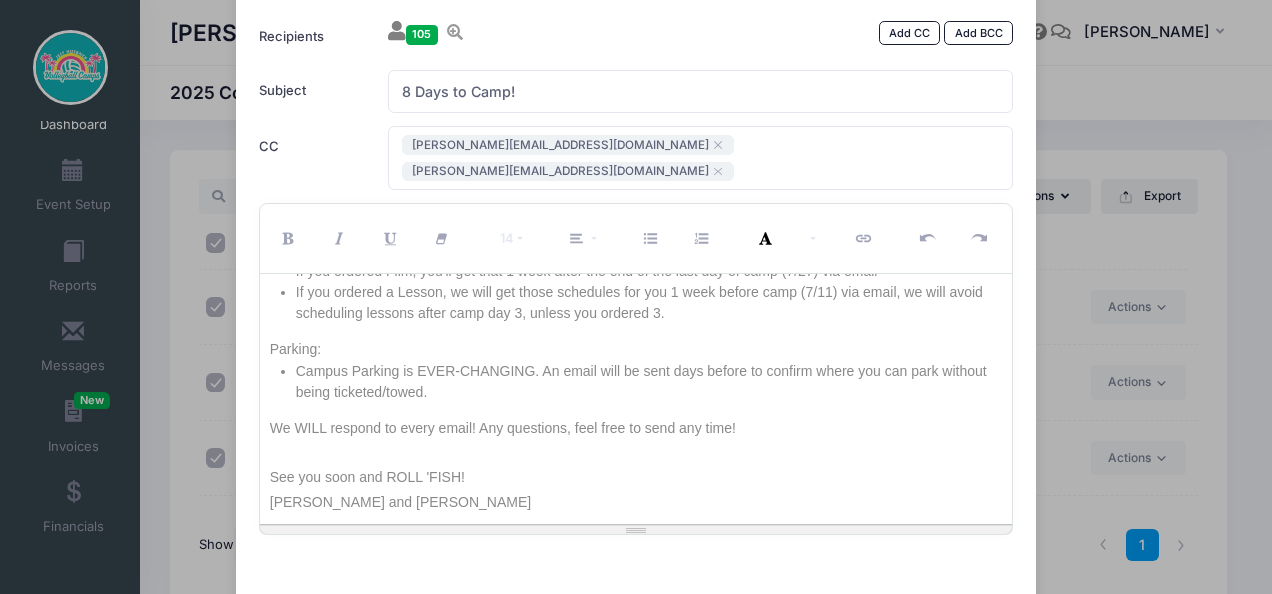 click on "See you soon and ROLL 'FISH!" 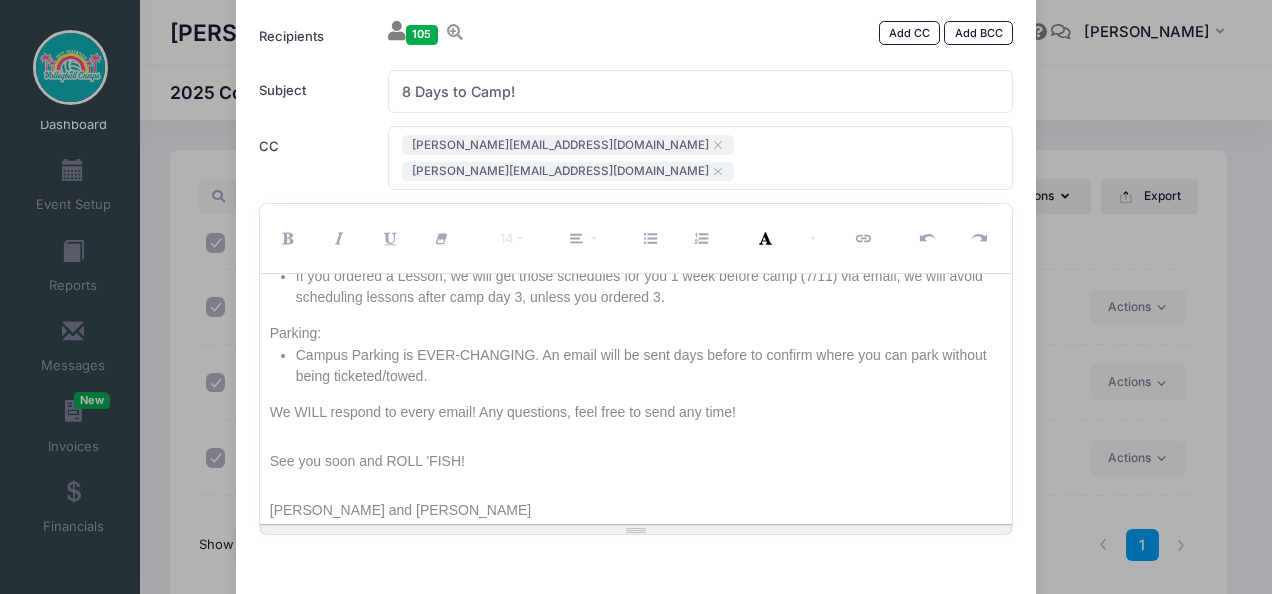 scroll, scrollTop: 510, scrollLeft: 0, axis: vertical 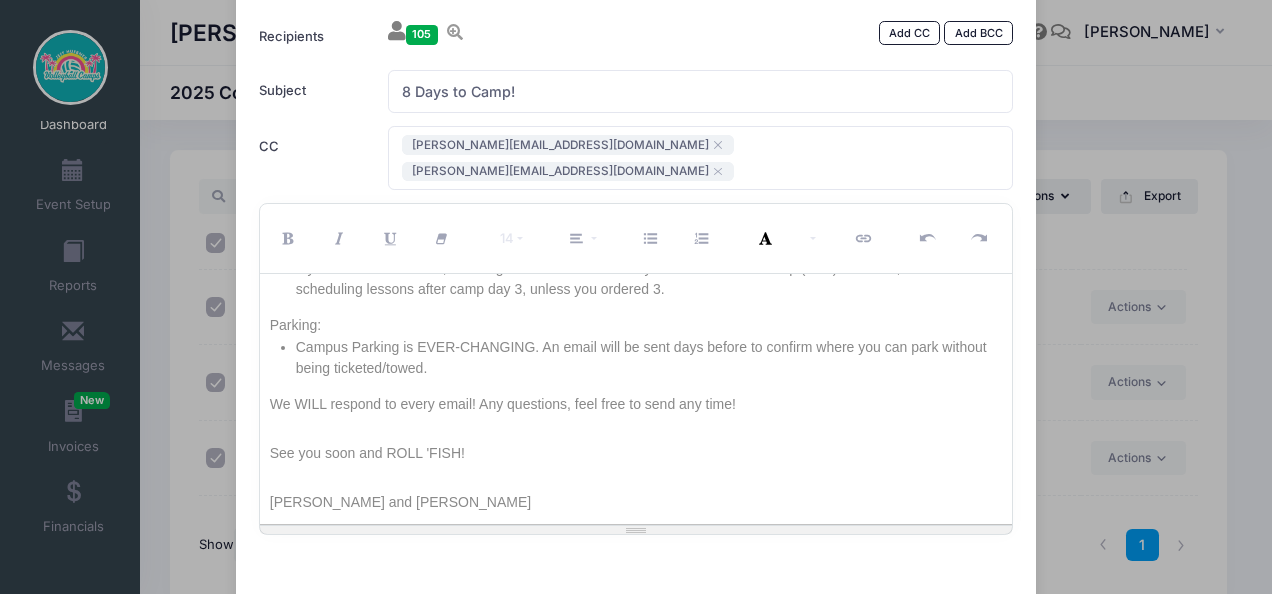 click on "Jeff and Lu" 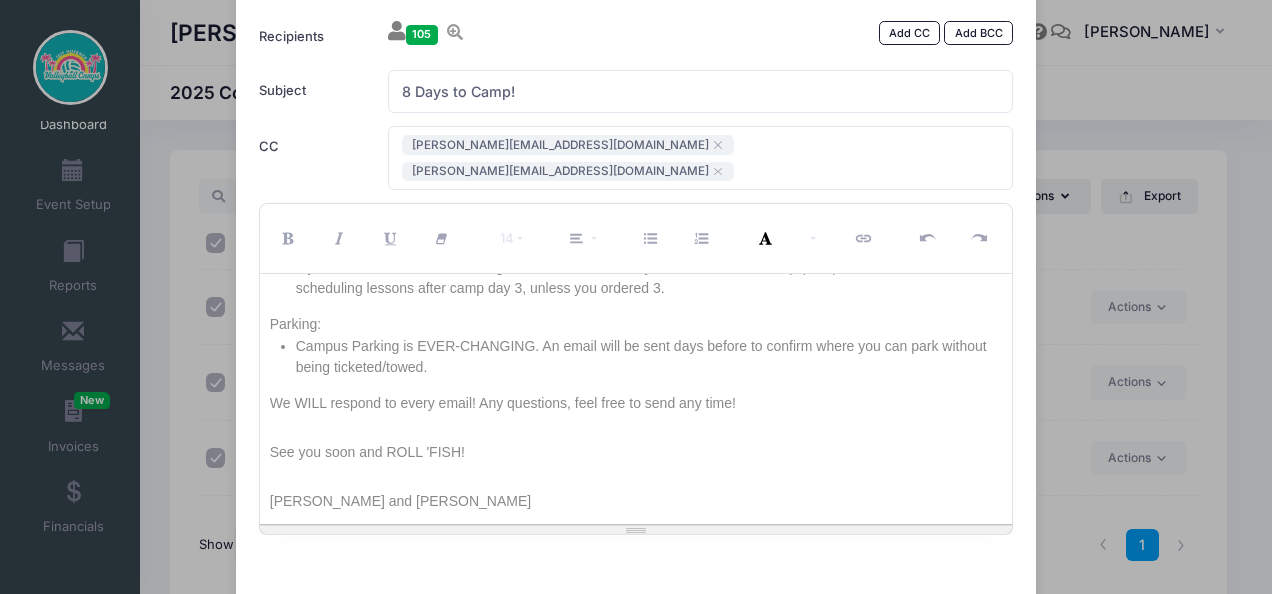 scroll, scrollTop: 510, scrollLeft: 0, axis: vertical 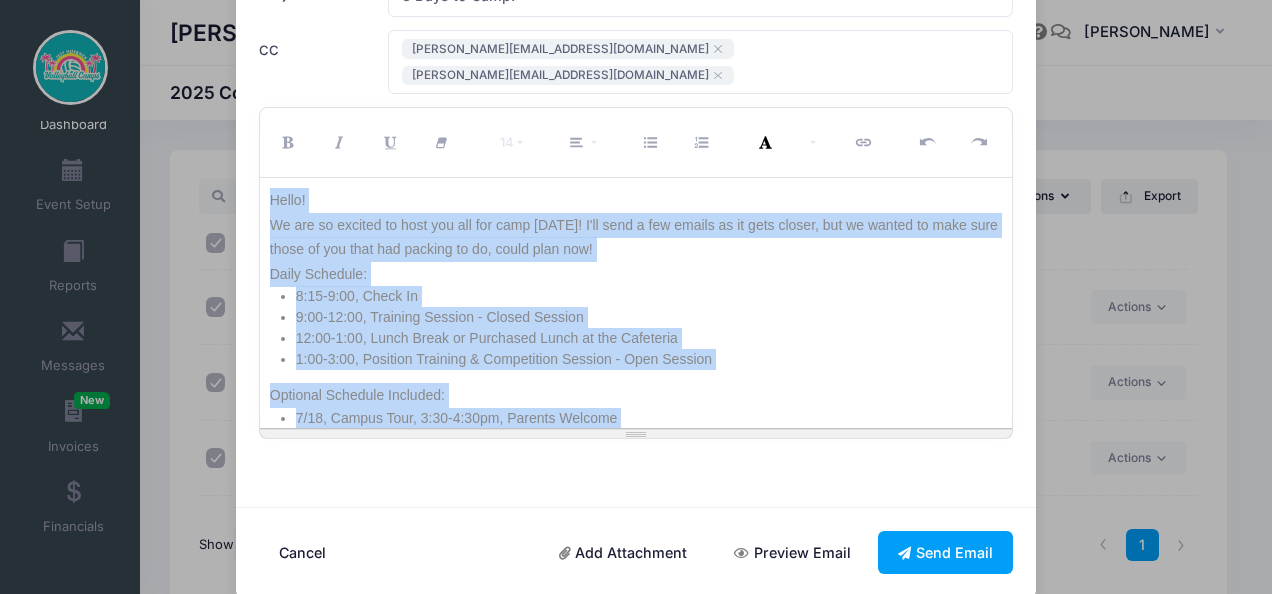 drag, startPoint x: 627, startPoint y: 385, endPoint x: 209, endPoint y: 15, distance: 558.2329 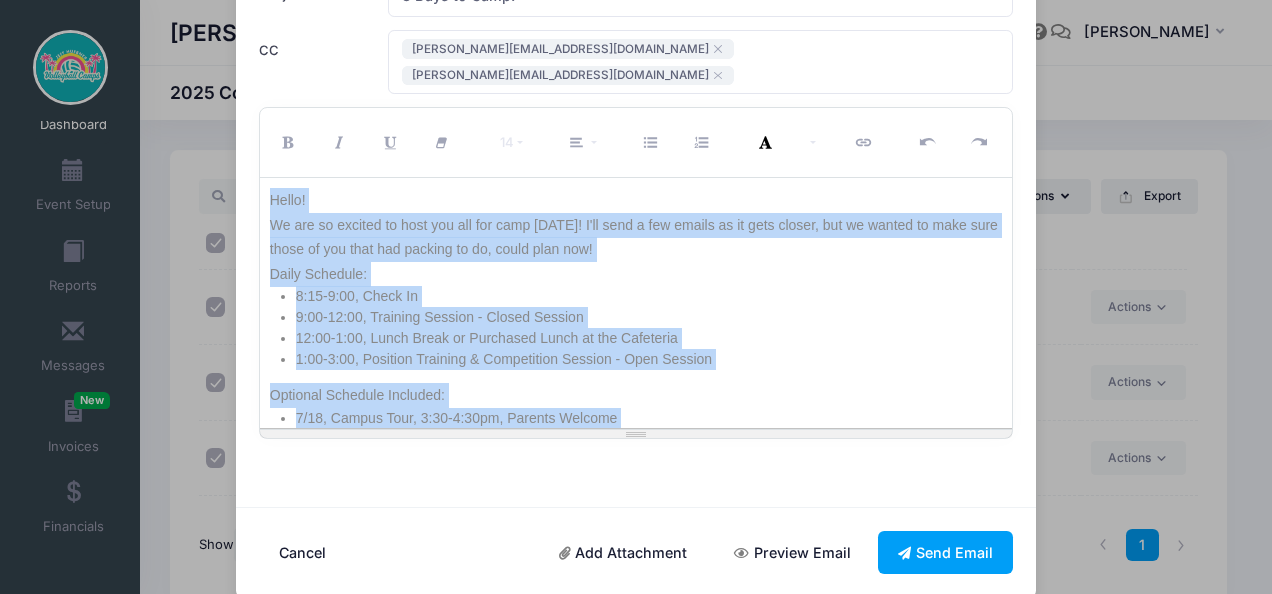 copy on "Hello! We are so excited to host you all for camp in 8 days! I'll send a few emails as it gets closer, but we wanted to make sure those of you that had packing to do, could plan now! Daily Schedule: 8:15-9:00, Check In 9:00-12:00, Training Session - Closed Session 12:00-1:00, Lunch Break or Purchased Lunch at the Cafeteria 1:00-3:00, Position Training & Competition Session - Open Session Optional Schedule Included: 7/18, Campus Tour, 3:30-4:30pm, Parents Welcome 7/19, Recruiting Q & A with Coaches/Players, 3:30-4:30pm, Parents Welcome Things to Bring: Volleyball Equipment (Shoes, Spandex, Kneepads) Water Bottle! (We will have water stations and water bottle fillers!) Snacks (If Desired) Change of T-Shirt / Socks (If Desired) A Great Attitude I ordered things! What will happen? If you ordered a T-Shirt/Hoodie you'll get that at the Lunch Break on Day 1 (7/18) If you ordered Film, you'll get that 1 week after the end of the last day of camp (7/27) via email If you ordered a Lesson, we will get those schedule..." 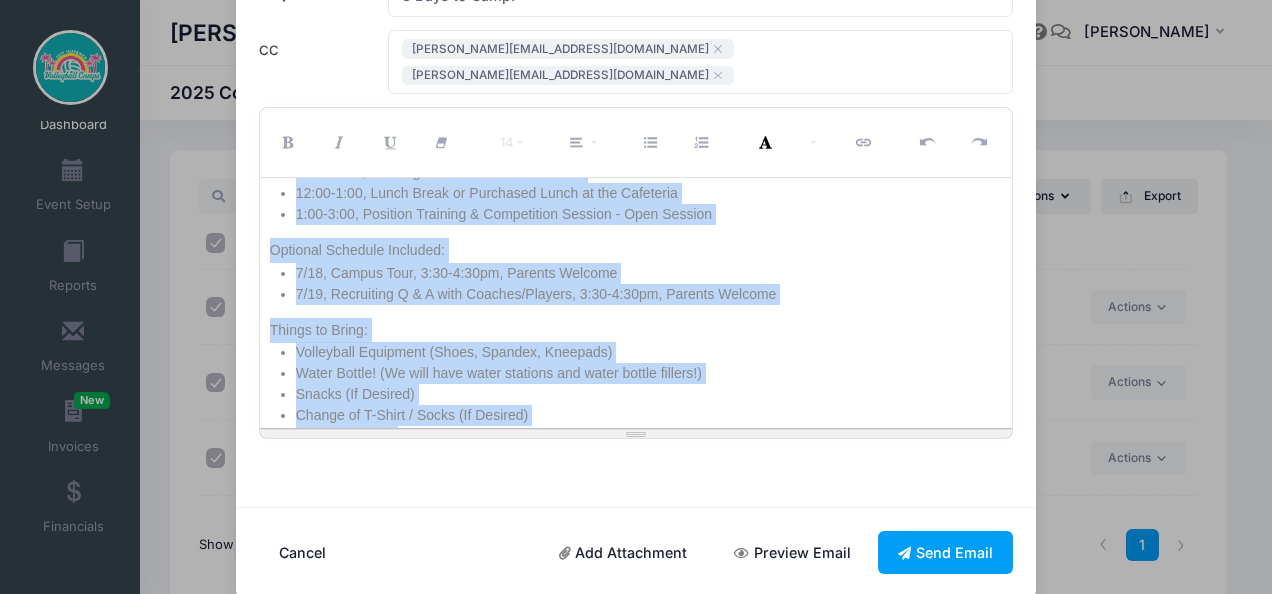 scroll, scrollTop: 0, scrollLeft: 0, axis: both 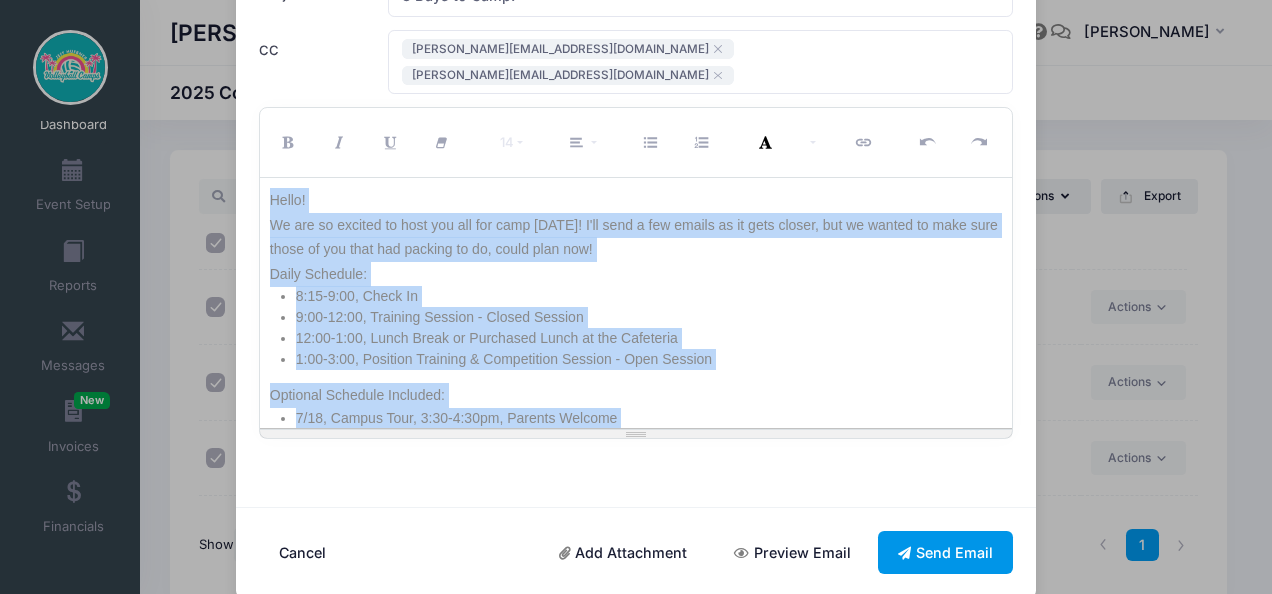 click on "Send Email" 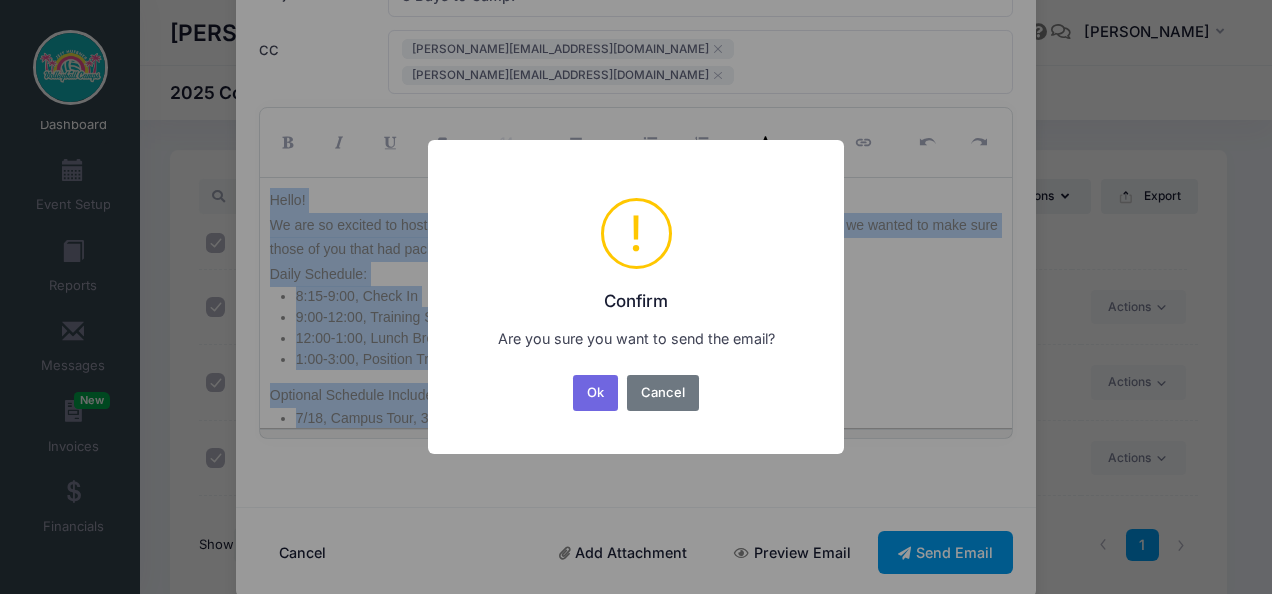 scroll, scrollTop: 0, scrollLeft: 0, axis: both 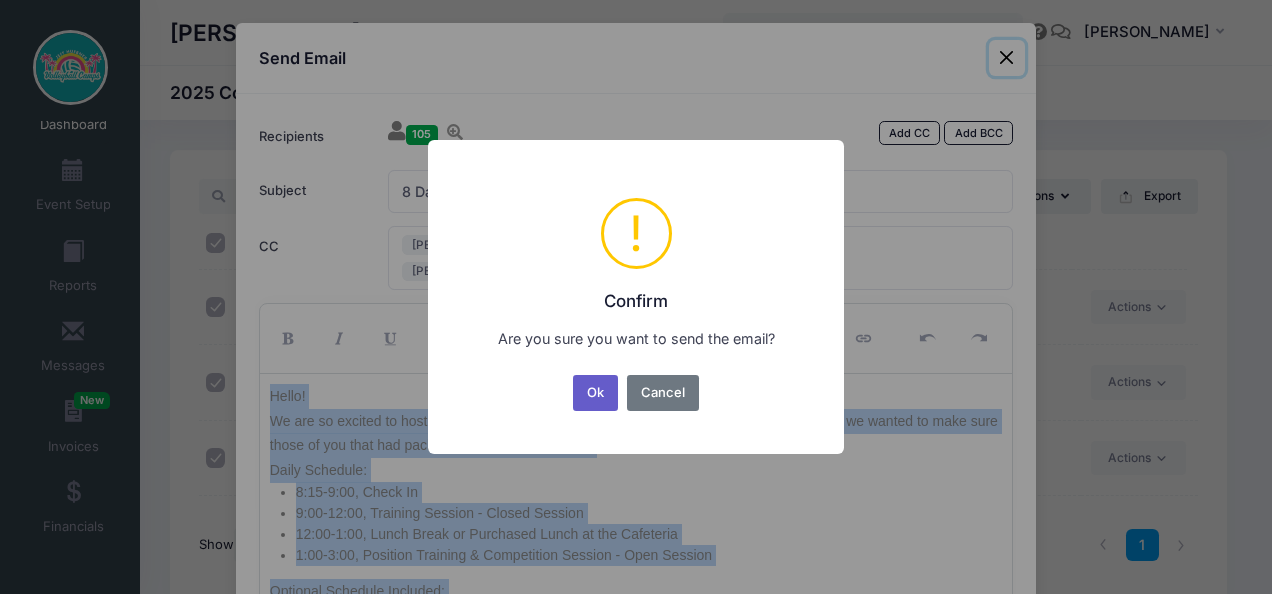 click on "Ok" 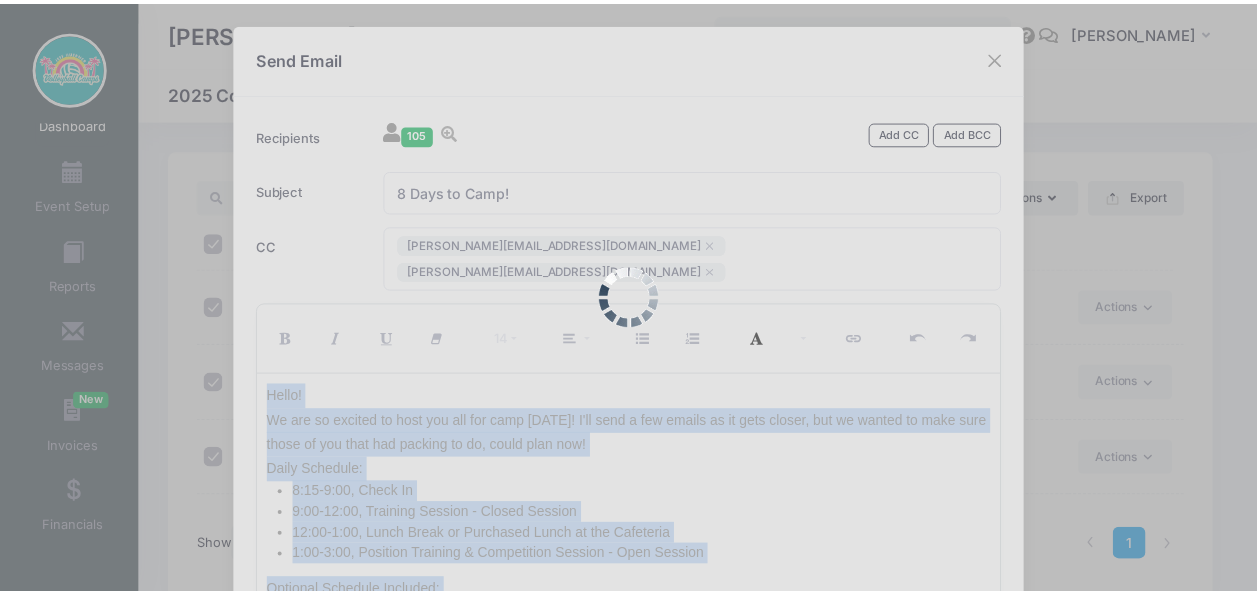 scroll, scrollTop: 196, scrollLeft: 0, axis: vertical 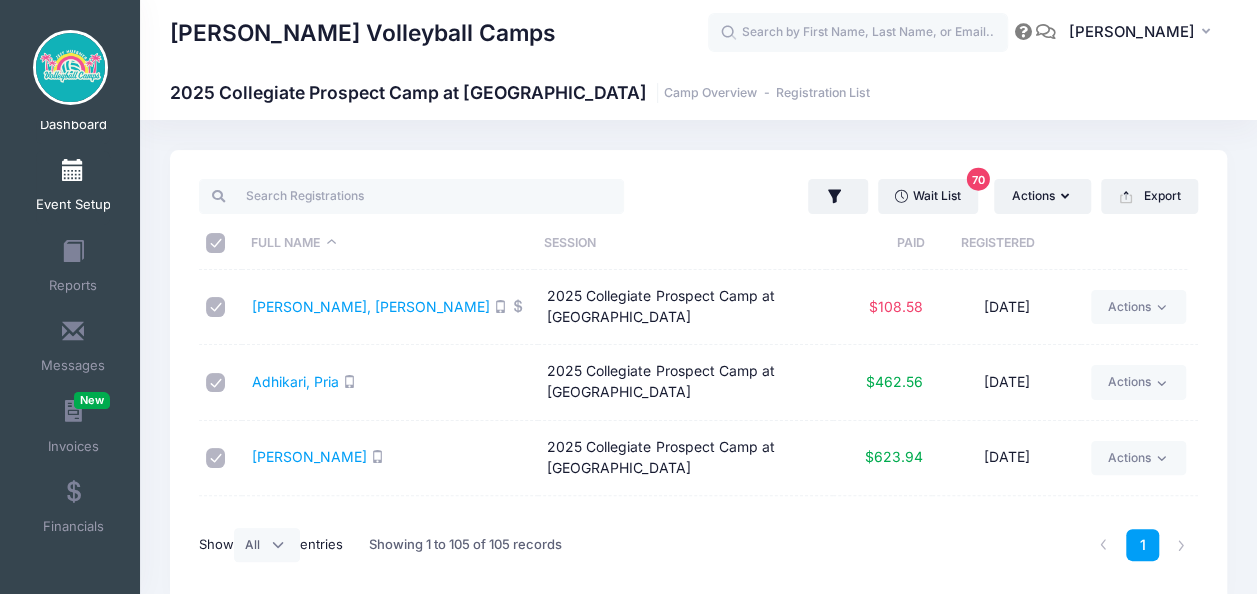 click 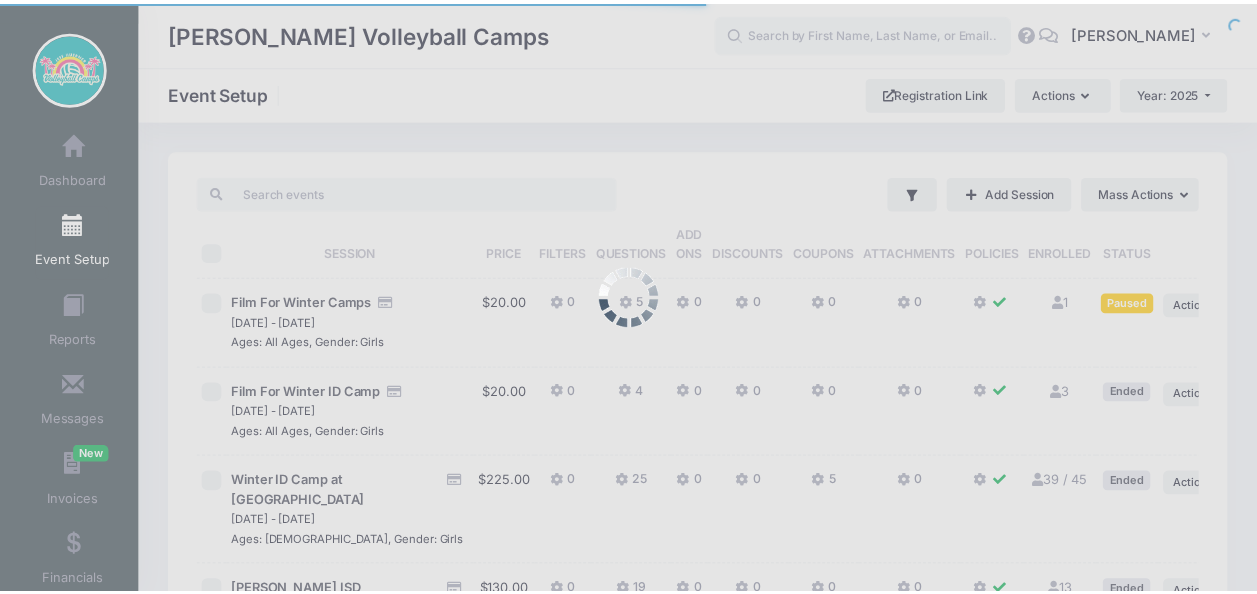 scroll, scrollTop: 0, scrollLeft: 0, axis: both 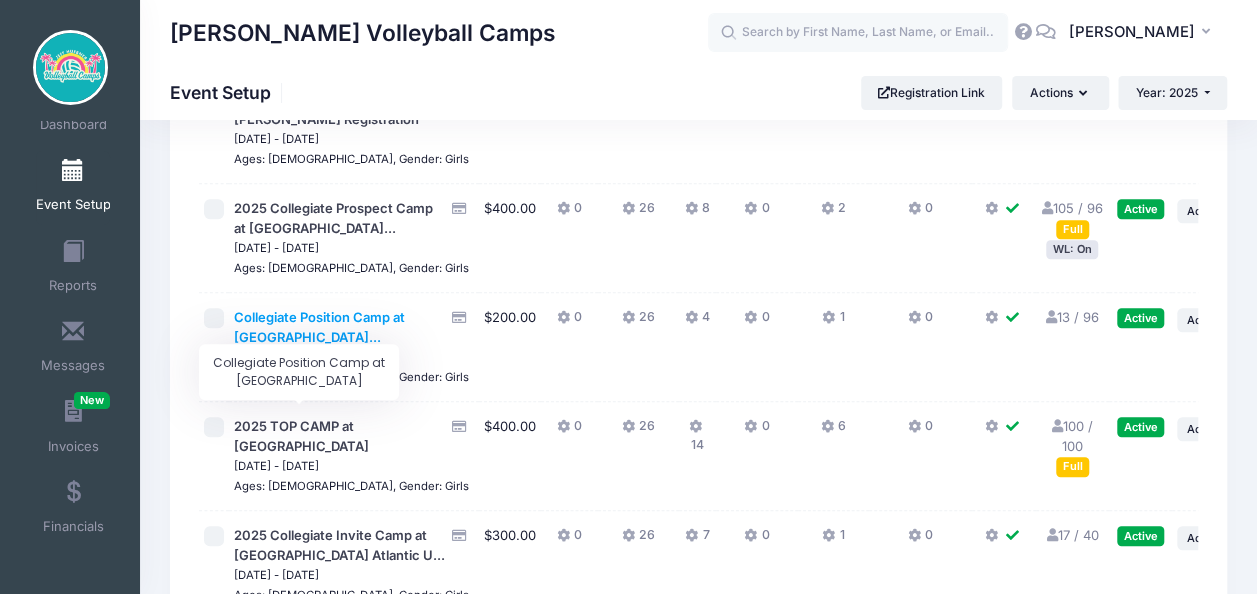 click on "Collegiate Position Camp at [GEOGRAPHIC_DATA]..." at bounding box center (319, 327) 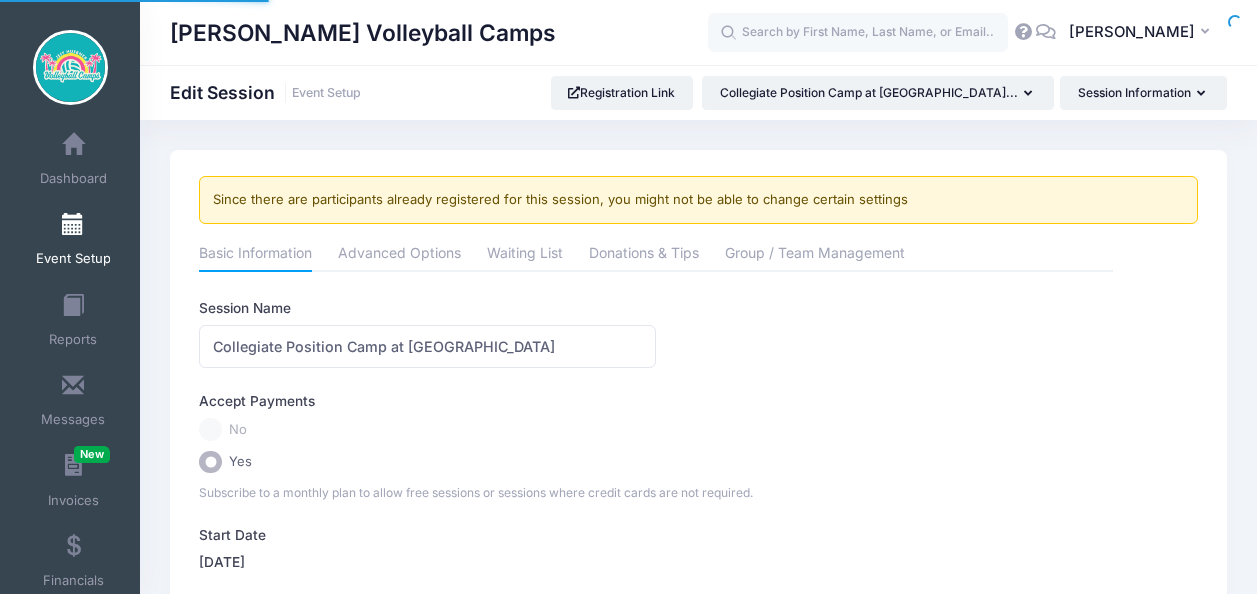 scroll, scrollTop: 0, scrollLeft: 0, axis: both 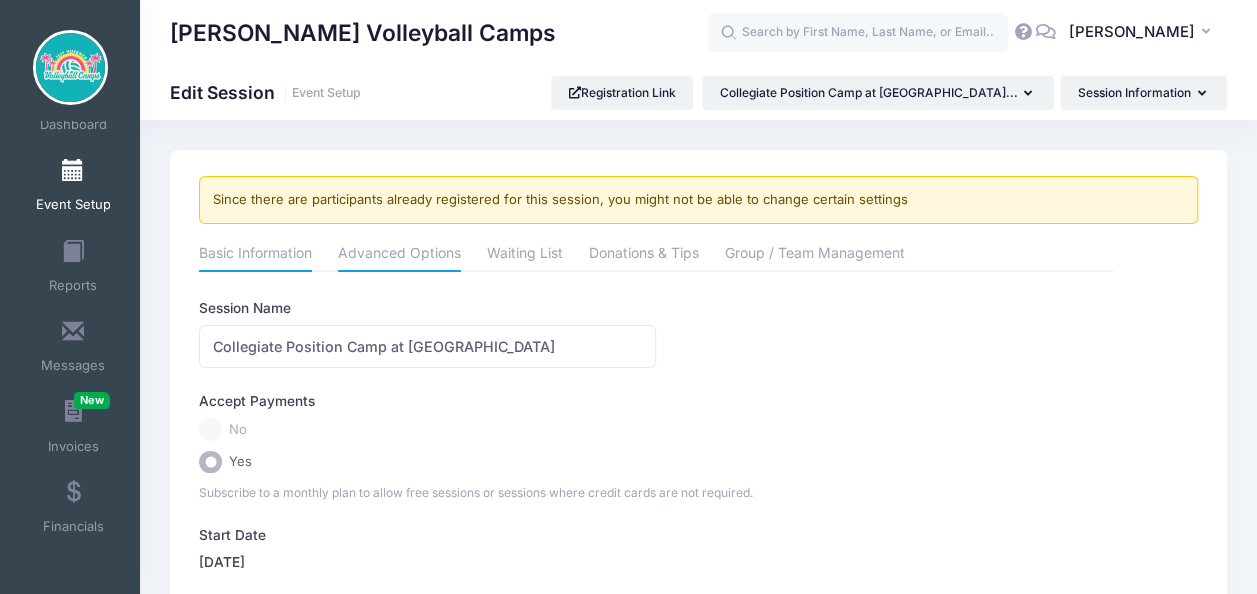 click on "Advanced Options" at bounding box center [399, 255] 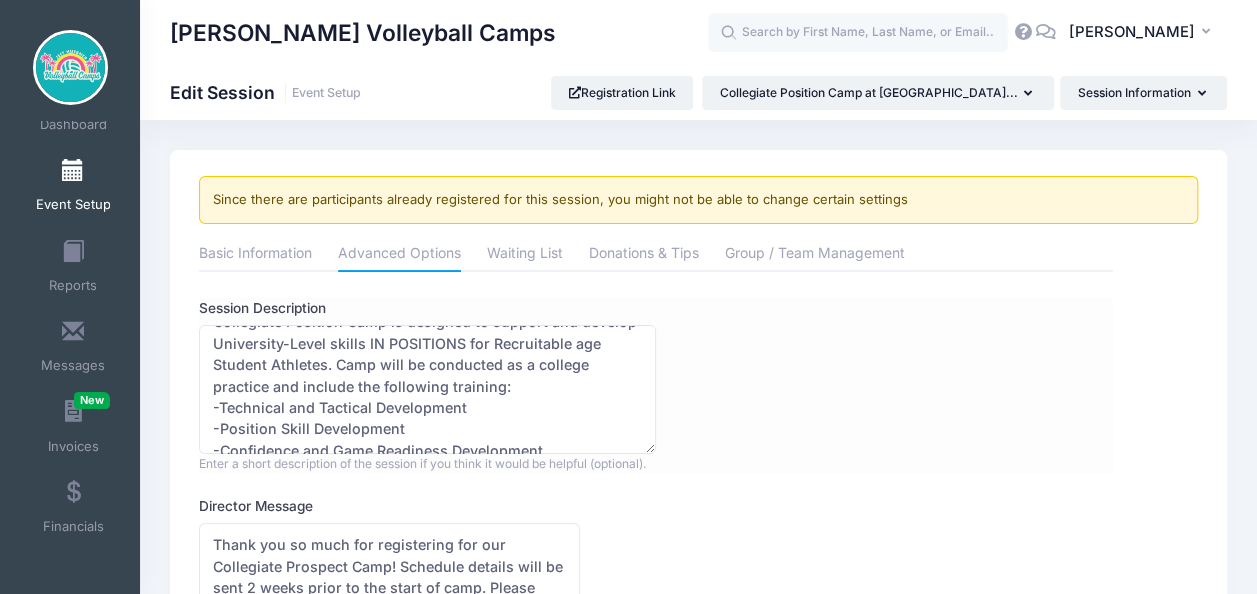 scroll, scrollTop: 0, scrollLeft: 0, axis: both 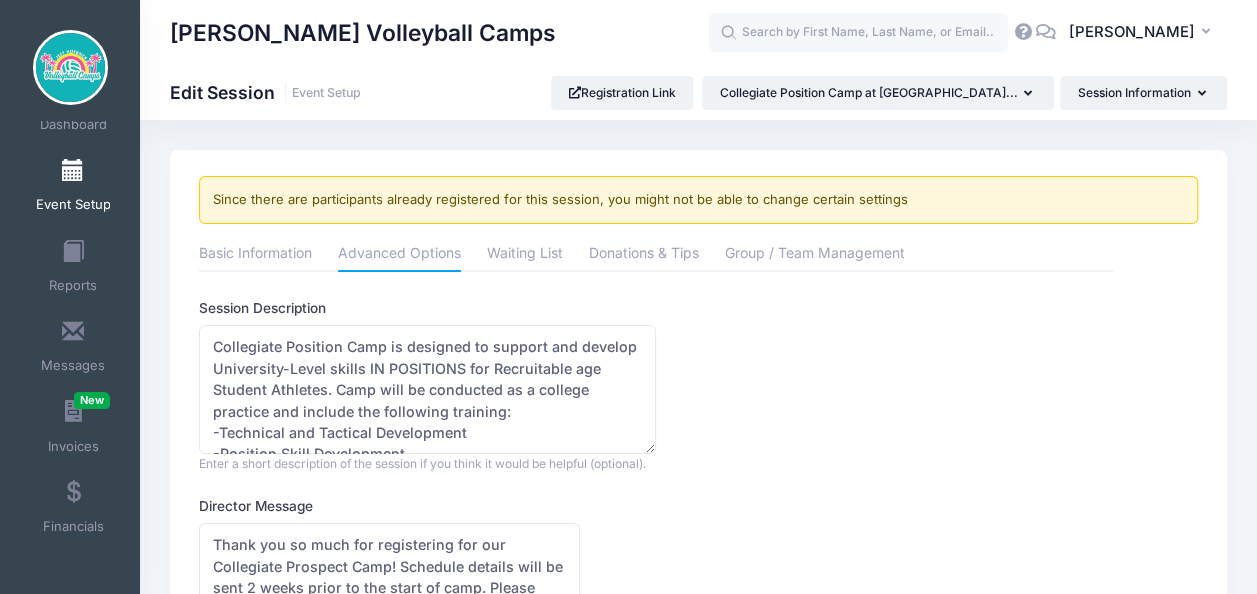 click on "Event Setup" at bounding box center (73, 188) 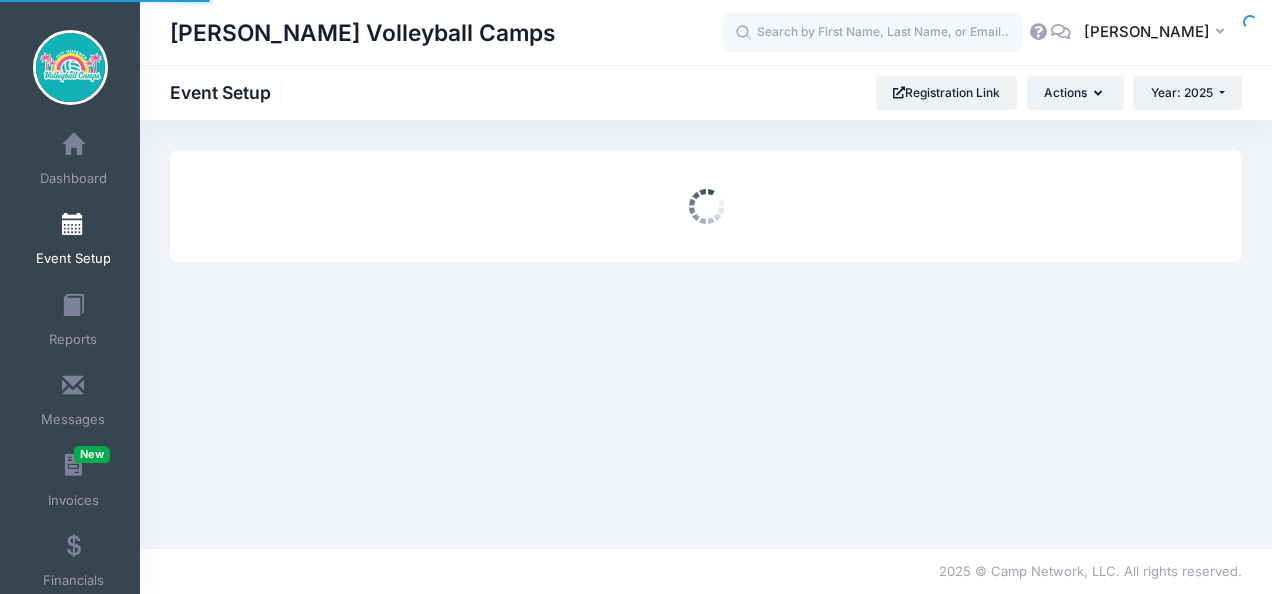 scroll, scrollTop: 0, scrollLeft: 0, axis: both 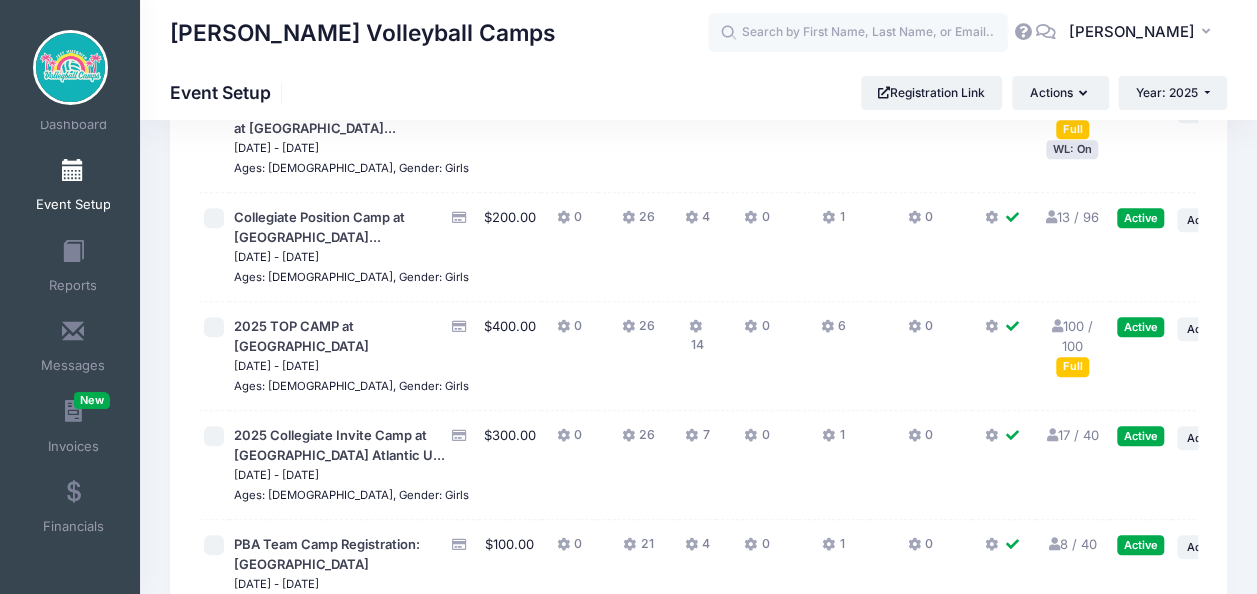 click on "13             / 96
Full" at bounding box center [1072, 217] 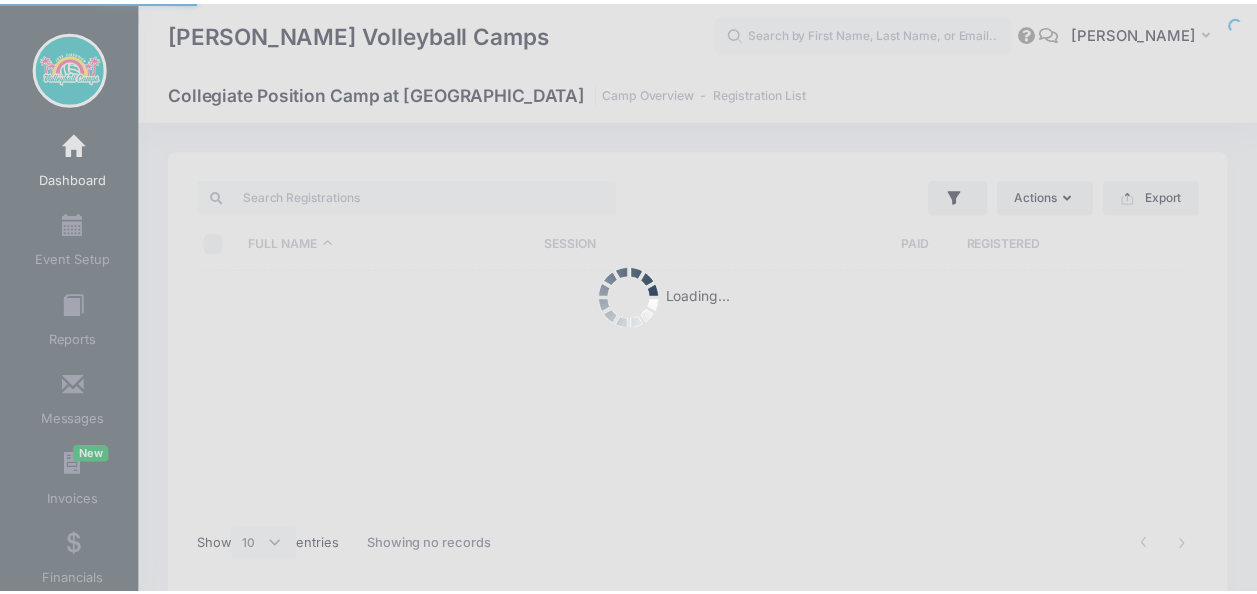 scroll, scrollTop: 0, scrollLeft: 0, axis: both 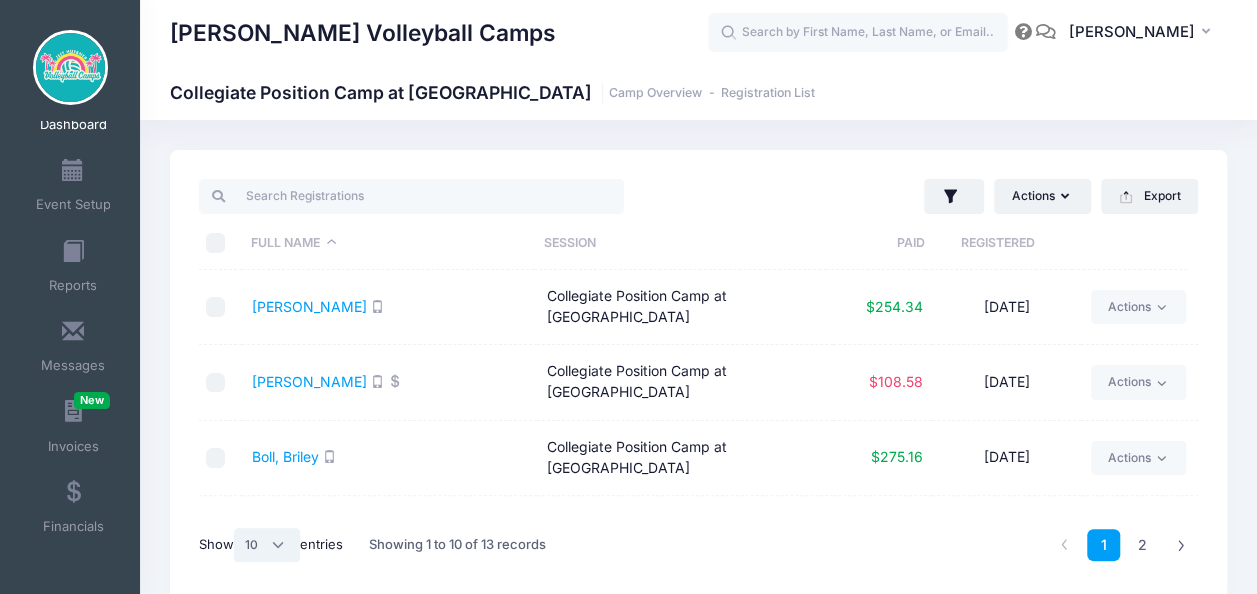 click on "All 10 25 50" at bounding box center (267, 545) 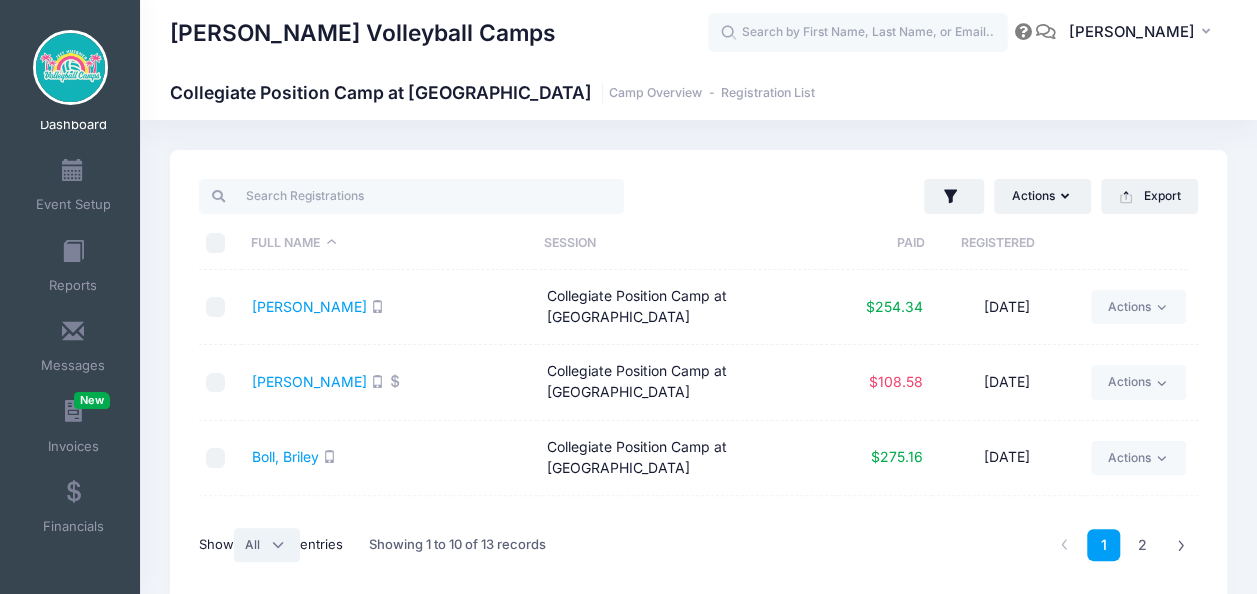click on "All 10 25 50" at bounding box center (267, 545) 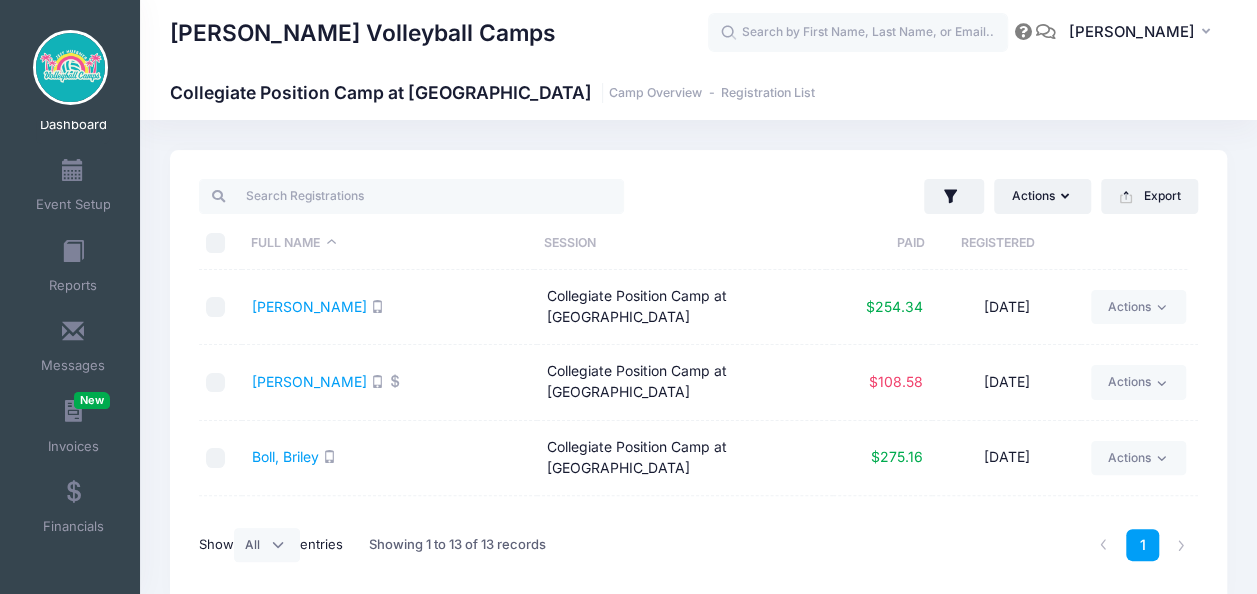 click at bounding box center (216, 243) 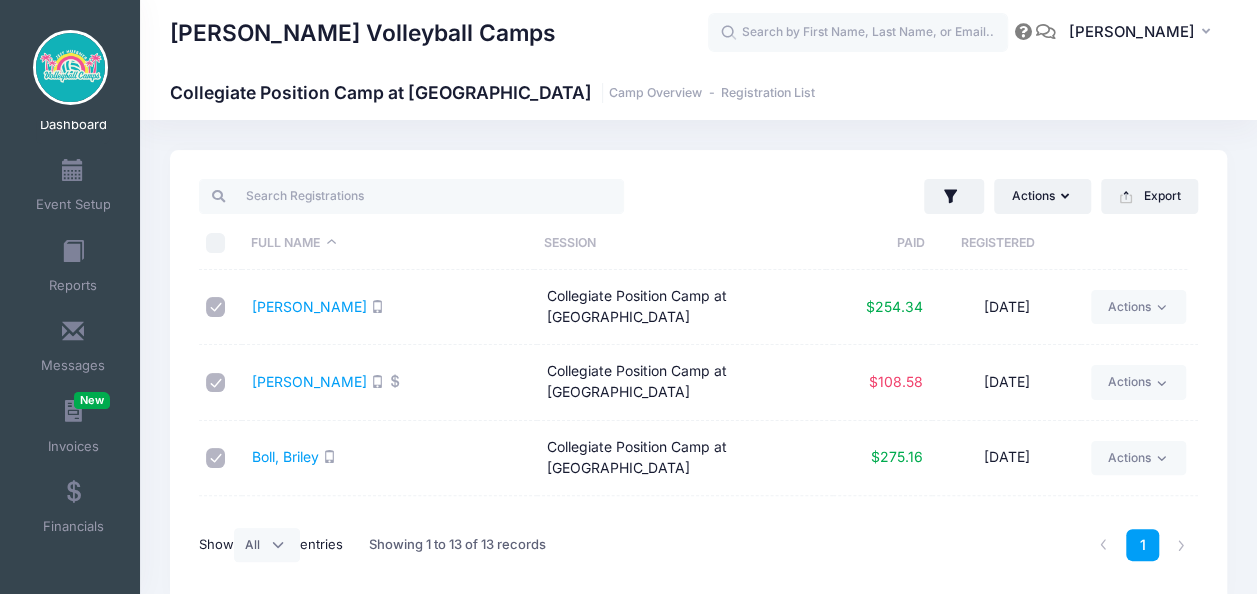 checkbox on "true" 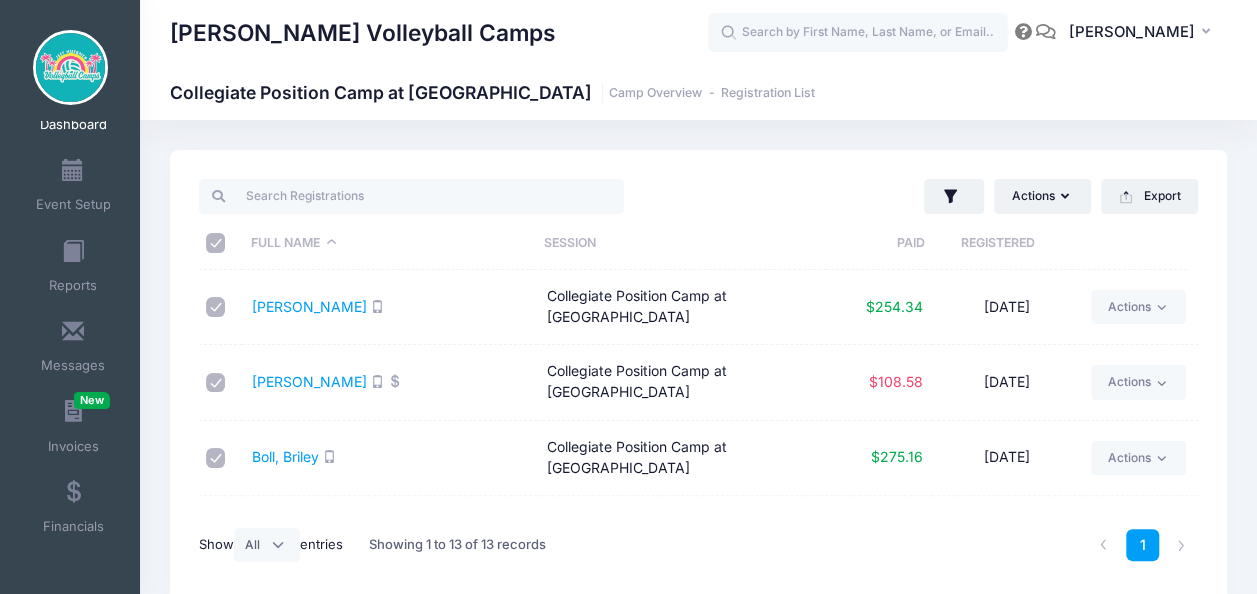 checkbox on "true" 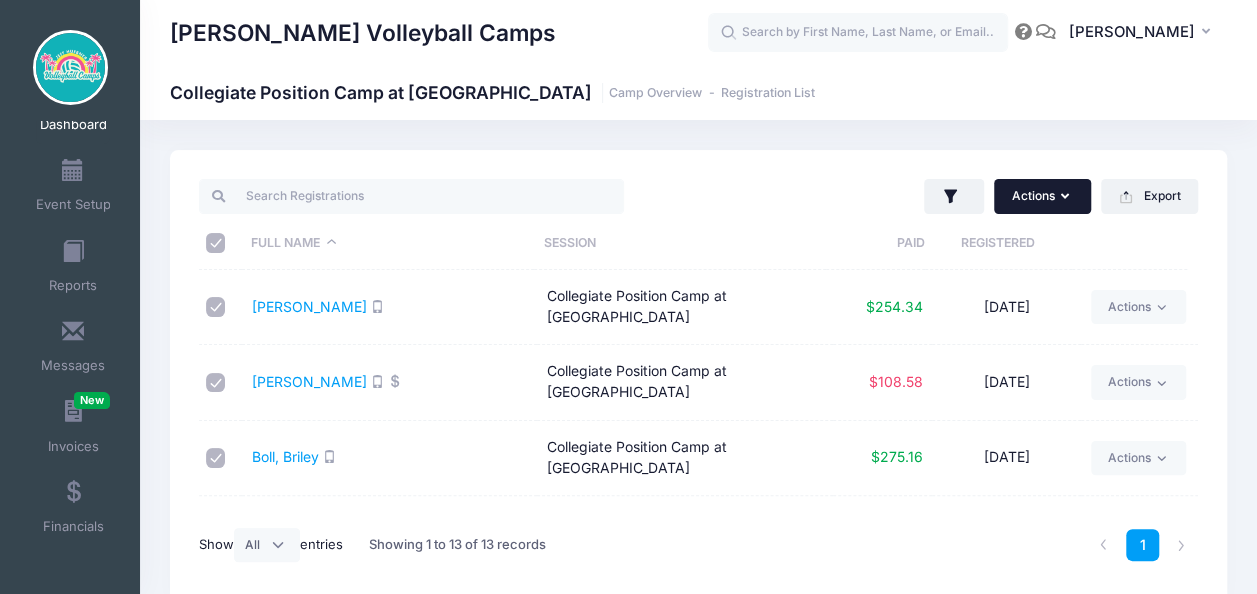 click on "Actions" at bounding box center (1042, 196) 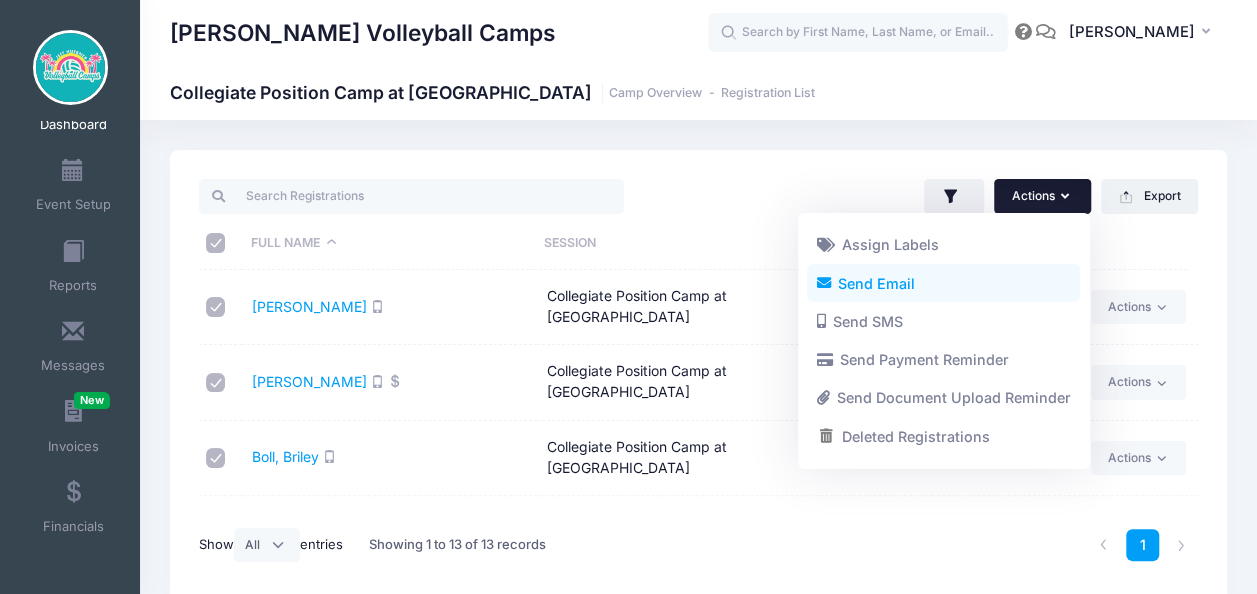 click on "Send Email" at bounding box center [943, 283] 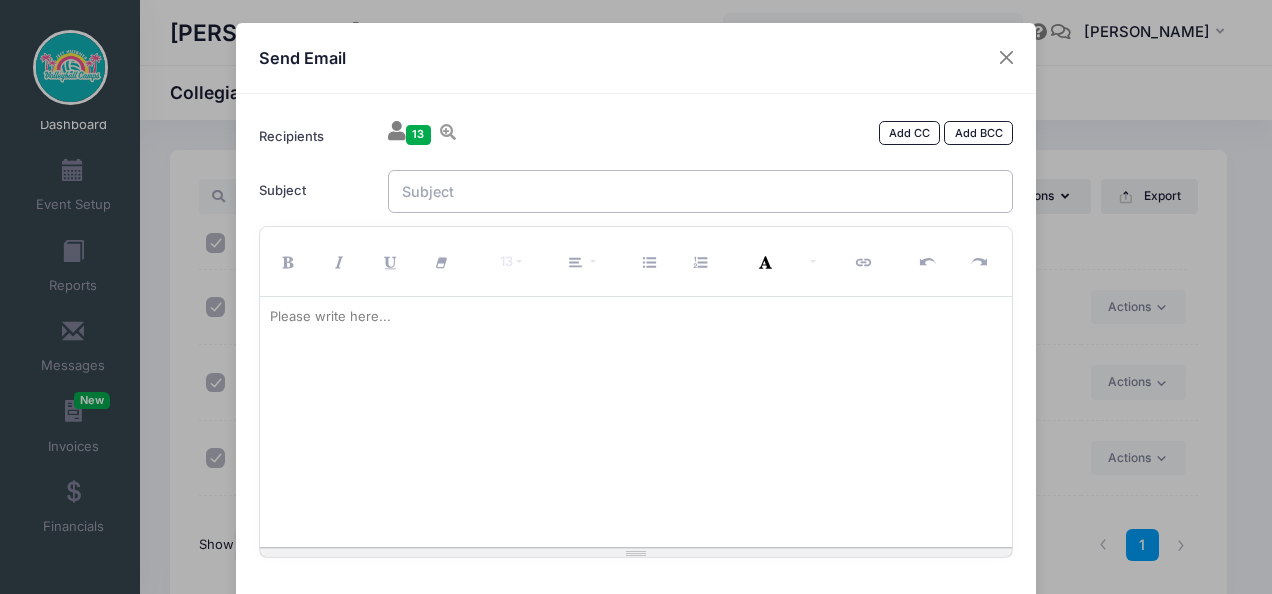 click on "Subject" at bounding box center (701, 191) 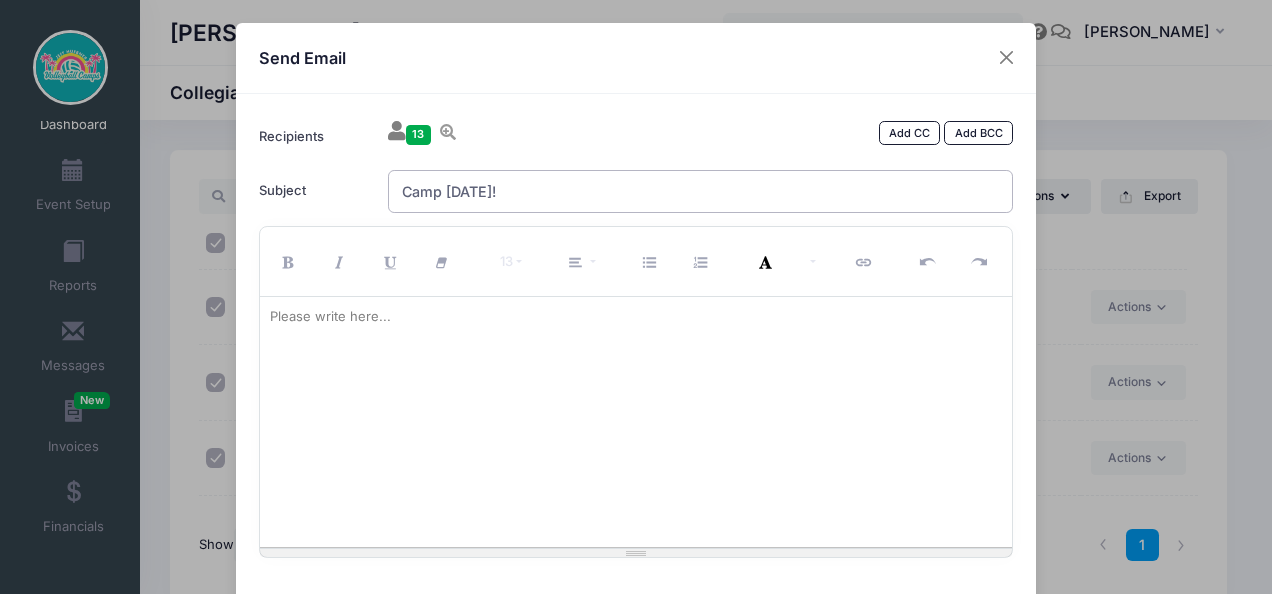 type on "Camp in 8 Days!" 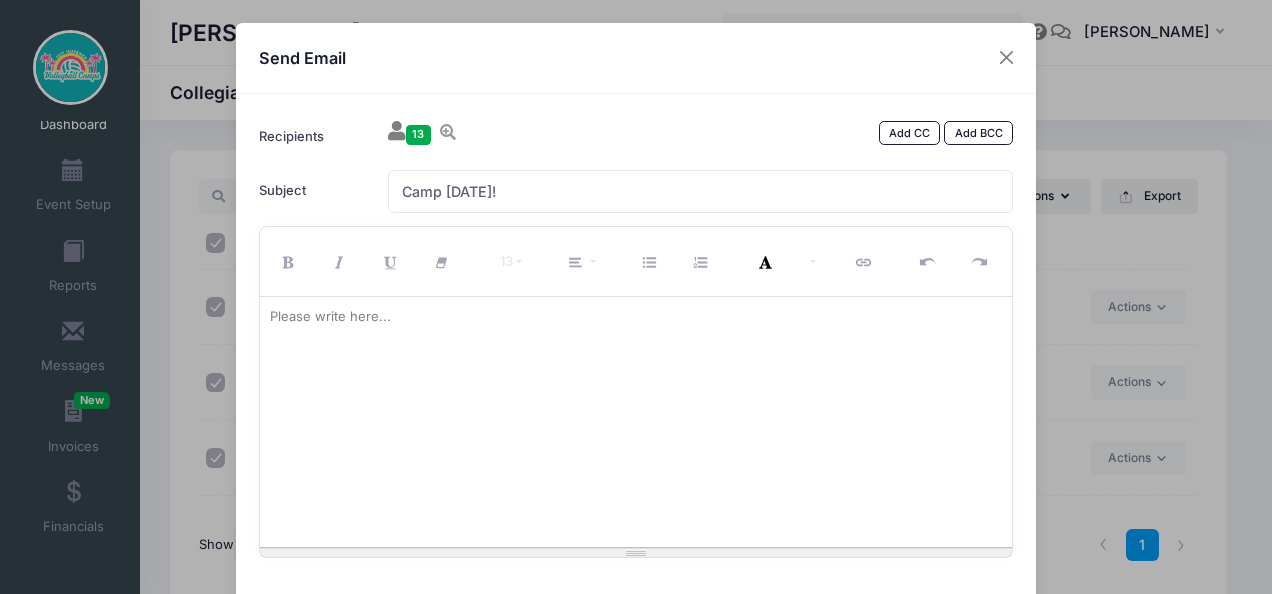 paste 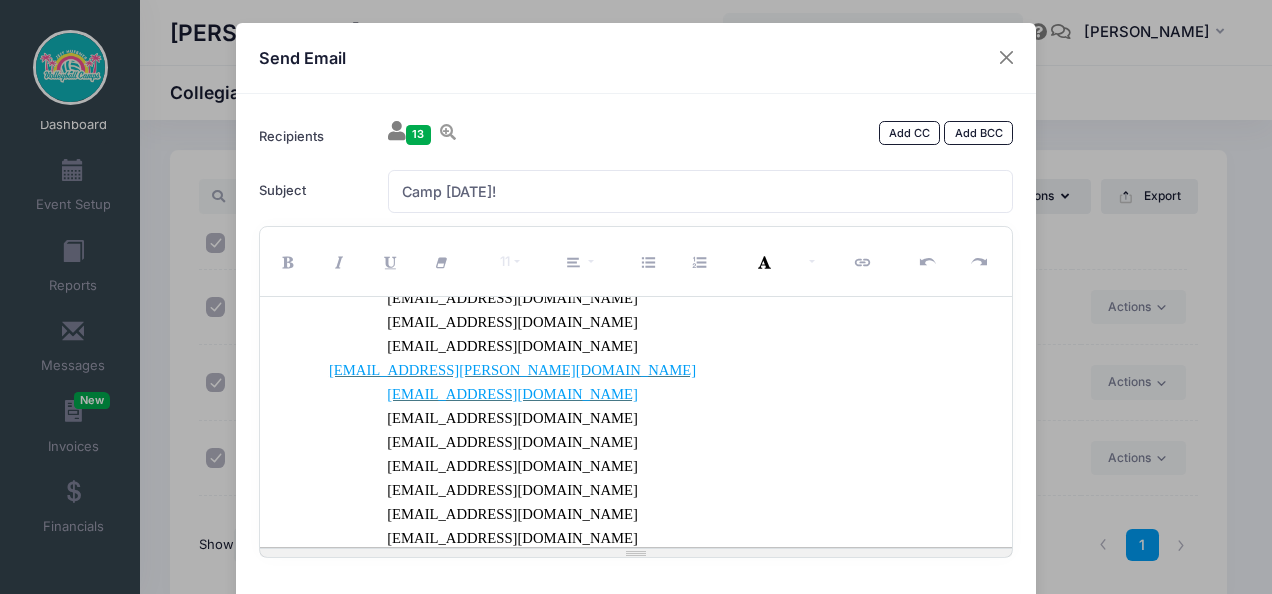 scroll, scrollTop: 0, scrollLeft: 0, axis: both 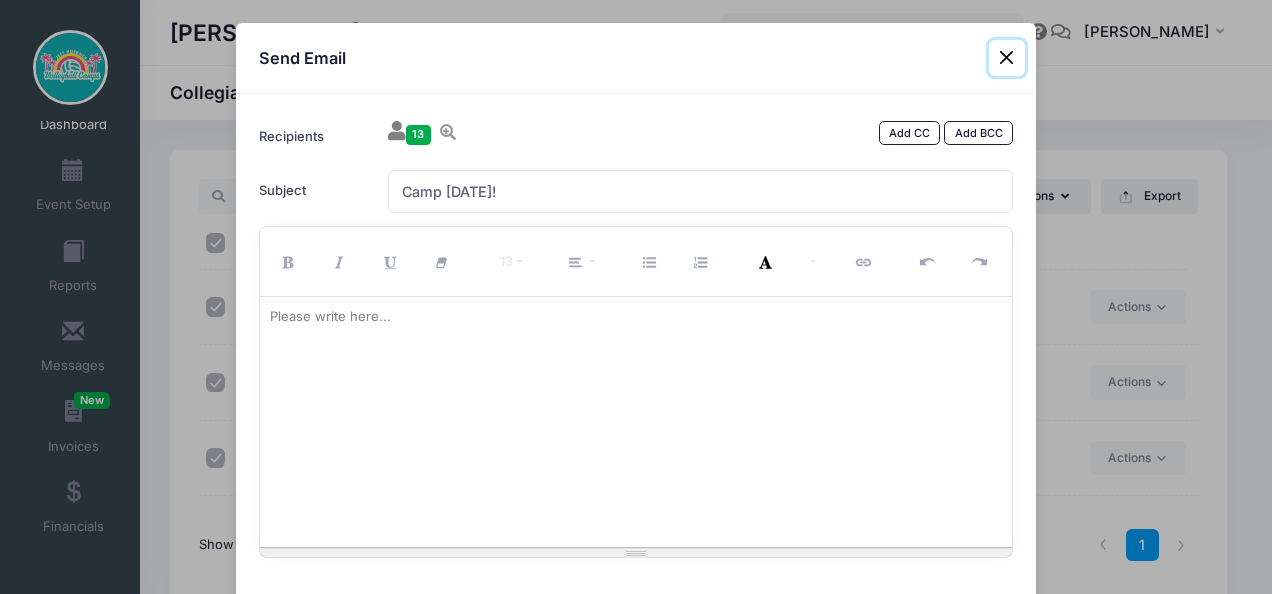 click at bounding box center [1007, 58] 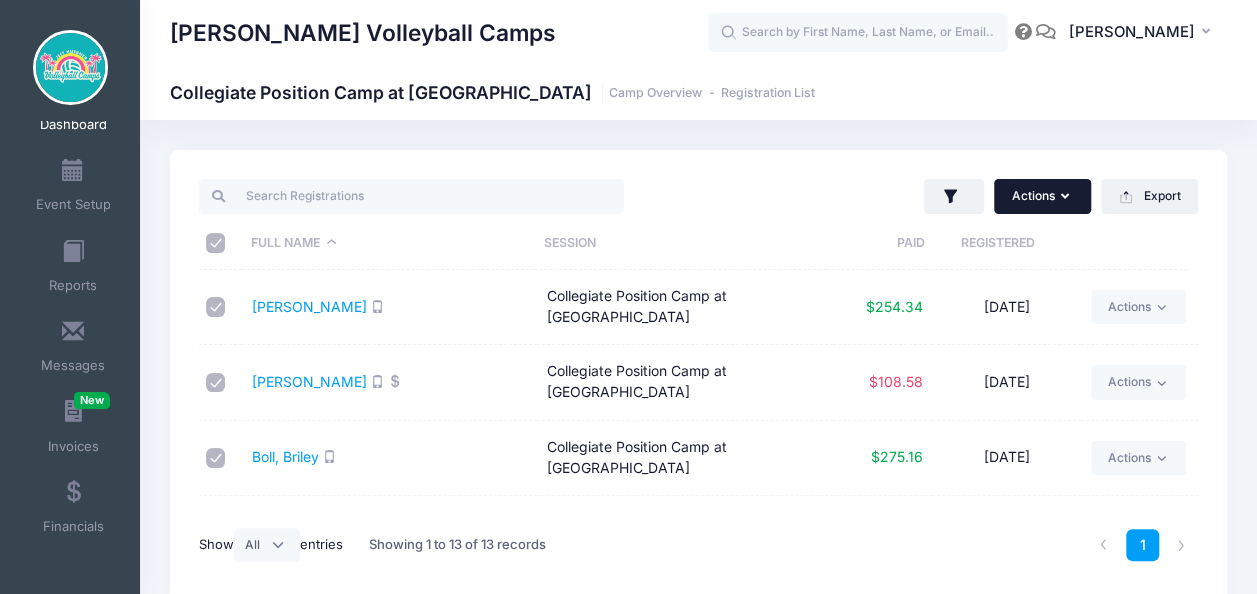 click on "Actions" at bounding box center (1042, 196) 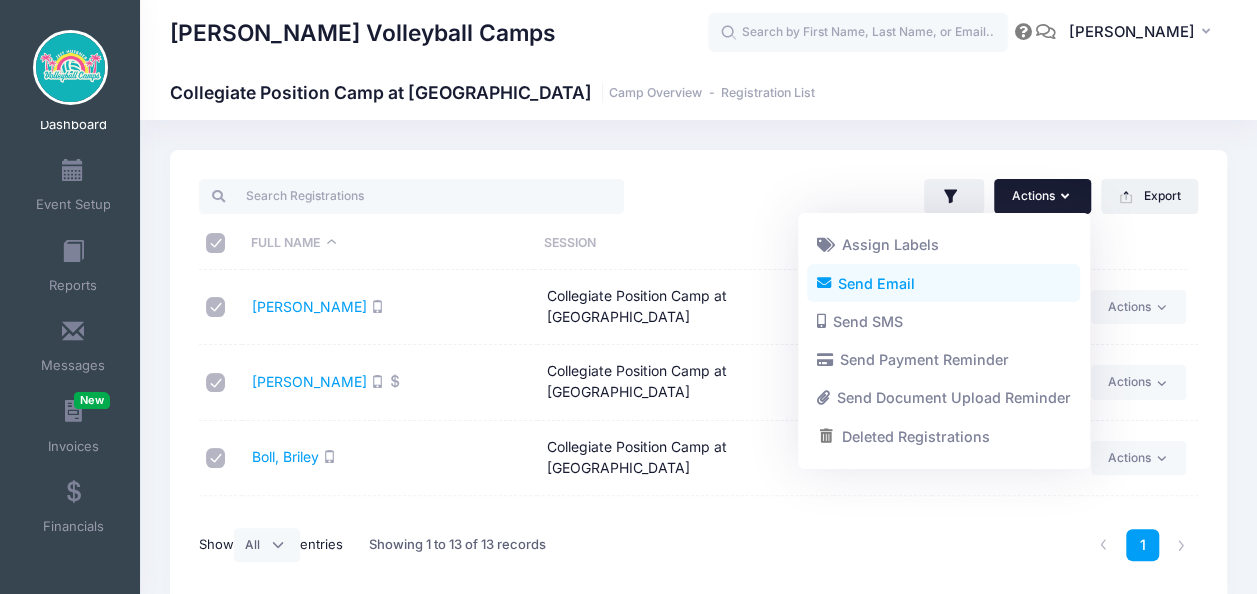 click on "Send Email" at bounding box center (943, 283) 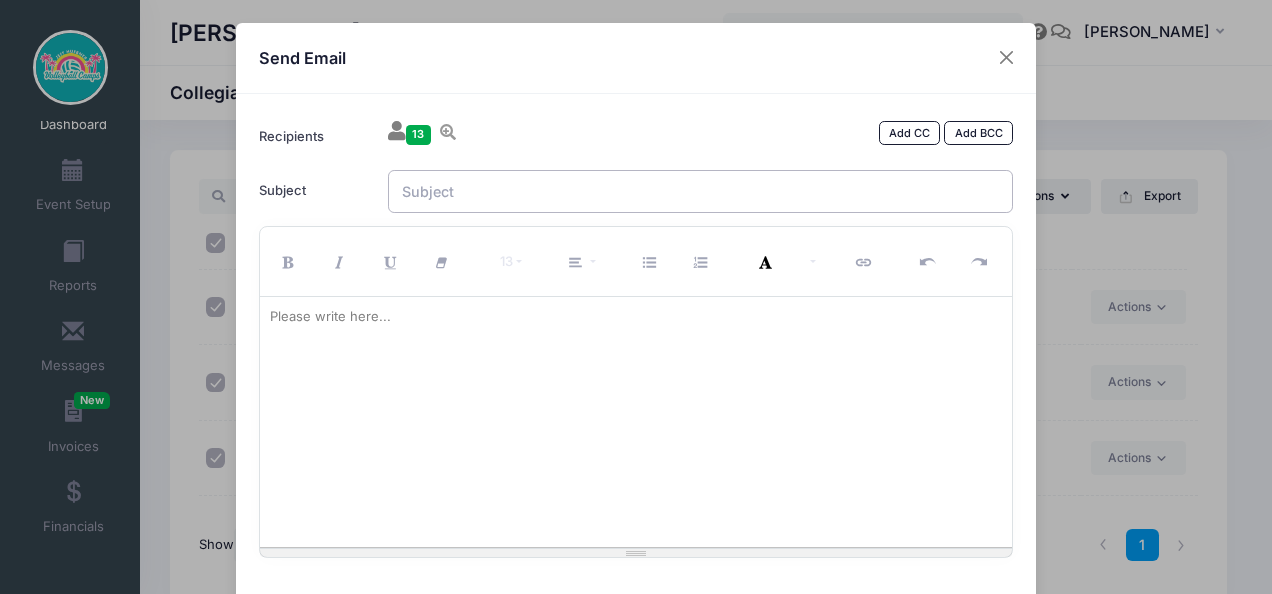 click on "Subject" at bounding box center [701, 191] 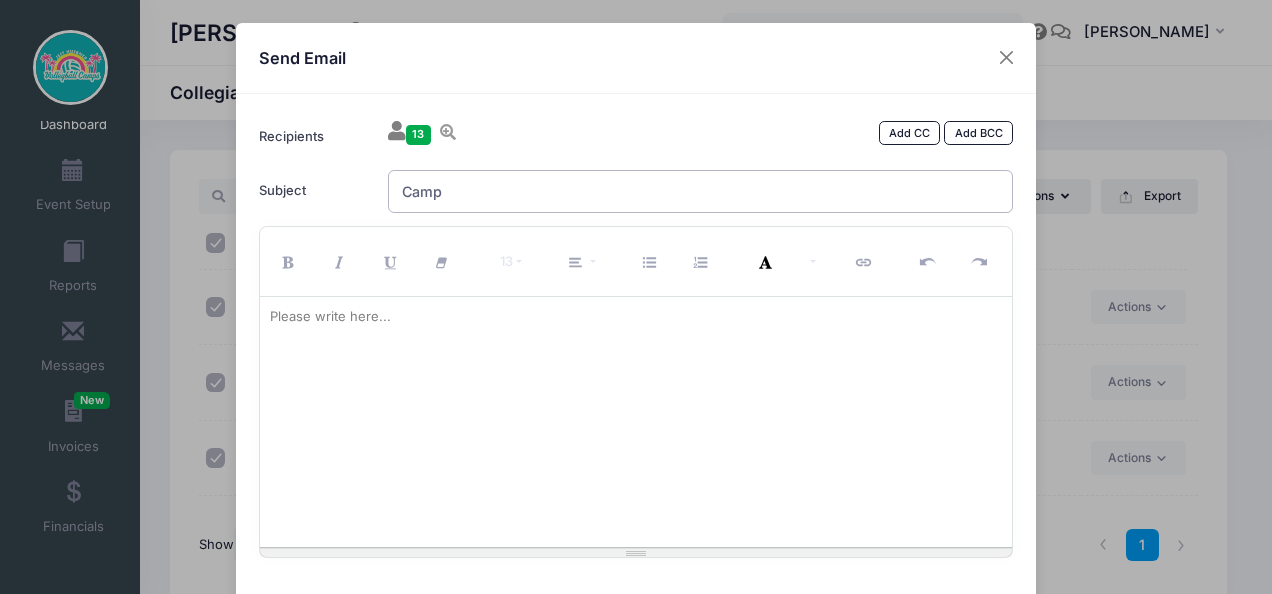 type on "Camp in 8 Days!" 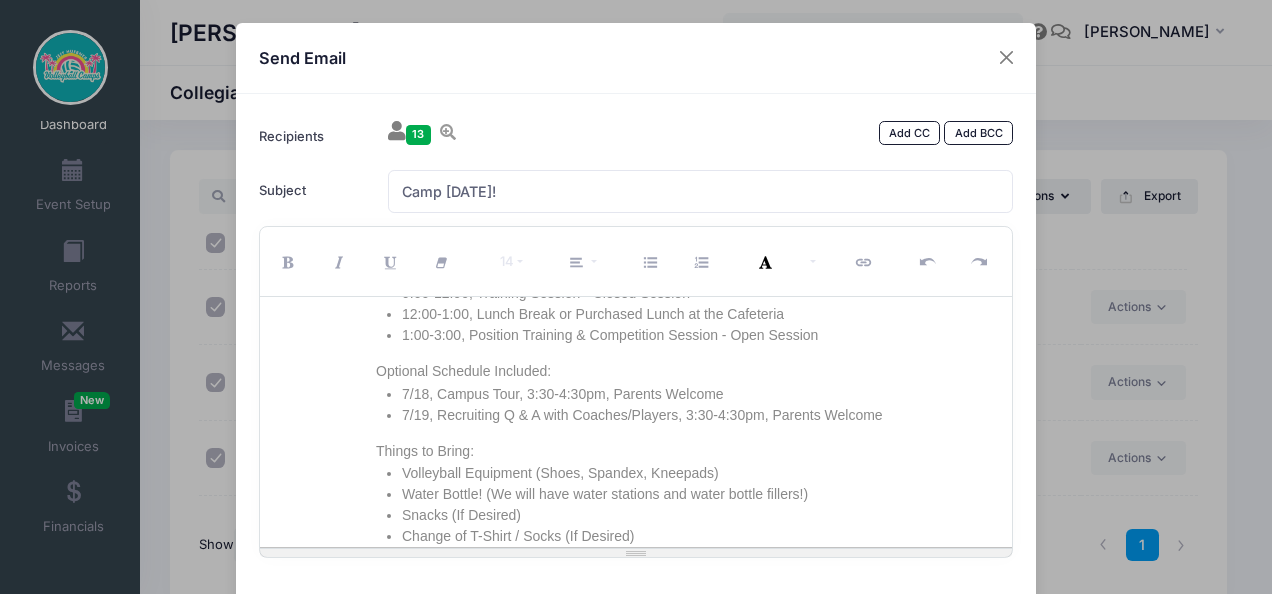 scroll, scrollTop: 0, scrollLeft: 0, axis: both 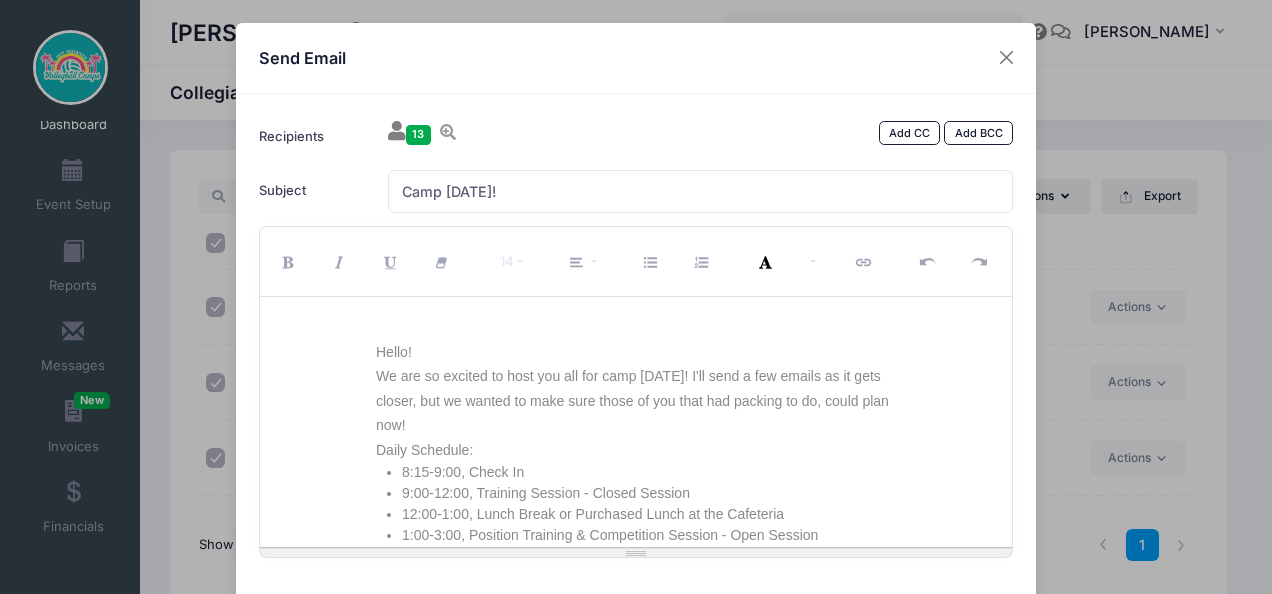 drag, startPoint x: 362, startPoint y: 348, endPoint x: 351, endPoint y: 349, distance: 11.045361 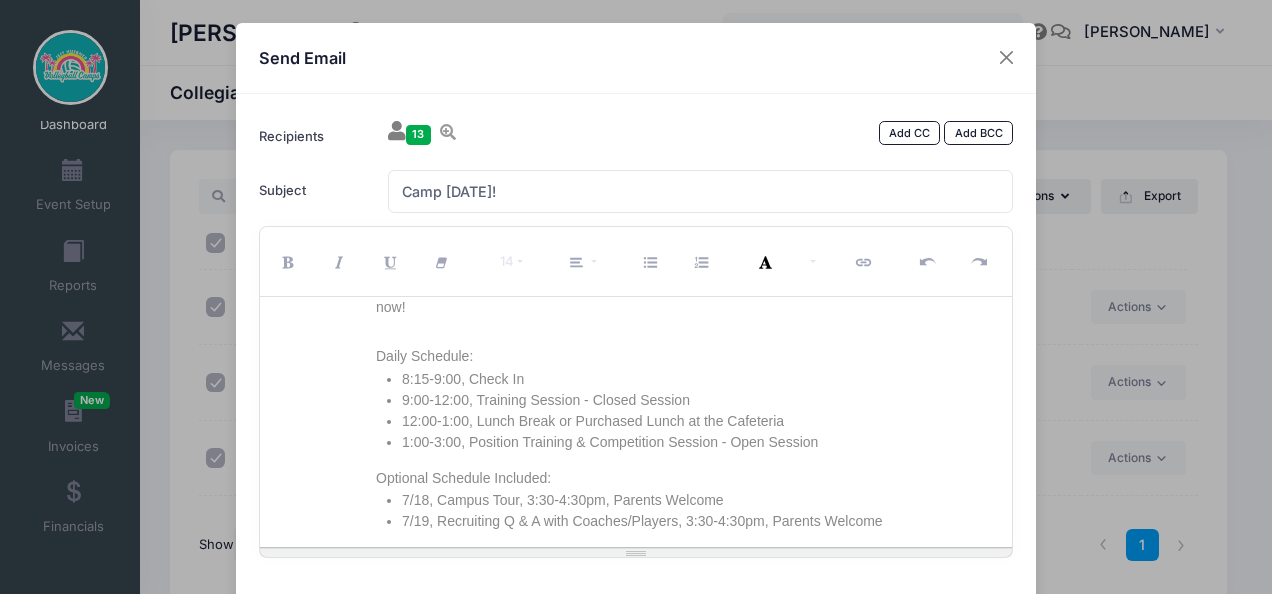 scroll, scrollTop: 100, scrollLeft: 0, axis: vertical 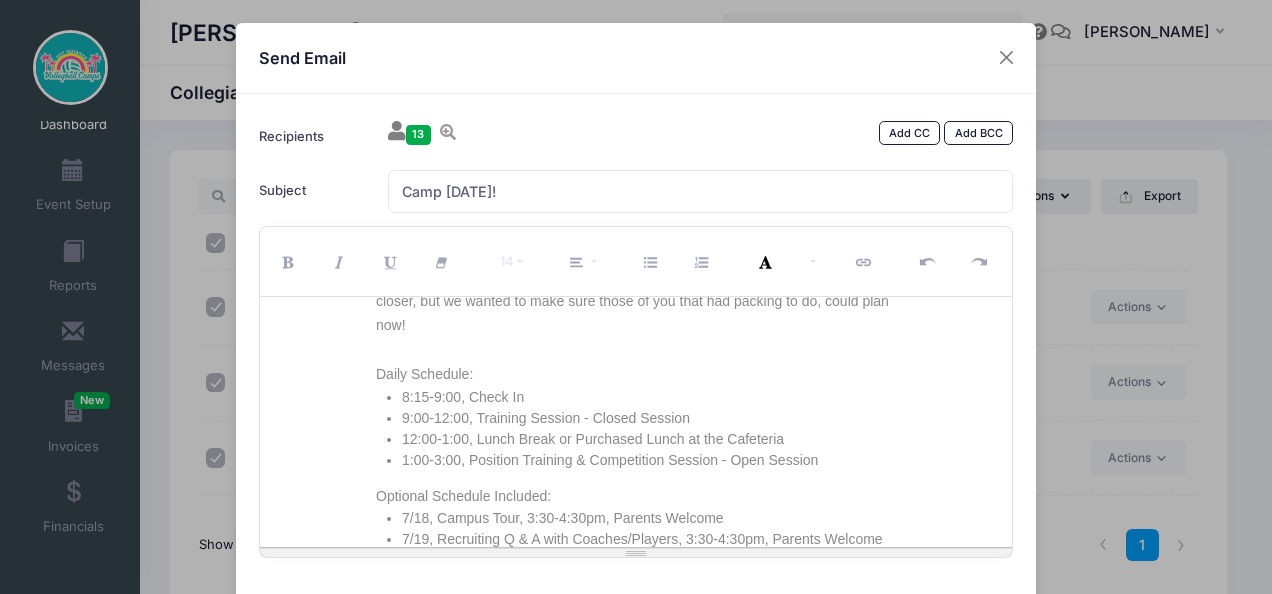 click on "8:15-9:00, Check In" at bounding box center [656, 397] 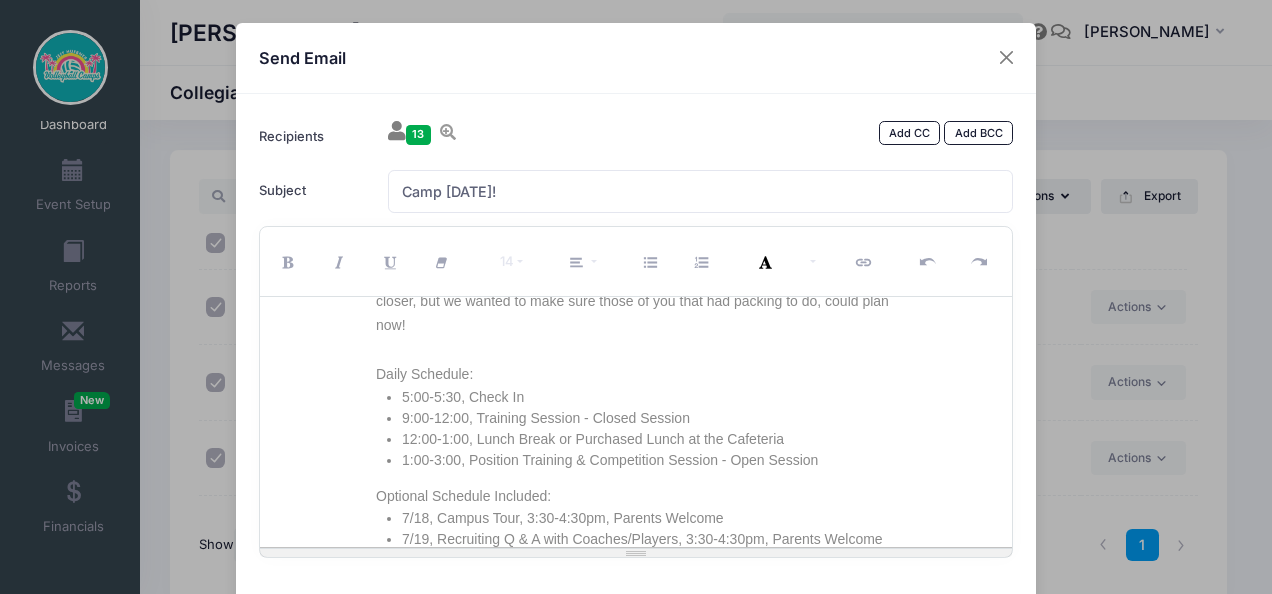 click on "9:00-12:00, Training Session - Closed Session" at bounding box center (656, 418) 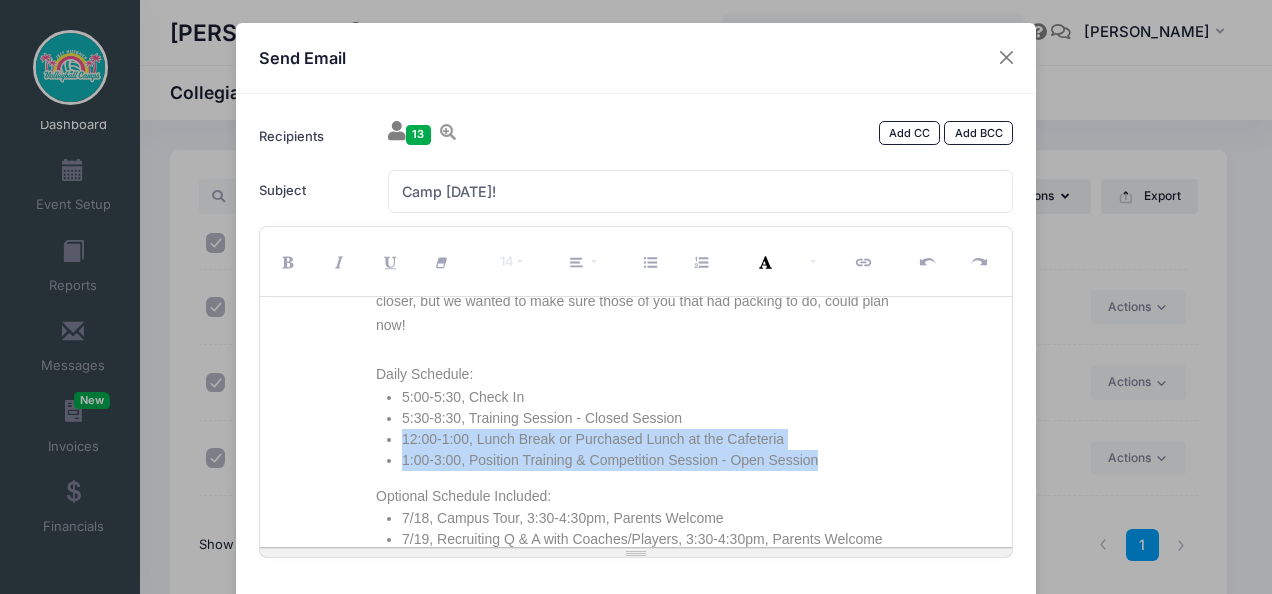 drag, startPoint x: 828, startPoint y: 460, endPoint x: 386, endPoint y: 443, distance: 442.3268 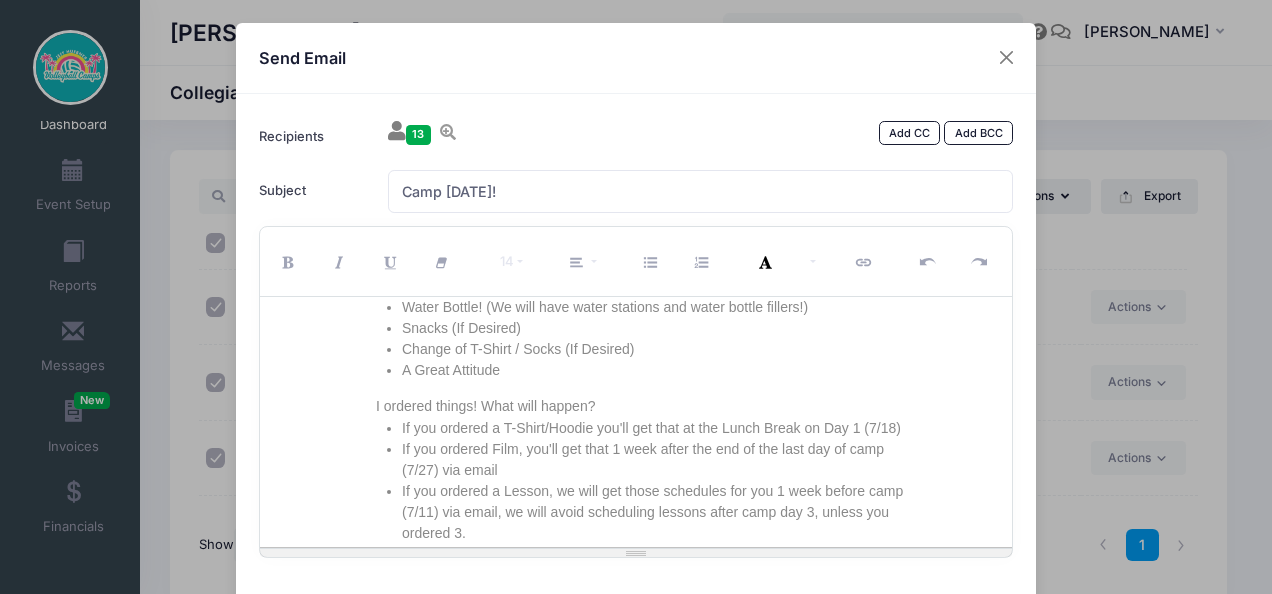 scroll, scrollTop: 400, scrollLeft: 0, axis: vertical 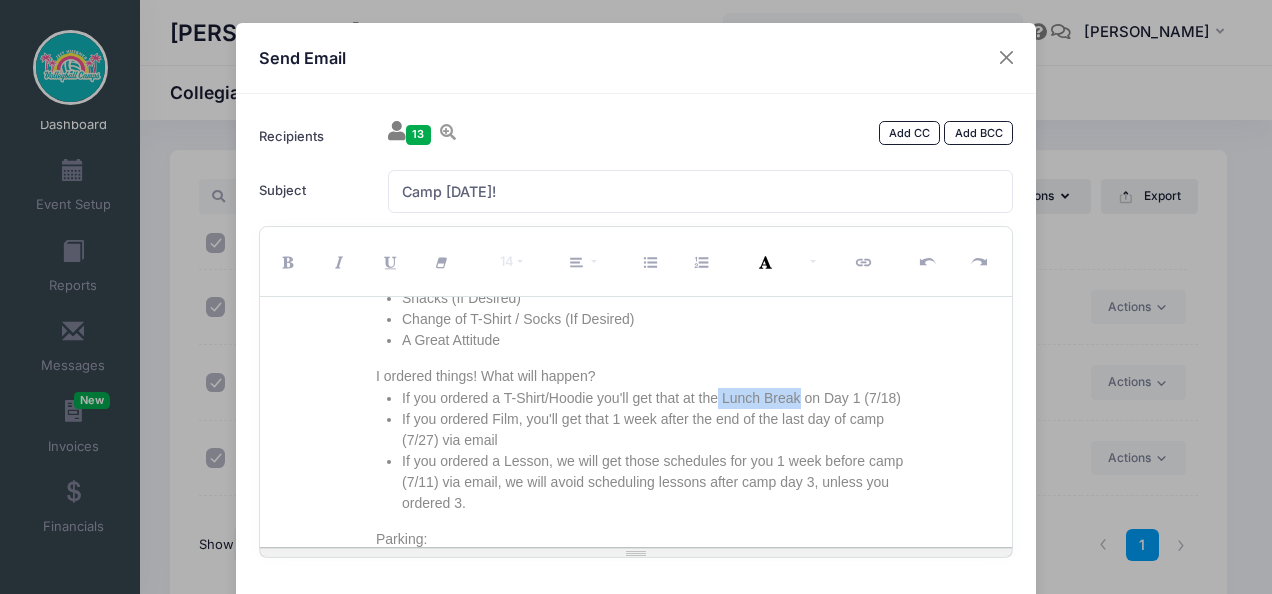 drag, startPoint x: 709, startPoint y: 398, endPoint x: 788, endPoint y: 396, distance: 79.025314 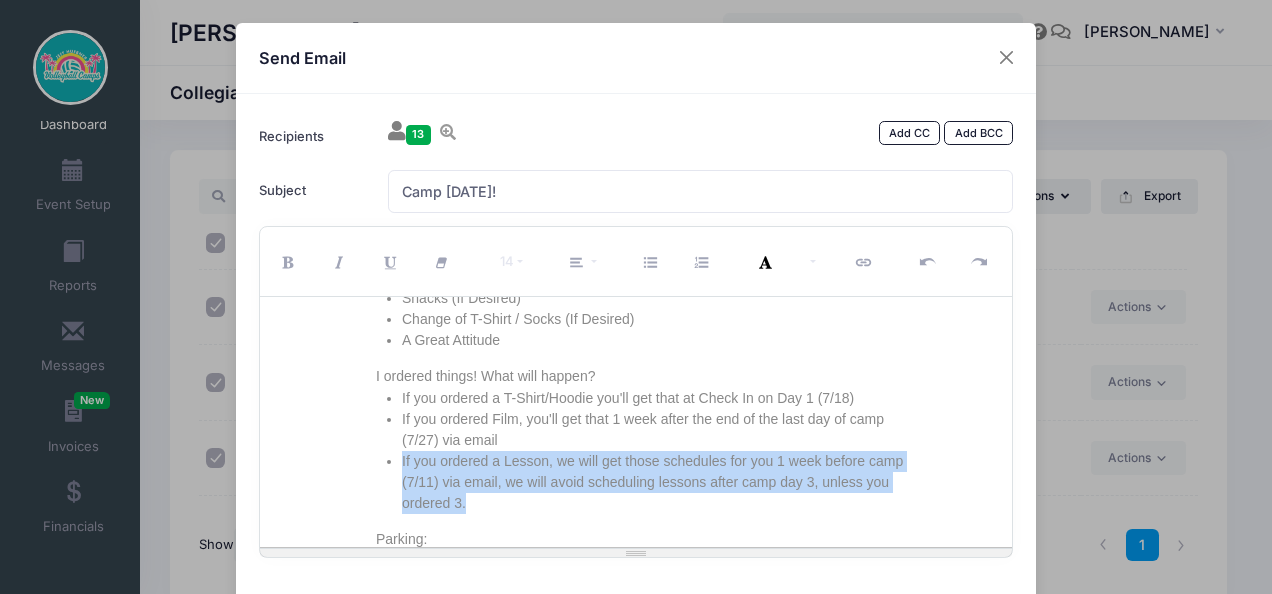 drag, startPoint x: 392, startPoint y: 454, endPoint x: 506, endPoint y: 498, distance: 122.19656 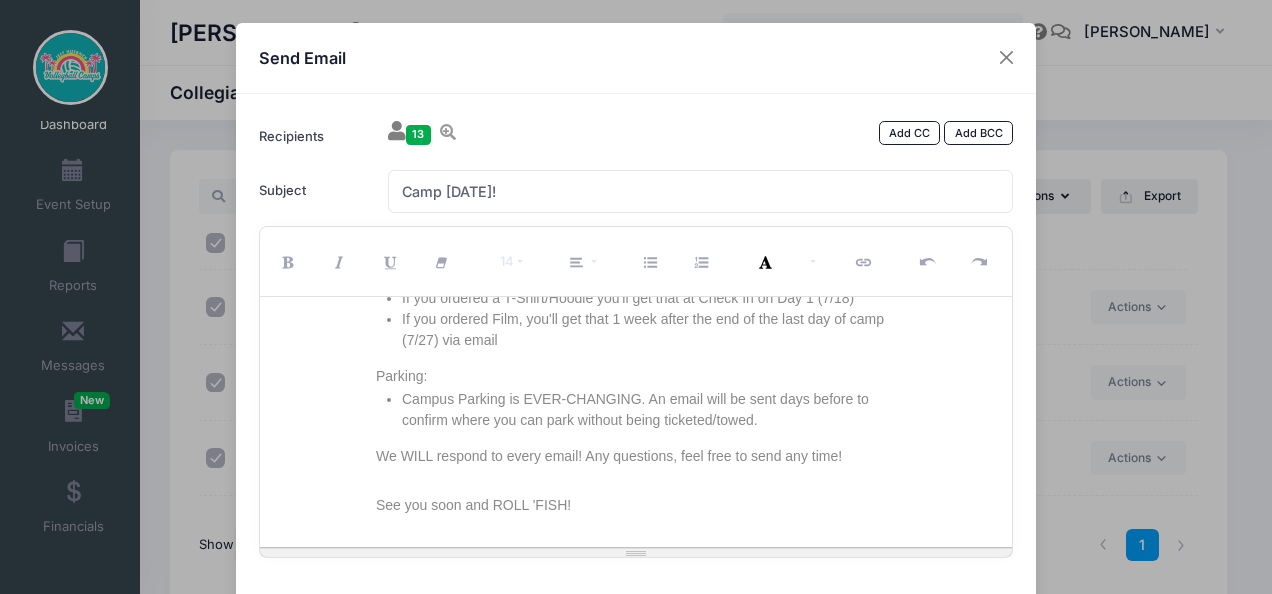 scroll, scrollTop: 528, scrollLeft: 0, axis: vertical 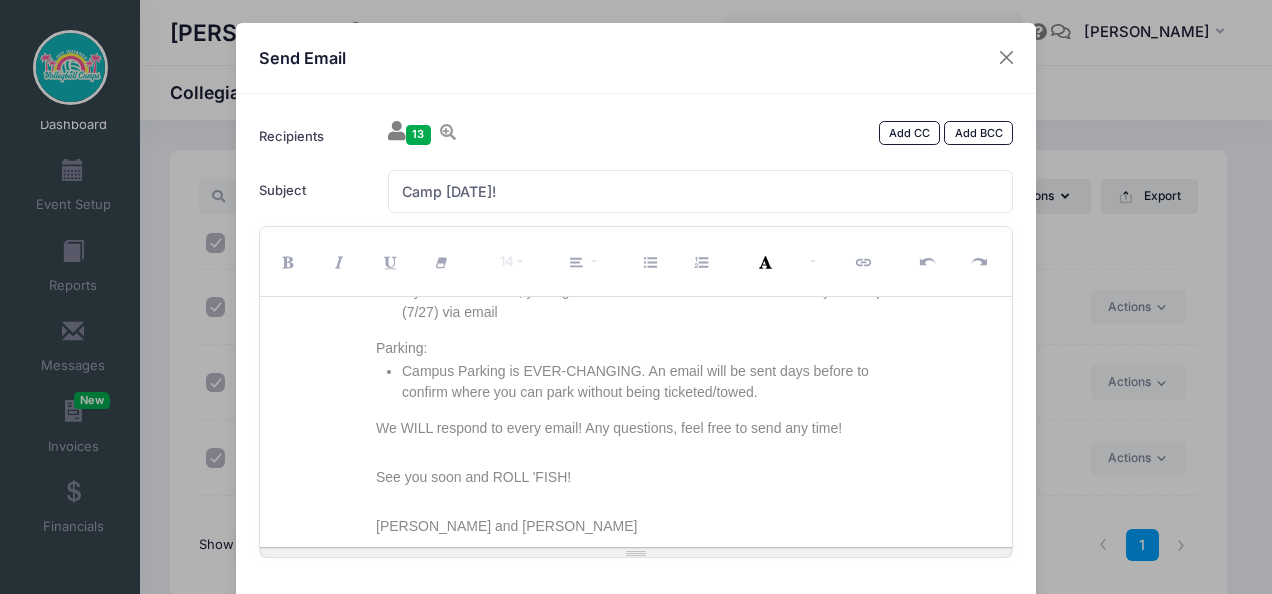 click at bounding box center (643, 452) 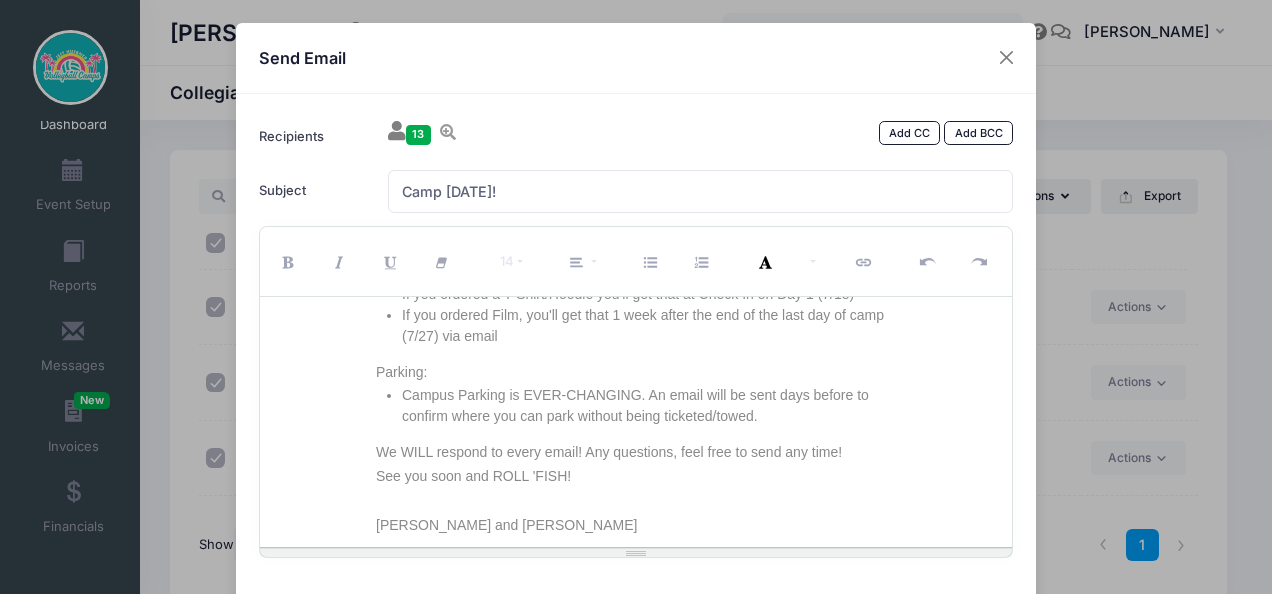 click on "Jeff and Lu" at bounding box center (643, 525) 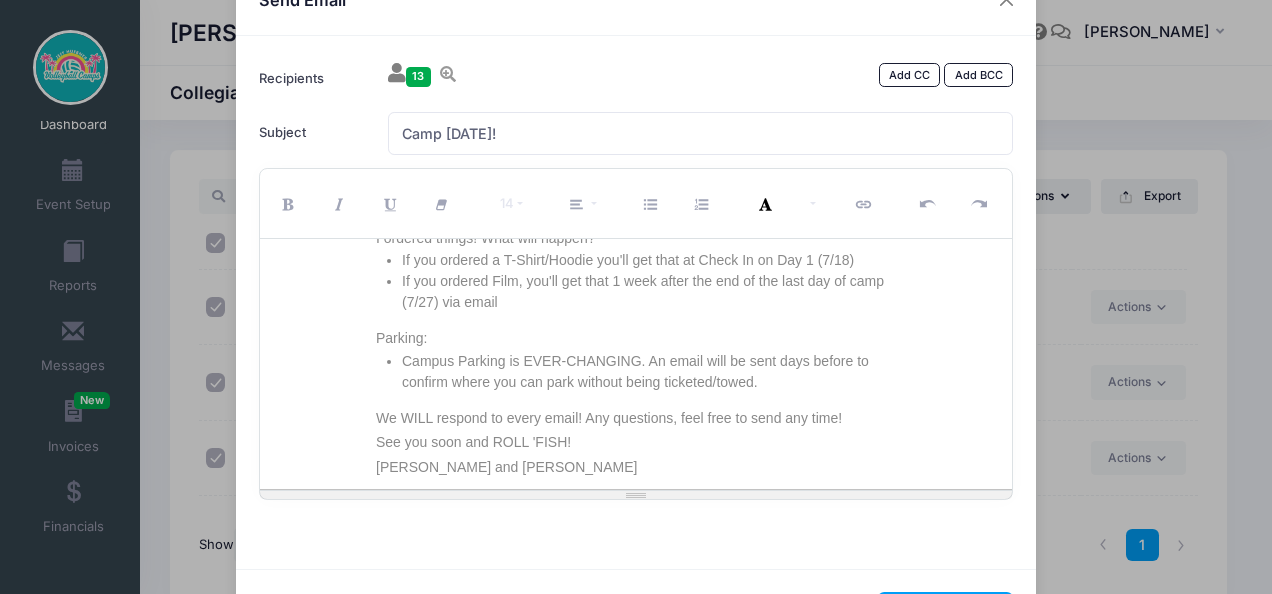 scroll, scrollTop: 142, scrollLeft: 0, axis: vertical 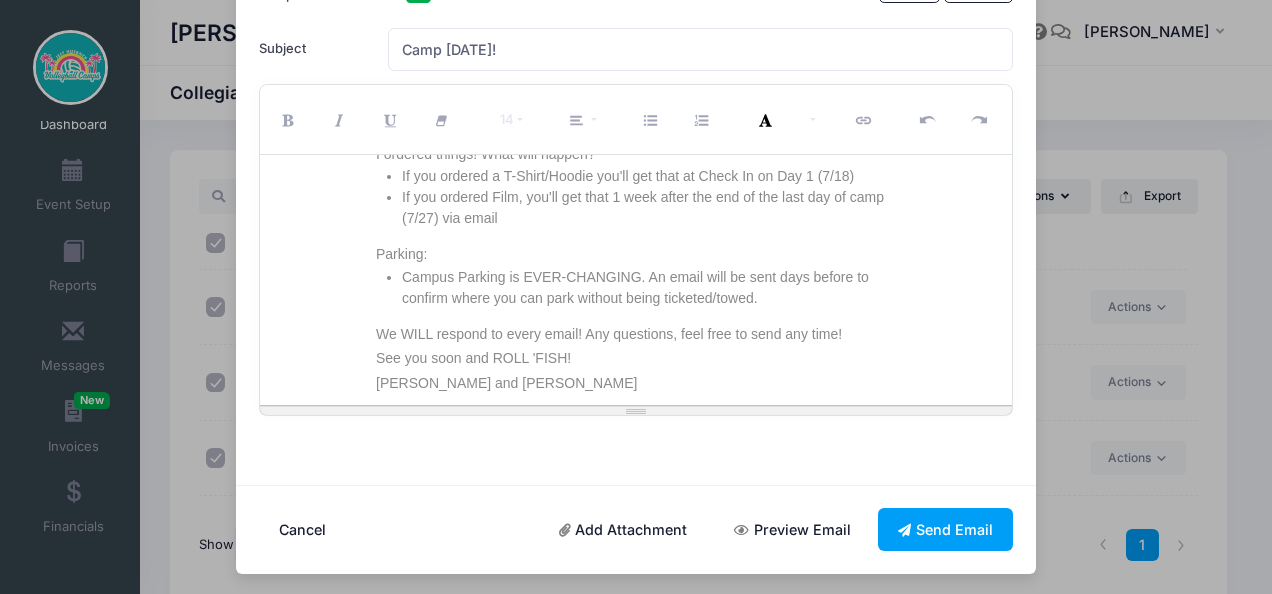 click on "Preview Email" at bounding box center [793, 529] 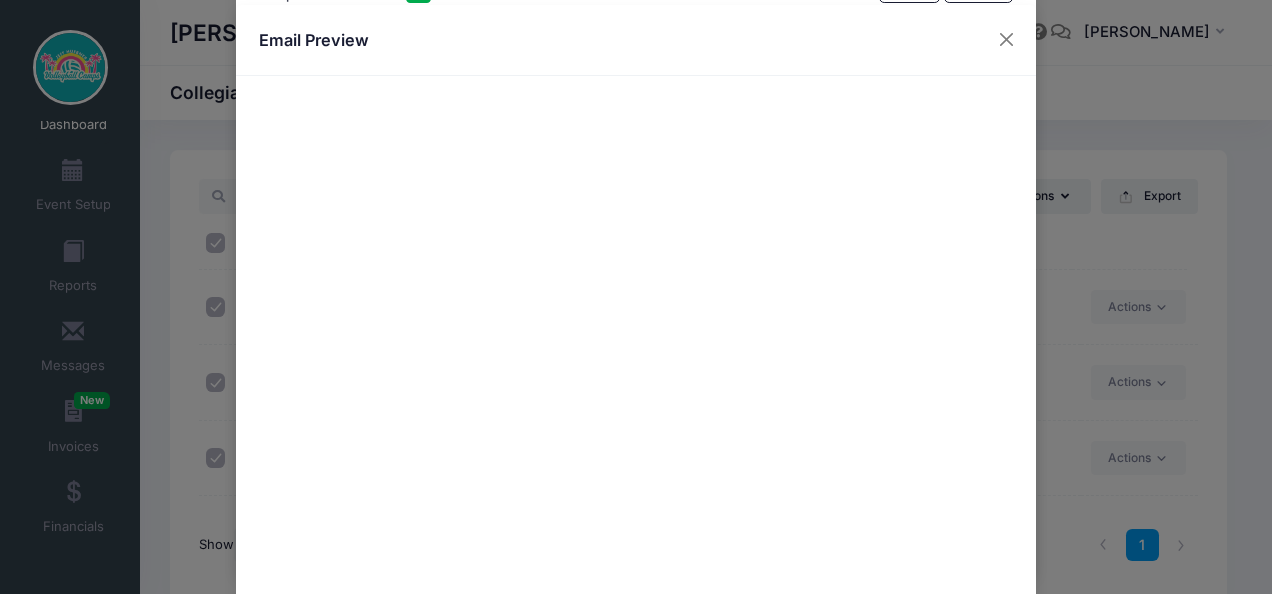 scroll, scrollTop: 0, scrollLeft: 0, axis: both 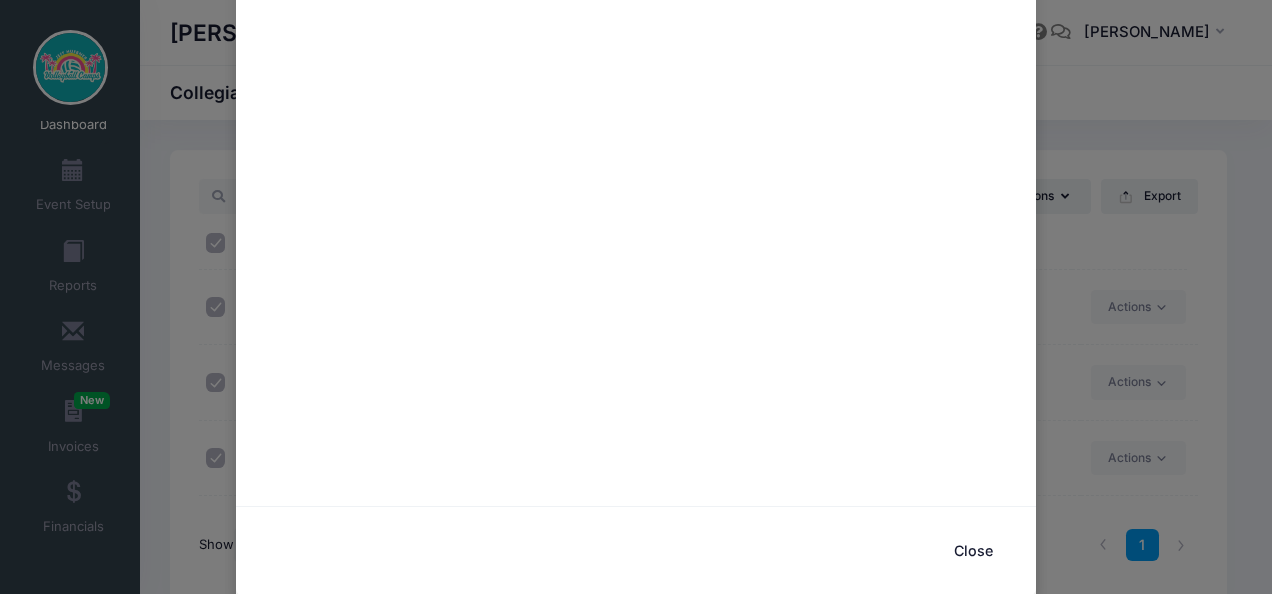 click on "Close" at bounding box center [973, 551] 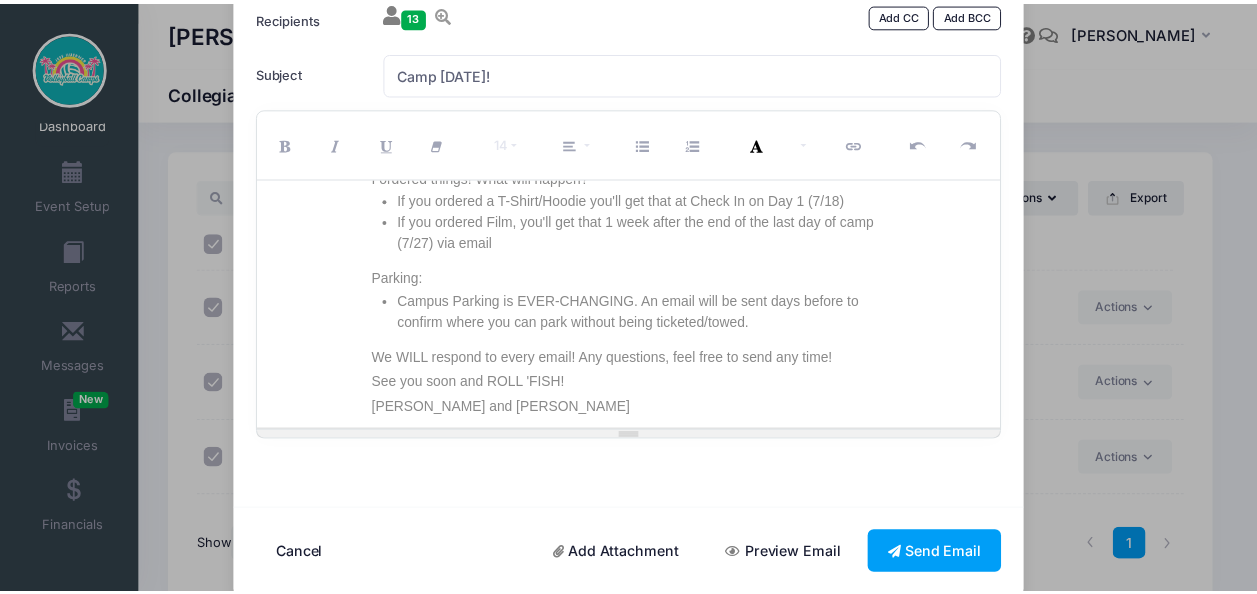 scroll, scrollTop: 142, scrollLeft: 0, axis: vertical 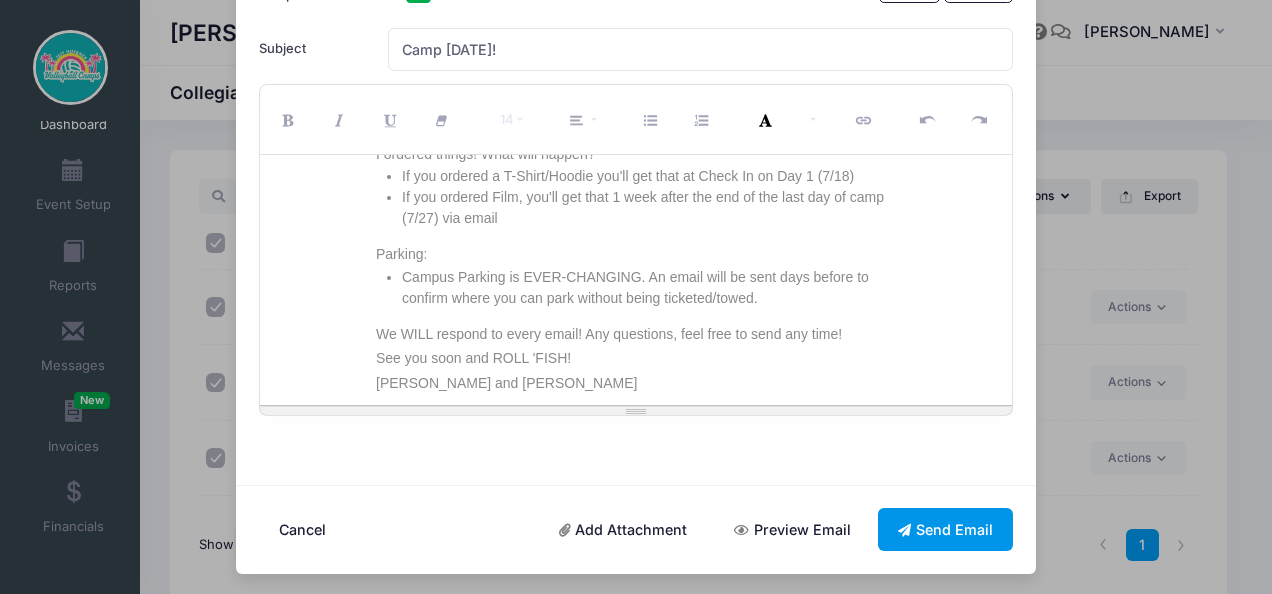 click on "Send Email" at bounding box center [946, 529] 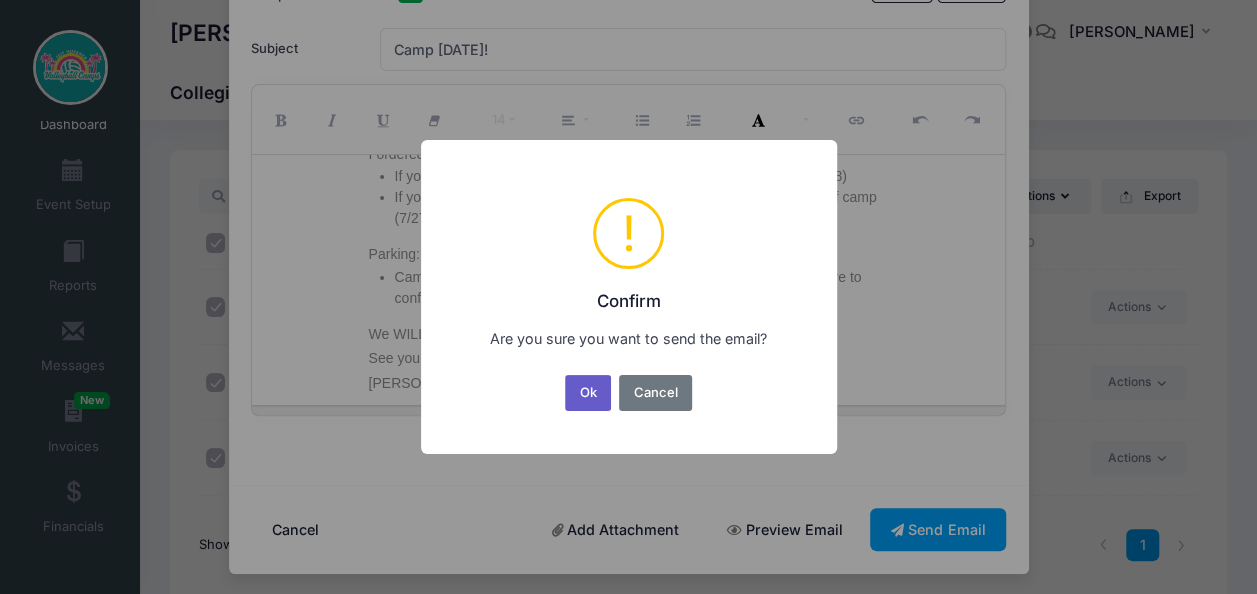 click on "Ok" at bounding box center (588, 393) 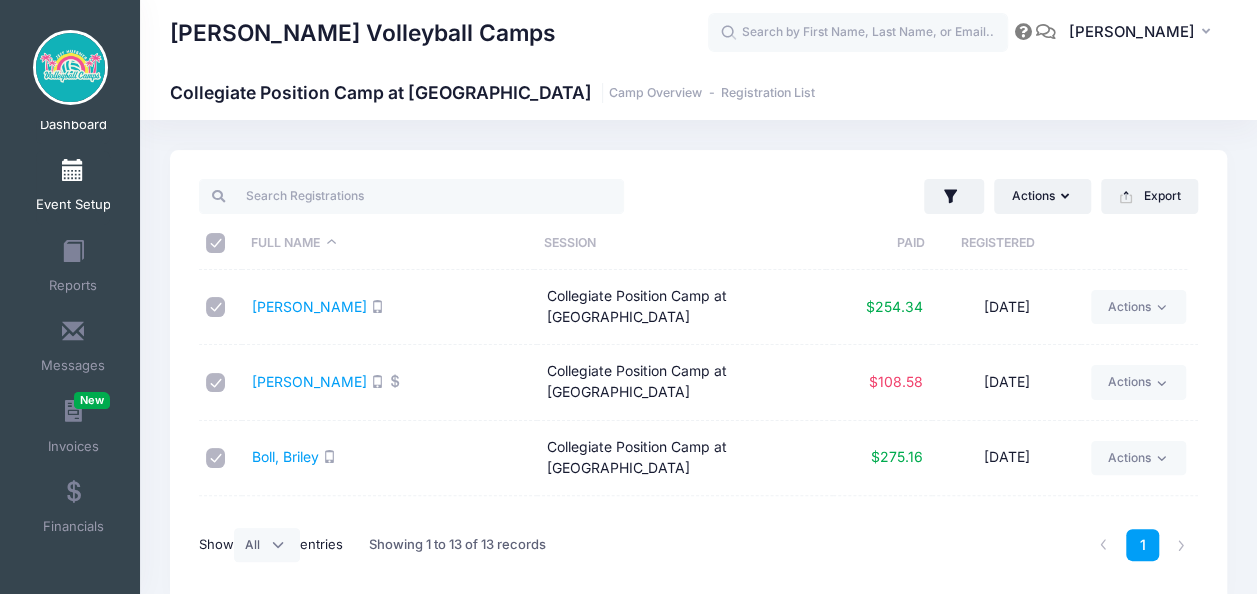 click at bounding box center [73, 171] 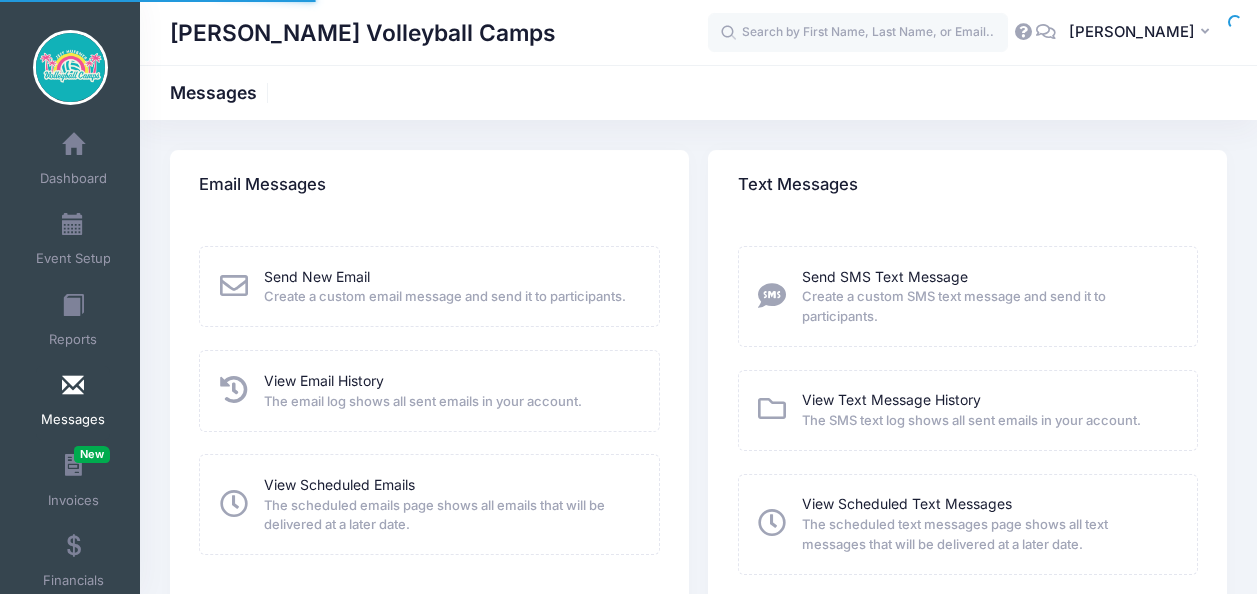 scroll, scrollTop: 0, scrollLeft: 0, axis: both 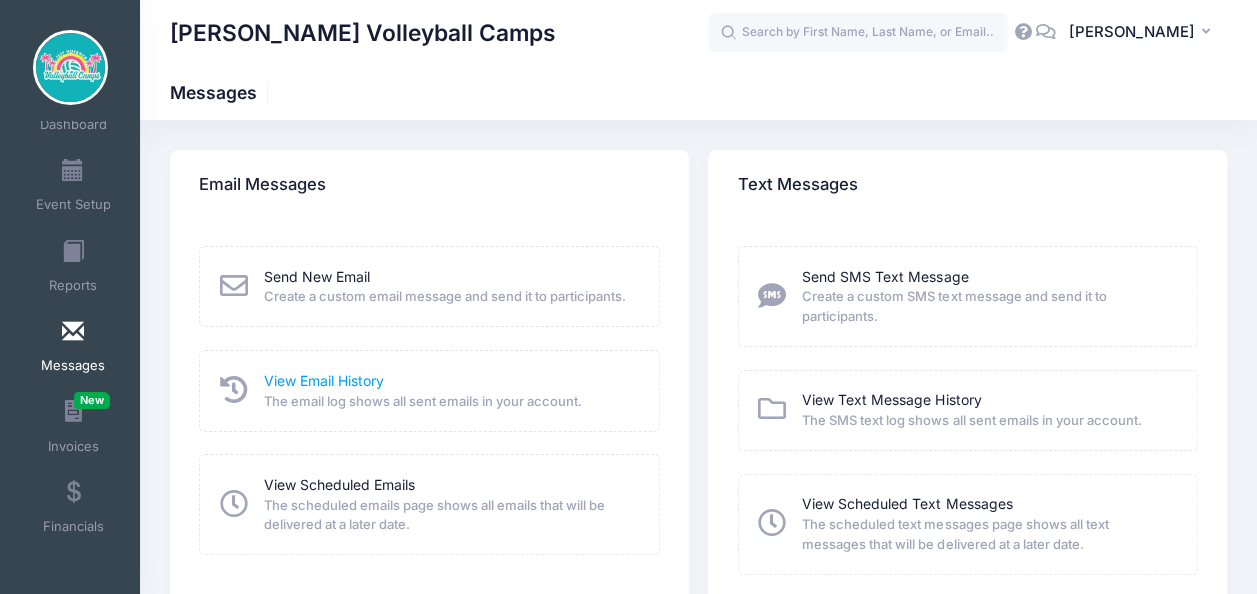 click on "View Email History" at bounding box center [324, 380] 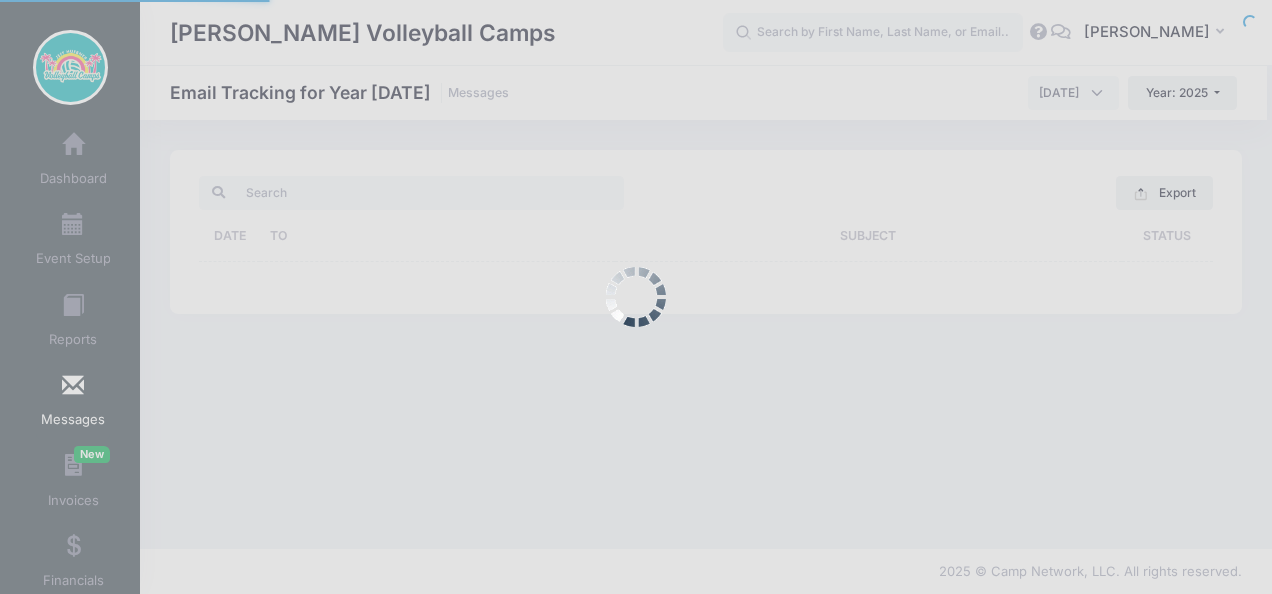 scroll, scrollTop: 0, scrollLeft: 0, axis: both 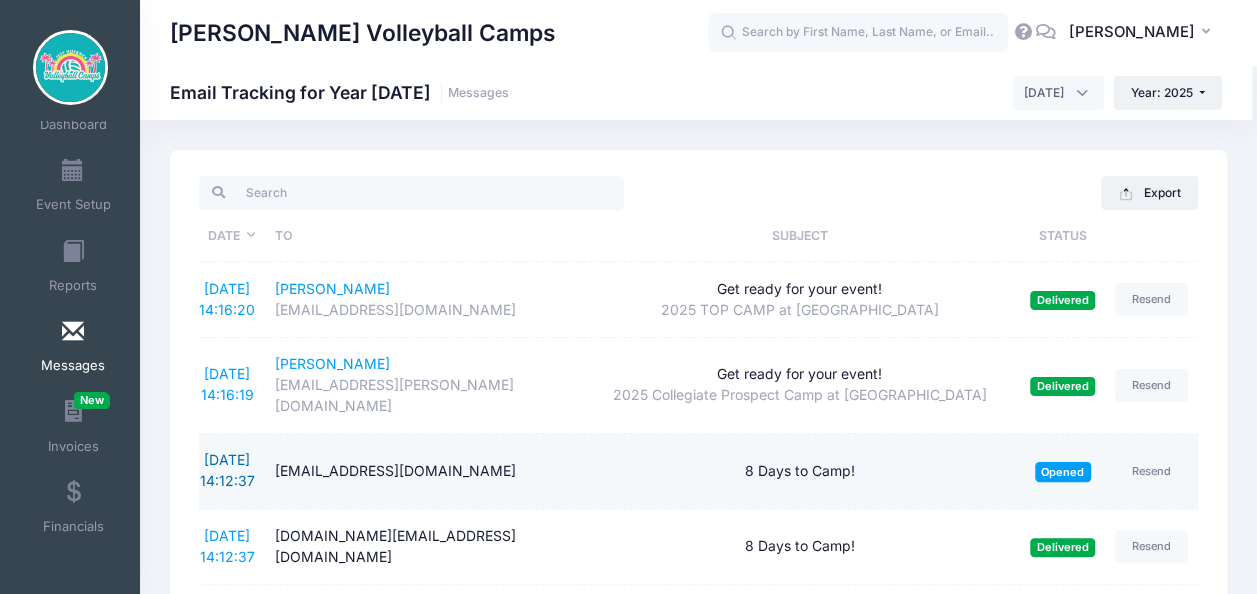 click on "[DATE] 14:12:37" at bounding box center (227, 470) 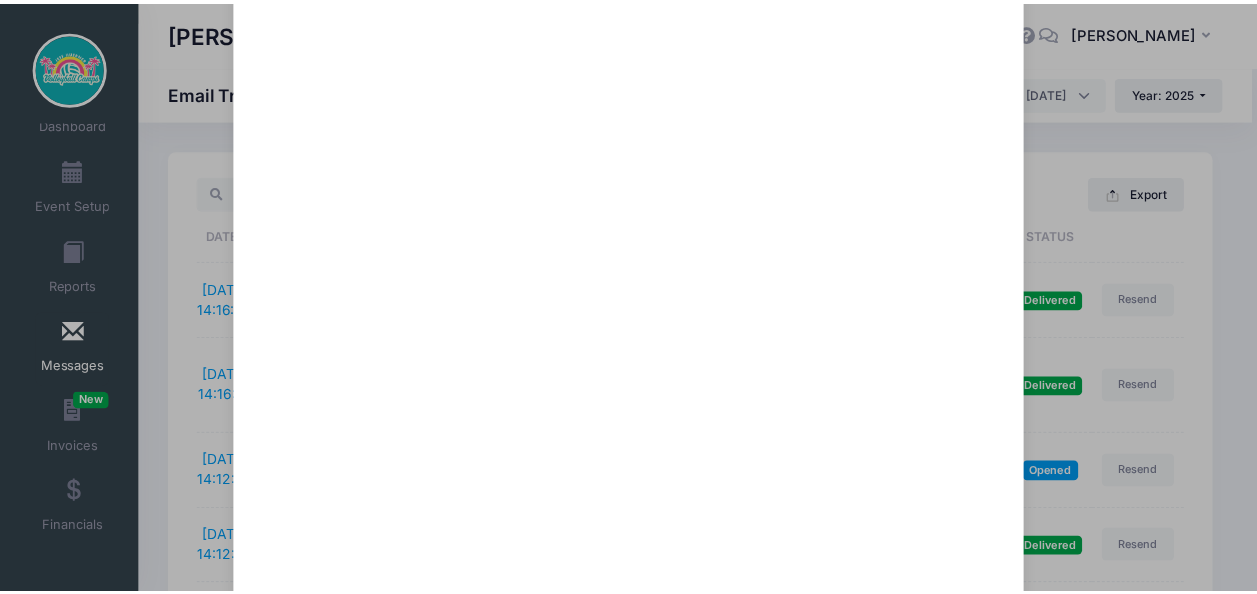 scroll, scrollTop: 845, scrollLeft: 0, axis: vertical 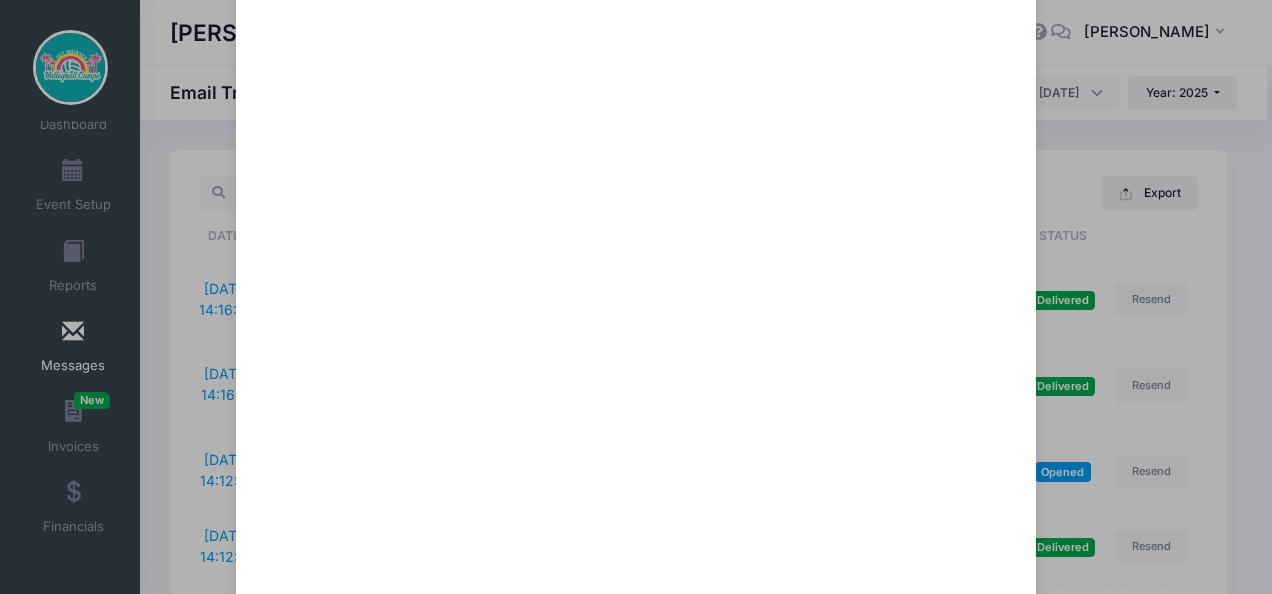 click on "To:  [DOMAIN_NAME][EMAIL_ADDRESS][DOMAIN_NAME]
Cc: [EMAIL_ADDRESS][DOMAIN_NAME]" at bounding box center [636, 241] 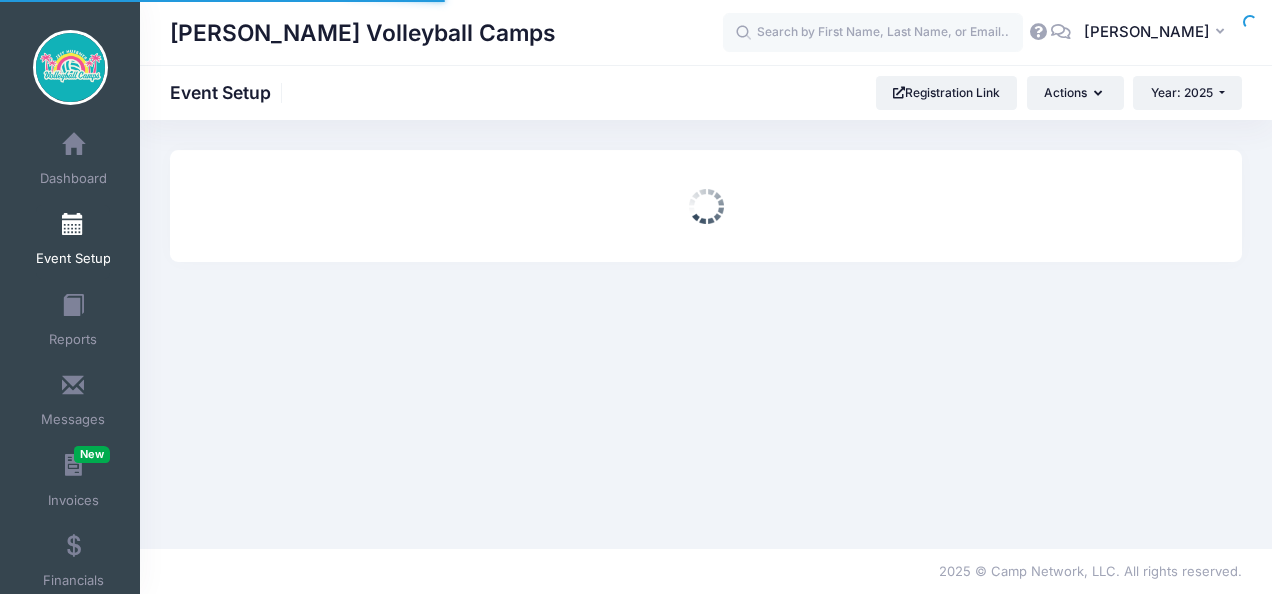 scroll, scrollTop: 0, scrollLeft: 0, axis: both 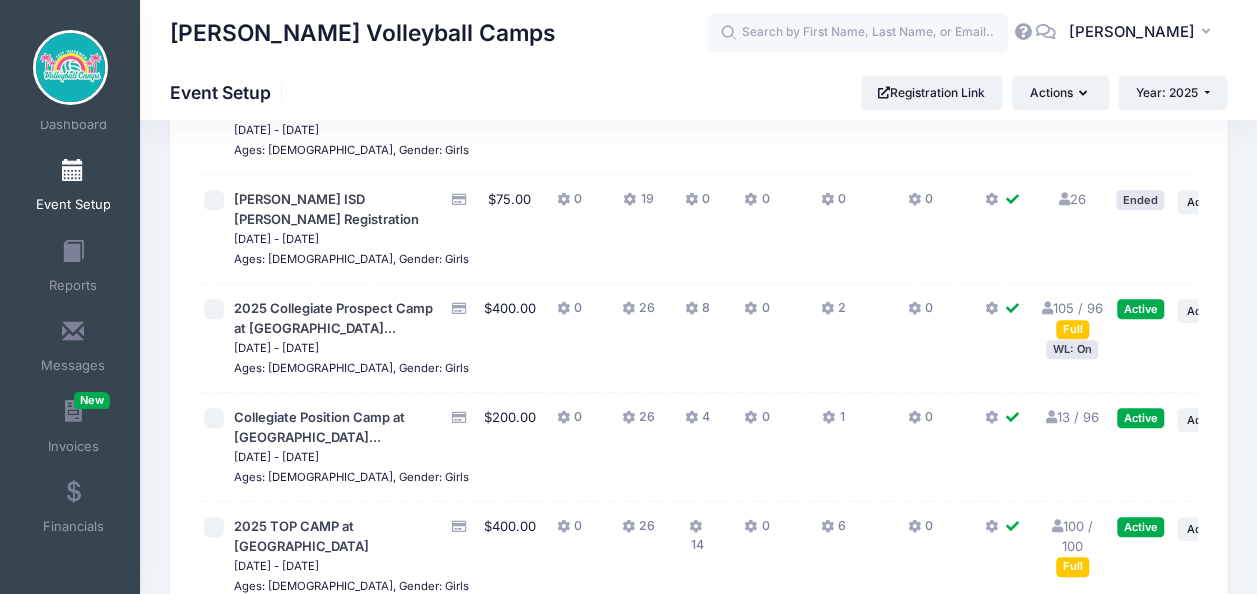 click on "105             / 96
Full" at bounding box center (1072, 318) 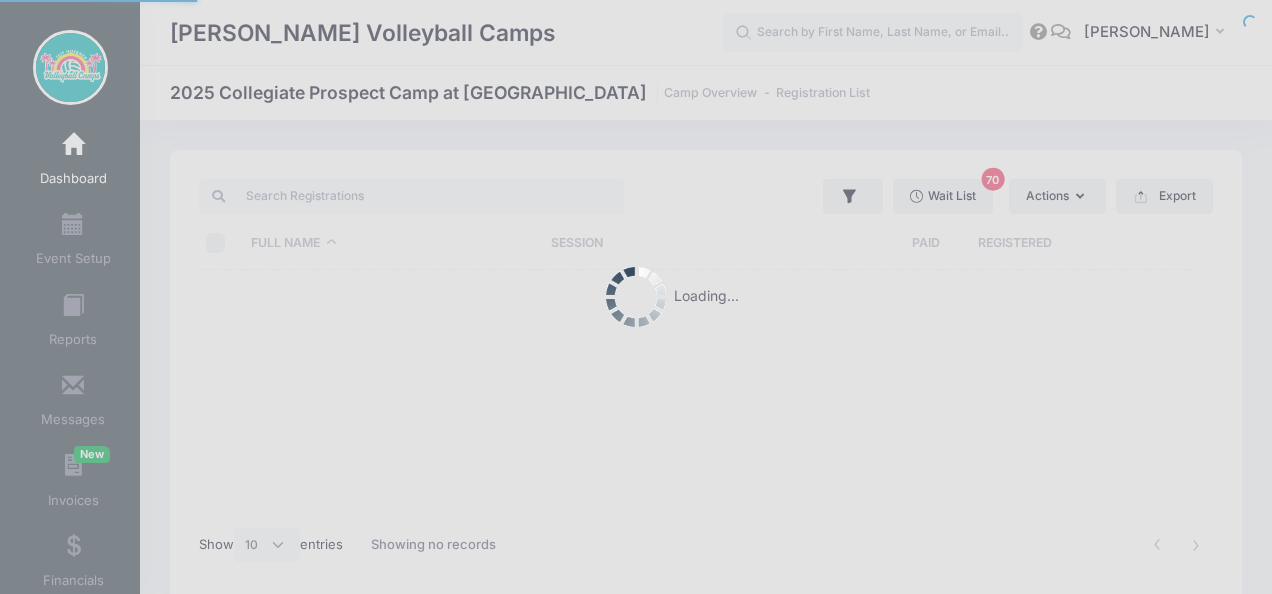 select on "10" 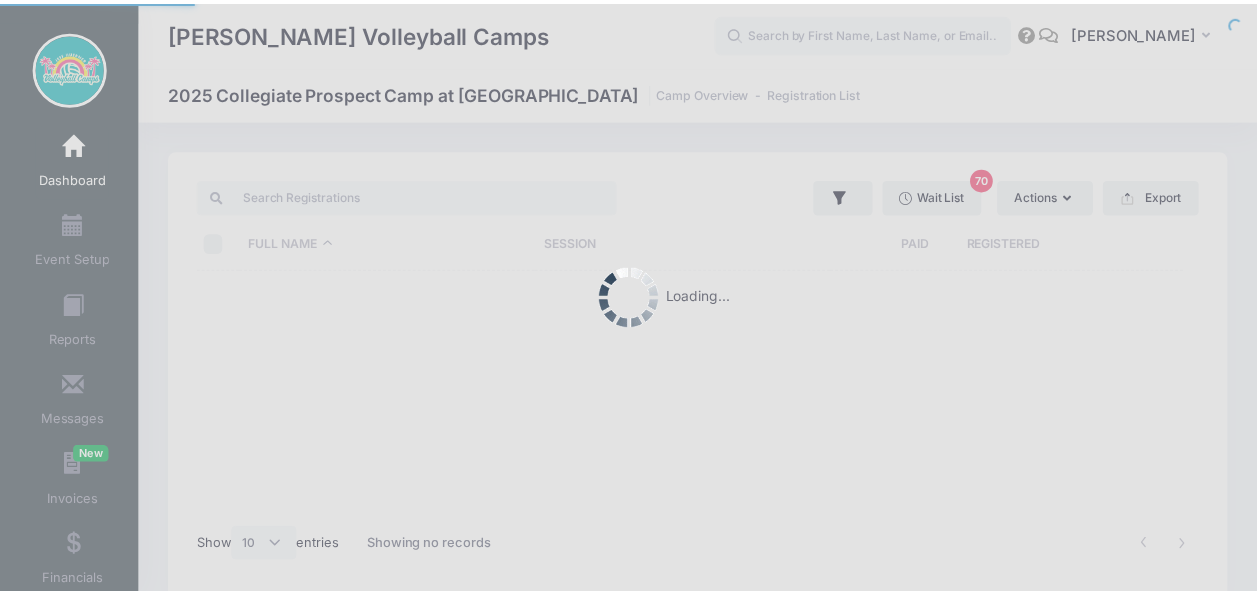 scroll, scrollTop: 0, scrollLeft: 0, axis: both 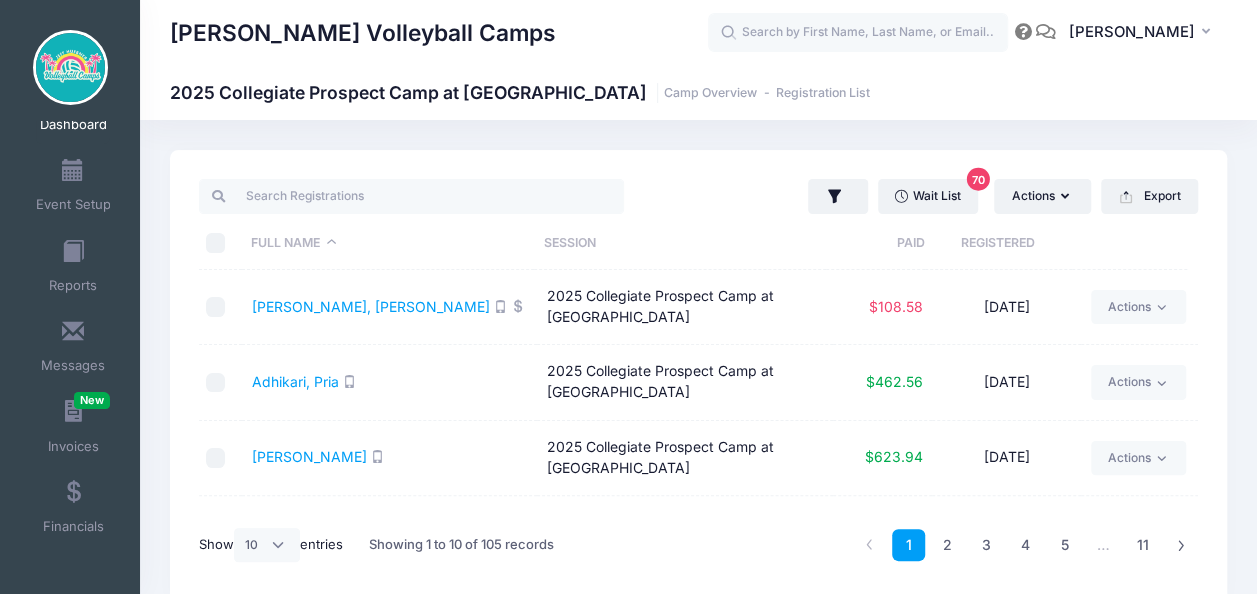 click at bounding box center [216, 243] 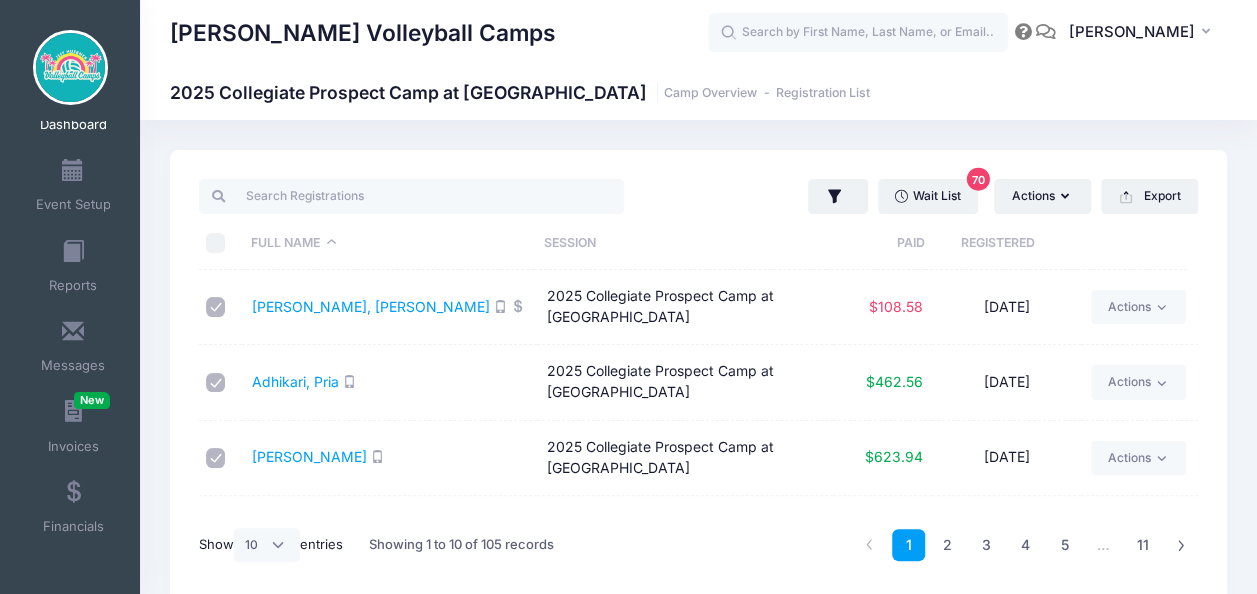 checkbox on "true" 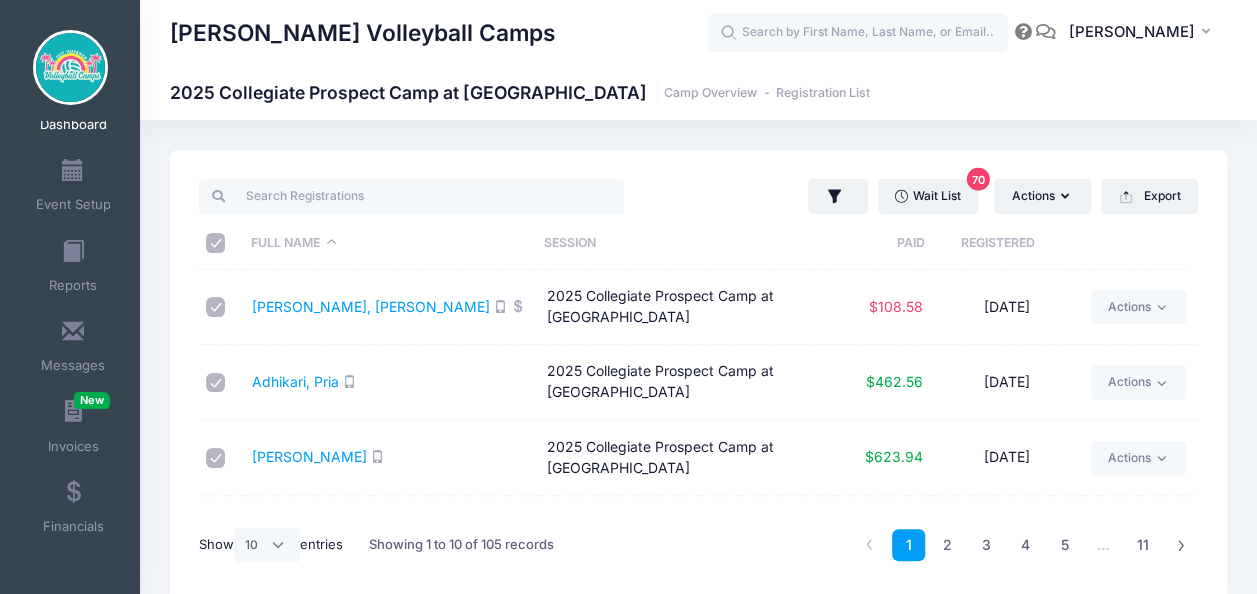 checkbox on "true" 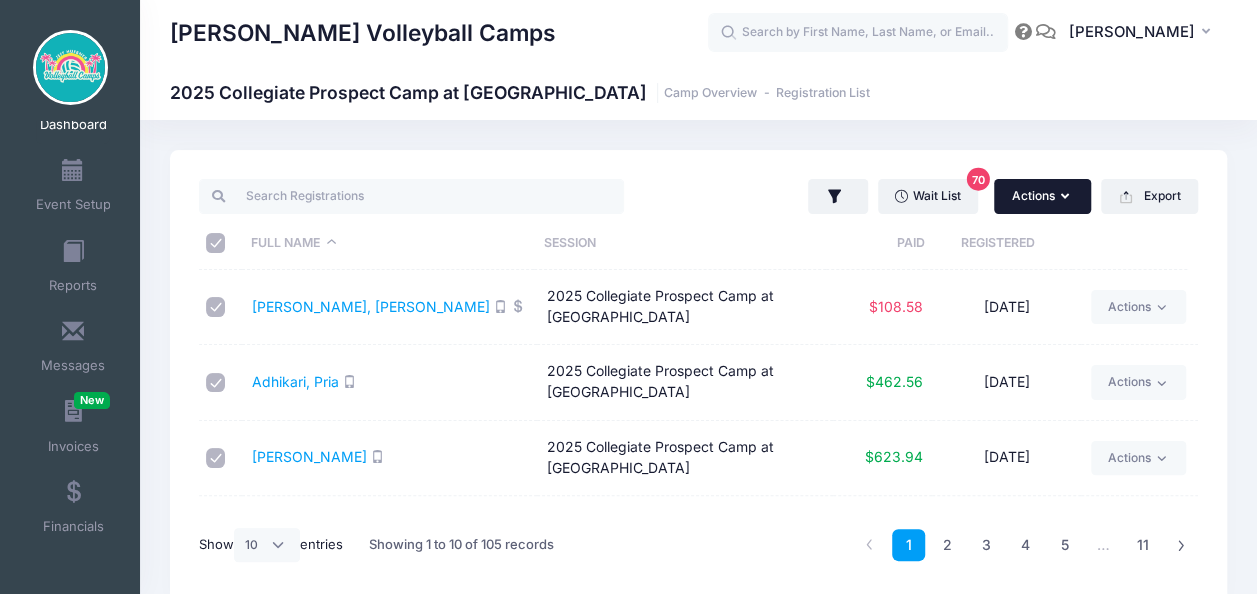 click on "Actions" at bounding box center (1042, 196) 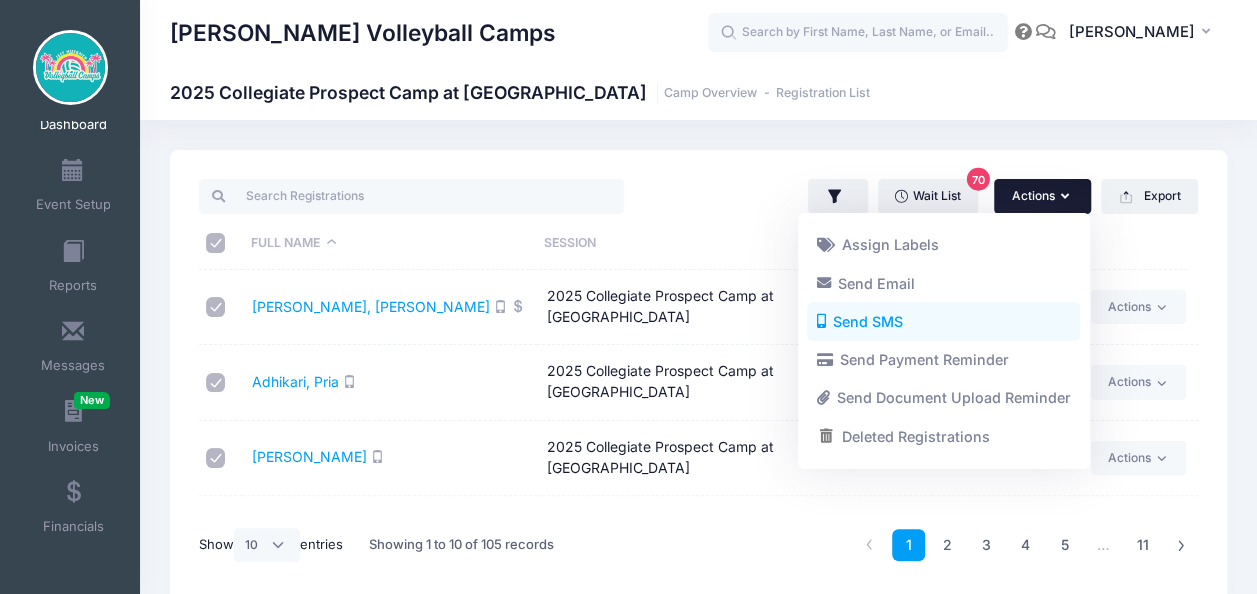 click on "Send SMS" at bounding box center (943, 322) 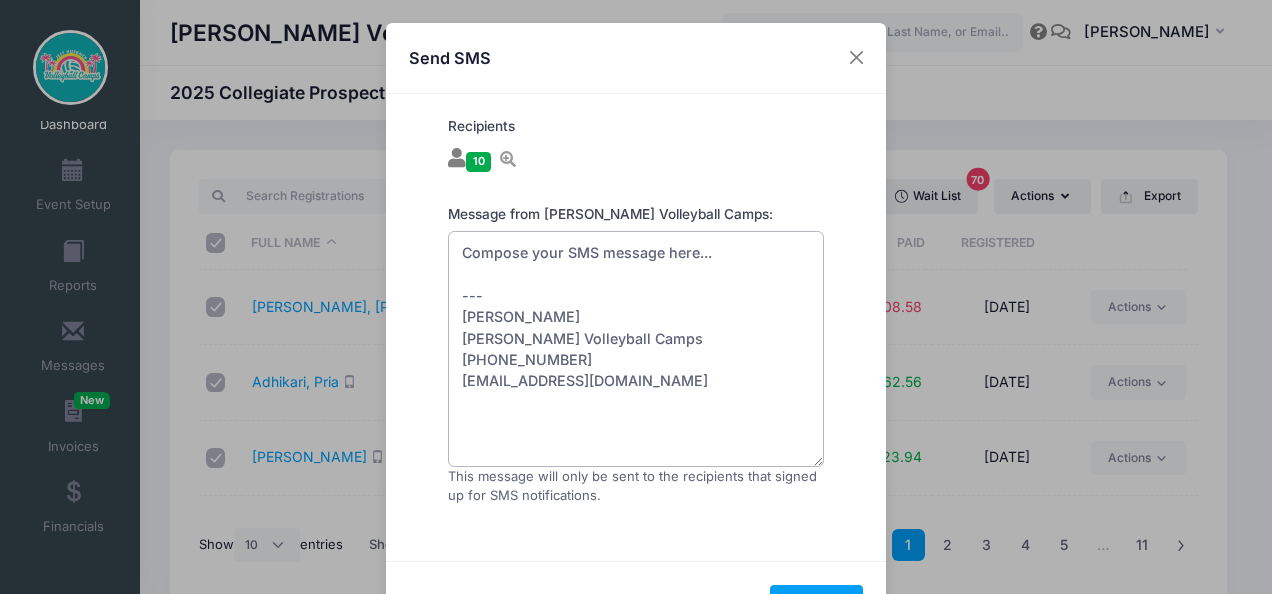 drag, startPoint x: 473, startPoint y: 250, endPoint x: 837, endPoint y: 272, distance: 364.6642 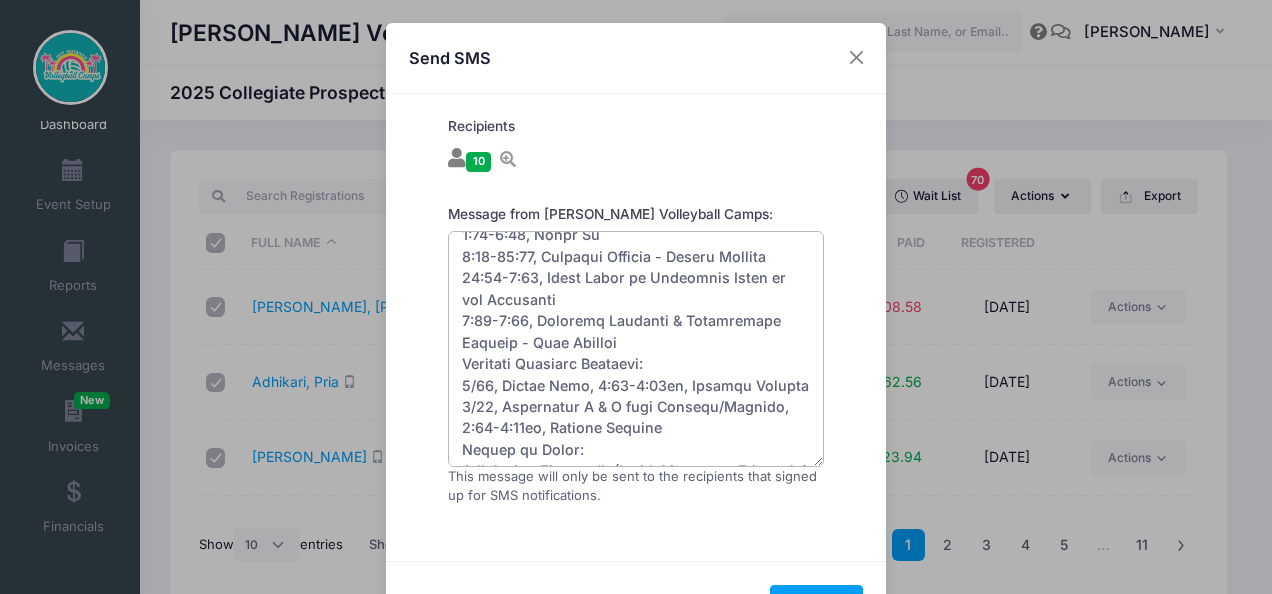 scroll, scrollTop: 0, scrollLeft: 0, axis: both 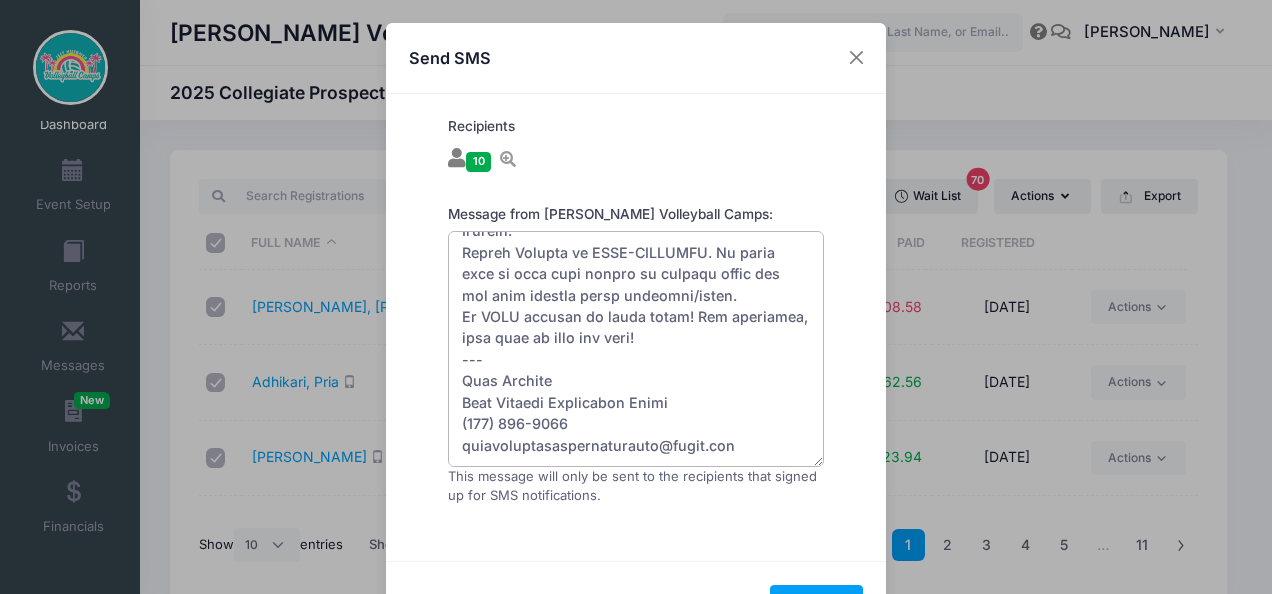 drag, startPoint x: 458, startPoint y: 253, endPoint x: 706, endPoint y: 346, distance: 264.8641 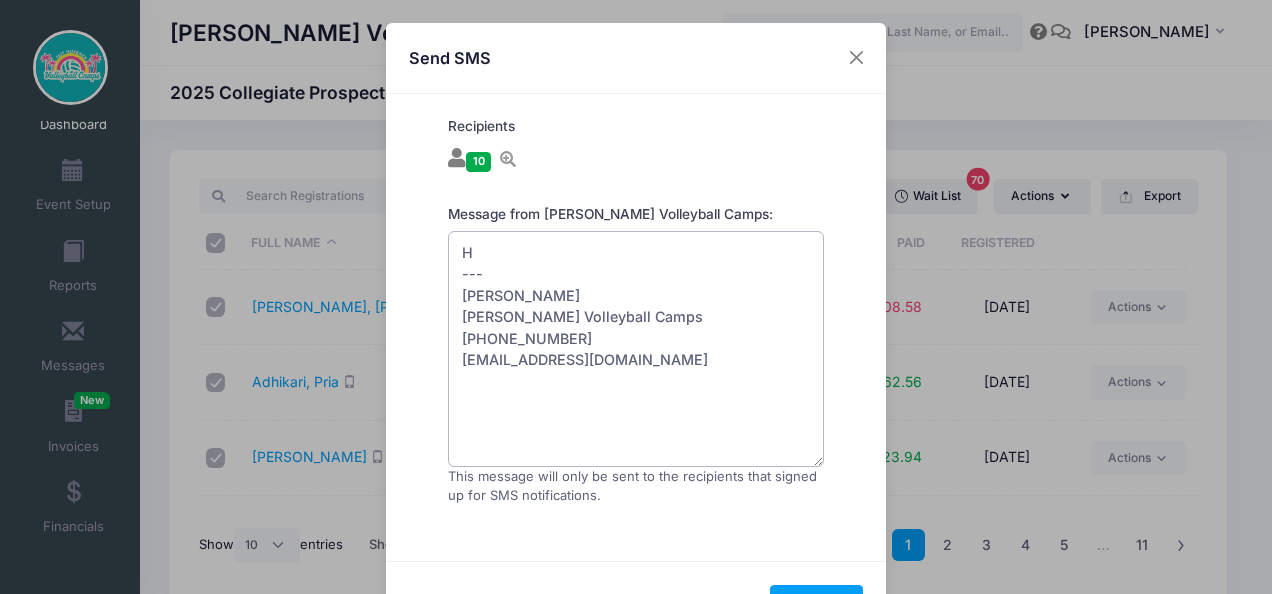 scroll, scrollTop: 0, scrollLeft: 0, axis: both 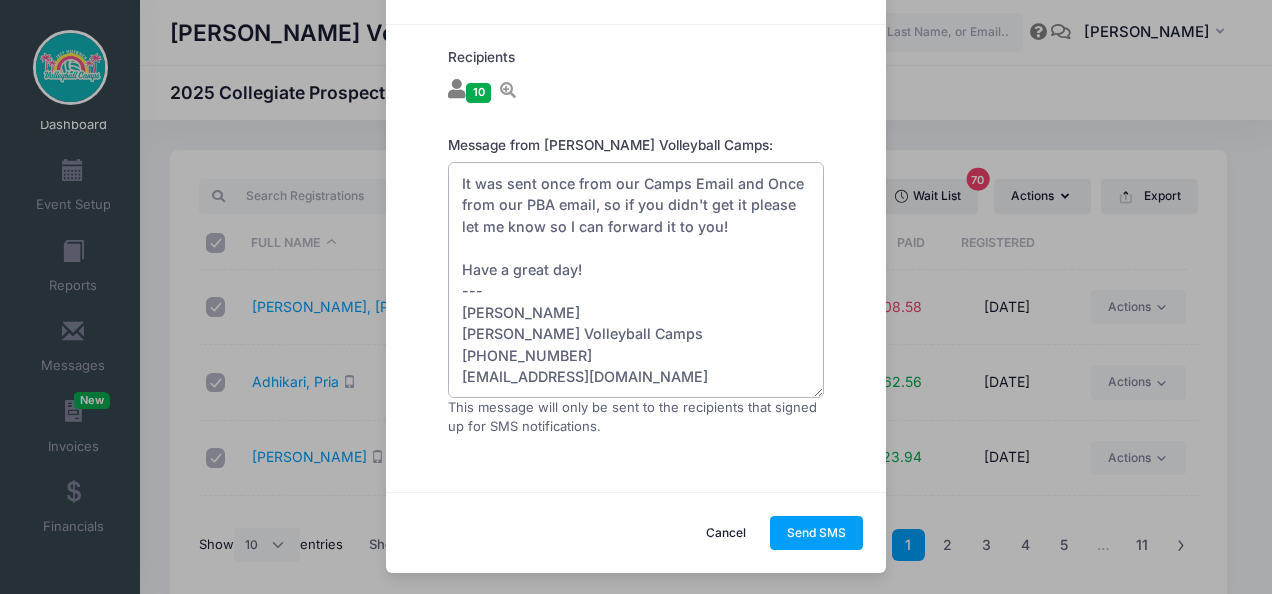 drag, startPoint x: 716, startPoint y: 331, endPoint x: 755, endPoint y: 387, distance: 68.24222 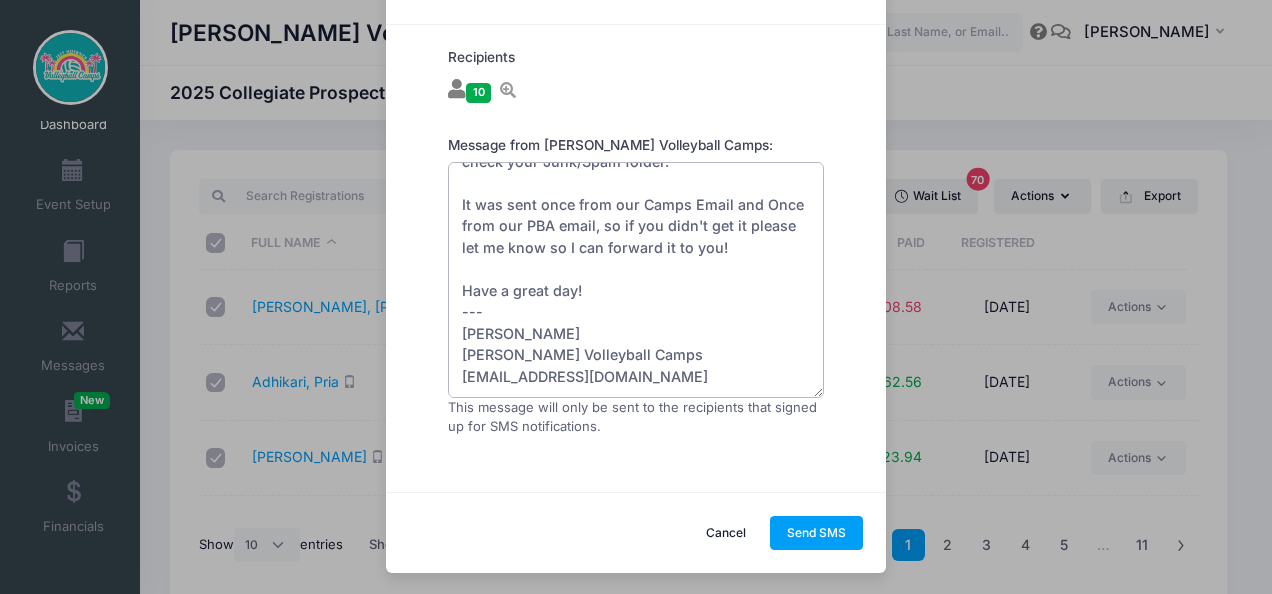 scroll, scrollTop: 86, scrollLeft: 0, axis: vertical 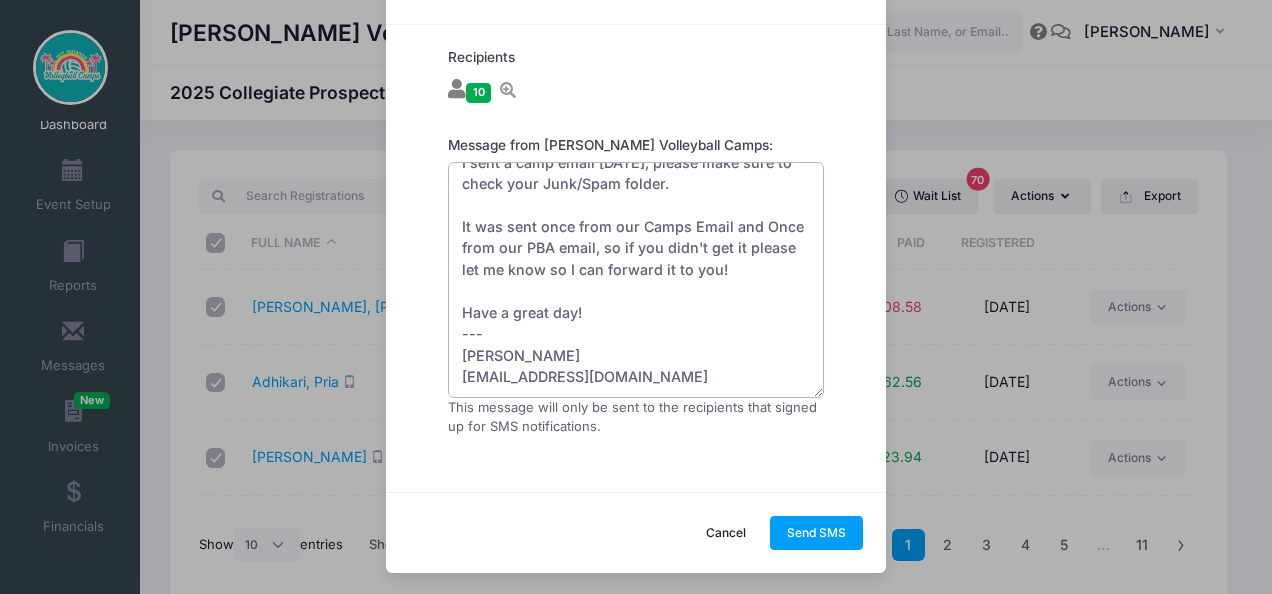 click on "Hello!
I sent a camp email [DATE], please make sure to check your Junk/Spam folder.
It was sent once from our Camps Email and Once from our PBA email, so if you didn't get it please let me know so I can forward it to you!
Have a great day!
---
[PERSON_NAME]
[EMAIL_ADDRESS][DOMAIN_NAME]" at bounding box center (636, 280) 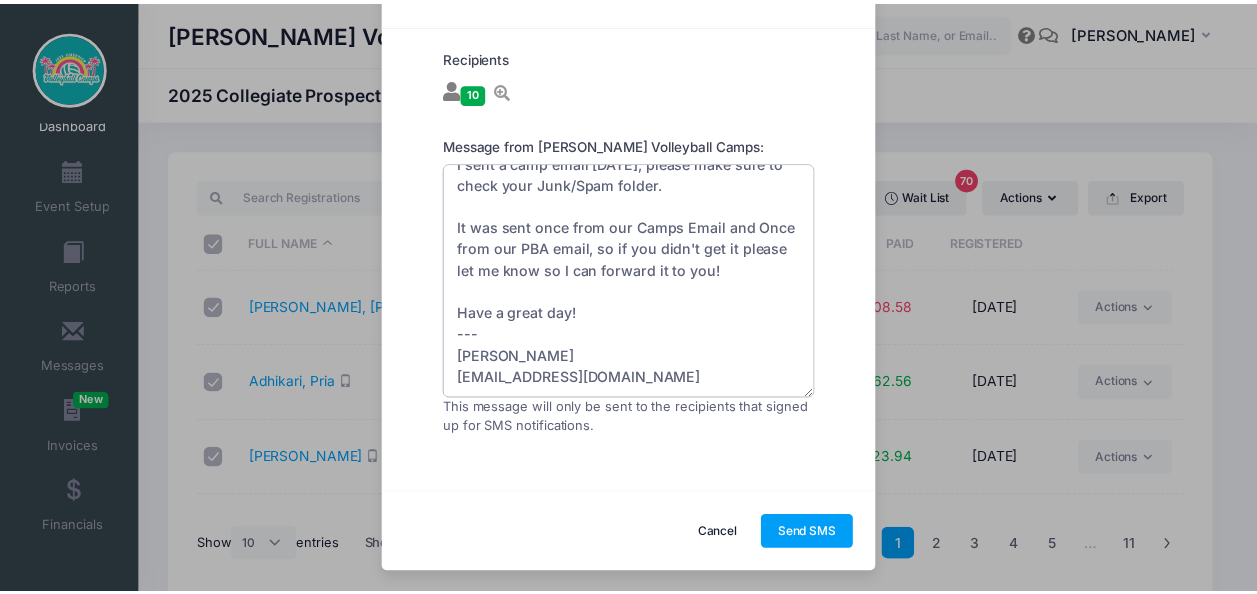 scroll, scrollTop: 86, scrollLeft: 0, axis: vertical 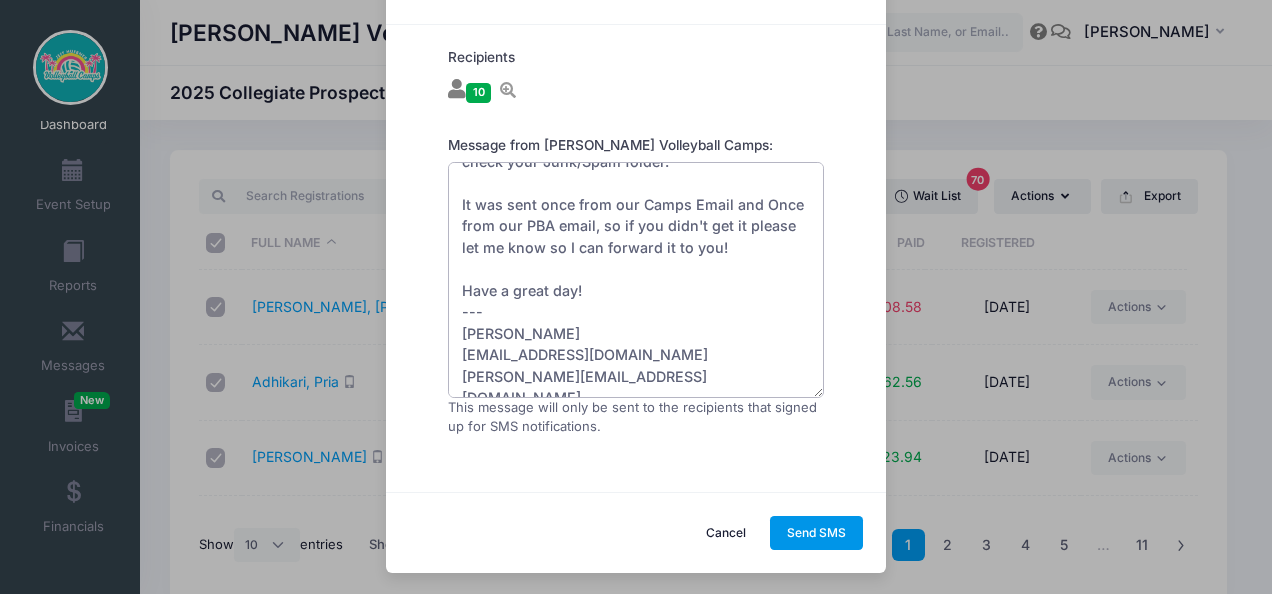type on "Hello!
I sent a camp email [DATE], please make sure to check your Junk/Spam folder.
It was sent once from our Camps Email and Once from our PBA email, so if you didn't get it please let me know so I can forward it to you!
Have a great day!
---
[PERSON_NAME]
[EMAIL_ADDRESS][DOMAIN_NAME]
[PERSON_NAME][EMAIL_ADDRESS][DOMAIN_NAME]" 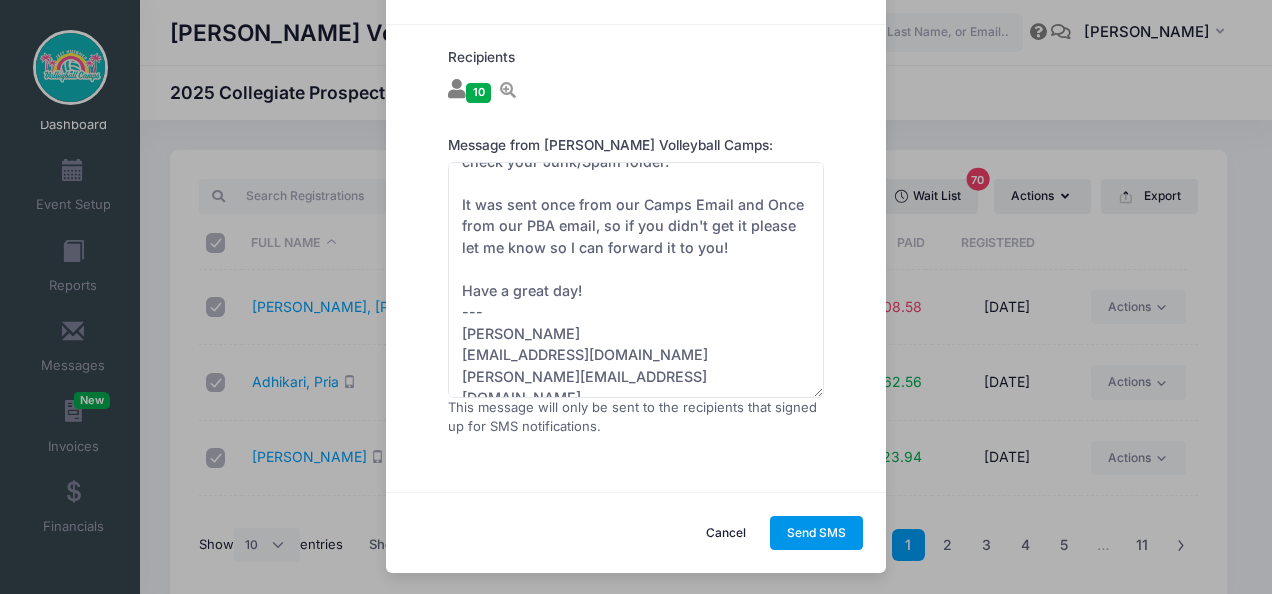 click on "Send SMS" at bounding box center (817, 533) 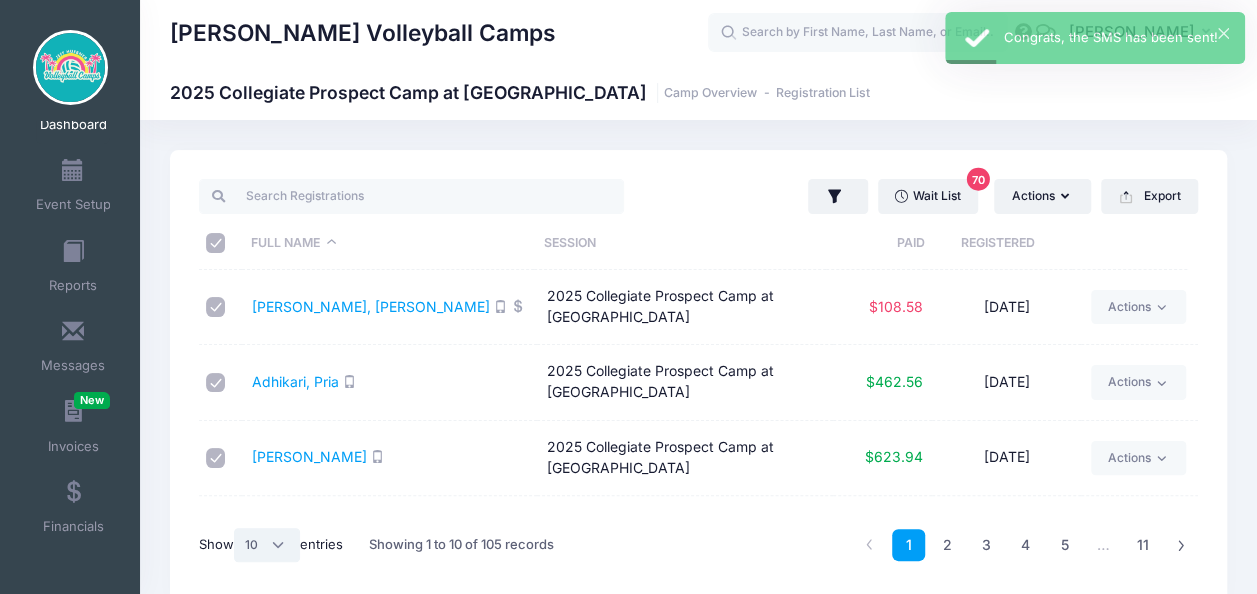 click on "All 10 25 50" at bounding box center [267, 545] 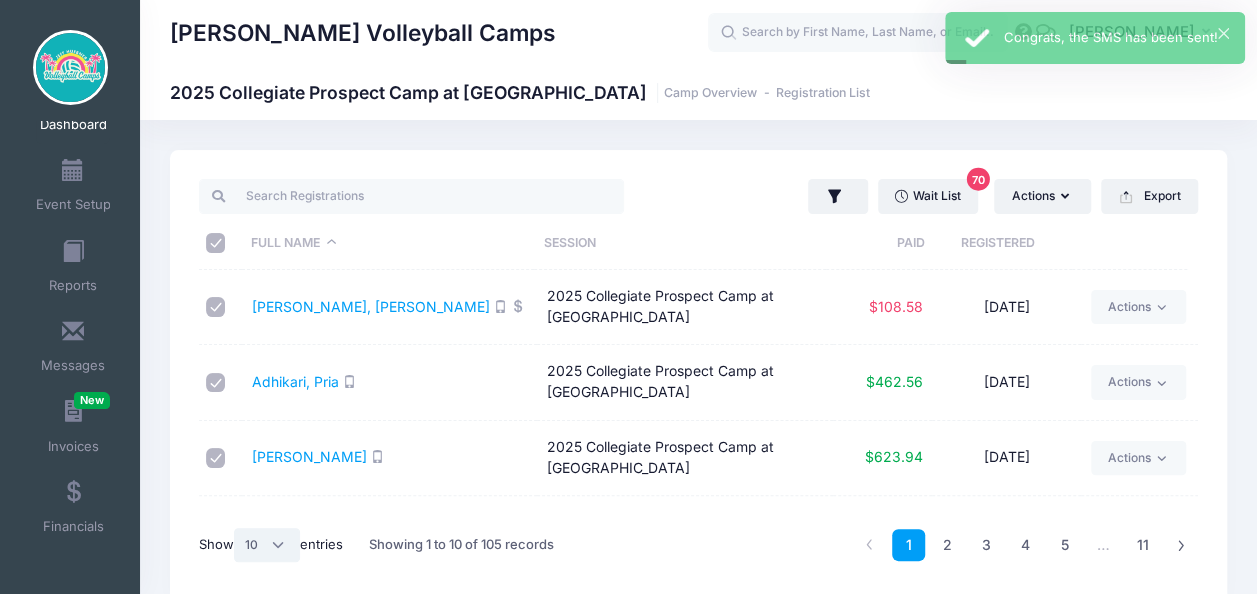 select on "-1" 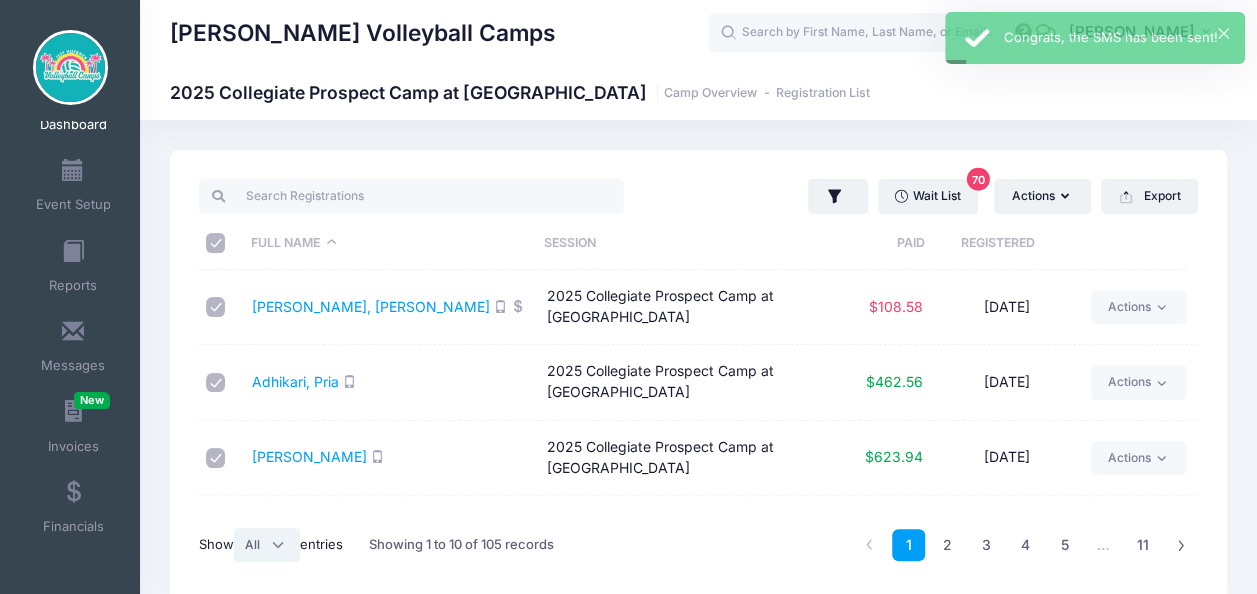 click on "All 10 25 50" at bounding box center (267, 545) 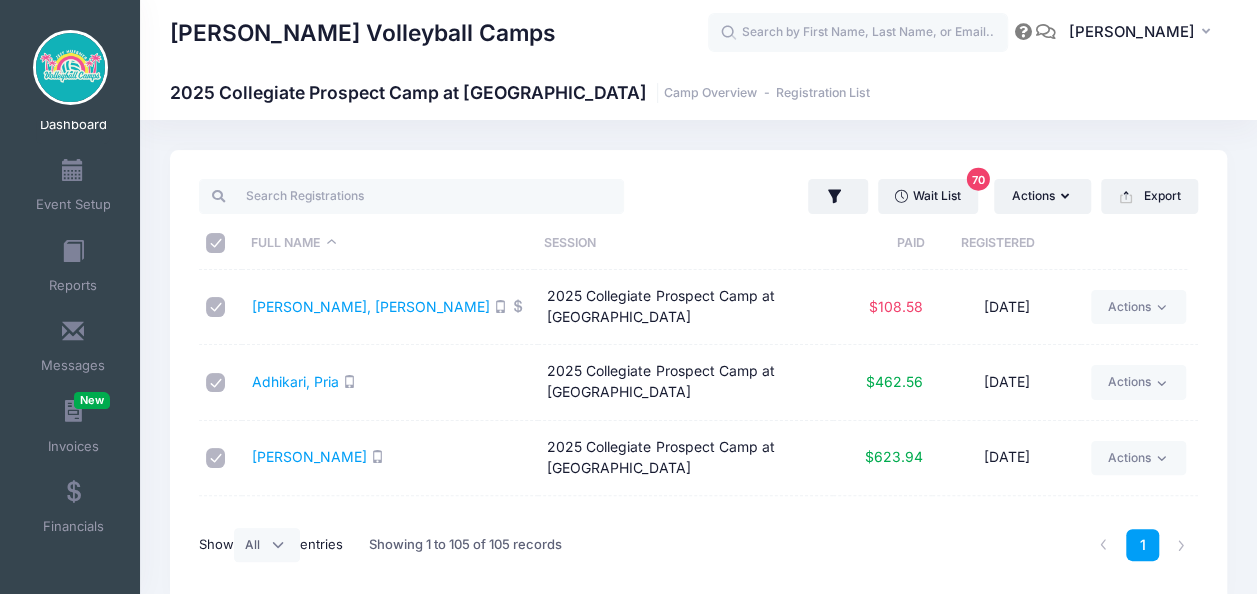 click at bounding box center (216, 243) 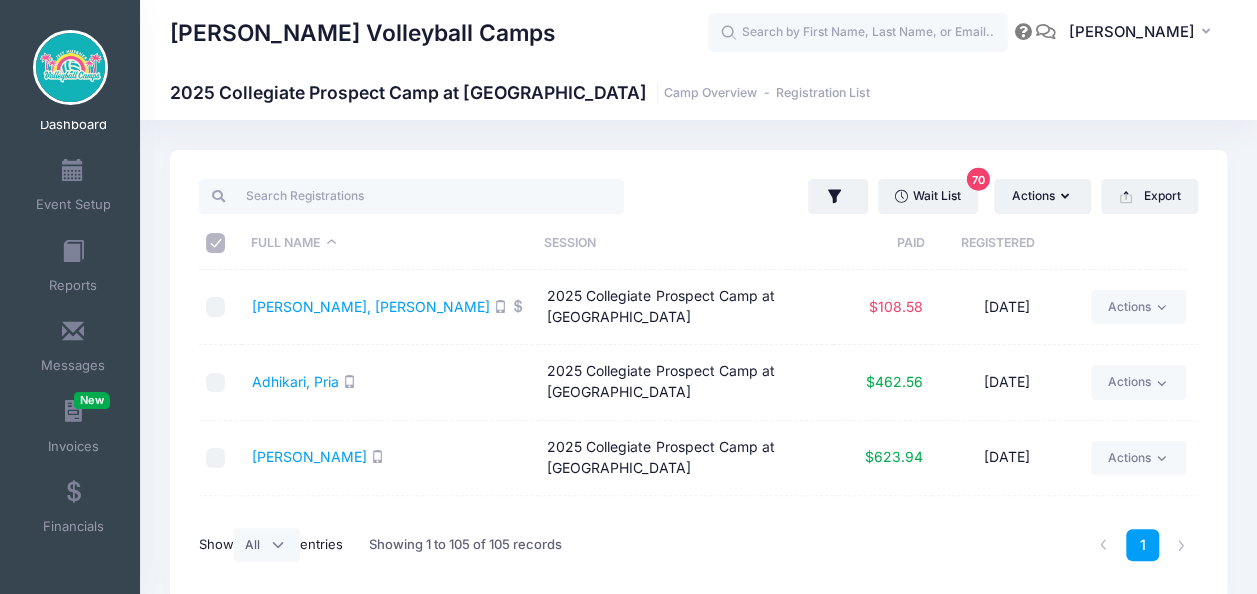 checkbox on "false" 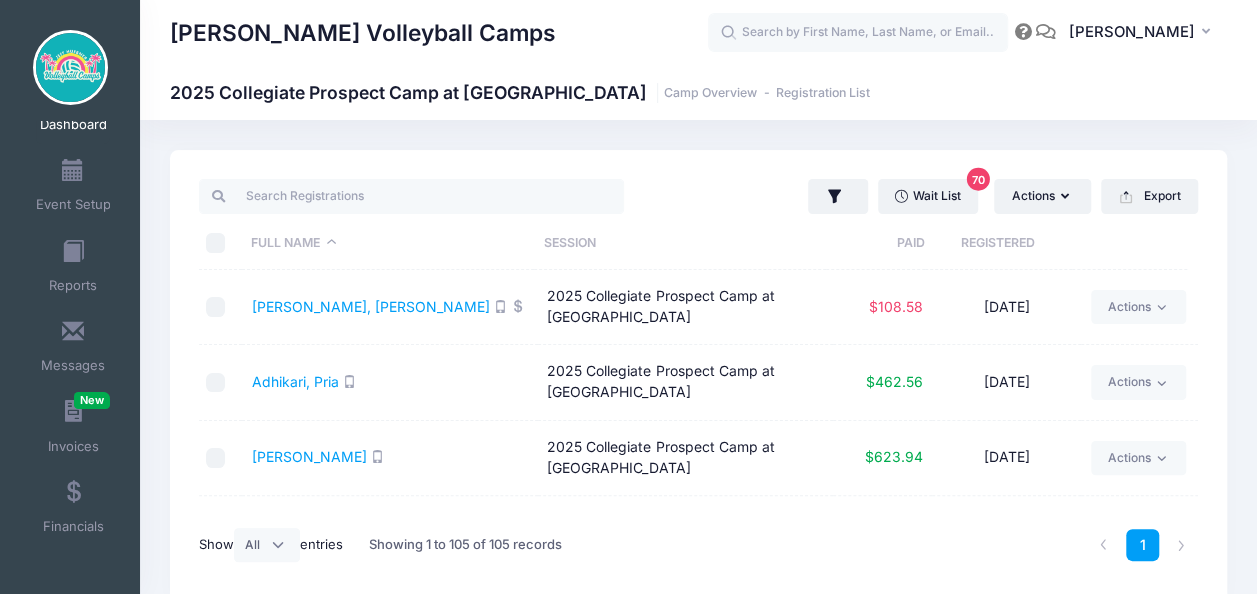 checkbox on "false" 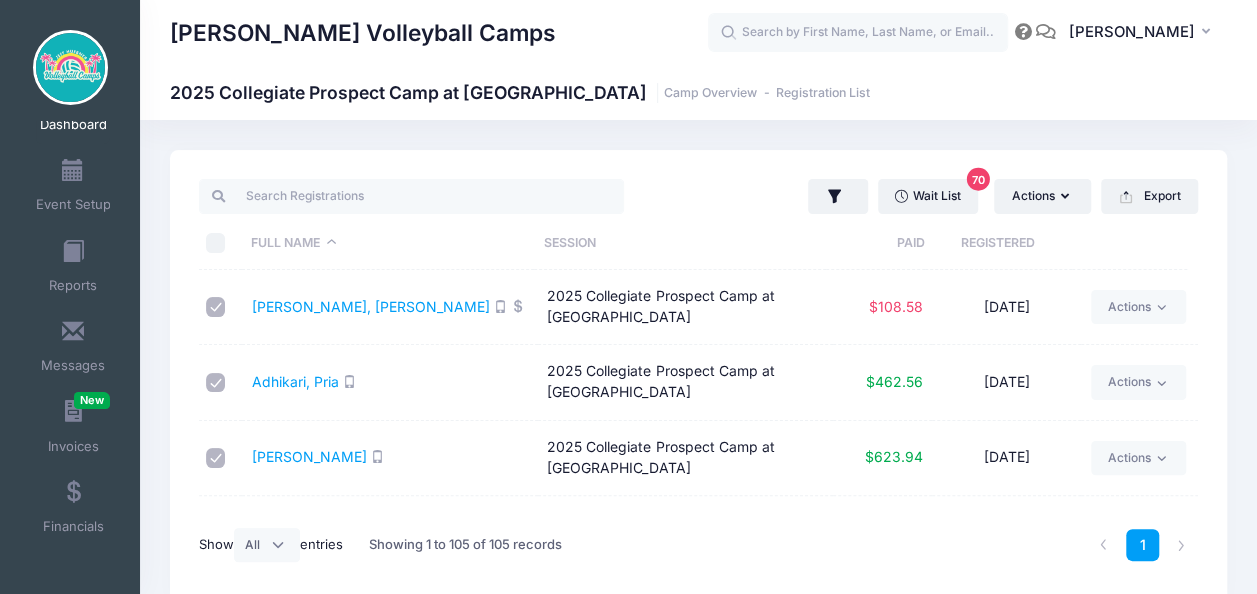 checkbox on "true" 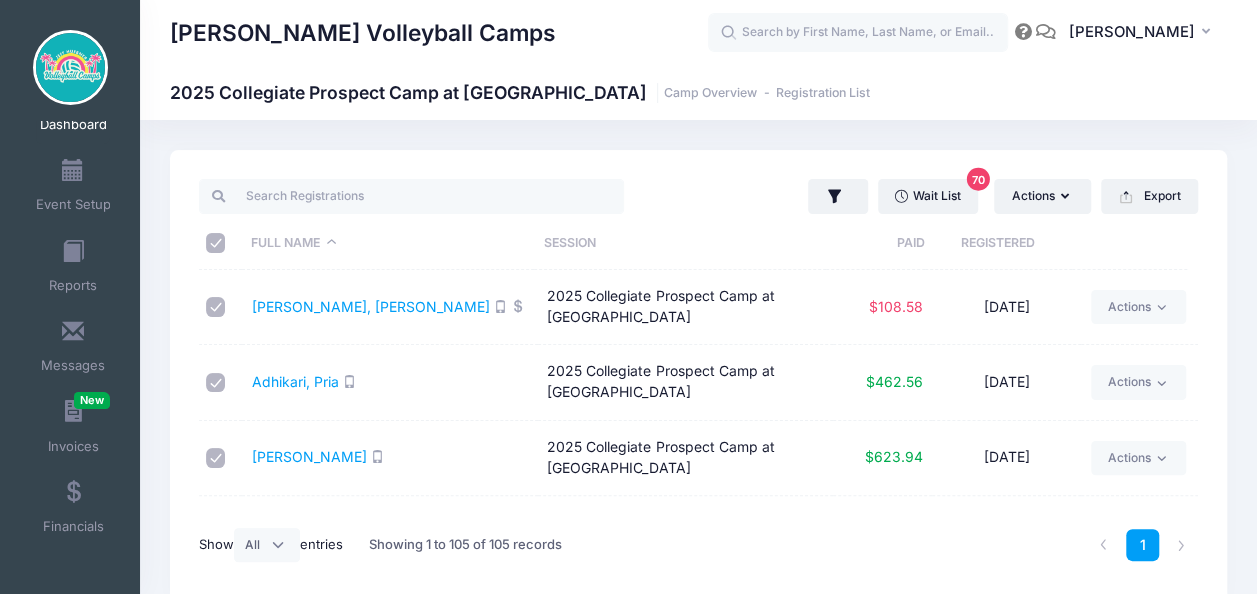 checkbox on "true" 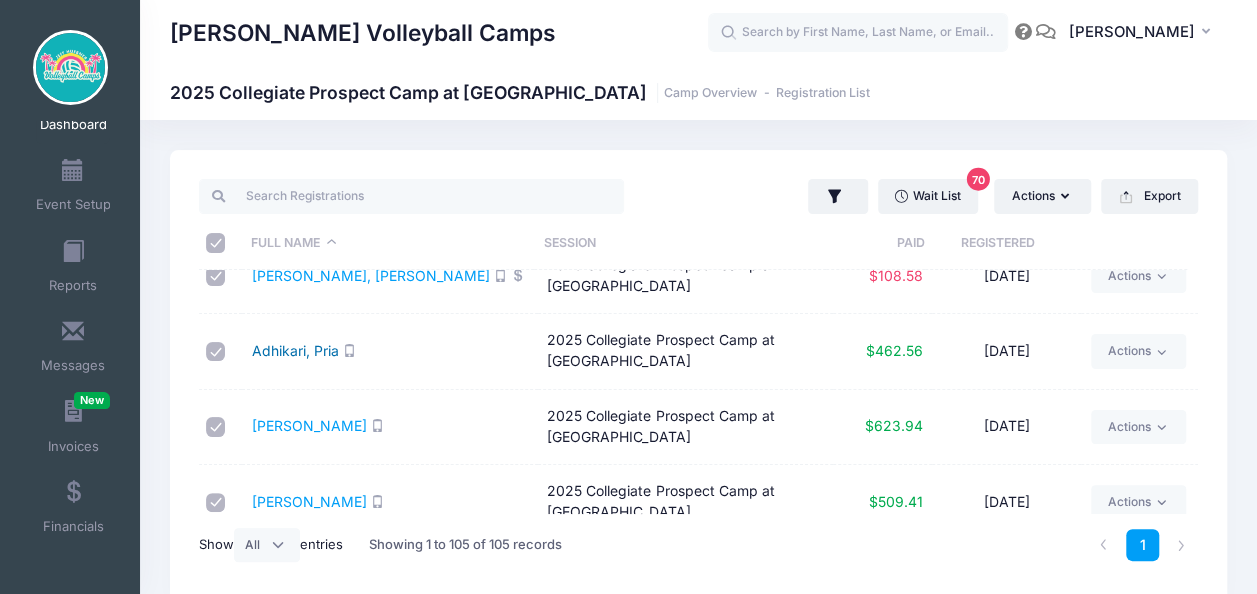 scroll, scrollTop: 0, scrollLeft: 0, axis: both 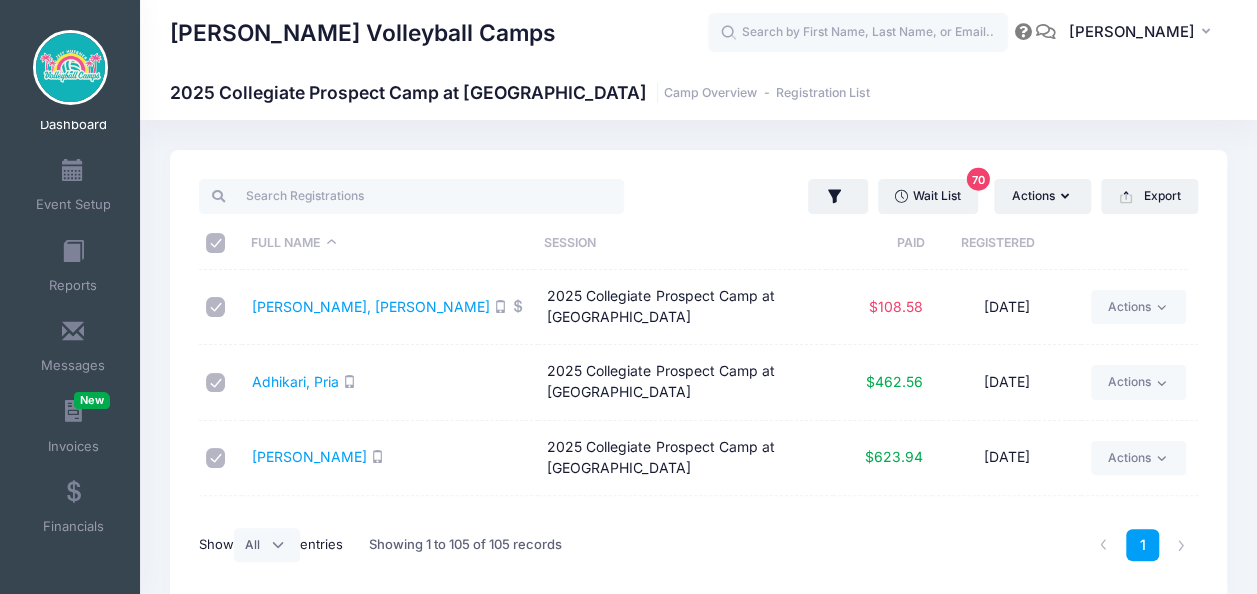 click at bounding box center [216, 307] 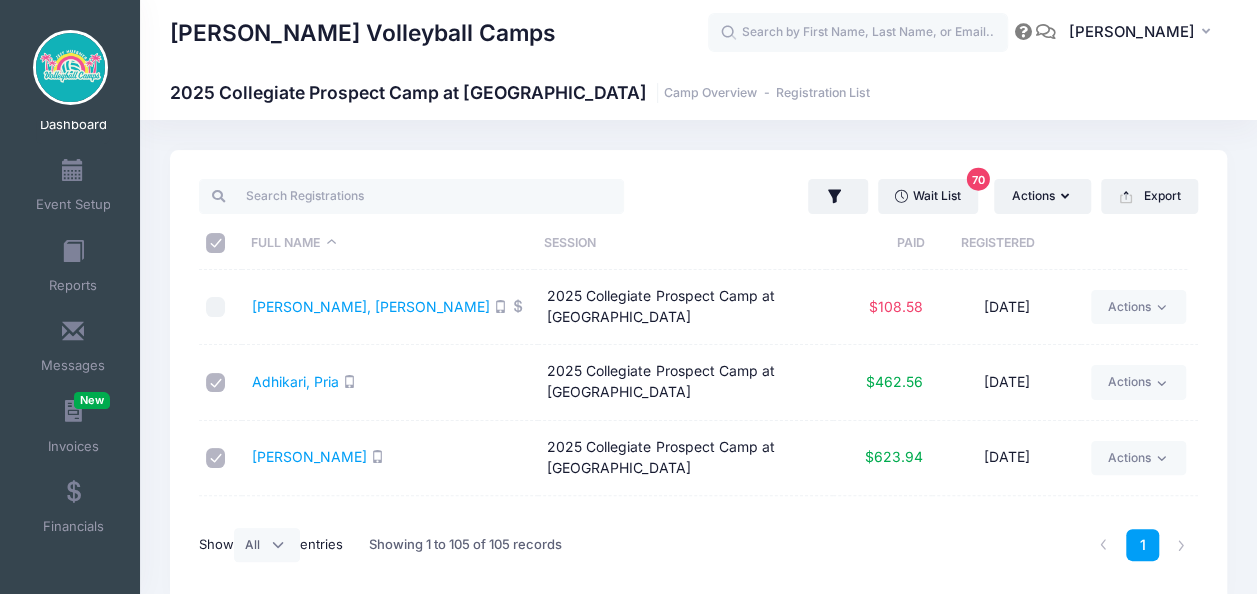 click at bounding box center (216, 383) 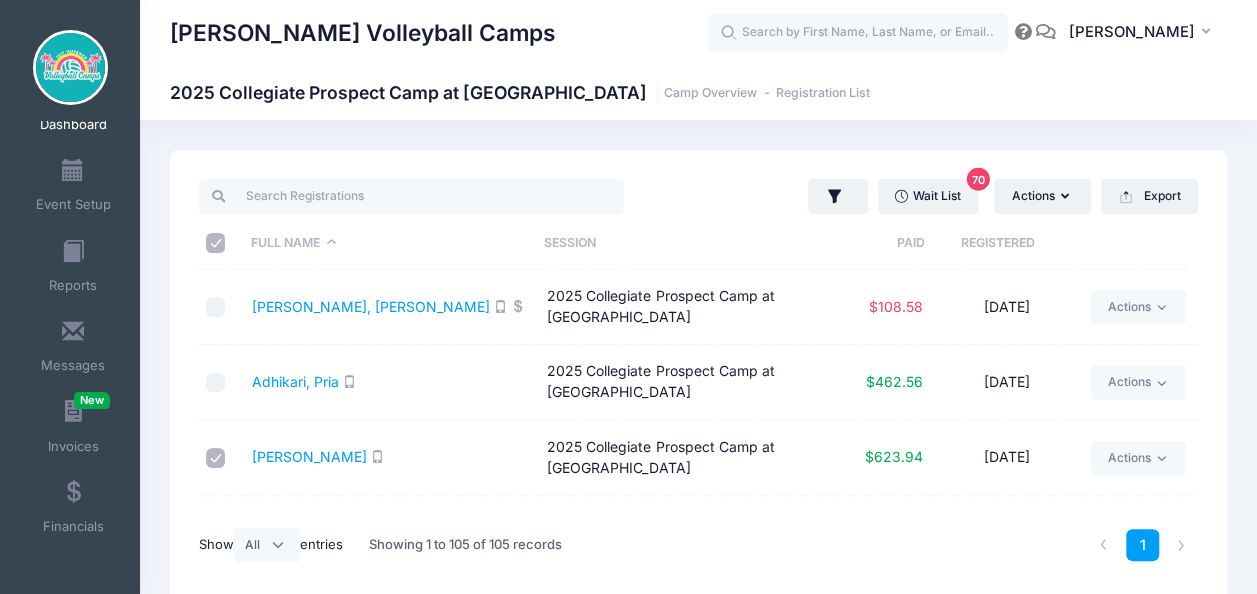 drag, startPoint x: 211, startPoint y: 446, endPoint x: 215, endPoint y: 461, distance: 15.524175 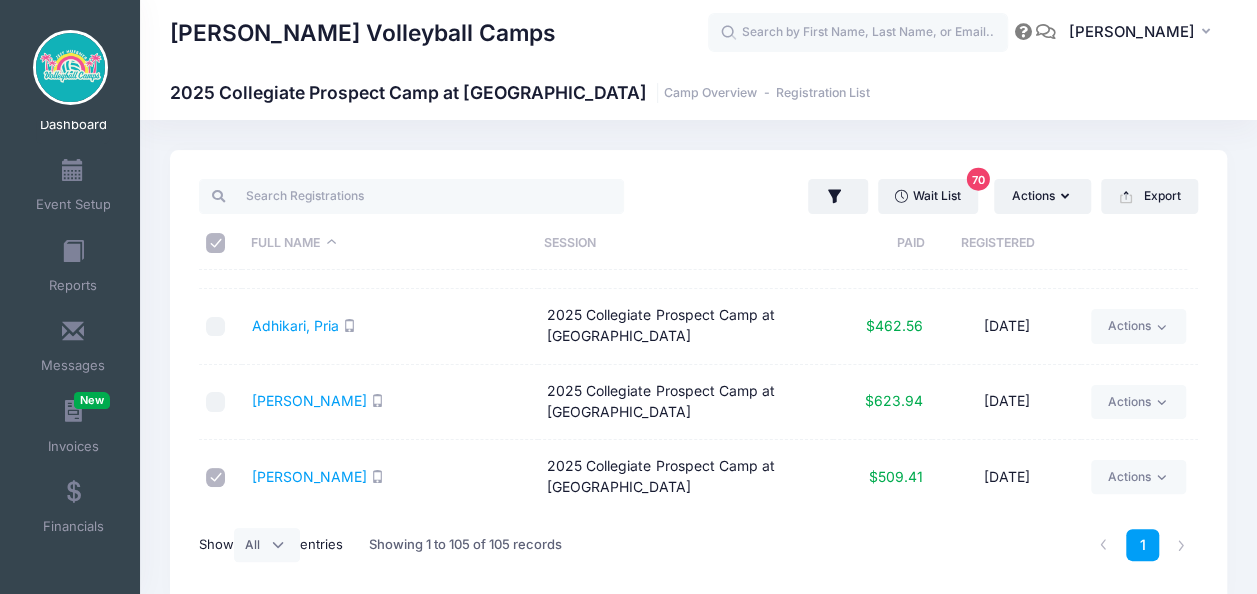 scroll, scrollTop: 100, scrollLeft: 0, axis: vertical 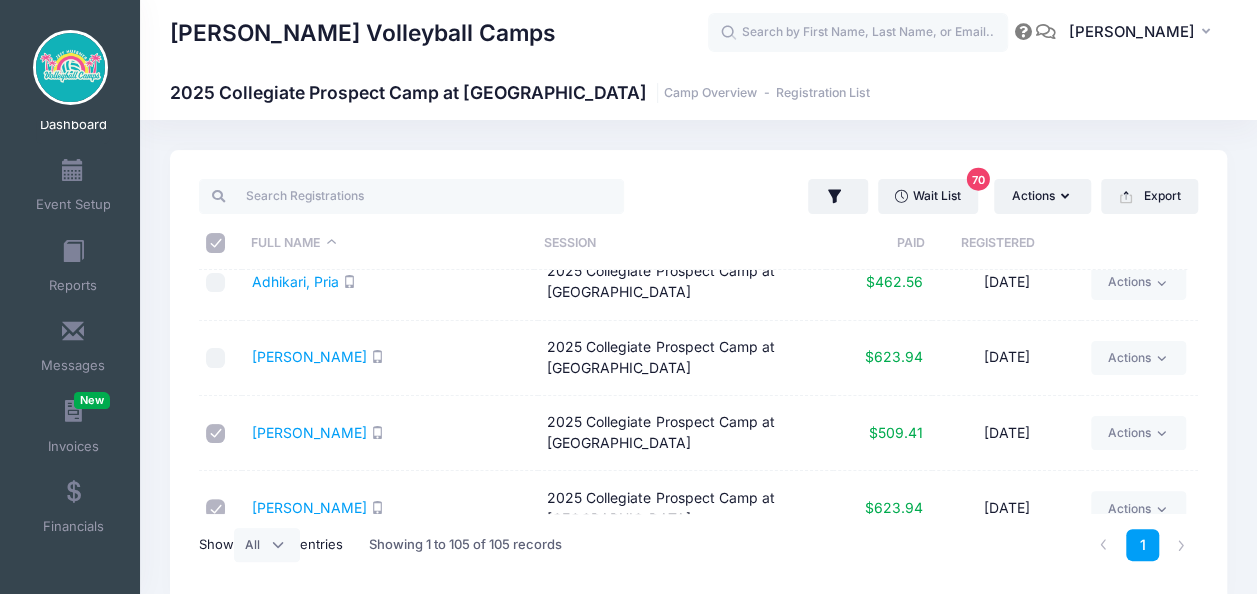click at bounding box center (216, 434) 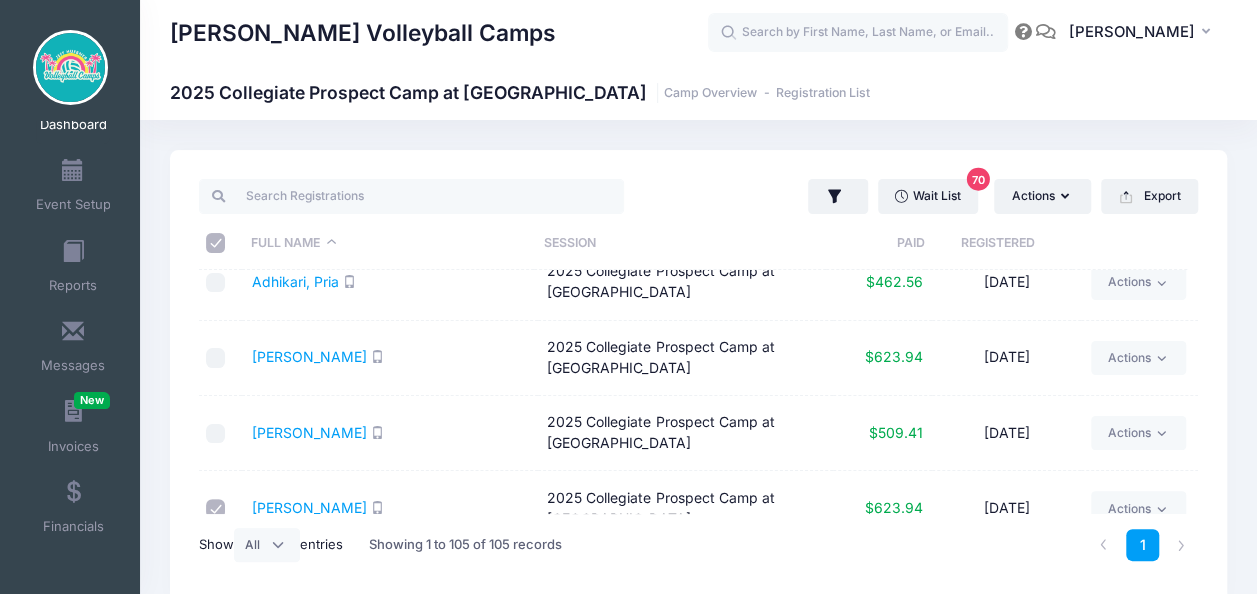 click at bounding box center (216, 509) 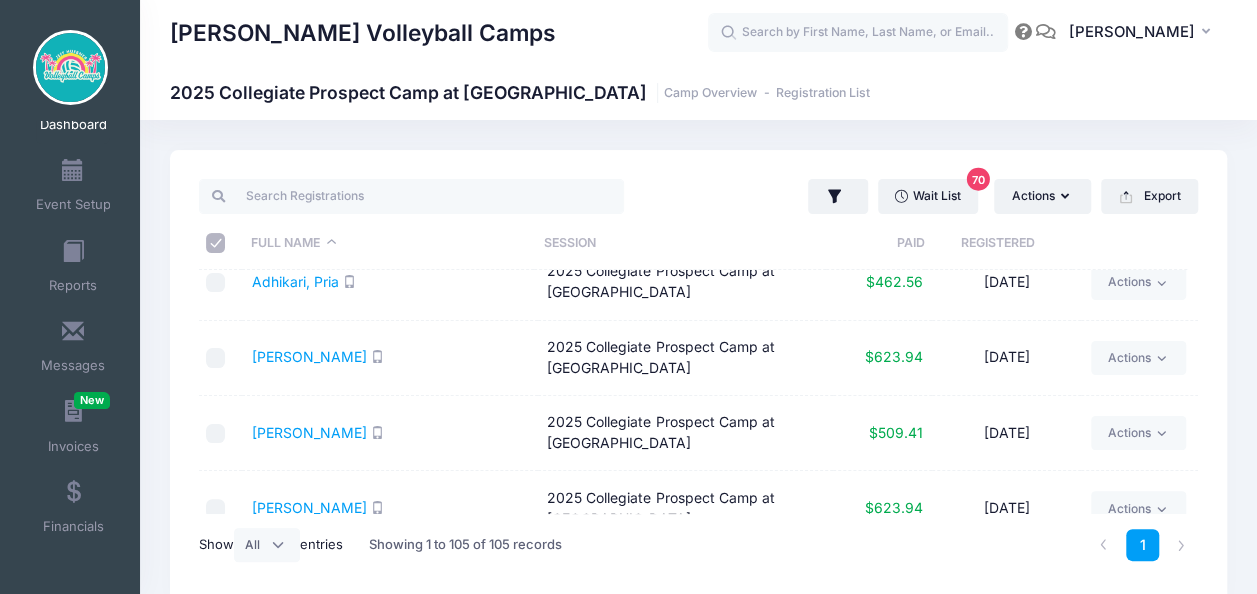 scroll, scrollTop: 300, scrollLeft: 0, axis: vertical 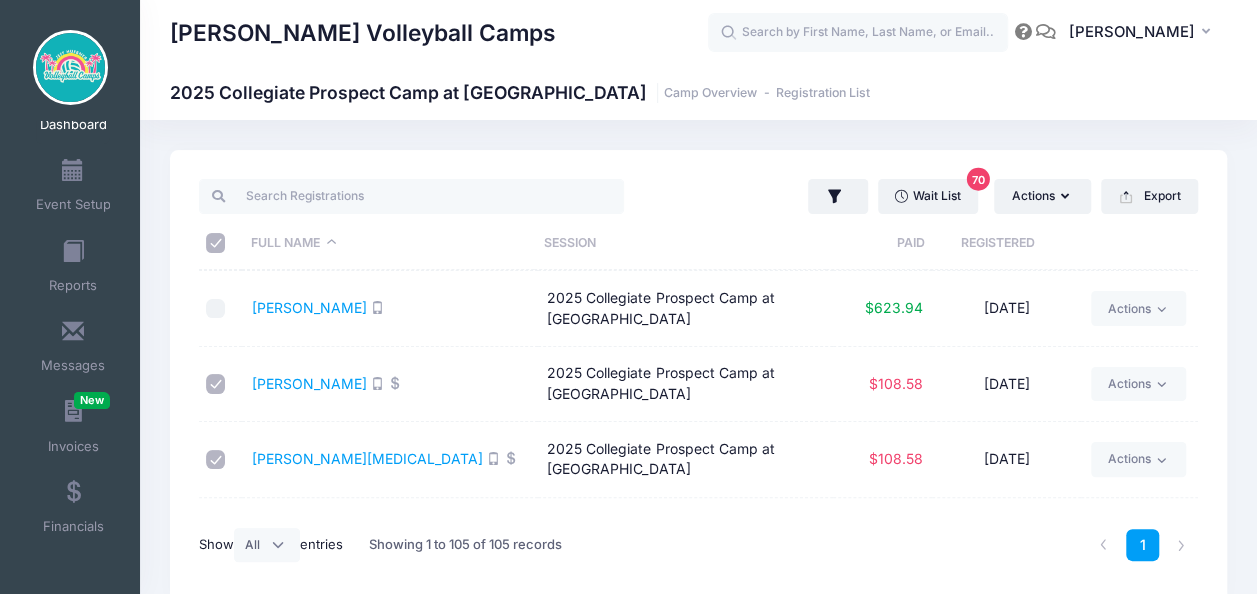 click at bounding box center (216, 384) 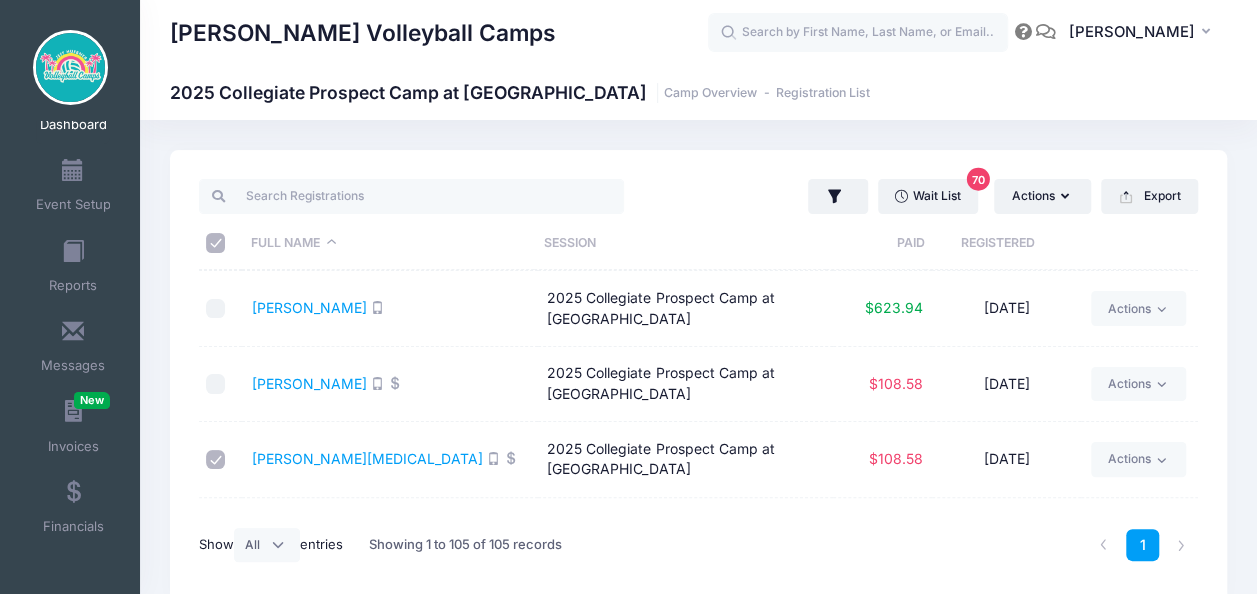 click at bounding box center [216, 460] 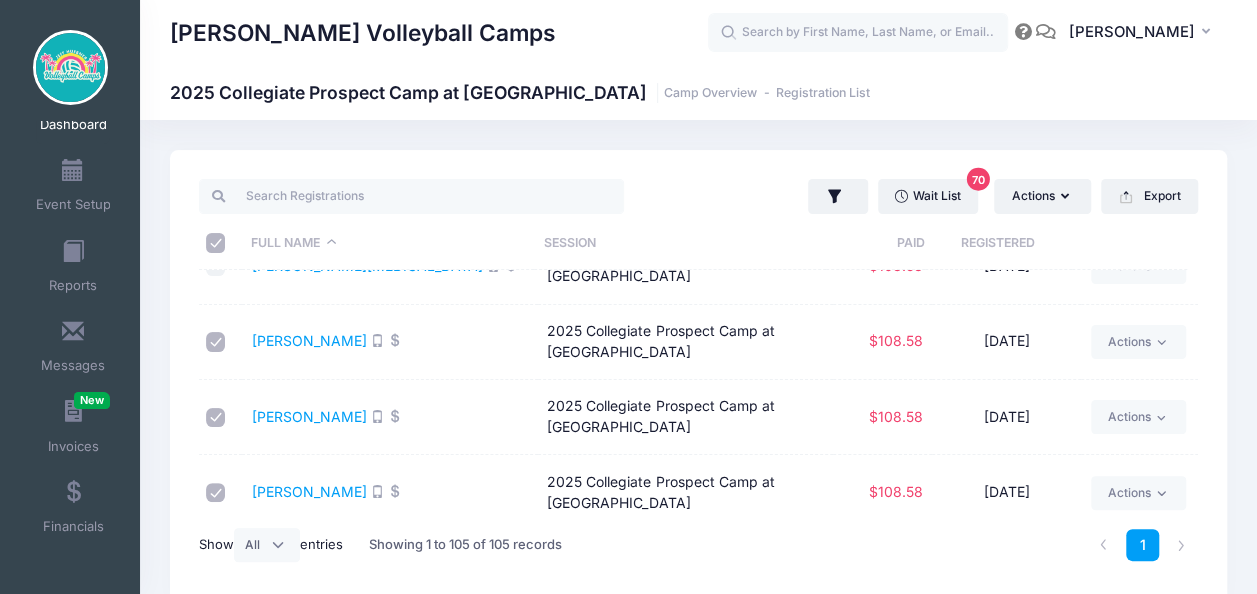 scroll, scrollTop: 500, scrollLeft: 0, axis: vertical 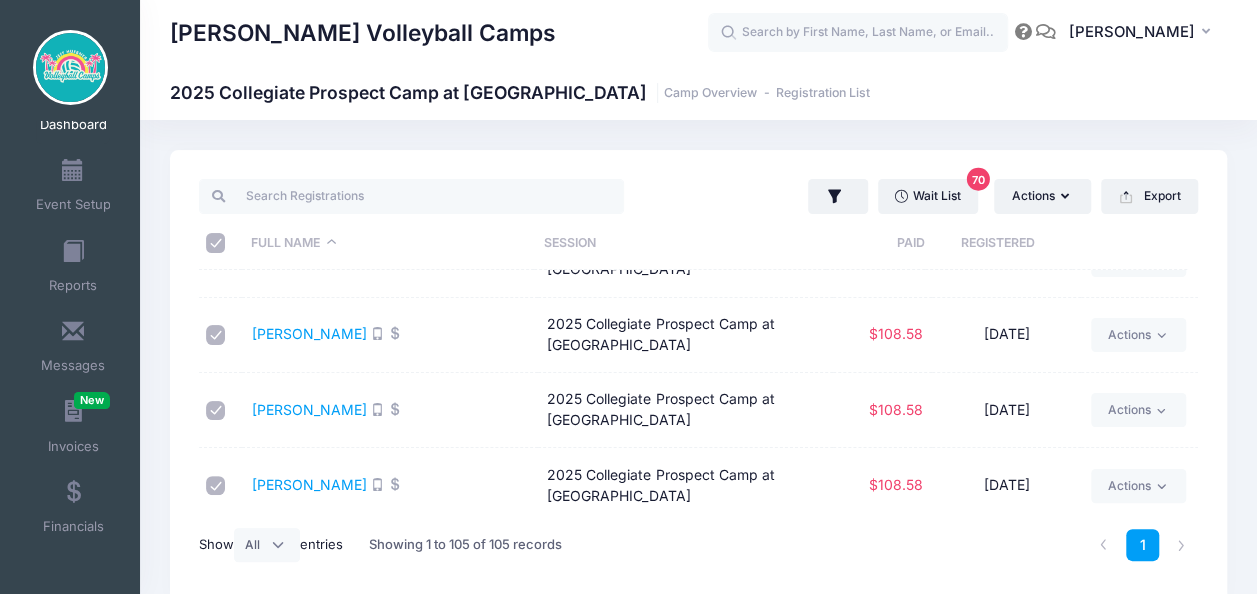click at bounding box center (216, 335) 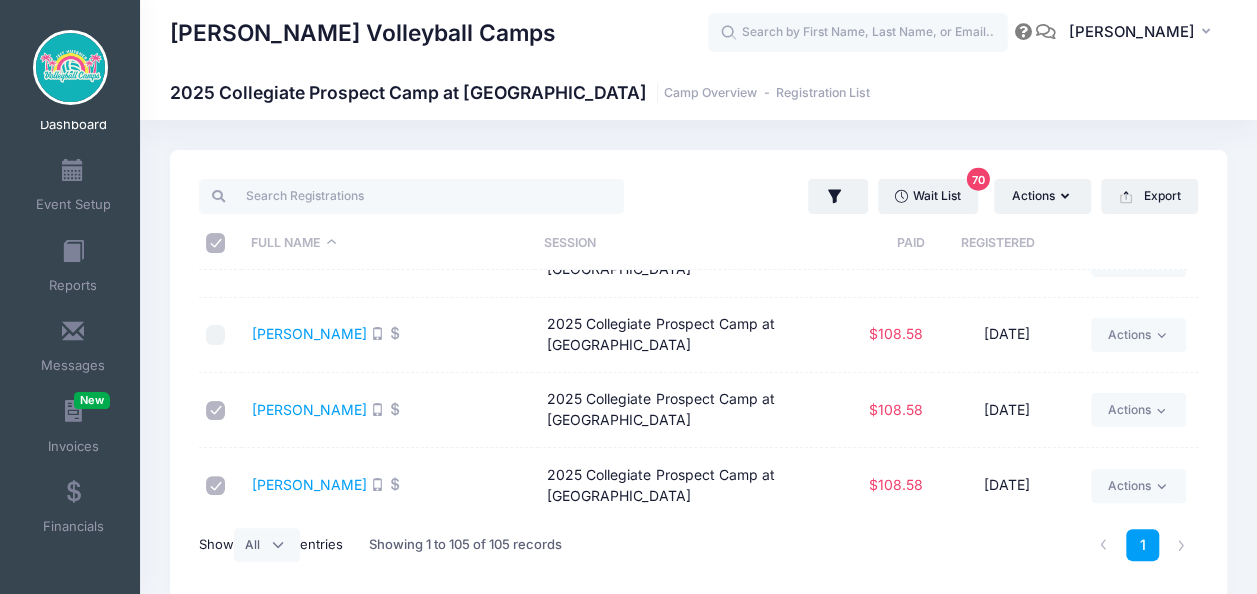 click at bounding box center [216, 411] 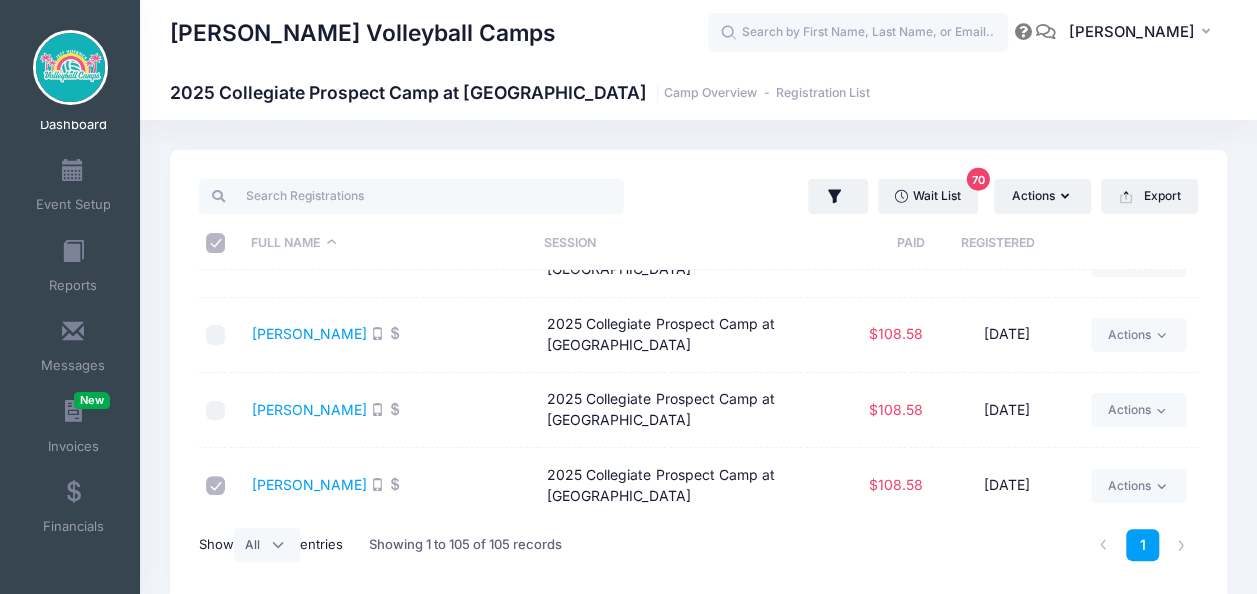 click at bounding box center [216, 486] 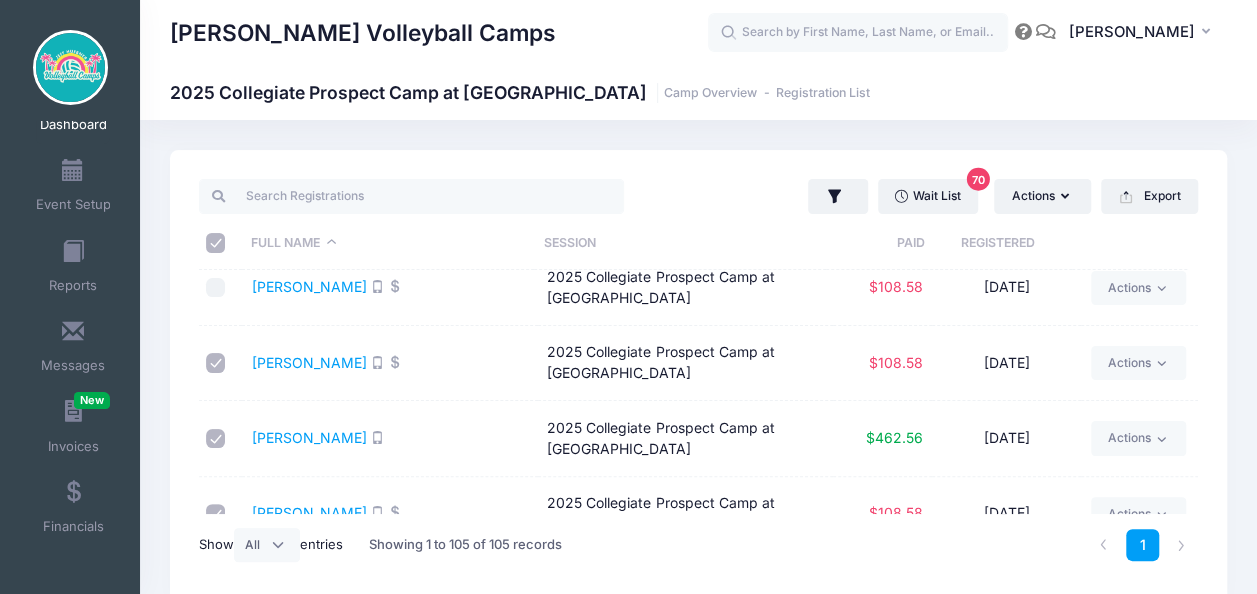 scroll, scrollTop: 700, scrollLeft: 0, axis: vertical 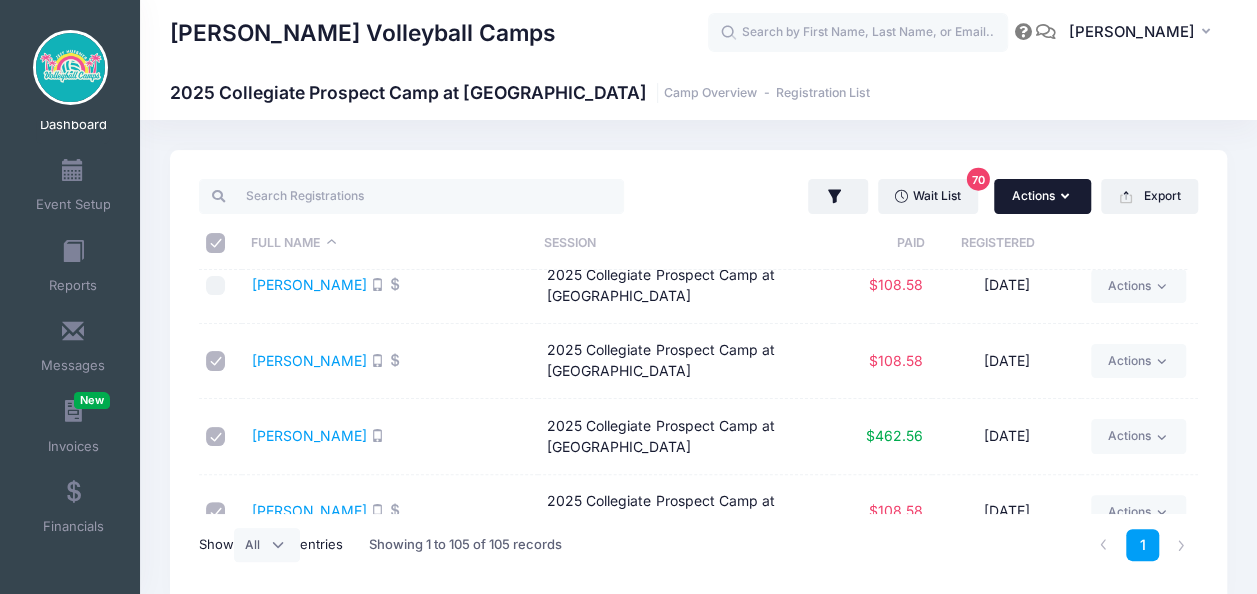 click on "Actions" at bounding box center [1042, 196] 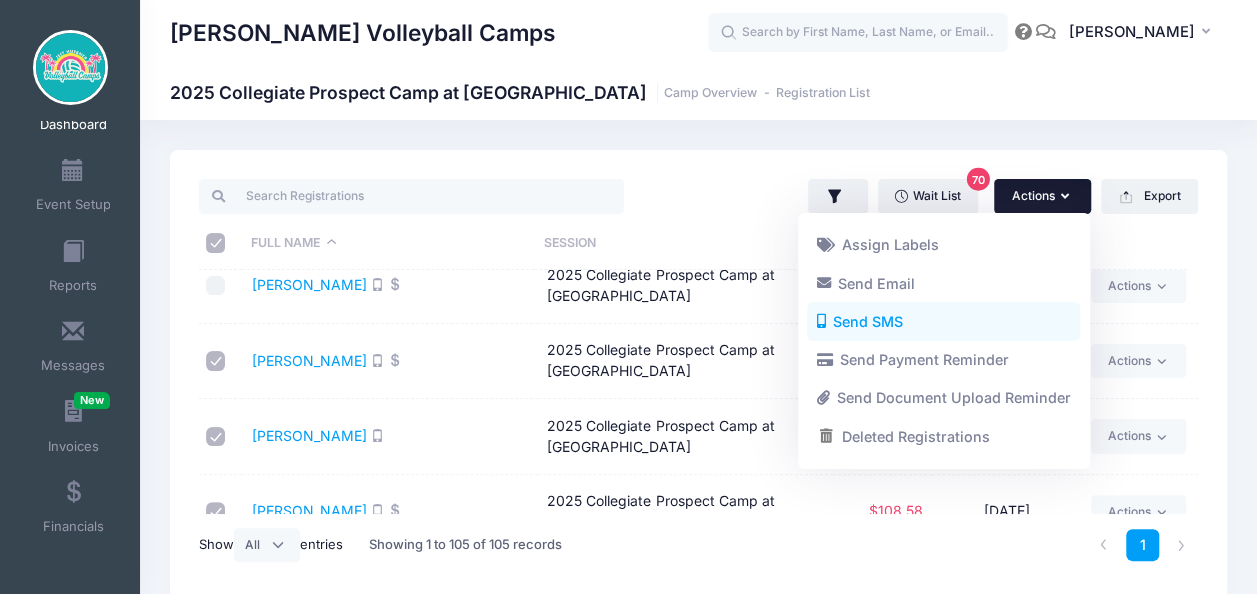 click on "Send SMS" at bounding box center (943, 322) 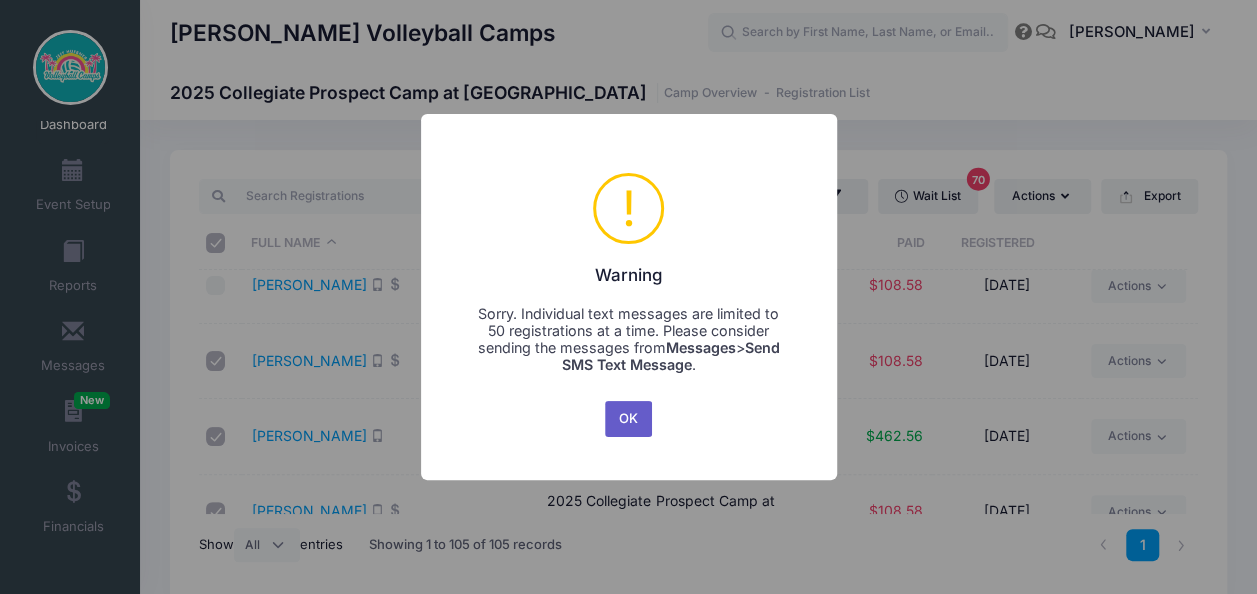 click on "OK" at bounding box center [629, 419] 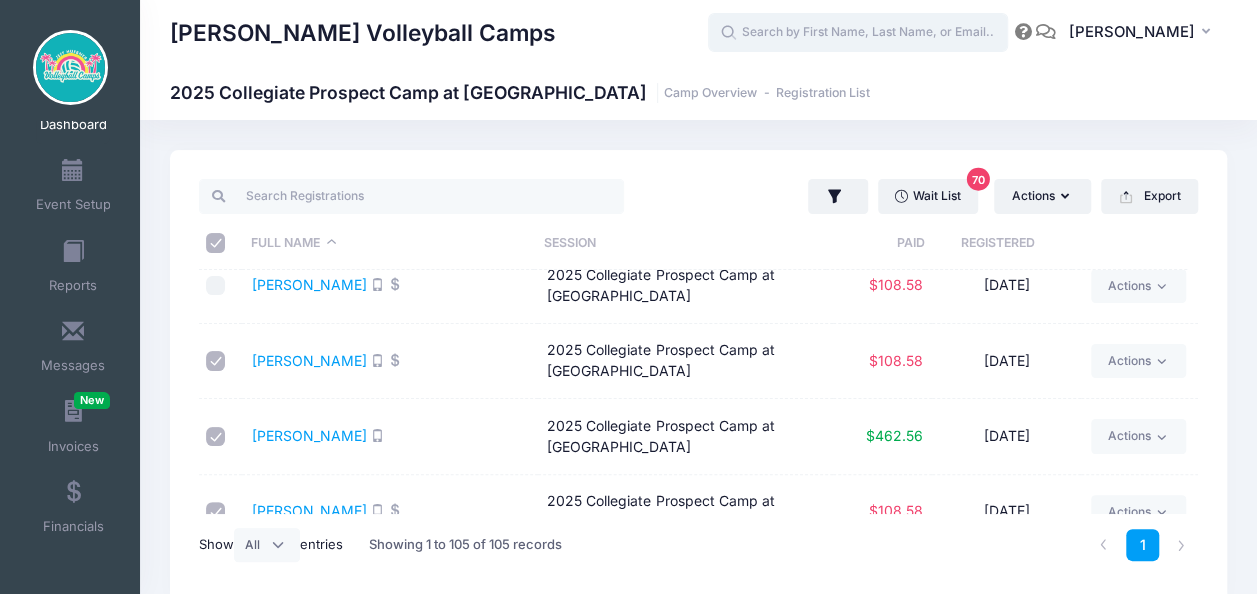 click at bounding box center (858, 33) 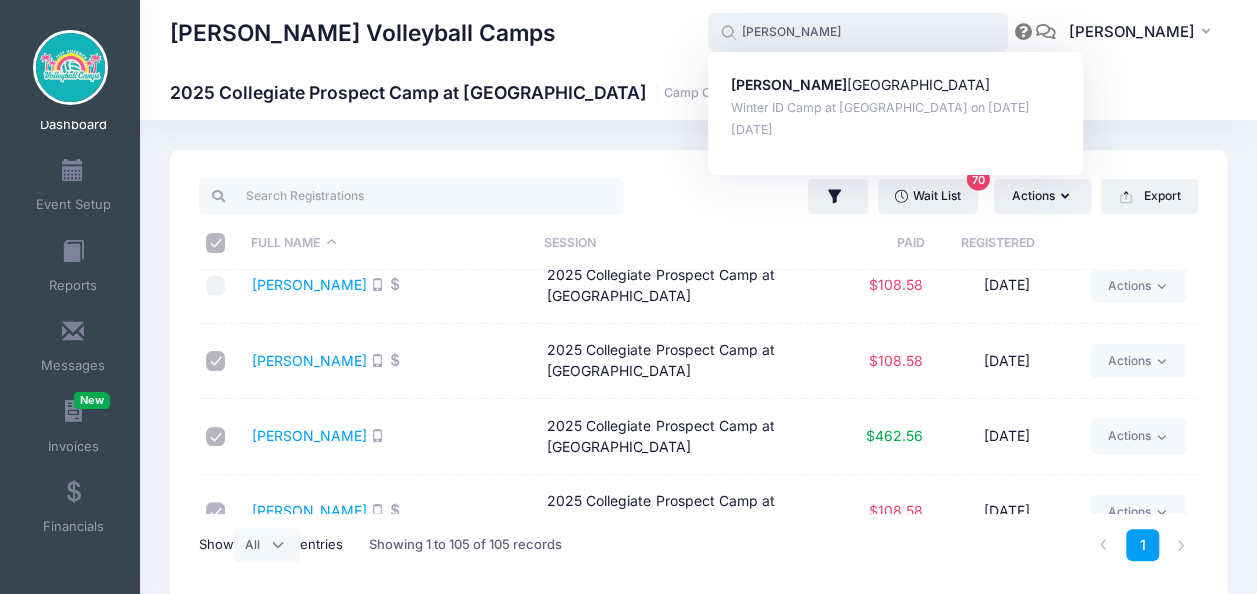 type on "campbell" 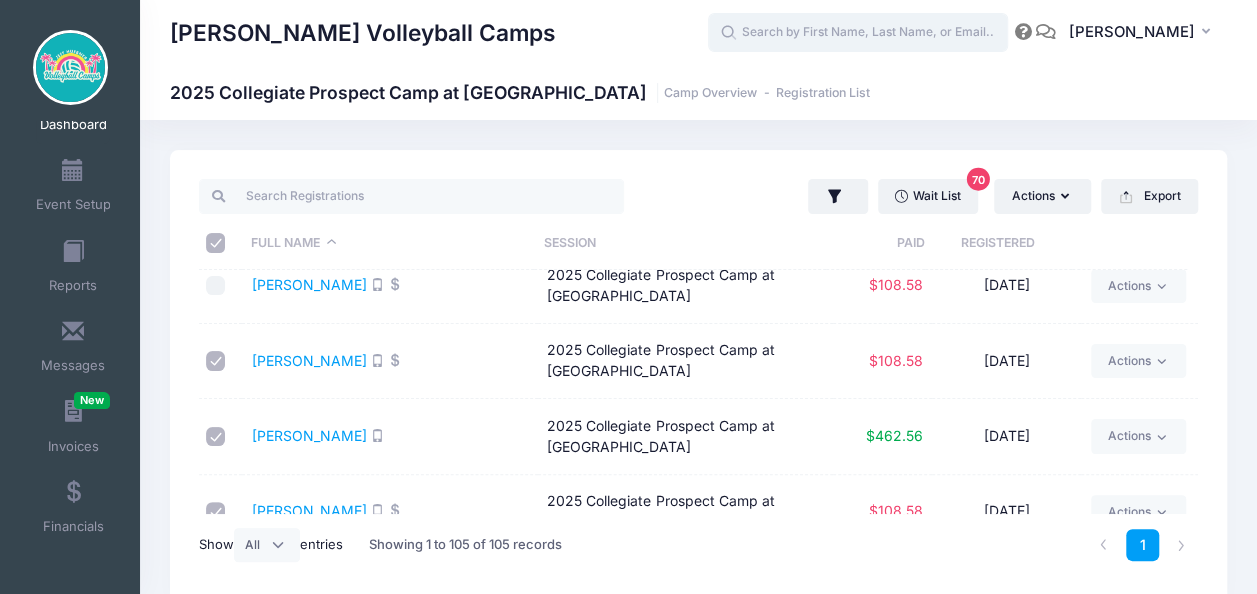 type 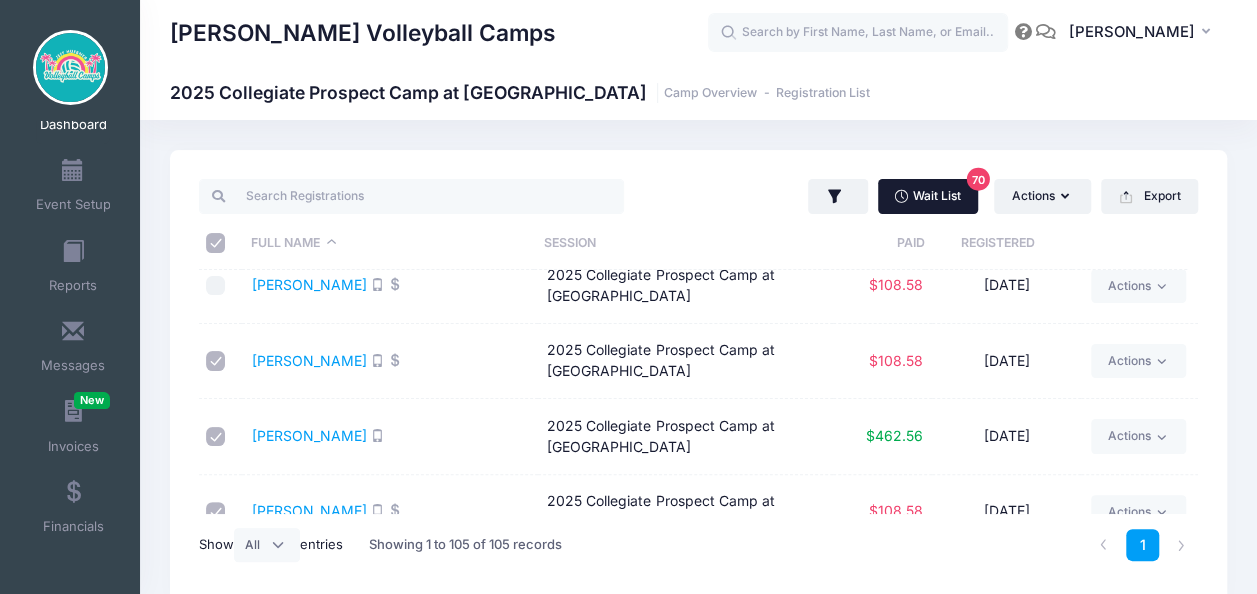 click on "Wait List
70" at bounding box center (928, 196) 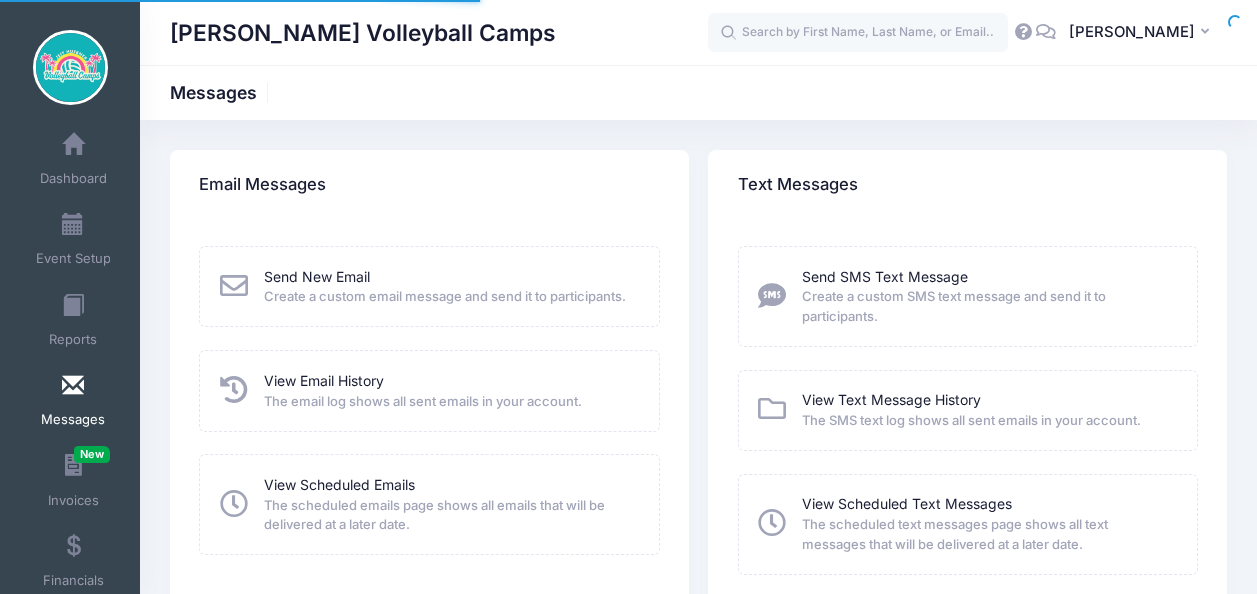 scroll, scrollTop: 0, scrollLeft: 0, axis: both 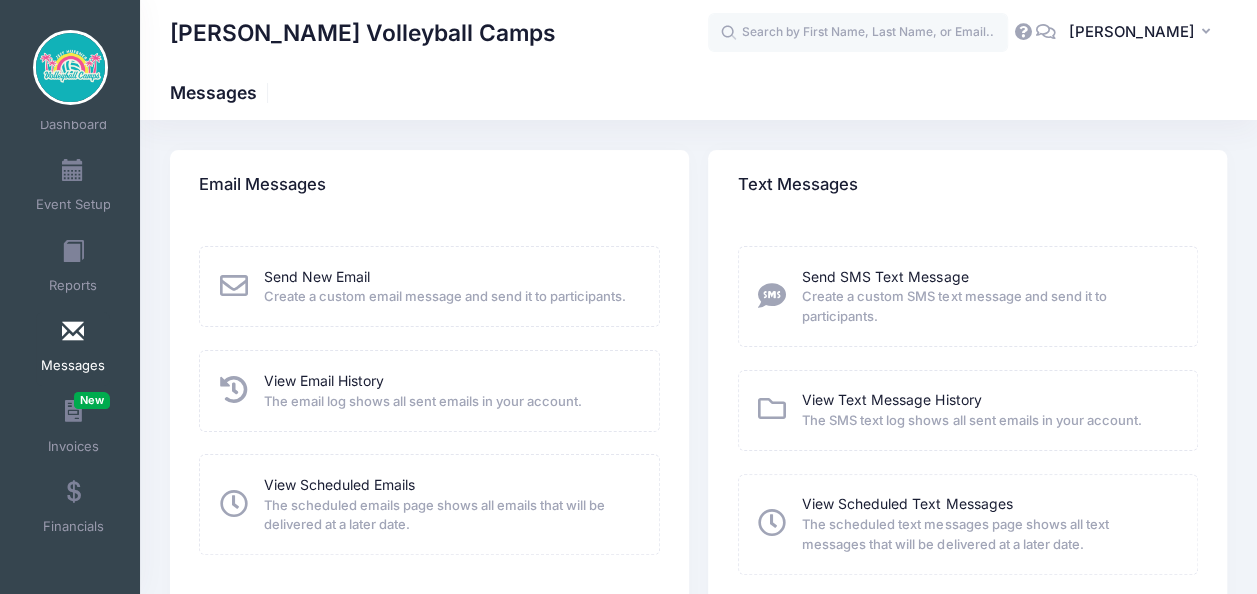 click on "View Text Message History The SMS text log shows all sent emails in your account." at bounding box center (971, 410) 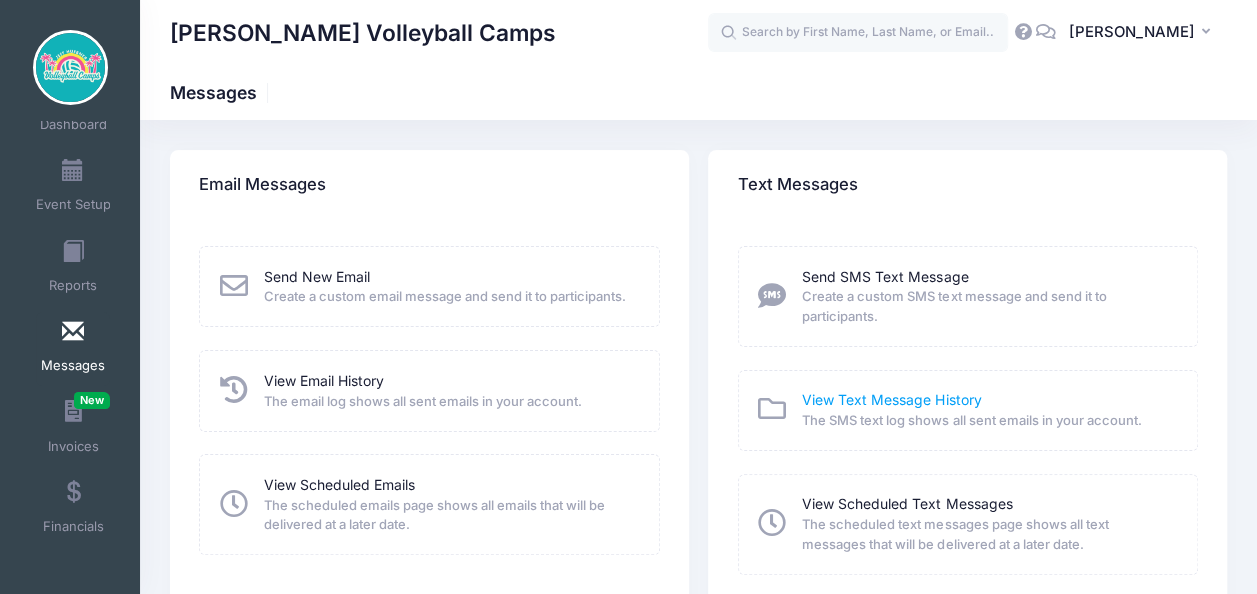 click on "View Text Message History" at bounding box center (891, 399) 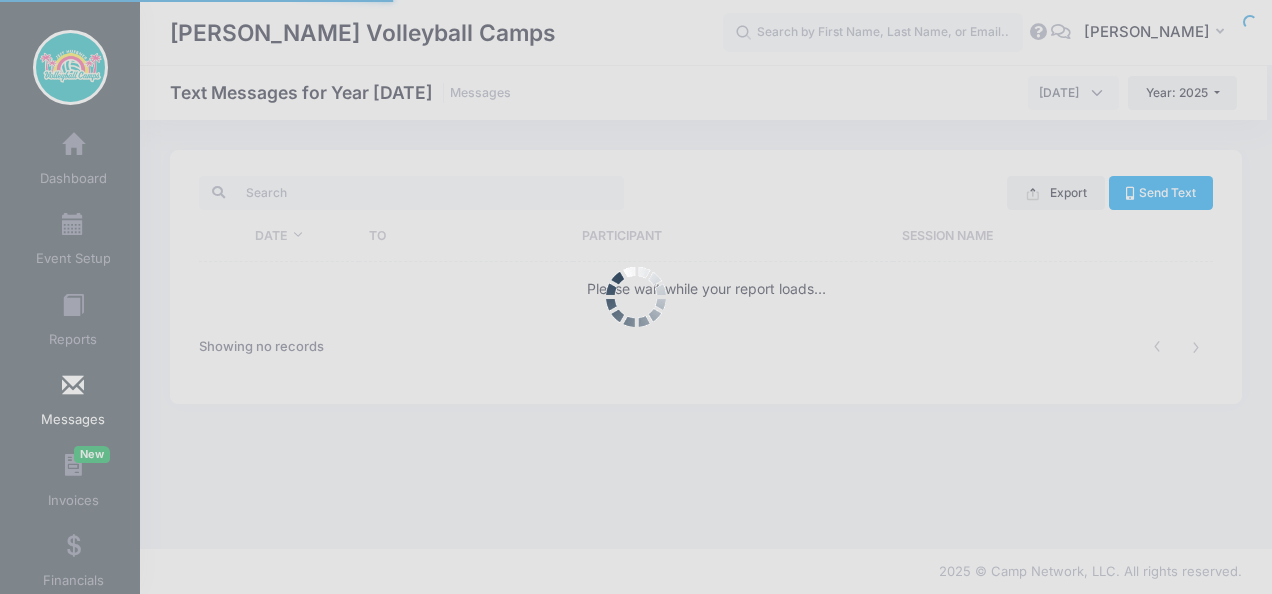 scroll, scrollTop: 0, scrollLeft: 0, axis: both 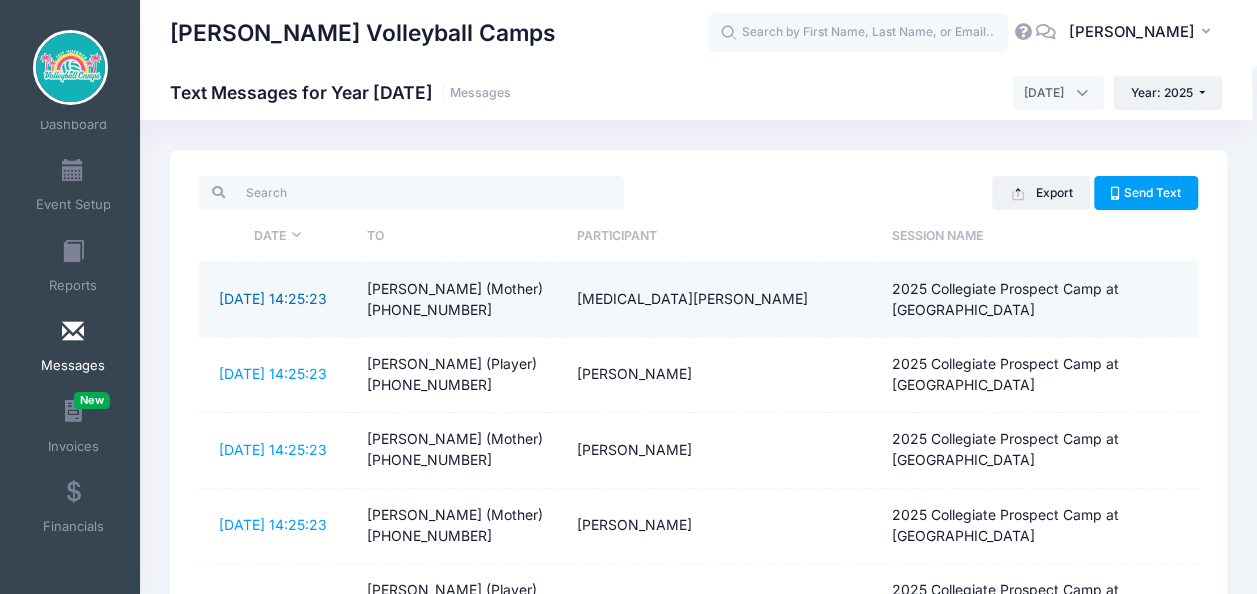 click on "[DATE] 14:25:23" at bounding box center [273, 298] 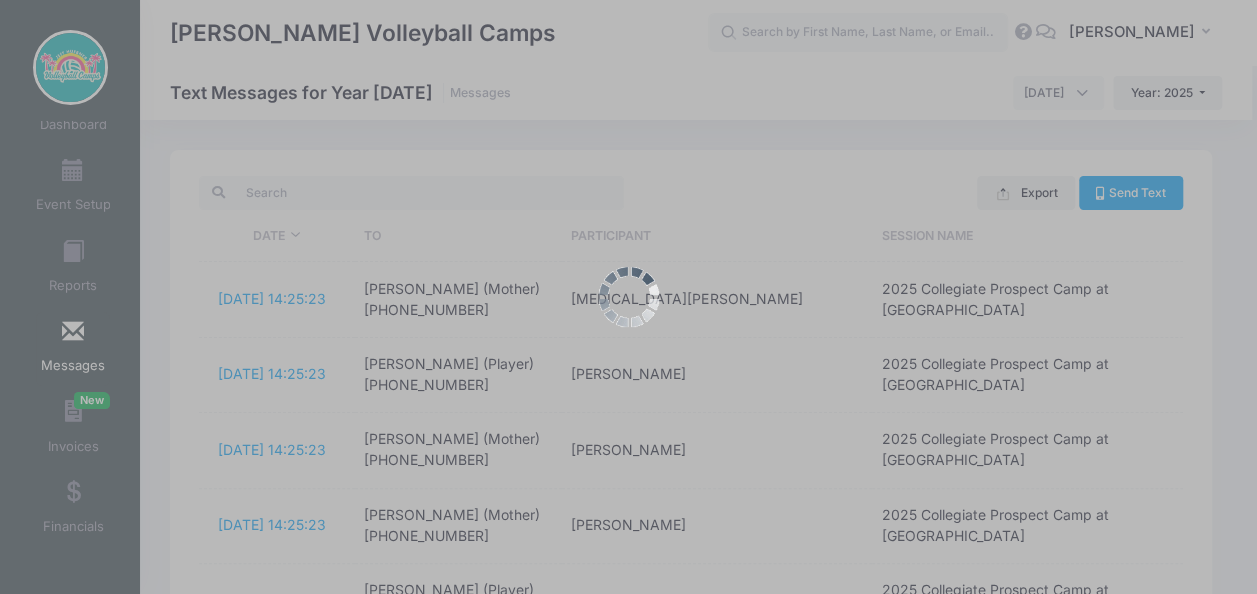scroll, scrollTop: 0, scrollLeft: 0, axis: both 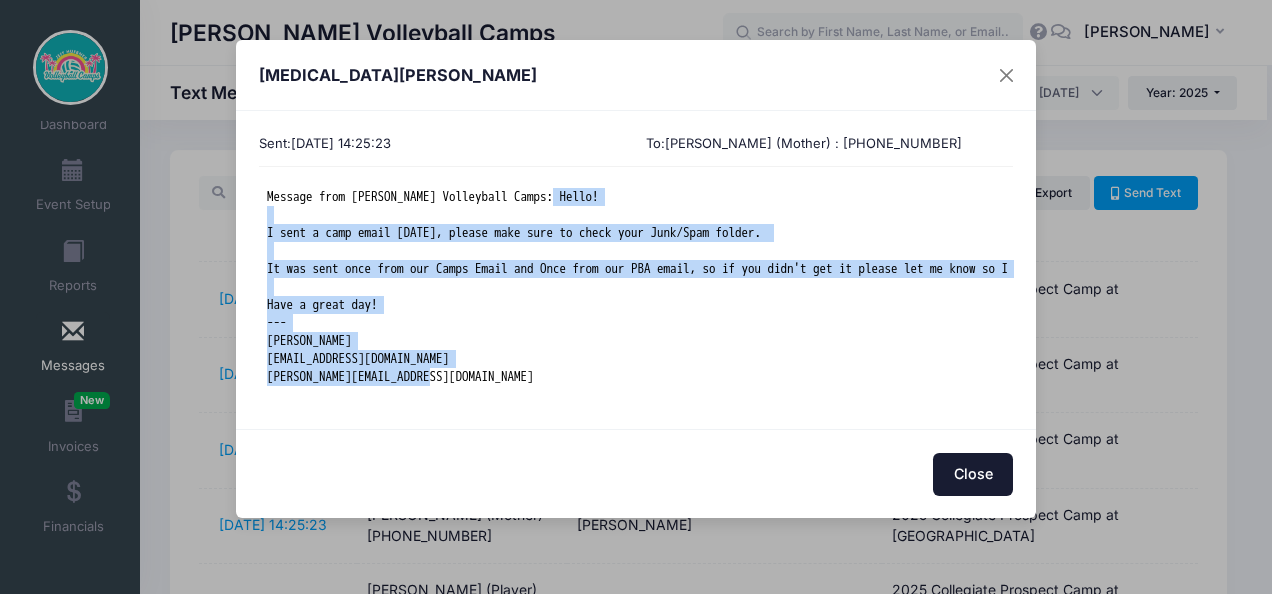 drag, startPoint x: 577, startPoint y: 194, endPoint x: 701, endPoint y: 349, distance: 198.49686 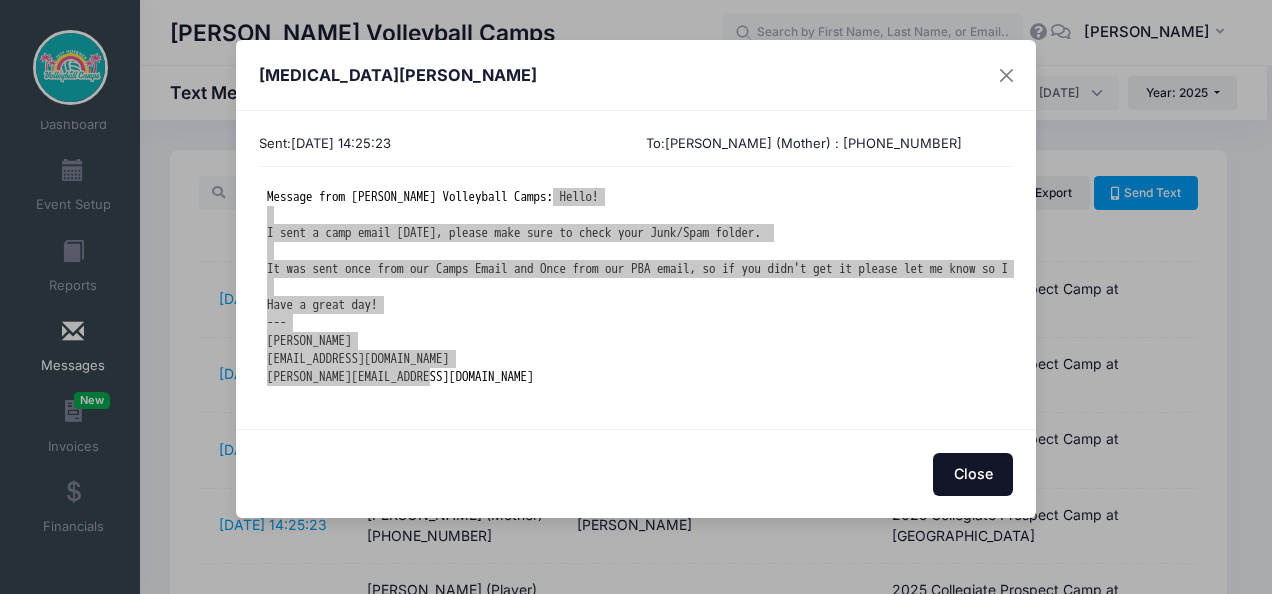 drag, startPoint x: 971, startPoint y: 479, endPoint x: 962, endPoint y: 474, distance: 10.29563 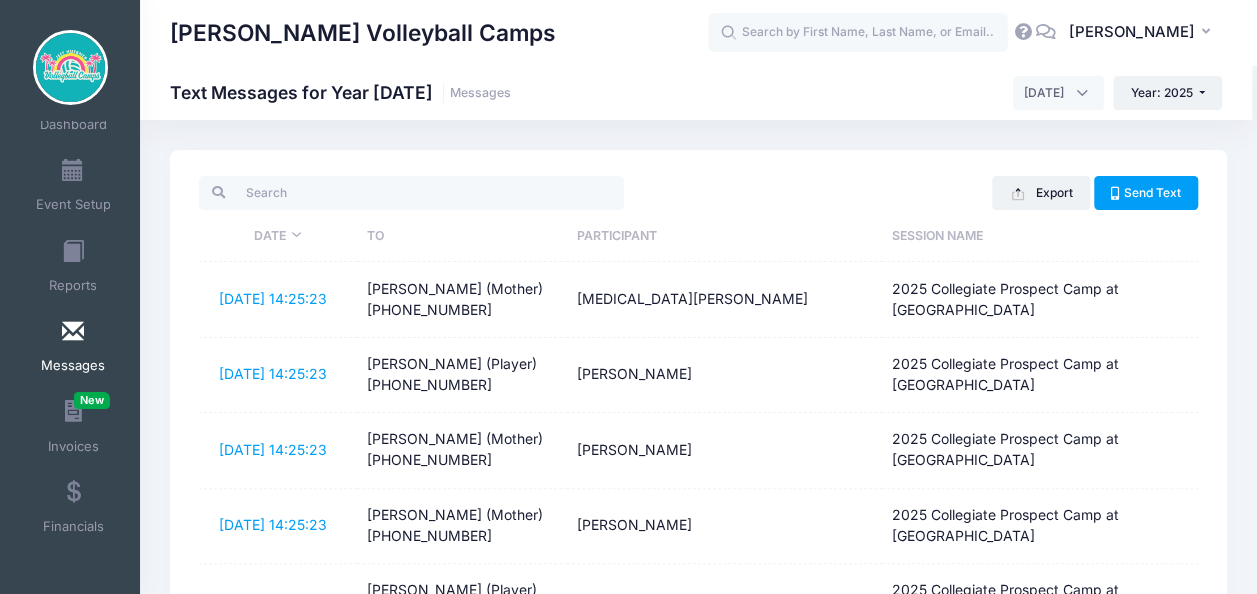 click on "Messages" at bounding box center (73, 349) 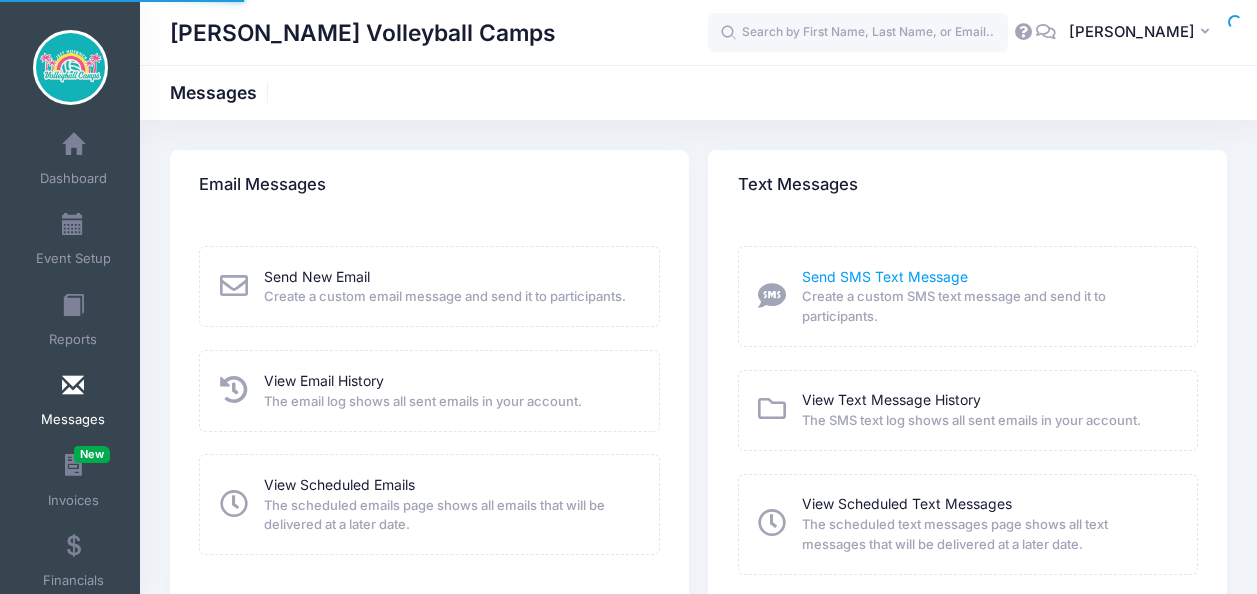 scroll, scrollTop: 0, scrollLeft: 0, axis: both 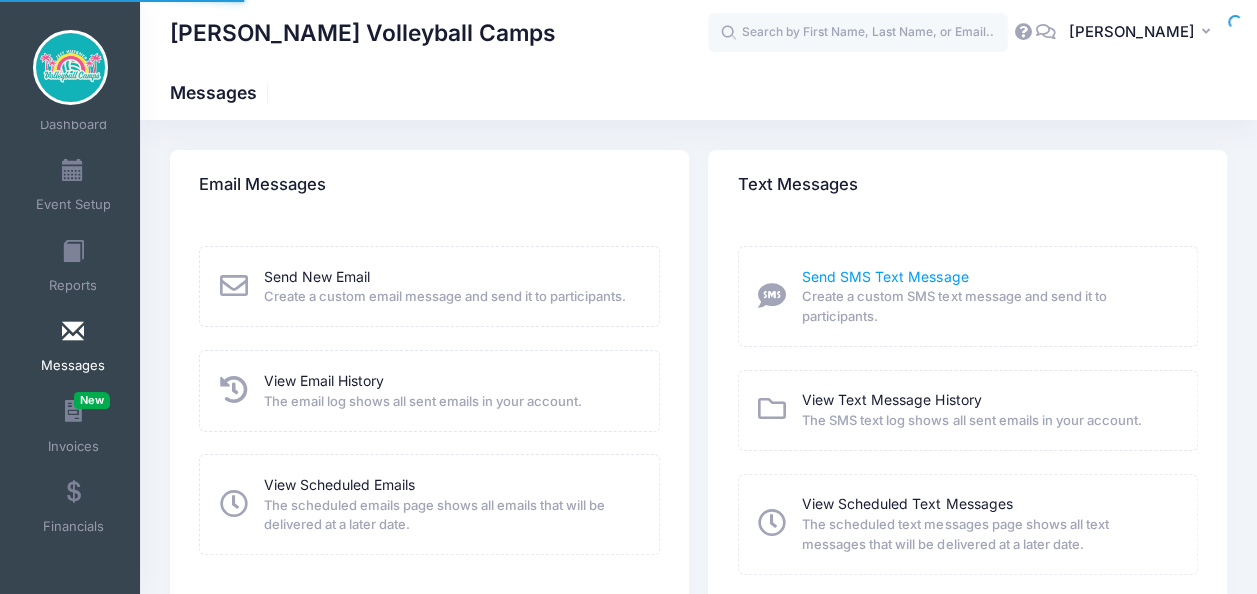 click on "Send SMS Text Message" at bounding box center (885, 276) 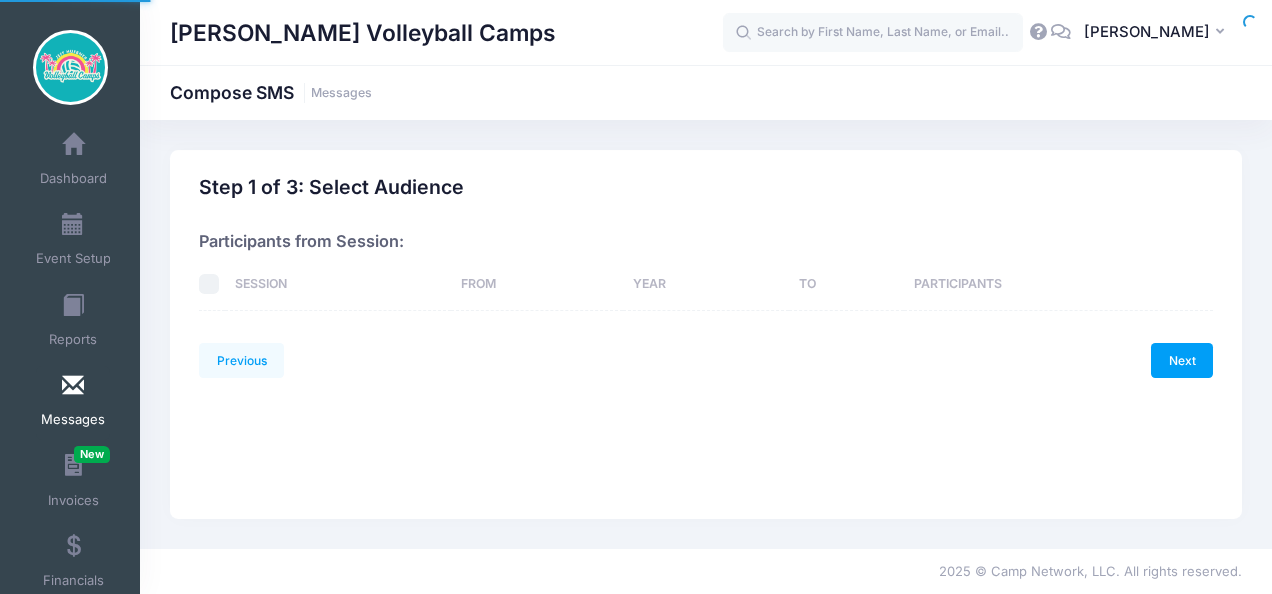 scroll, scrollTop: 0, scrollLeft: 0, axis: both 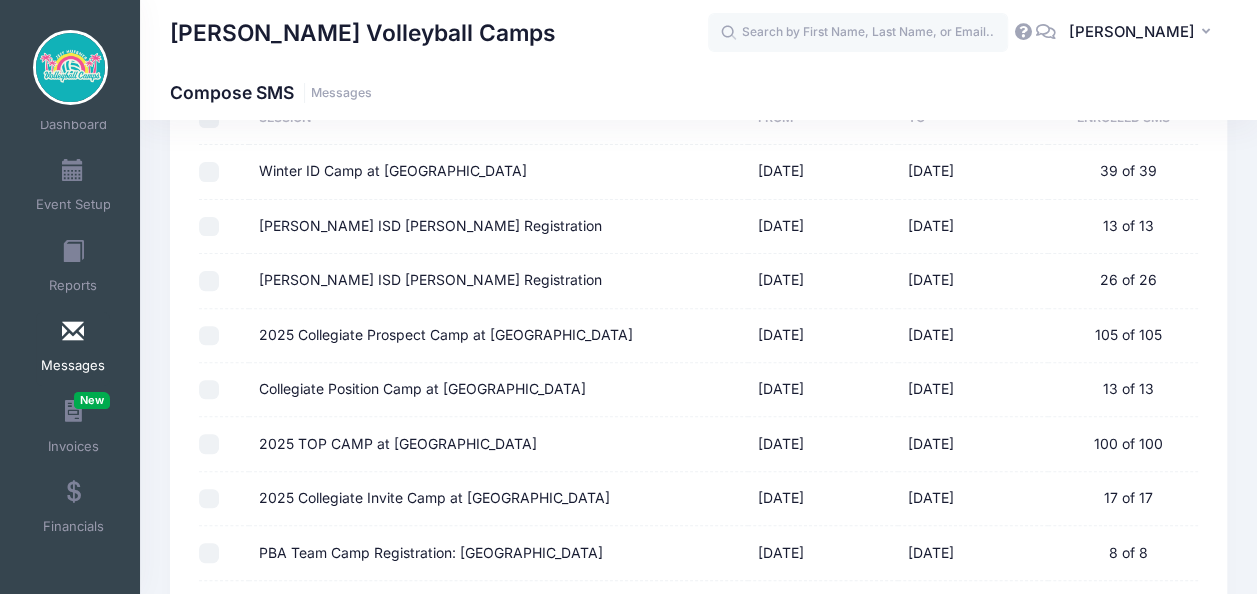click on "2025 Collegiate Prospect Camp at Palm Beach Atlantic University" at bounding box center (209, 336) 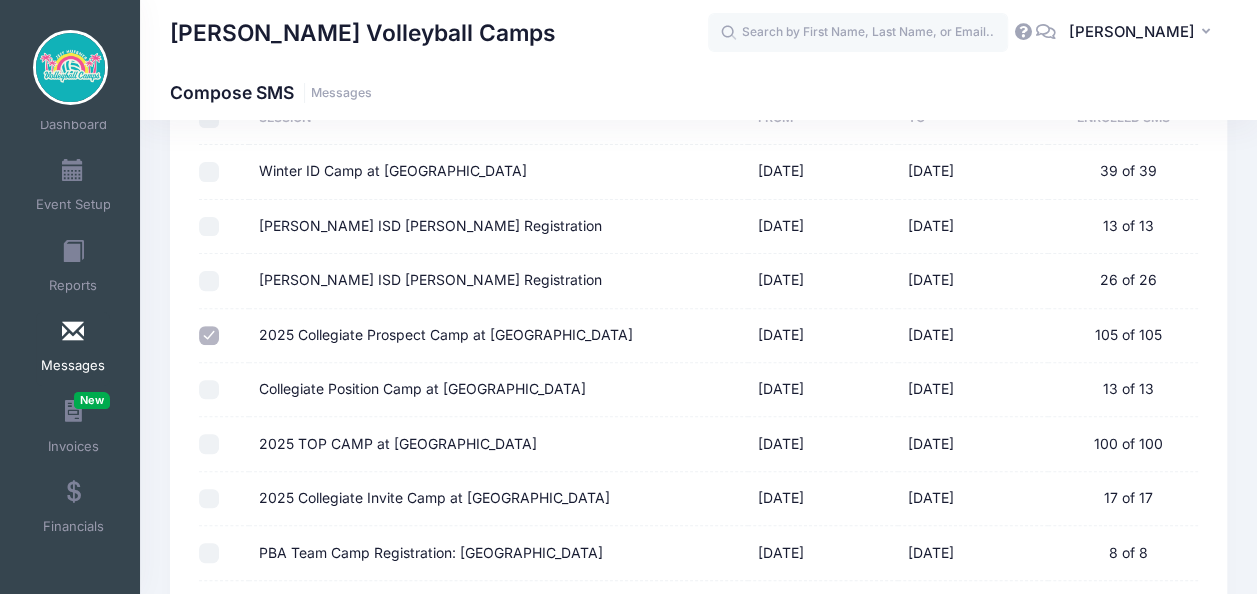 click on "Collegiate Position Camp at Palm Beach Atlantic University" at bounding box center [209, 390] 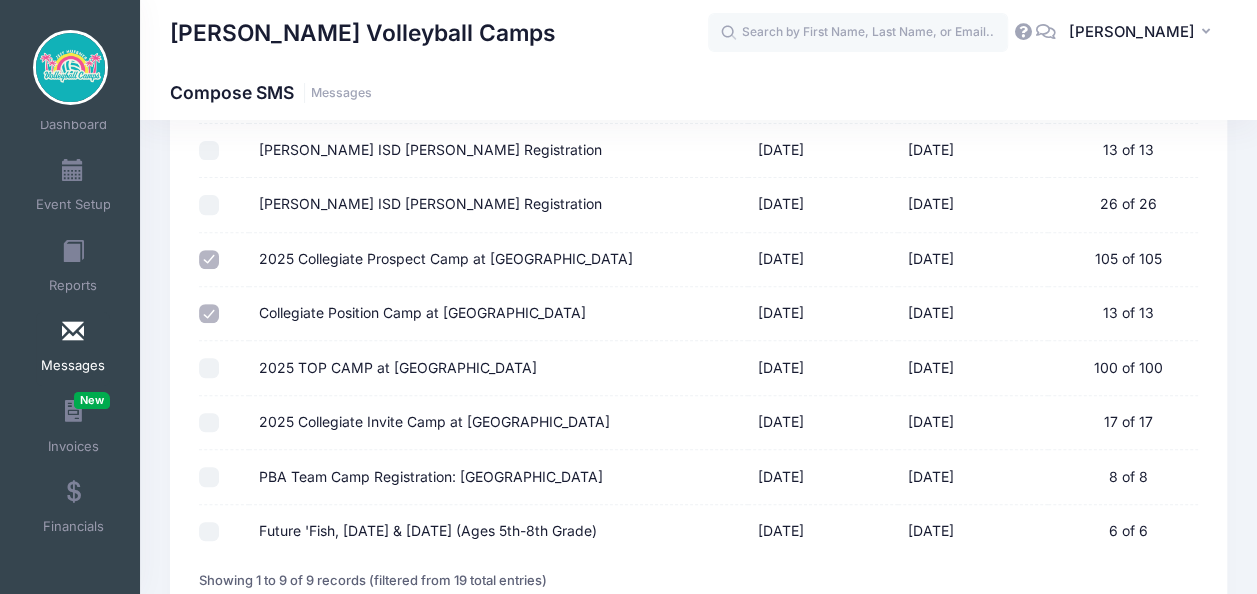 scroll, scrollTop: 437, scrollLeft: 0, axis: vertical 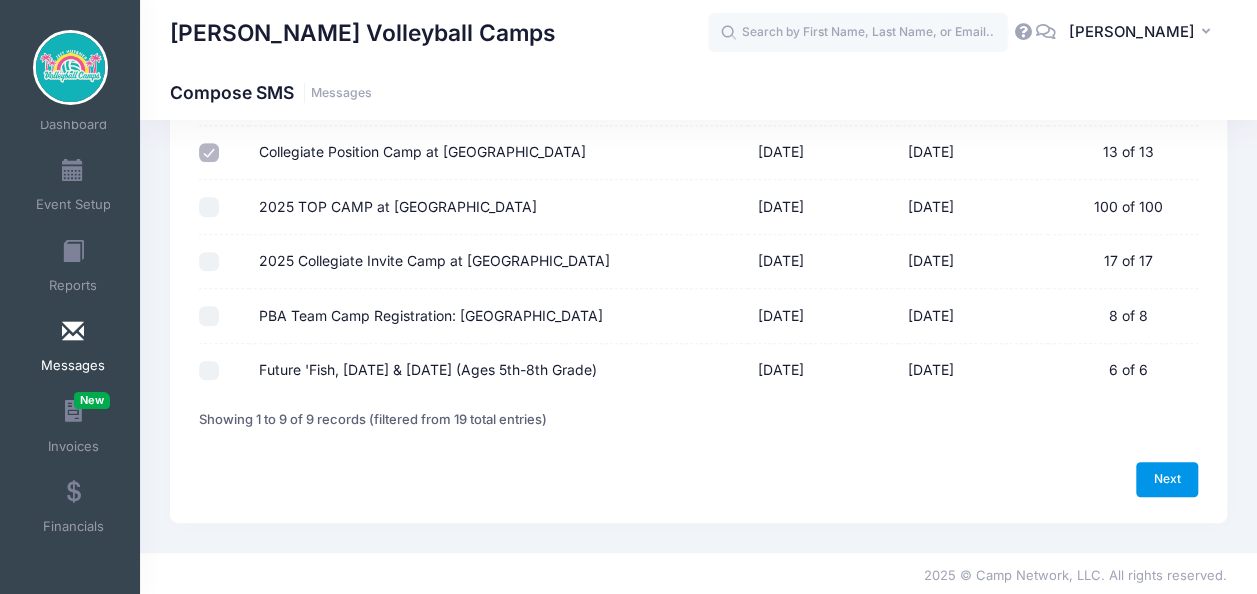 click on "Next" at bounding box center [1167, 479] 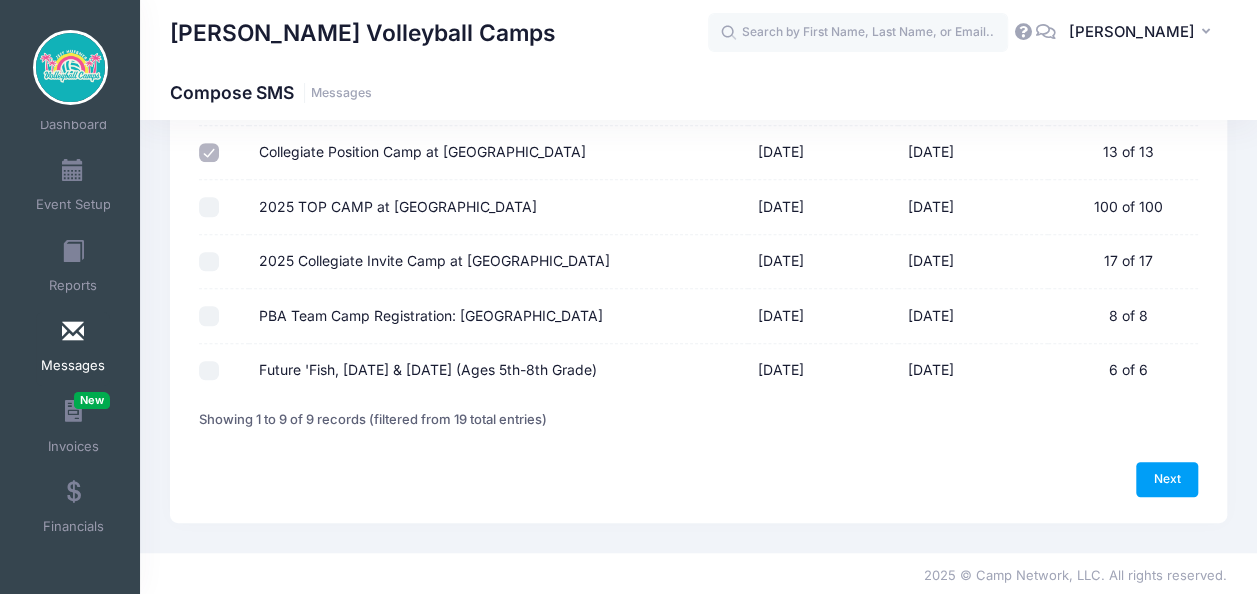 scroll, scrollTop: 0, scrollLeft: 0, axis: both 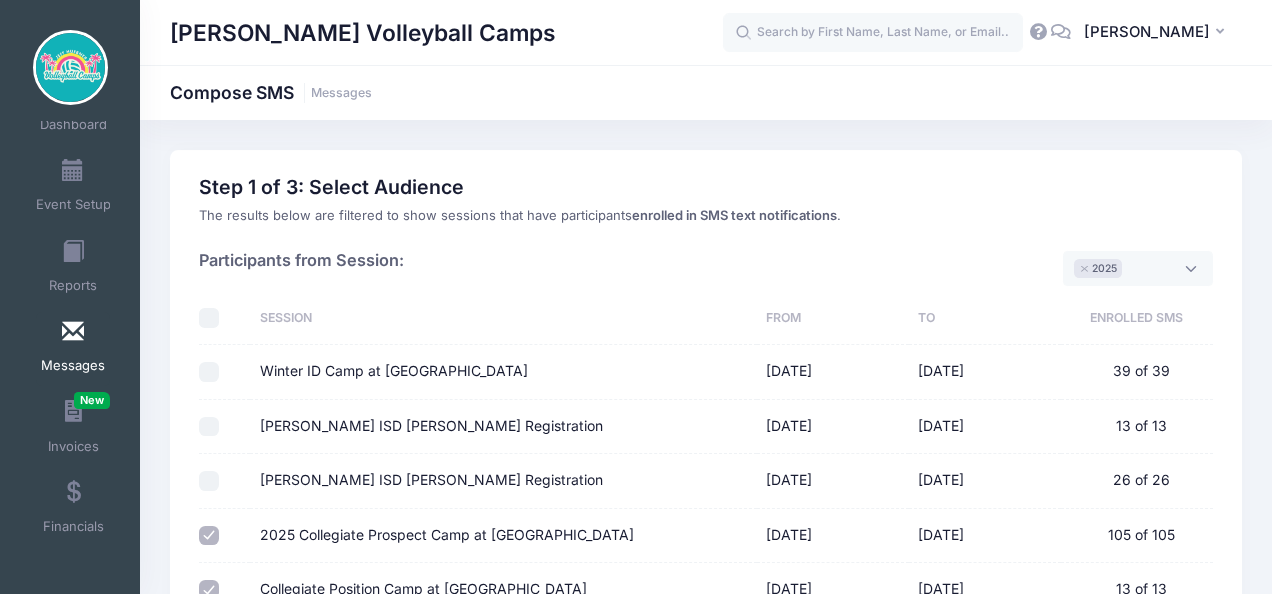select on "50" 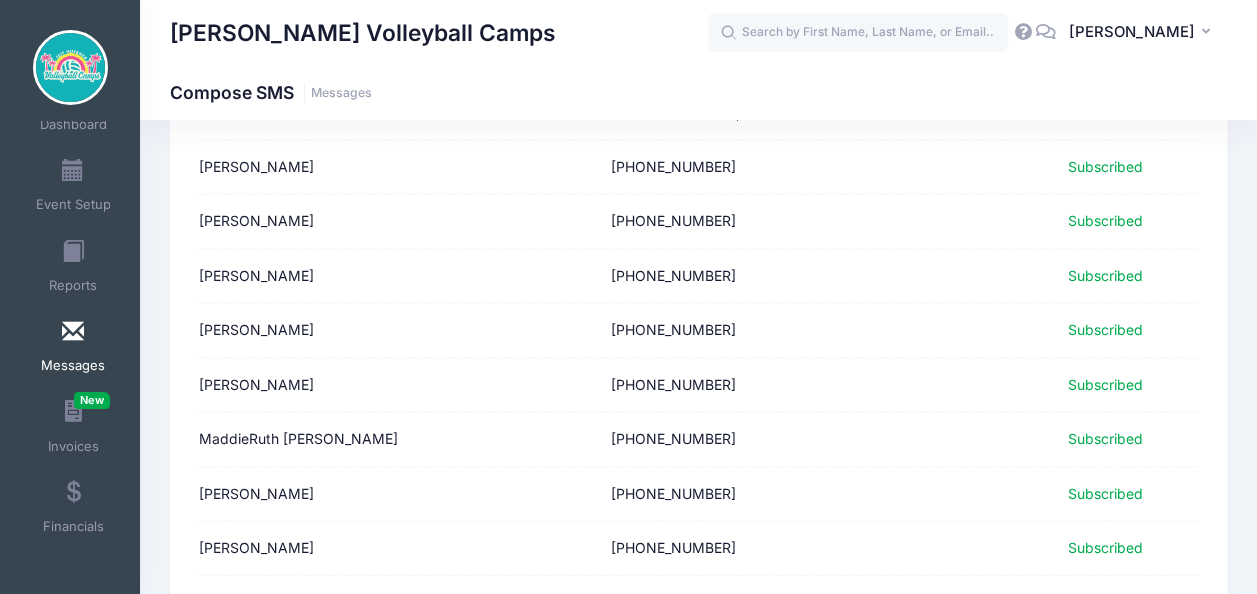 scroll, scrollTop: 2628, scrollLeft: 0, axis: vertical 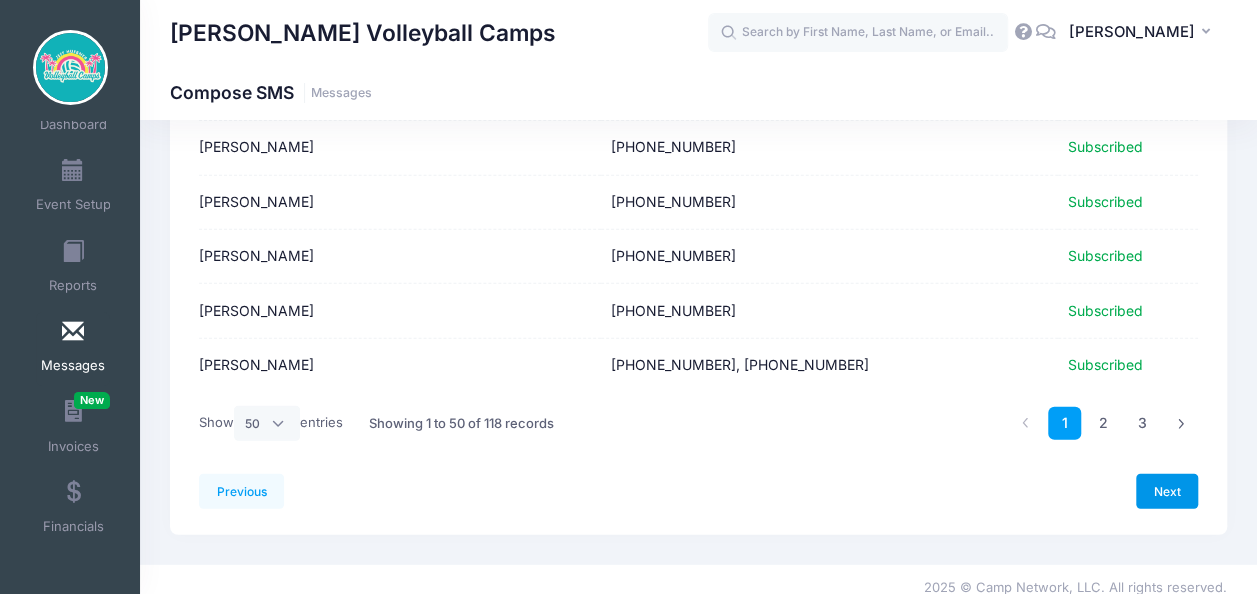 click on "Next" at bounding box center [1167, 491] 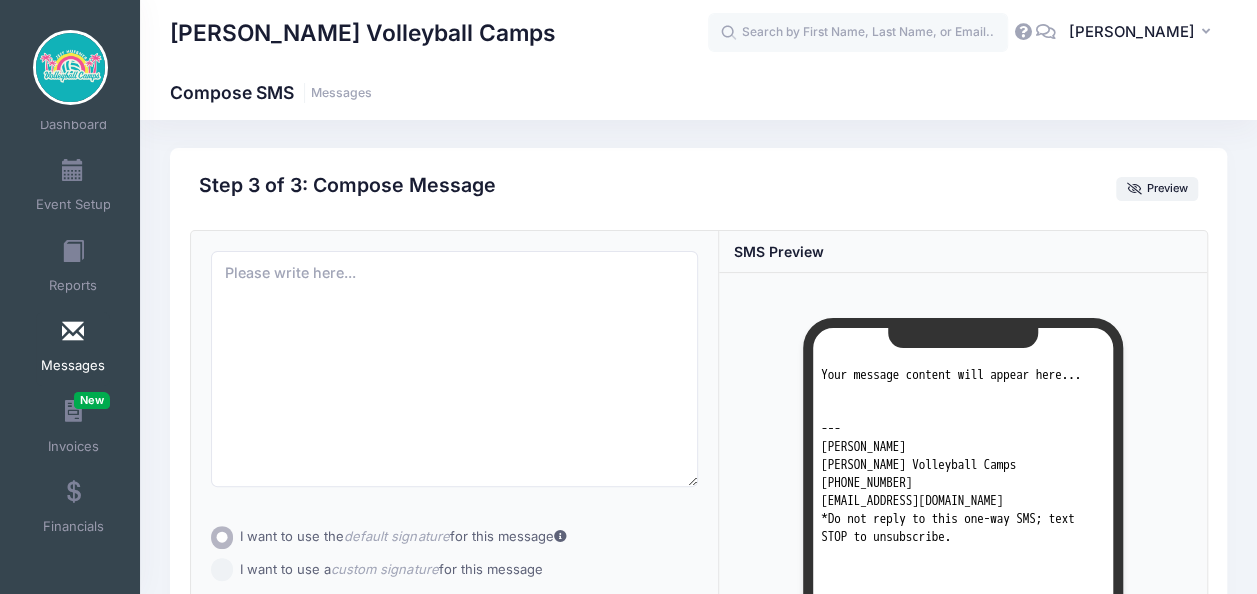 scroll, scrollTop: 0, scrollLeft: 0, axis: both 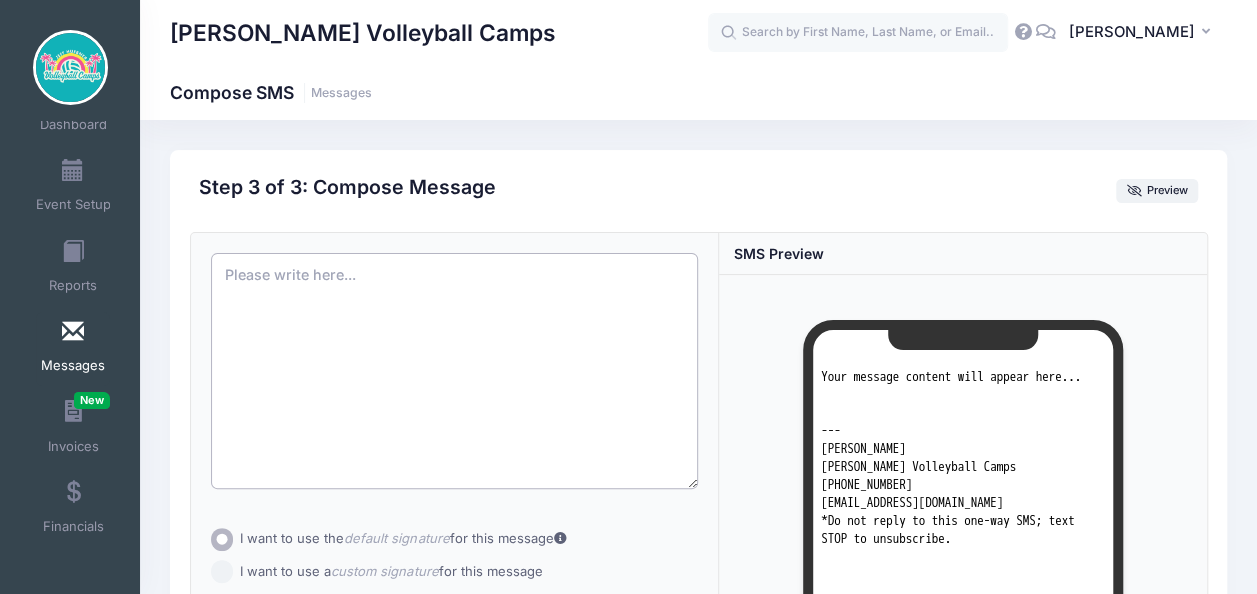 click at bounding box center (455, 371) 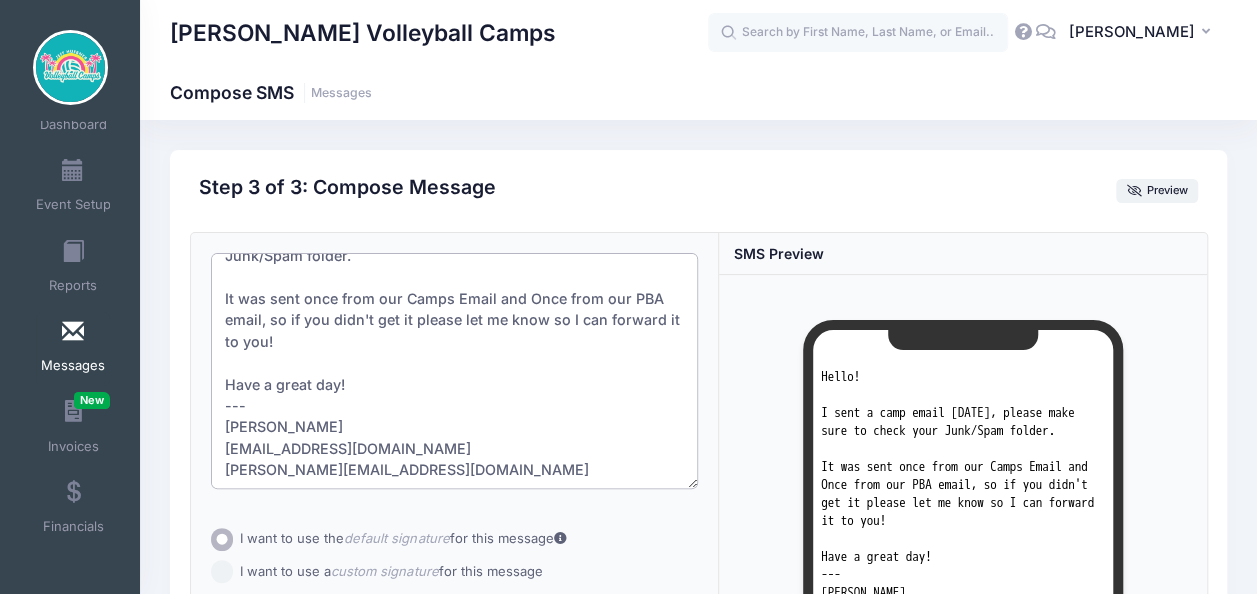 scroll, scrollTop: 86, scrollLeft: 0, axis: vertical 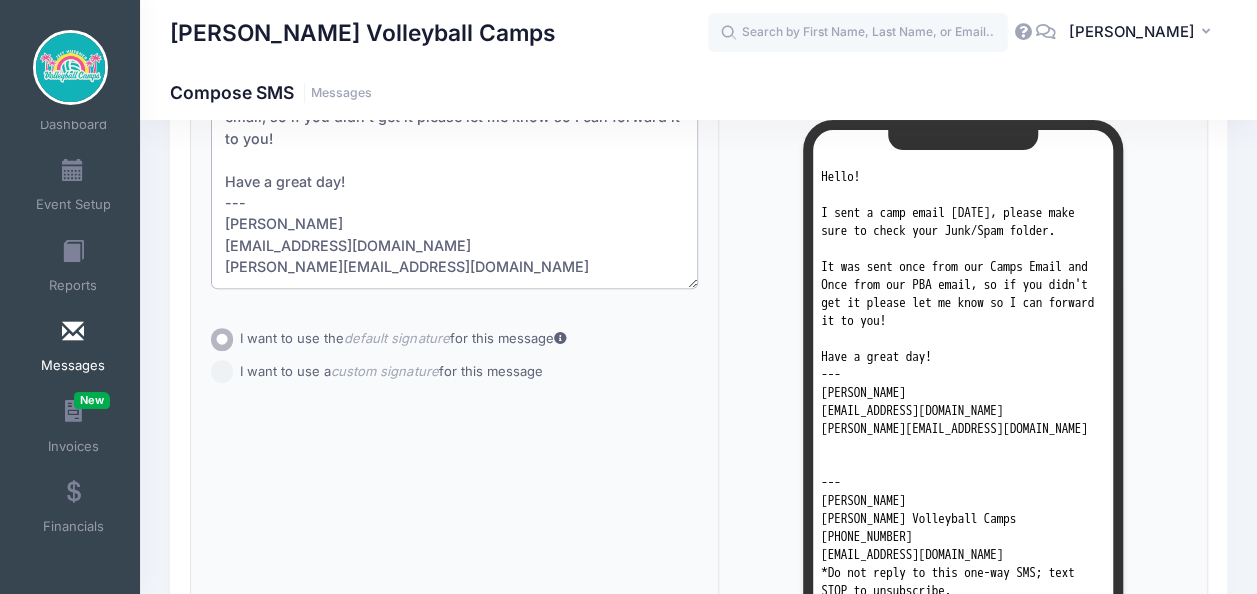 type on "Hello!
I sent a camp email today, please make sure to check your Junk/Spam folder.
It was sent once from our Camps Email and Once from our PBA email, so if you didn't get it please let me know so I can forward it to you!
Have a great day!
---
Jeff Huebner
jeffhuebnervolleyballcamps@gmail.com
jeff_huebner@pba.edu" 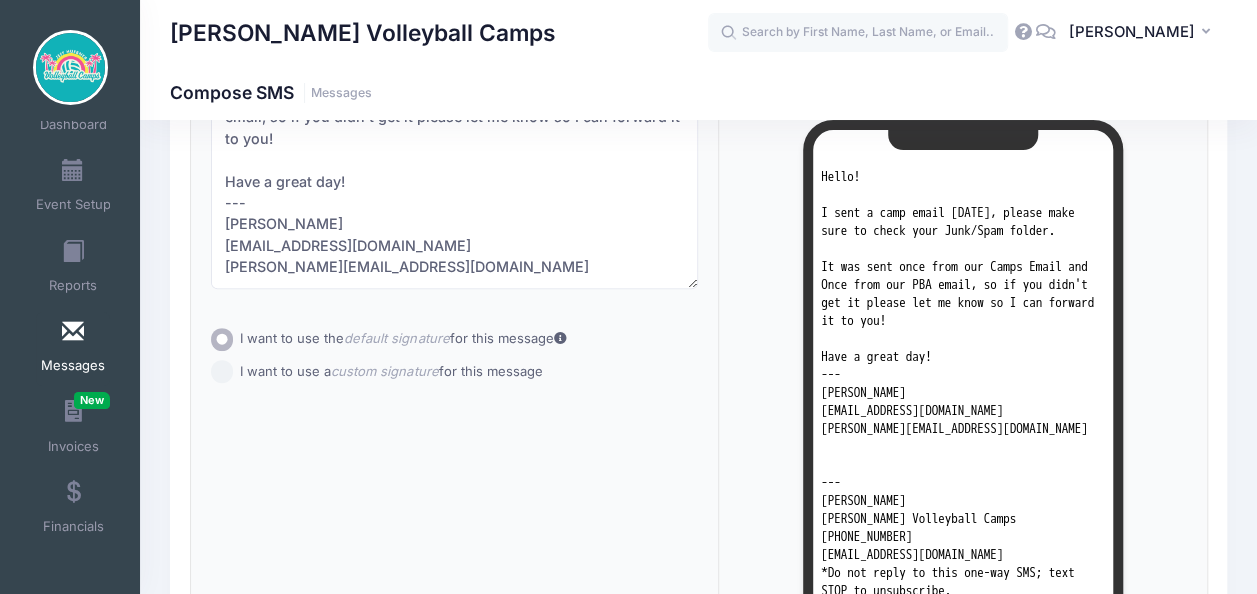click on "Subject
Add CC
Add BCC
CC
​
BCC
​" at bounding box center [455, 383] 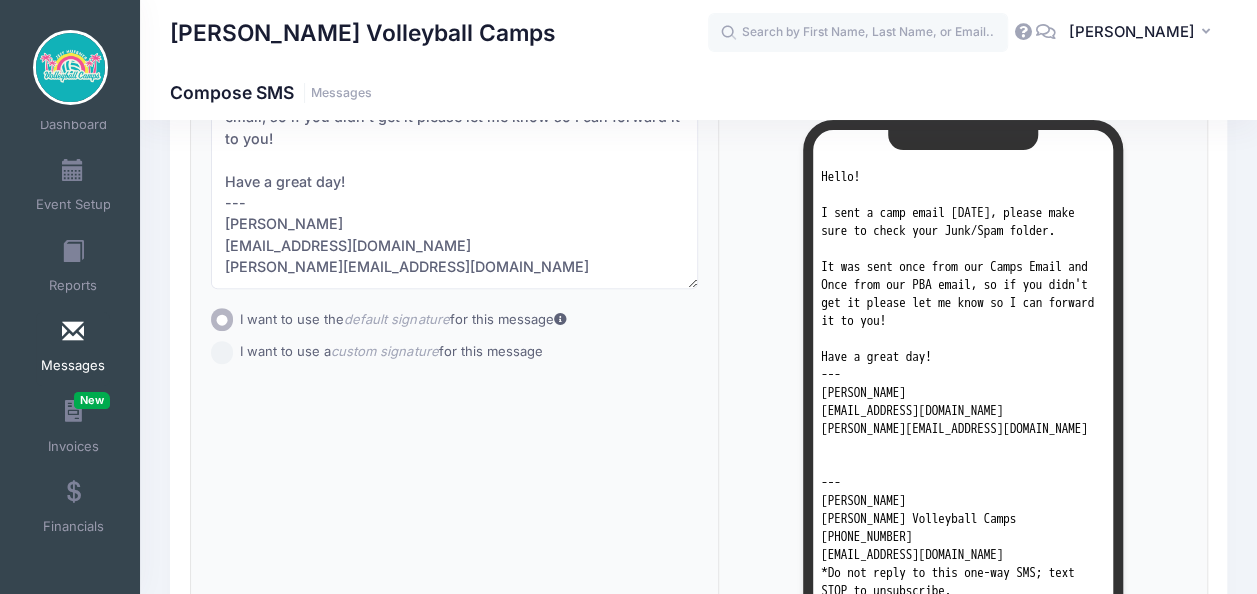 click on "I want to use a  custom signature  for this message" at bounding box center (222, 352) 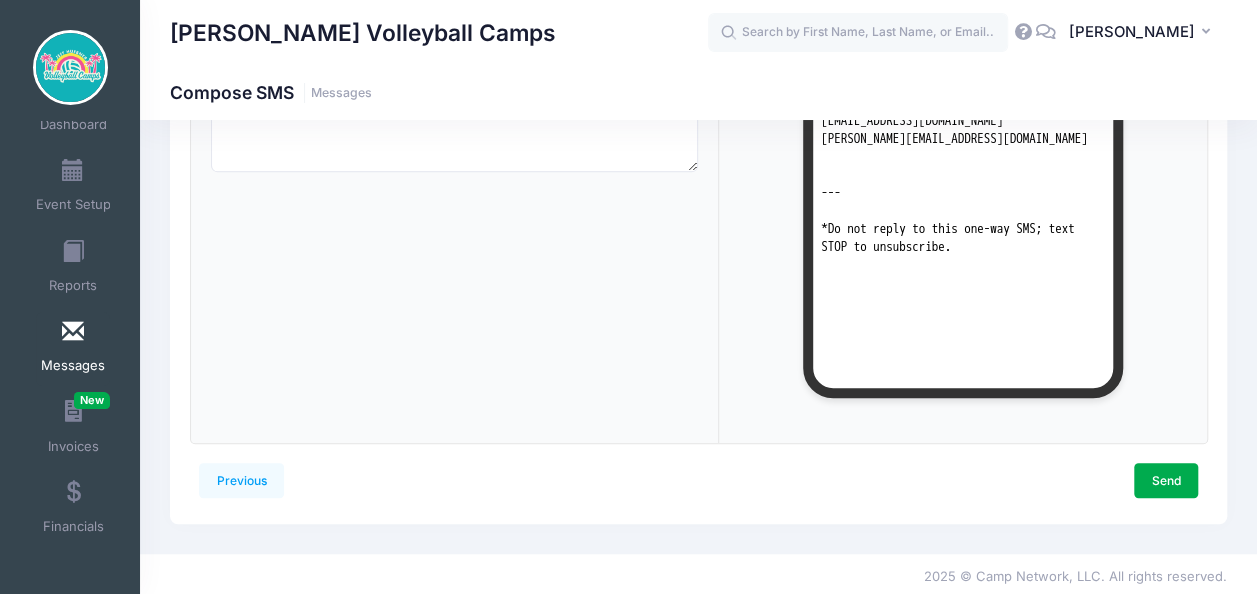 scroll, scrollTop: 494, scrollLeft: 0, axis: vertical 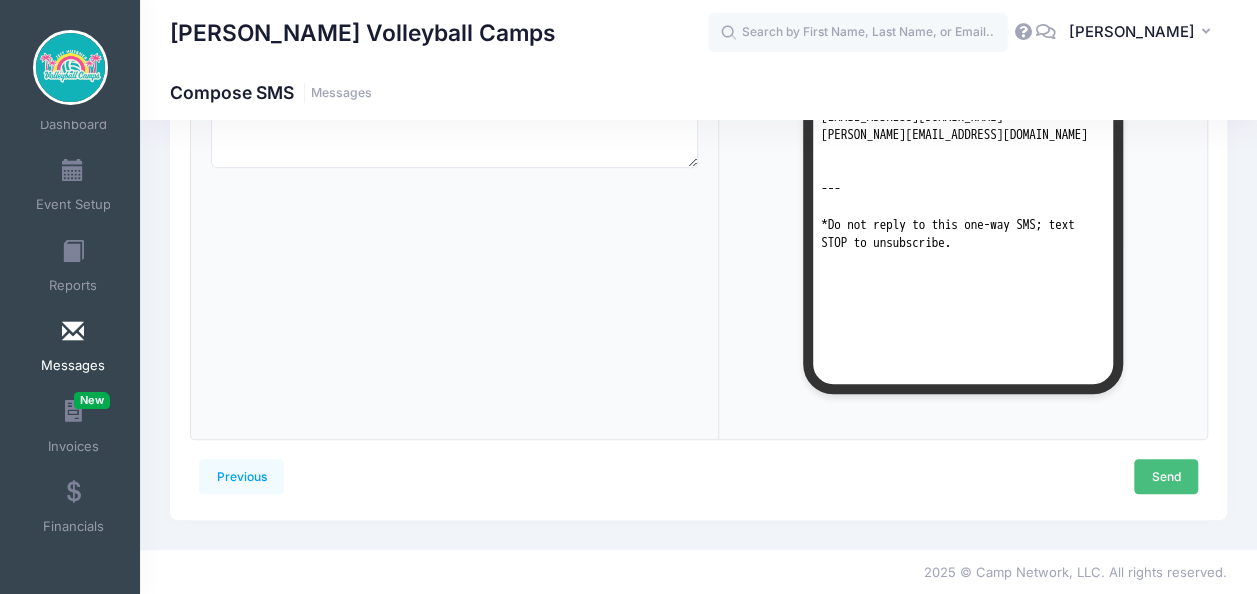 click on "Send" at bounding box center [1166, 476] 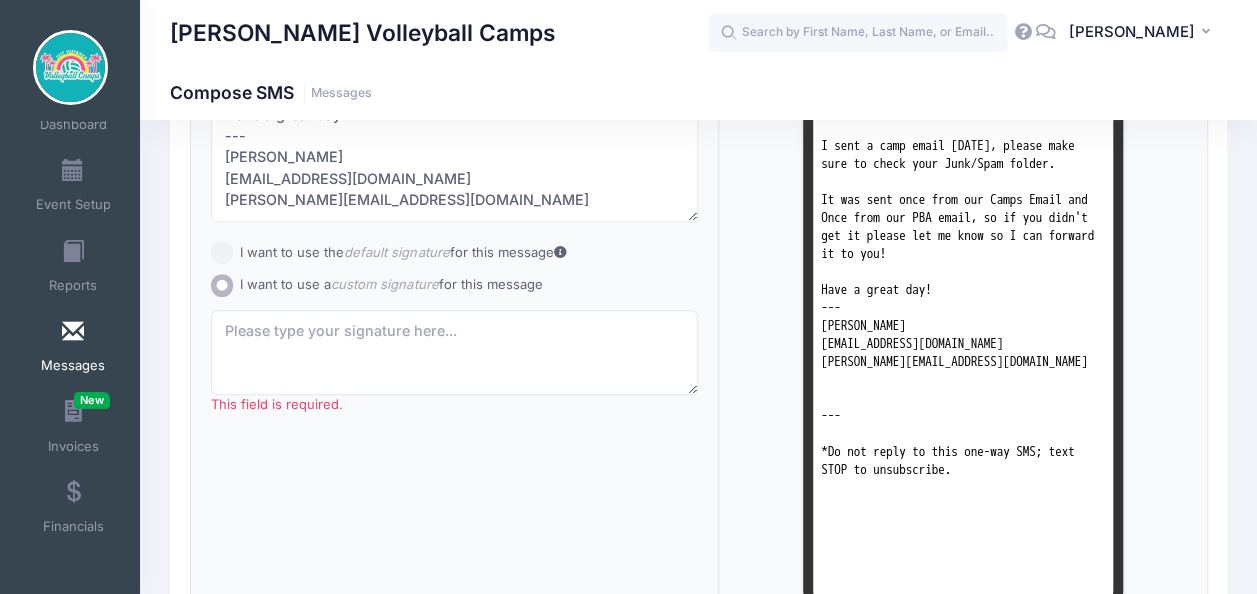 scroll, scrollTop: 300, scrollLeft: 0, axis: vertical 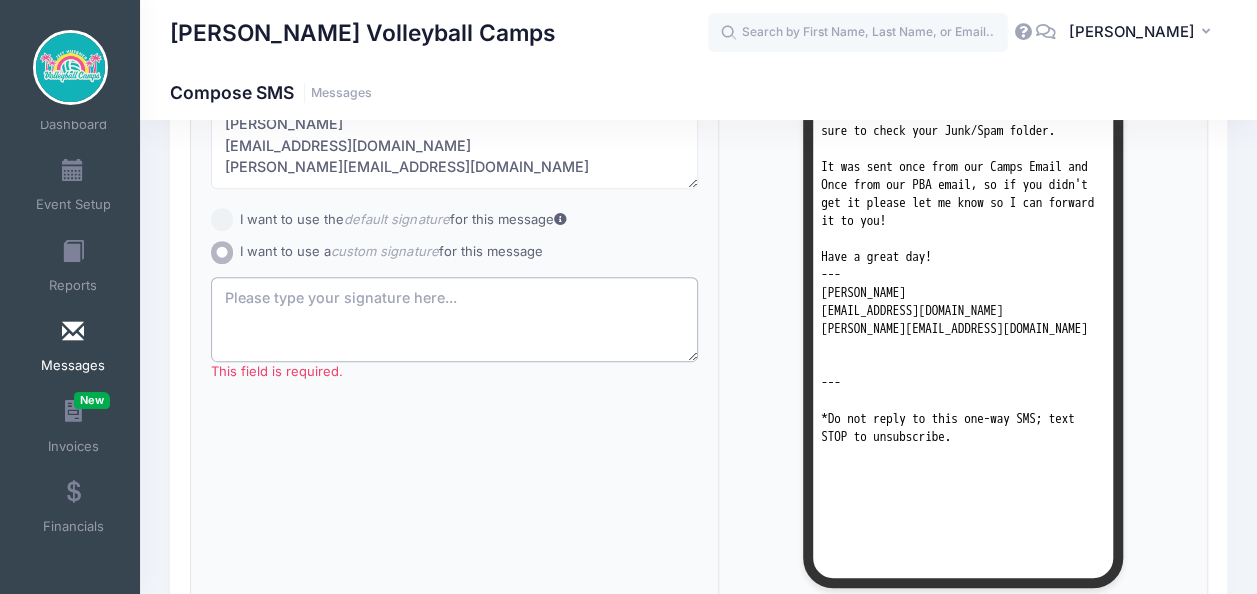 click on "This field is required." at bounding box center (455, 320) 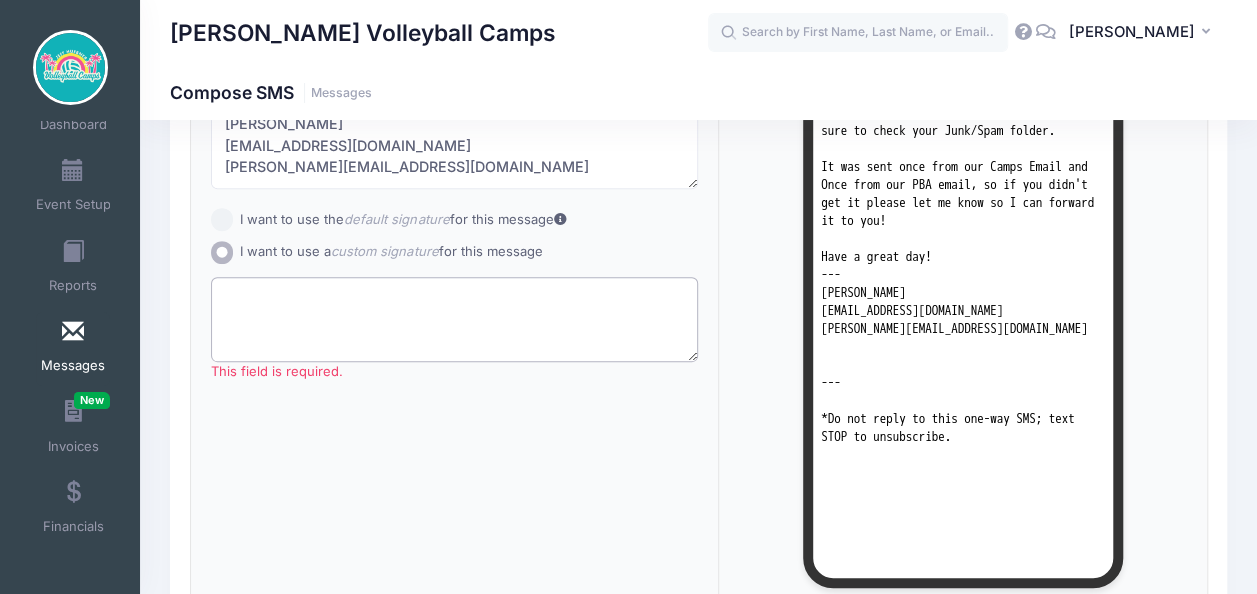 scroll, scrollTop: 494, scrollLeft: 0, axis: vertical 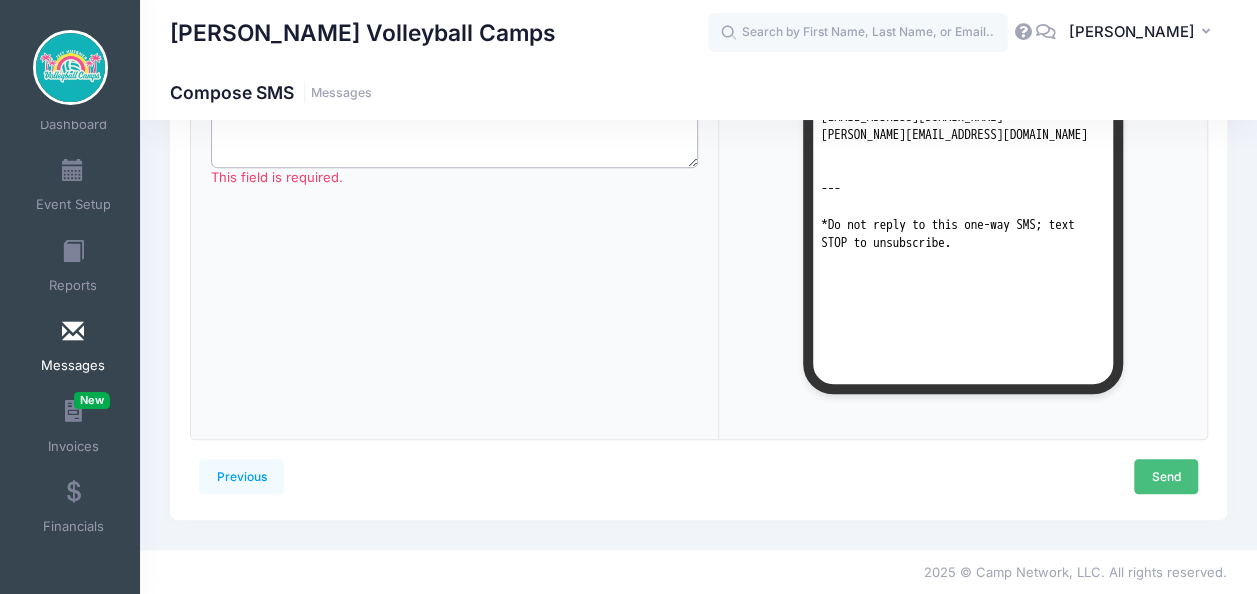 type 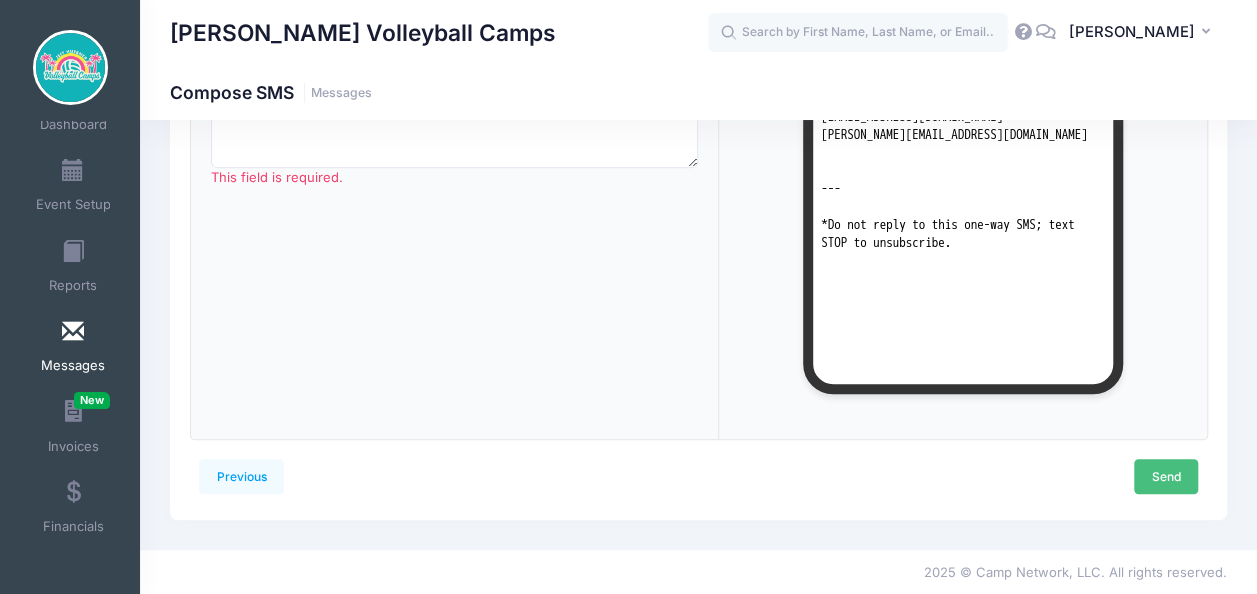 click on "Send" at bounding box center (1166, 476) 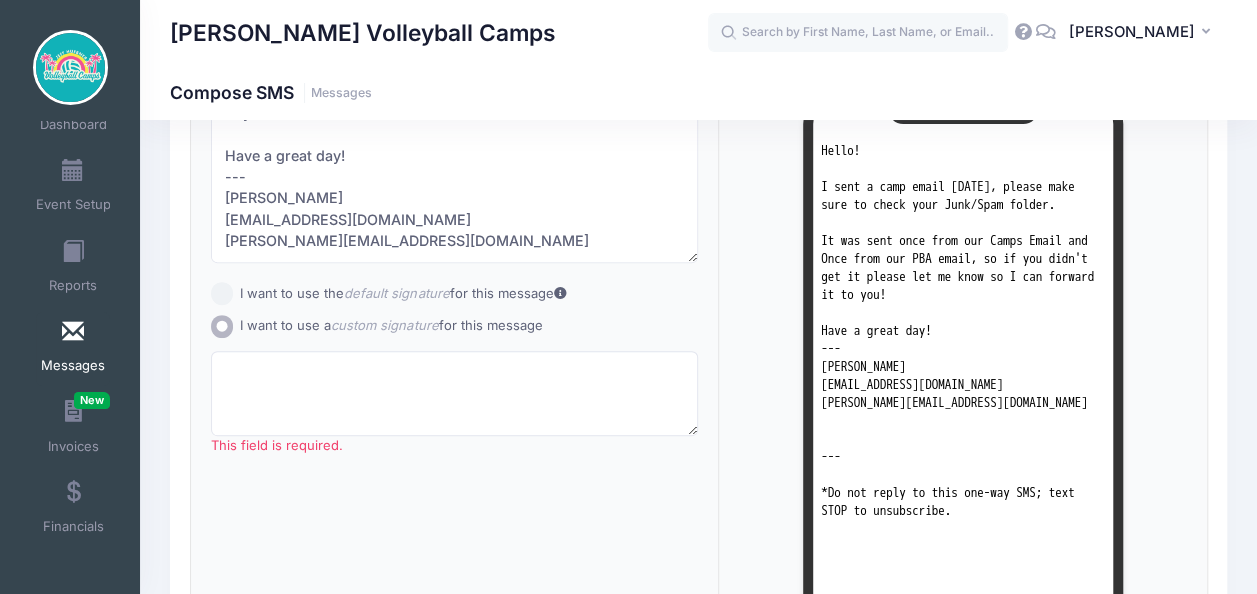 scroll, scrollTop: 200, scrollLeft: 0, axis: vertical 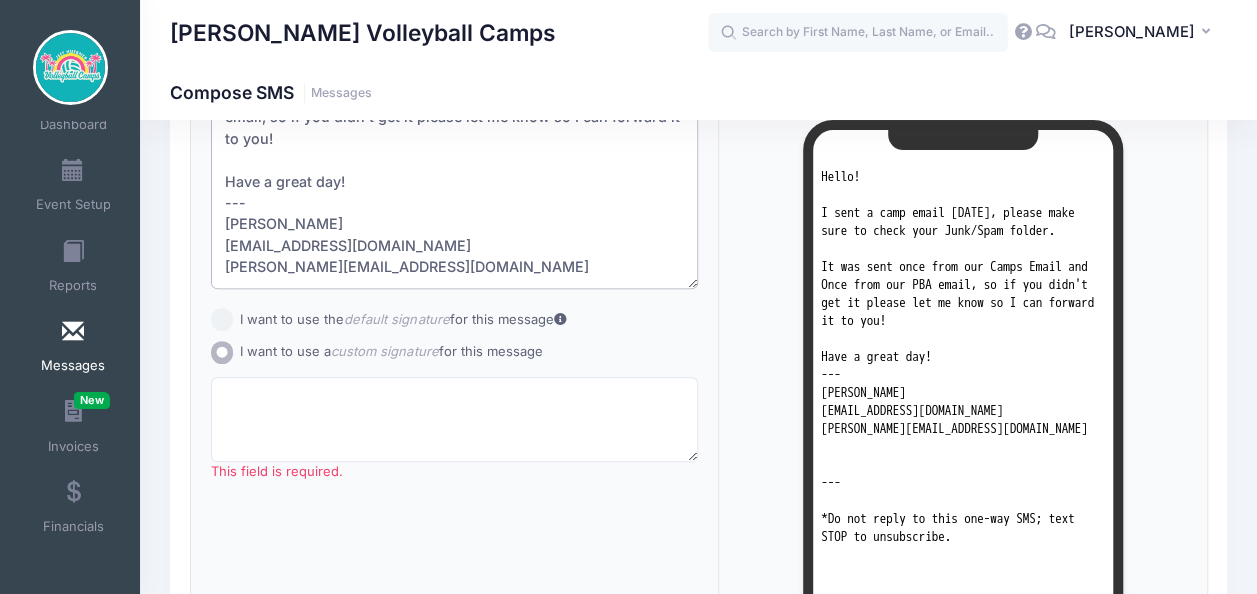 drag, startPoint x: 216, startPoint y: 206, endPoint x: 642, endPoint y: 348, distance: 449.04343 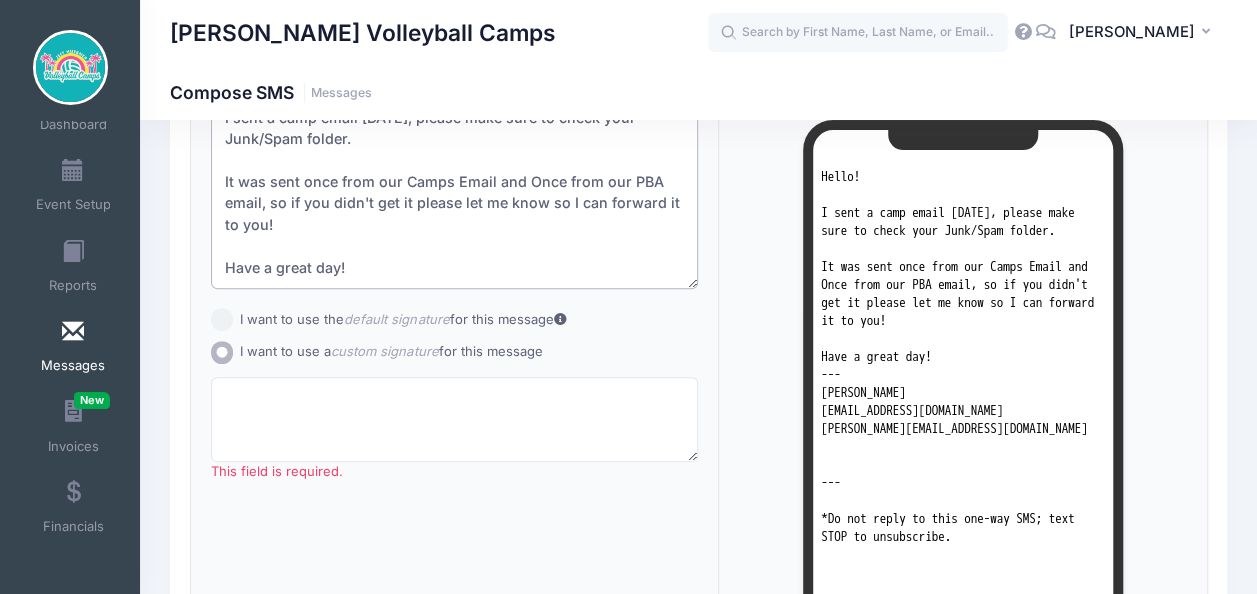 scroll, scrollTop: 0, scrollLeft: 0, axis: both 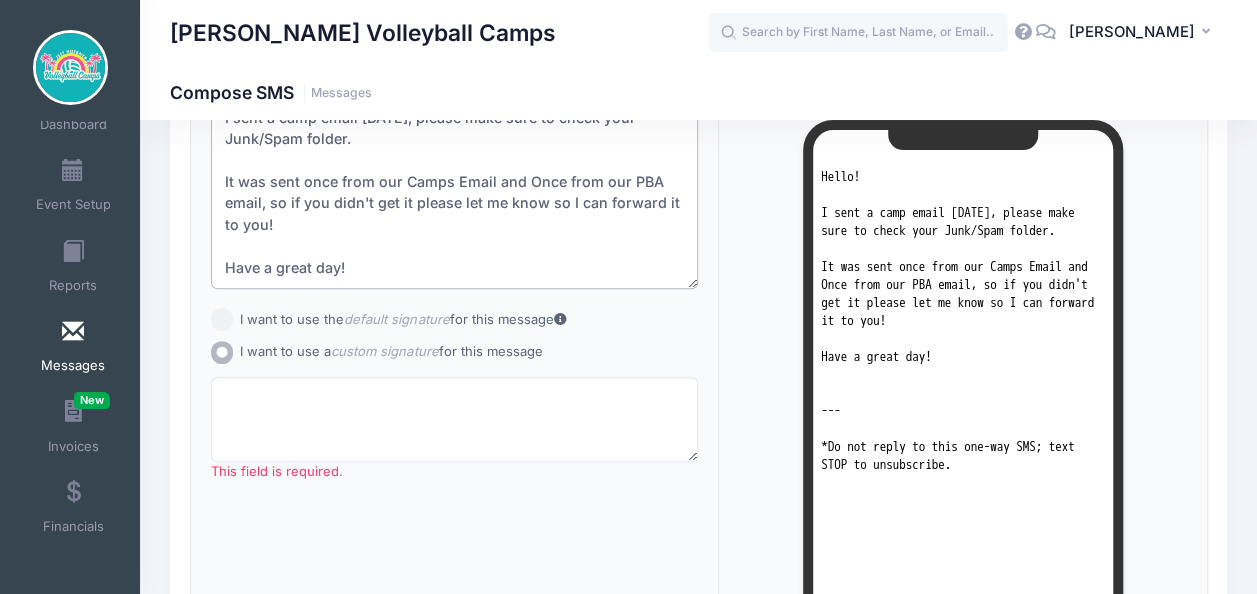 type on "Hello!
I sent a camp email today, please make sure to check your Junk/Spam folder.
It was sent once from our Camps Email and Once from our PBA email, so if you didn't get it please let me know so I can forward it to you!
Have a great day!" 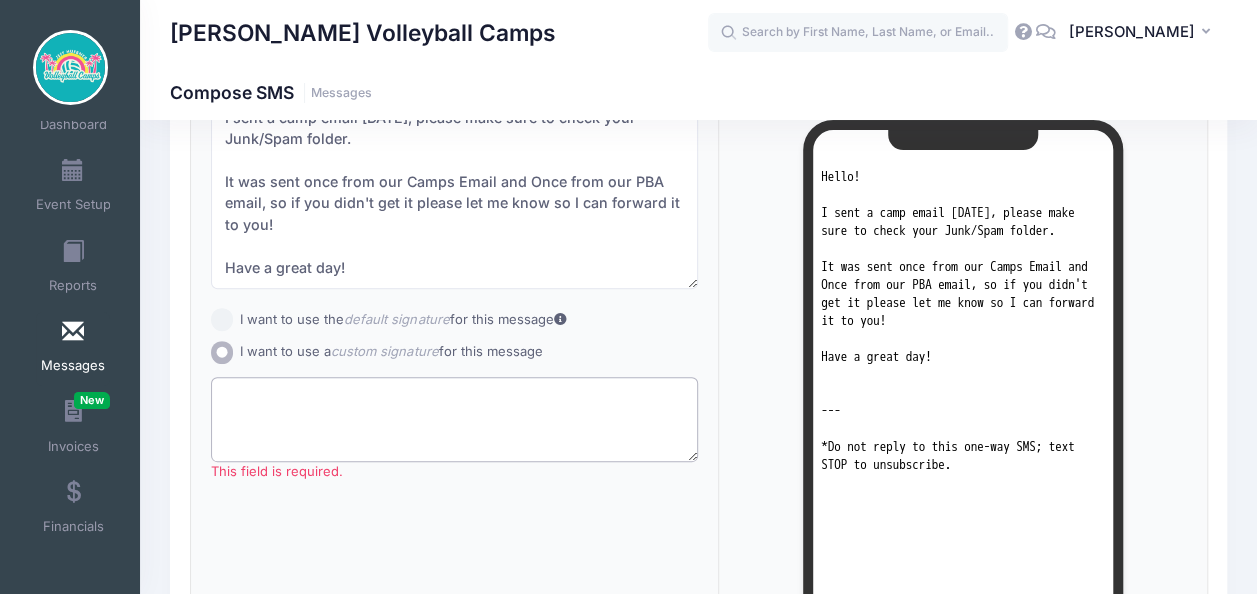 click on "This field is required." at bounding box center [455, 420] 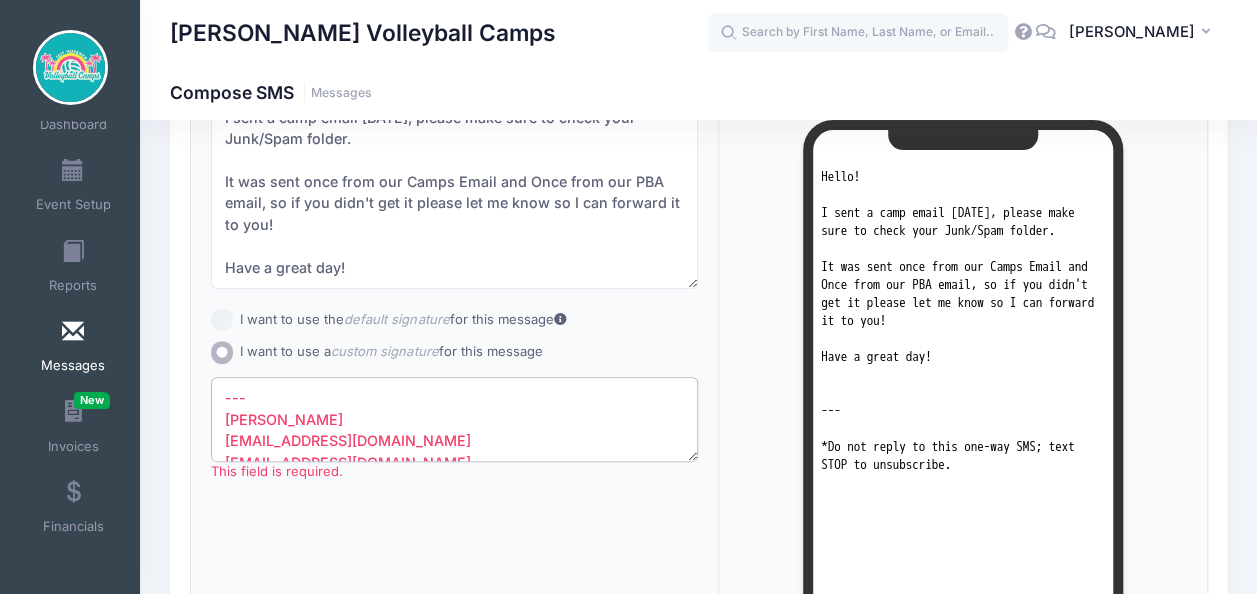 scroll, scrollTop: 10, scrollLeft: 0, axis: vertical 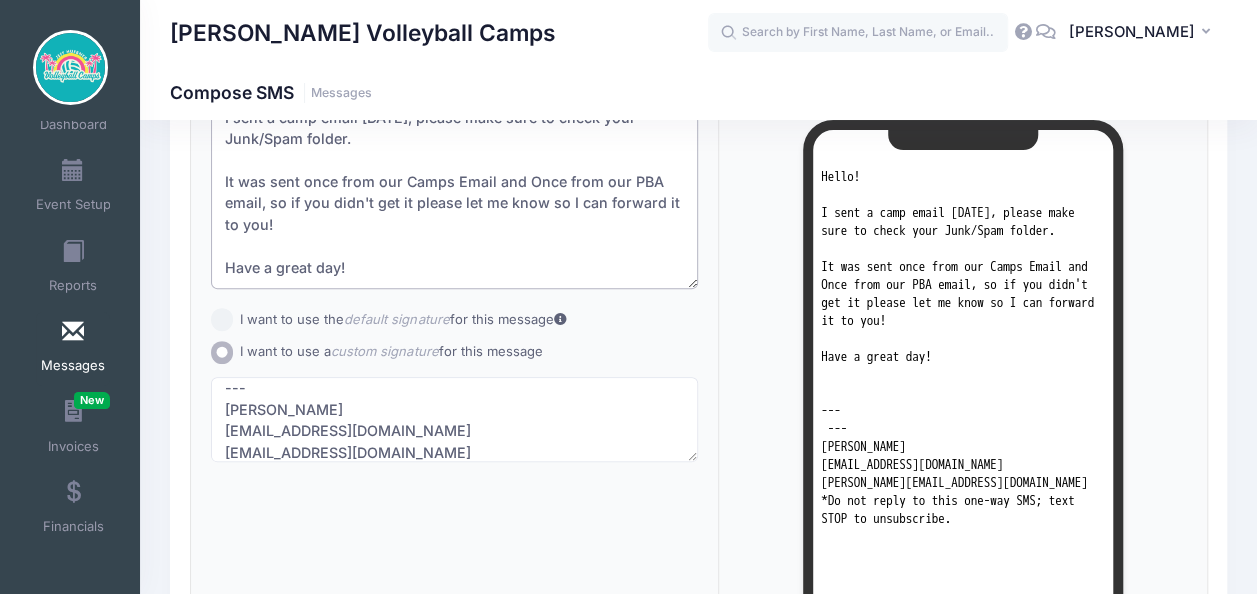 click on "Hello!
I sent a camp email today, please make sure to check your Junk/Spam folder.
It was sent once from our Camps Email and Once from our PBA email, so if you didn't get it please let me know so I can forward it to you!
Have a great day!" at bounding box center [455, 171] 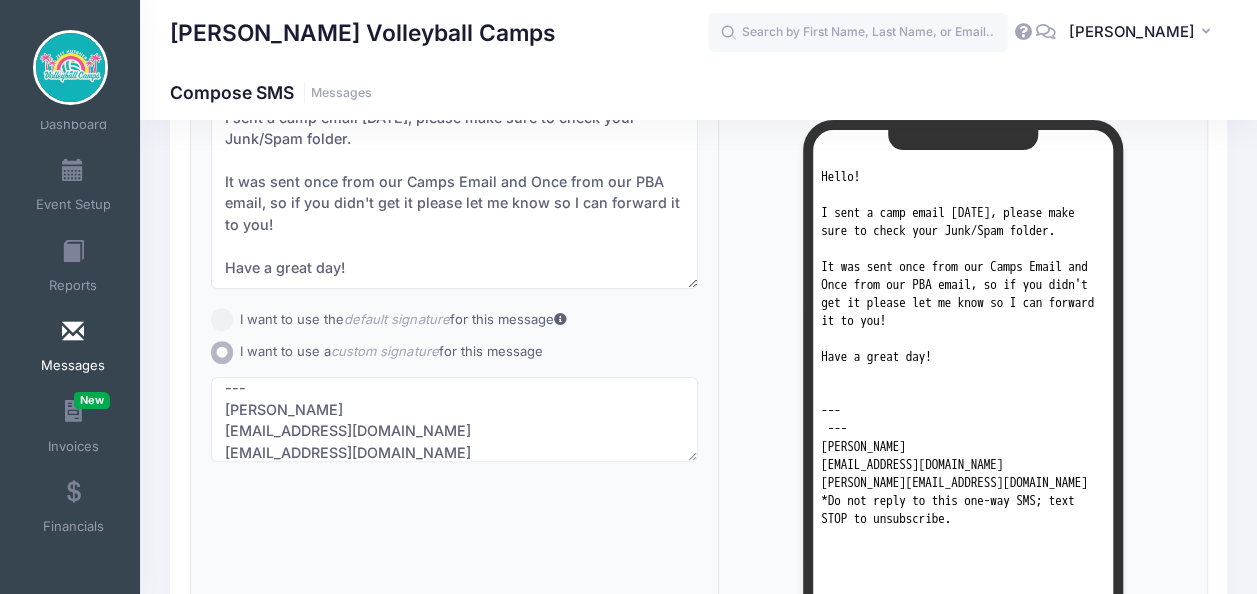drag, startPoint x: 373, startPoint y: 374, endPoint x: 0, endPoint y: 368, distance: 373.04825 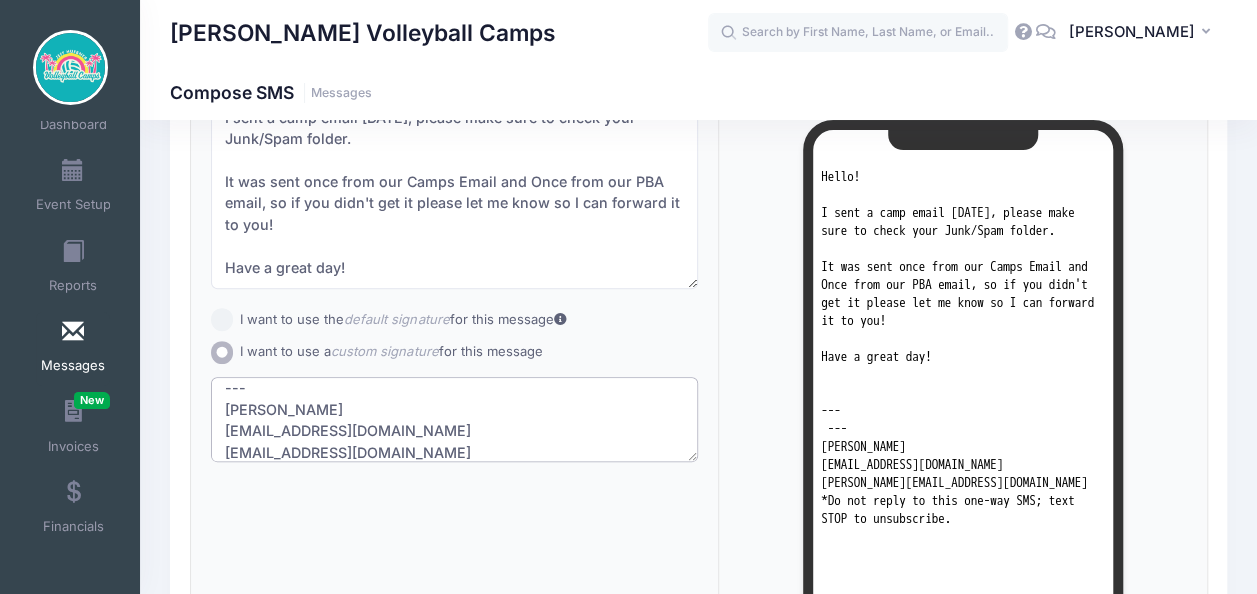 click on "---
Jeff Huebner
jeffhuebnervolleyballcamps@gmail.com
jeff_huebner@pba.edu" at bounding box center (455, 420) 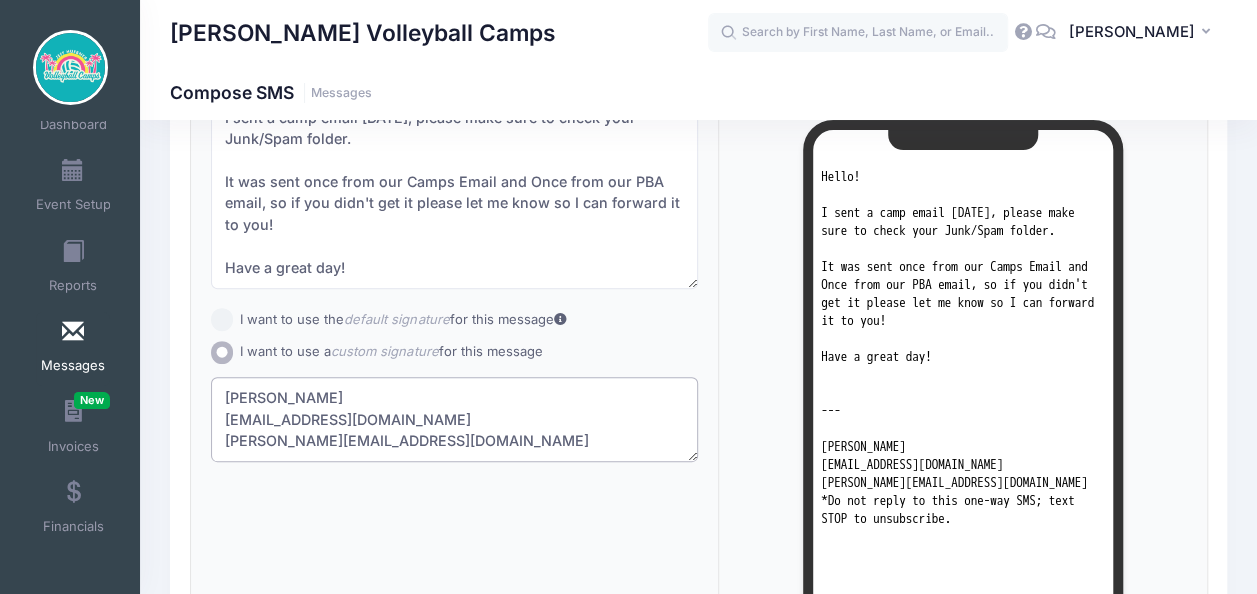 scroll, scrollTop: 0, scrollLeft: 0, axis: both 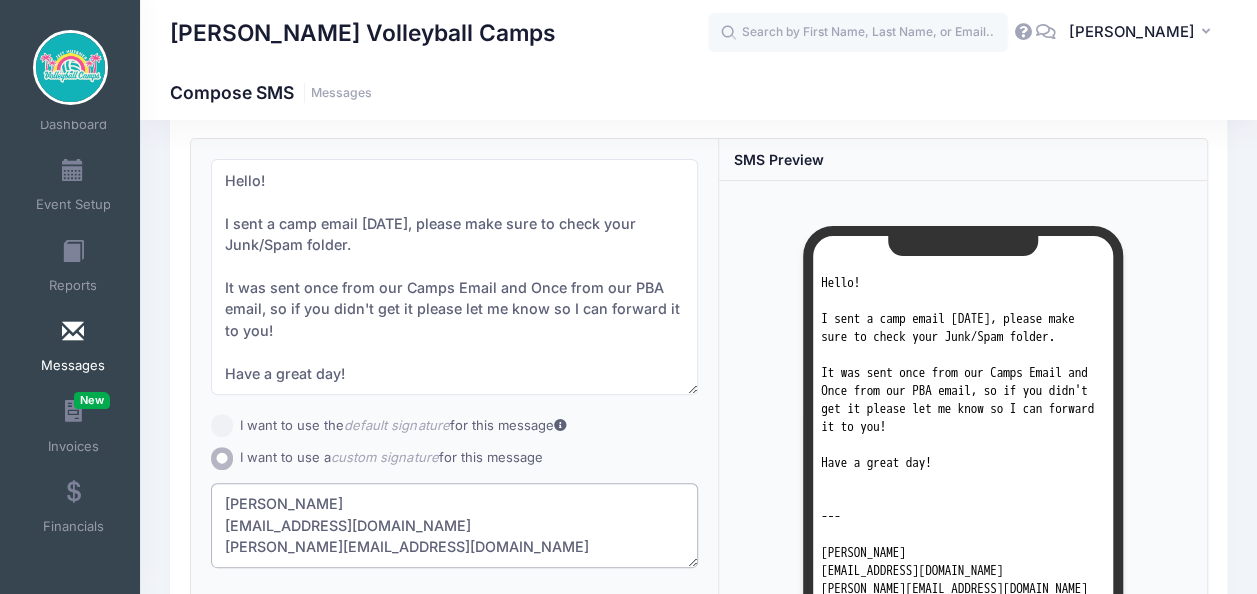 type on "Jeff Huebner
jeffhuebnervolleyballcamps@gmail.com
jeff_huebner@pba.edu" 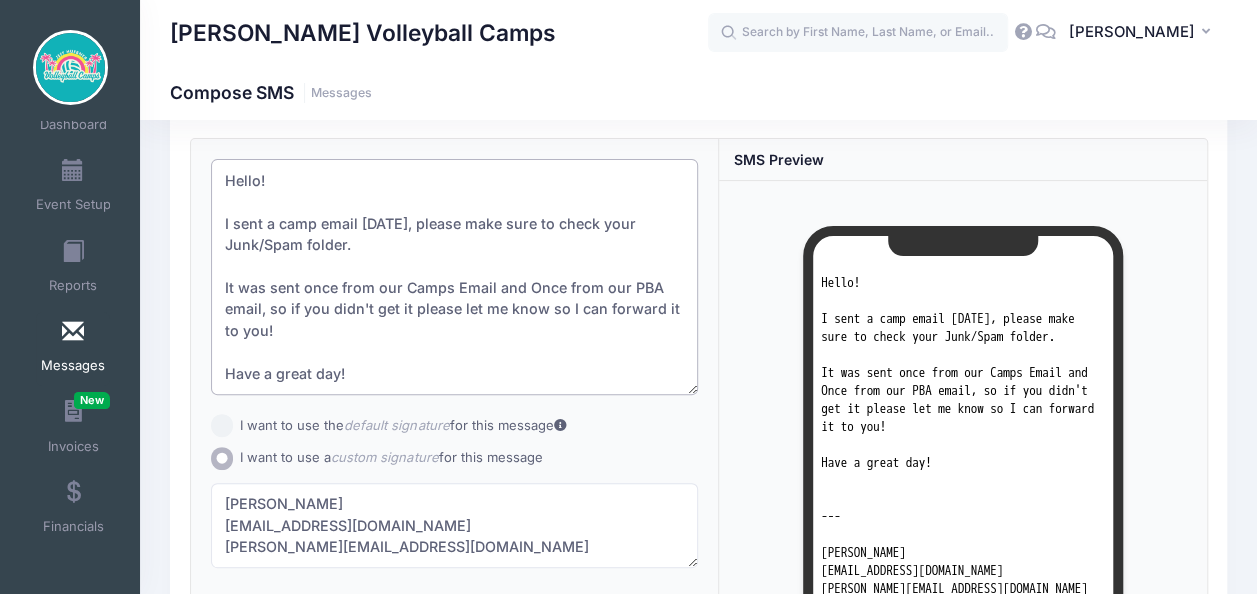 click on "Hello!
I sent a camp email today, please make sure to check your Junk/Spam folder.
It was sent once from our Camps Email and Once from our PBA email, so if you didn't get it please let me know so I can forward it to you!
Have a great day!" at bounding box center (455, 277) 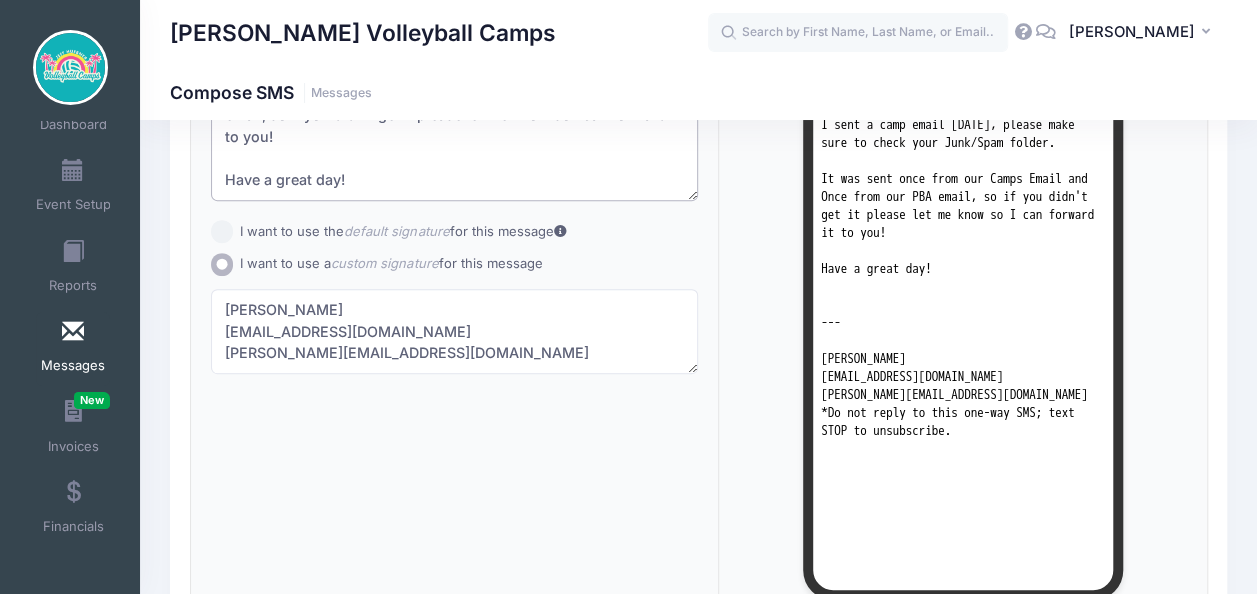 scroll, scrollTop: 394, scrollLeft: 0, axis: vertical 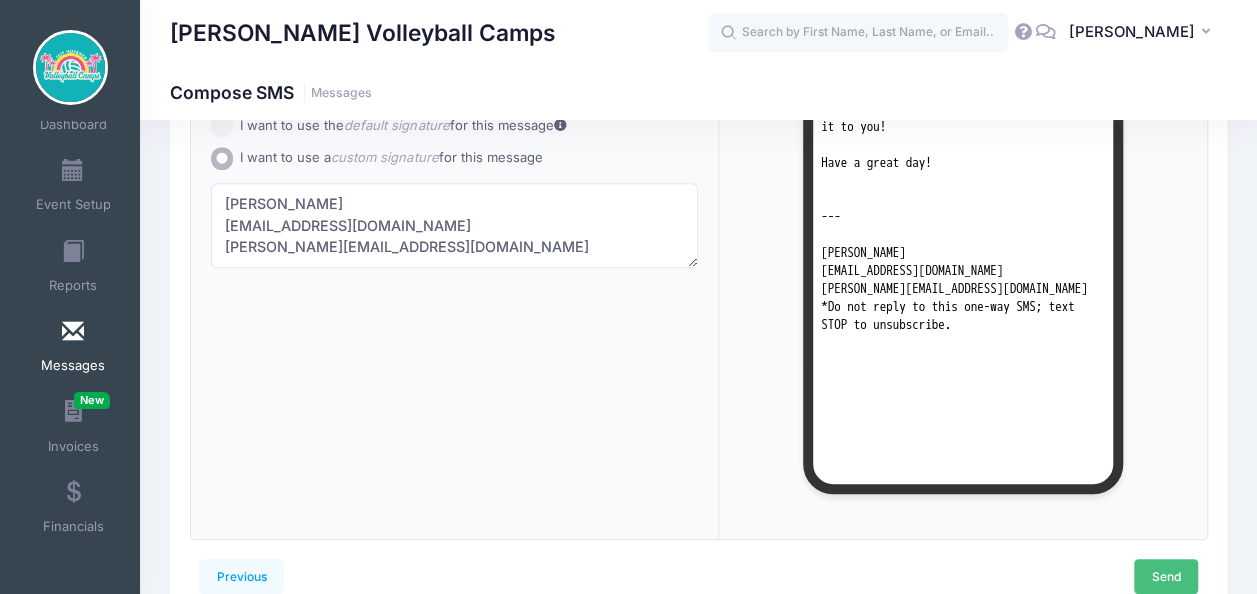 type on "Hello!
I sent a camp email today, please make sure to check your Junk/Spam folder.
It was sent once from our Camps Email and Once from our PBA email, so if you didn't get it please let me know so I can forward it to you!
Have a great day!" 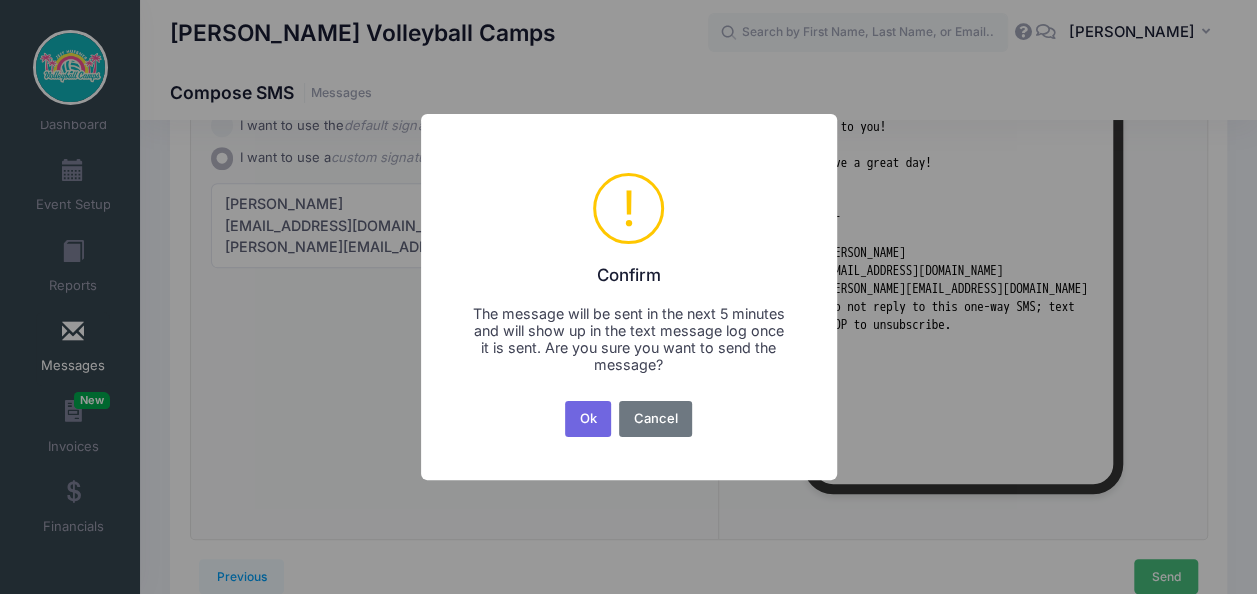 scroll, scrollTop: 0, scrollLeft: 0, axis: both 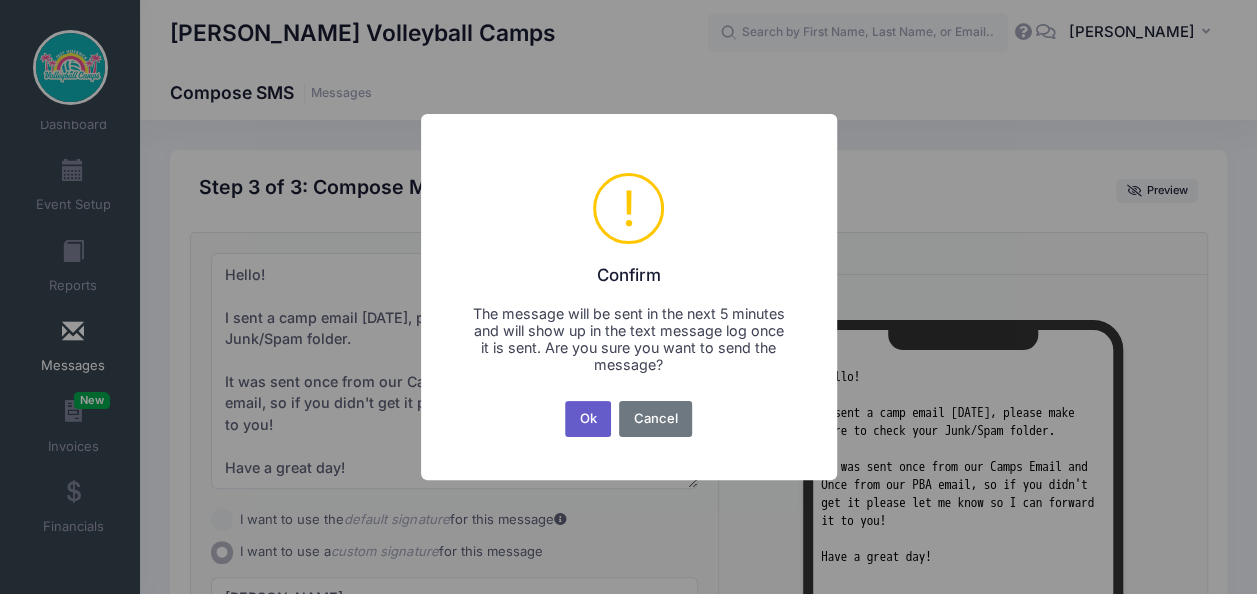 click on "Ok" at bounding box center (588, 419) 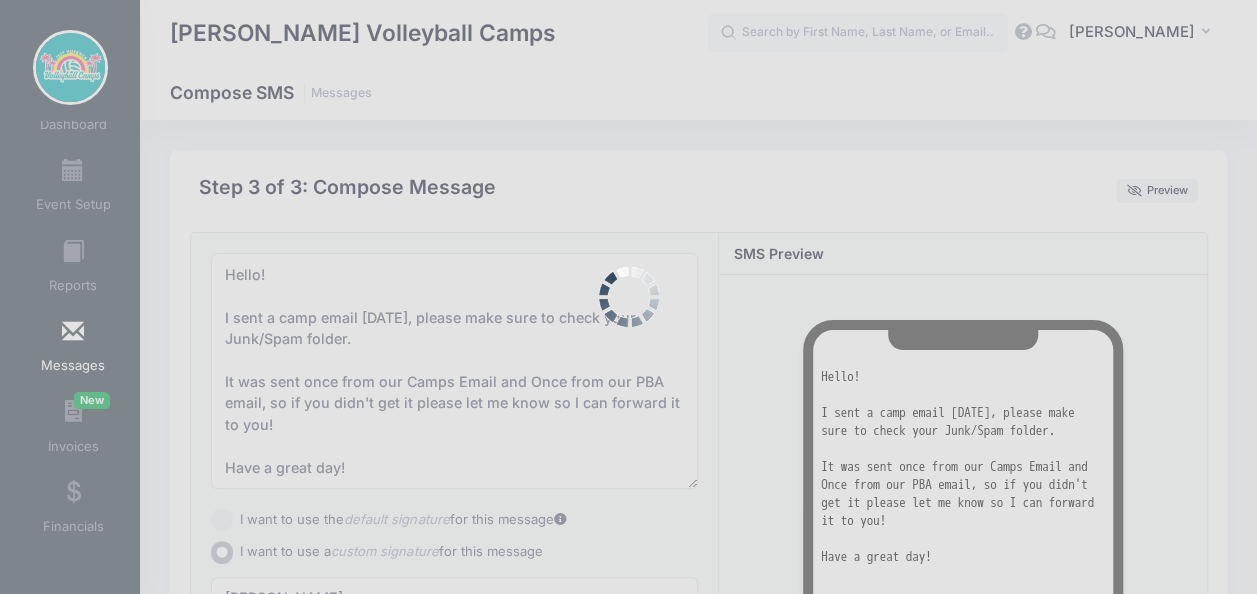 scroll, scrollTop: 494, scrollLeft: 0, axis: vertical 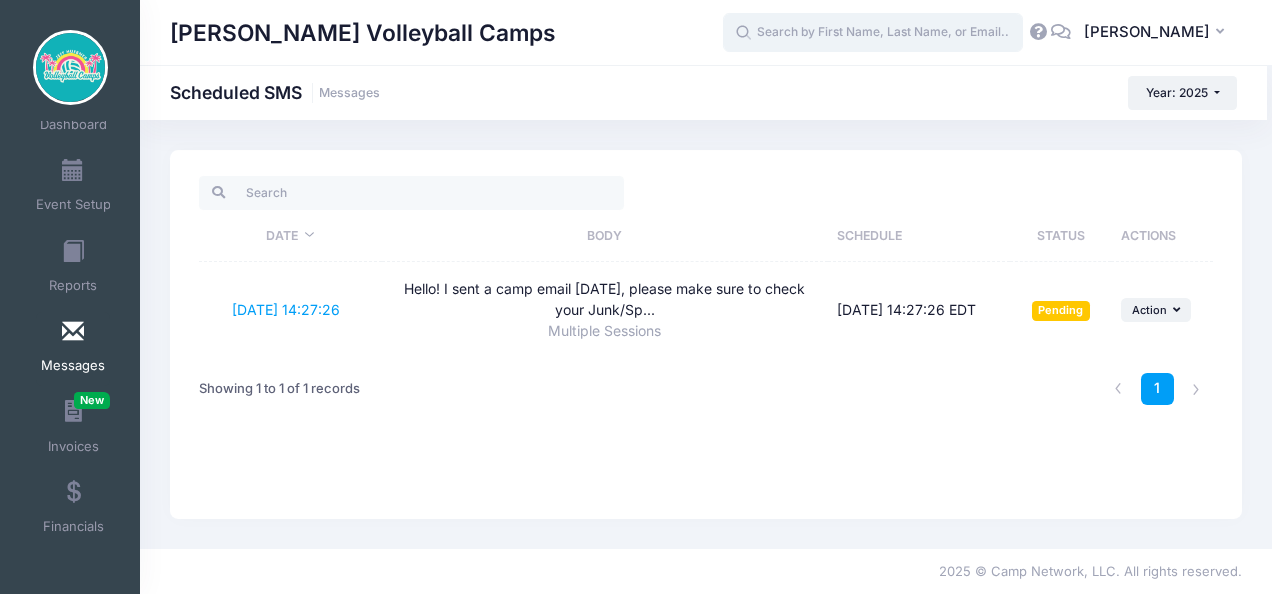 click at bounding box center [873, 33] 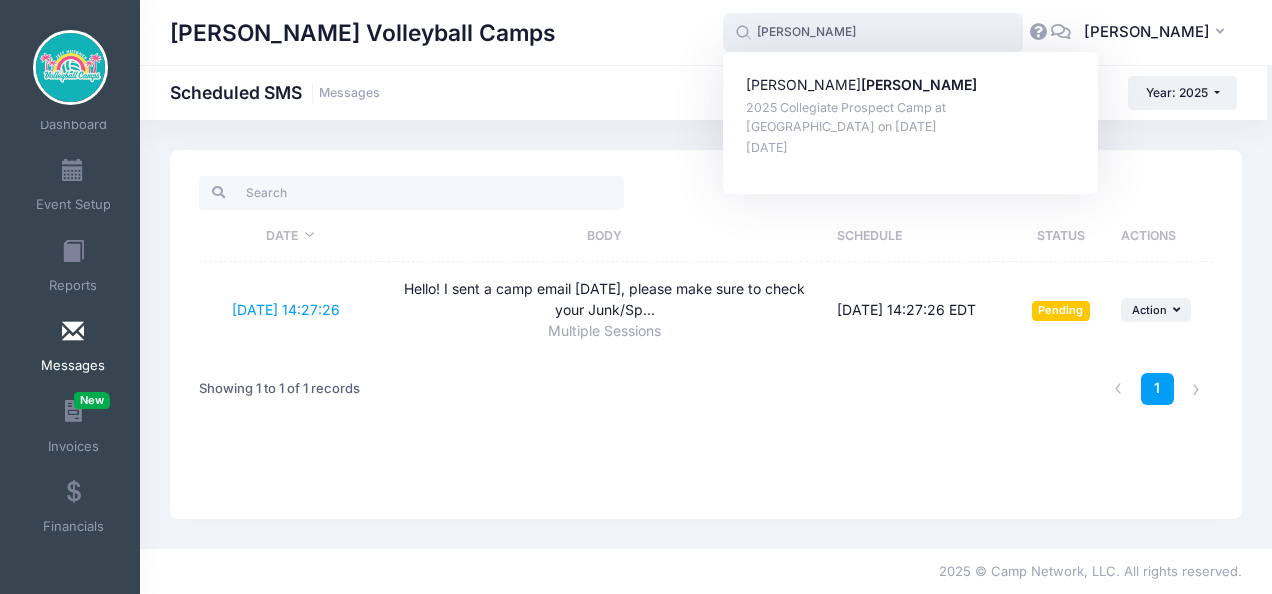 click on "[PERSON_NAME] 2025 Collegiate Prospect Camp at [GEOGRAPHIC_DATA] on [DATE] [DATE]" at bounding box center (910, 123) 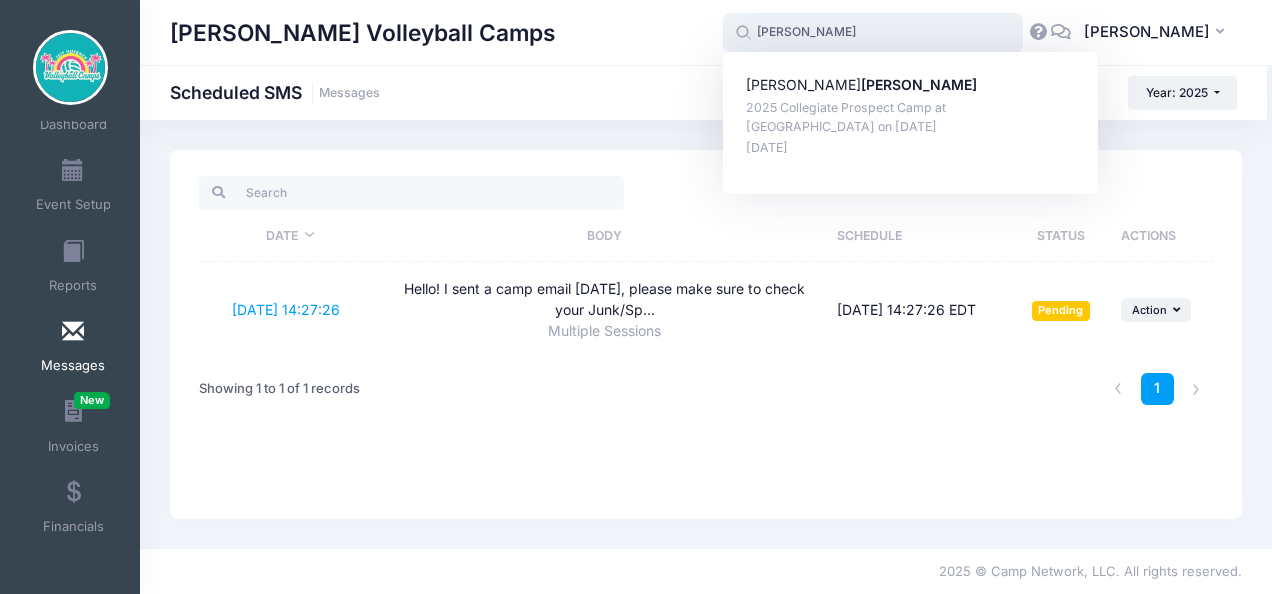 click on "[PERSON_NAME]" at bounding box center [919, 84] 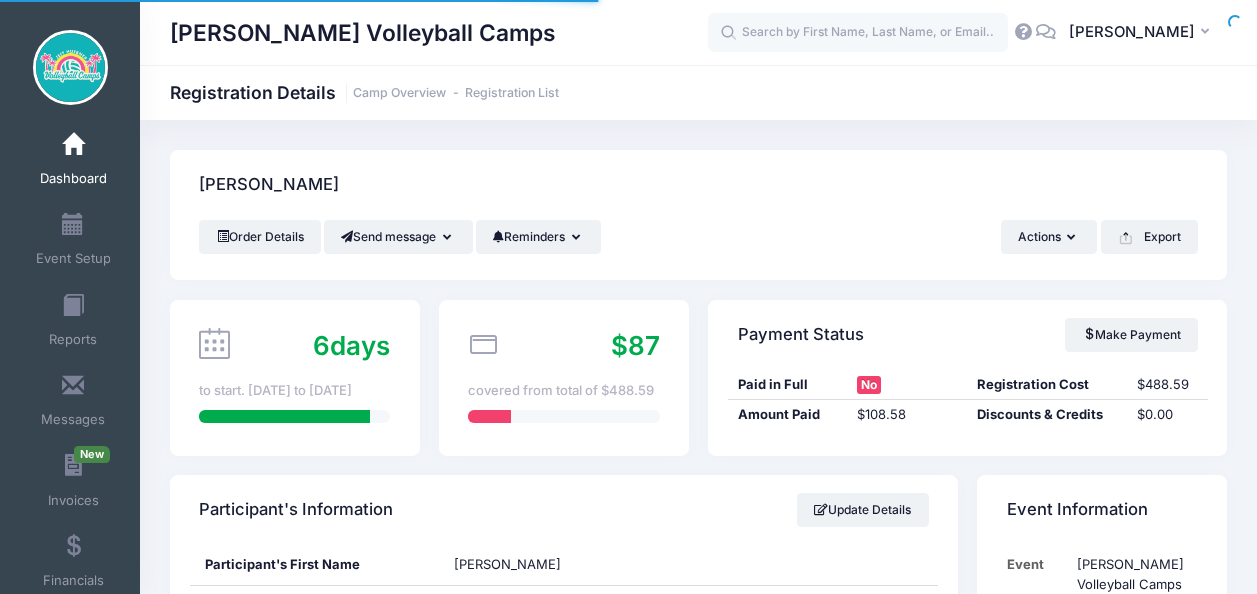 scroll, scrollTop: 0, scrollLeft: 0, axis: both 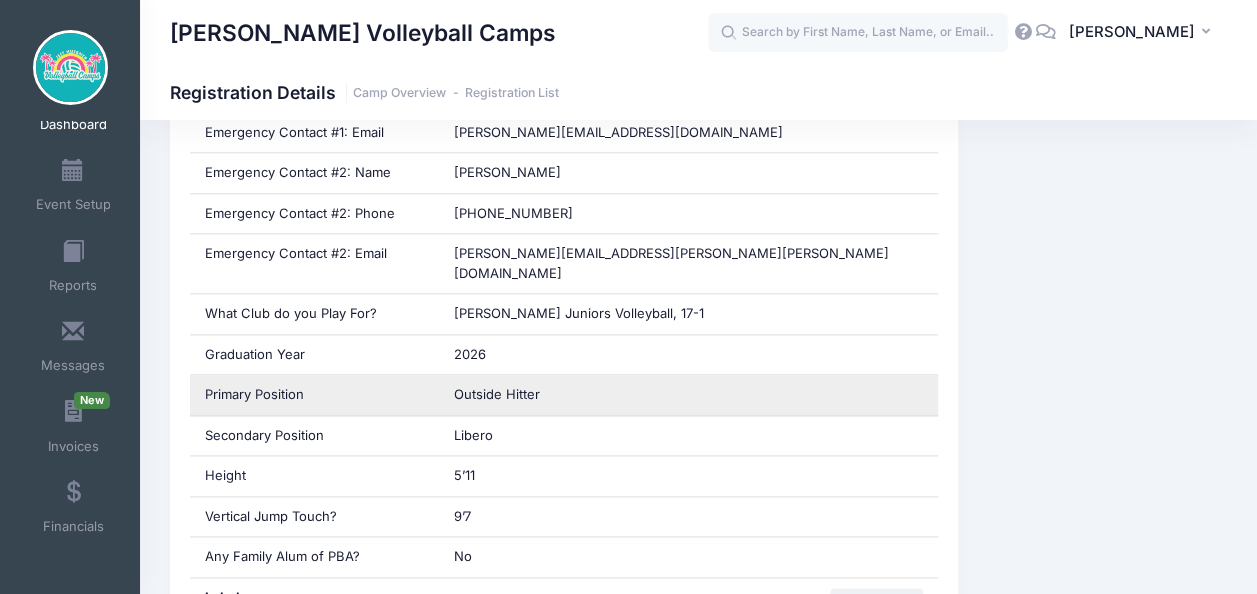 click on "Outside Hitter" at bounding box center (688, 395) 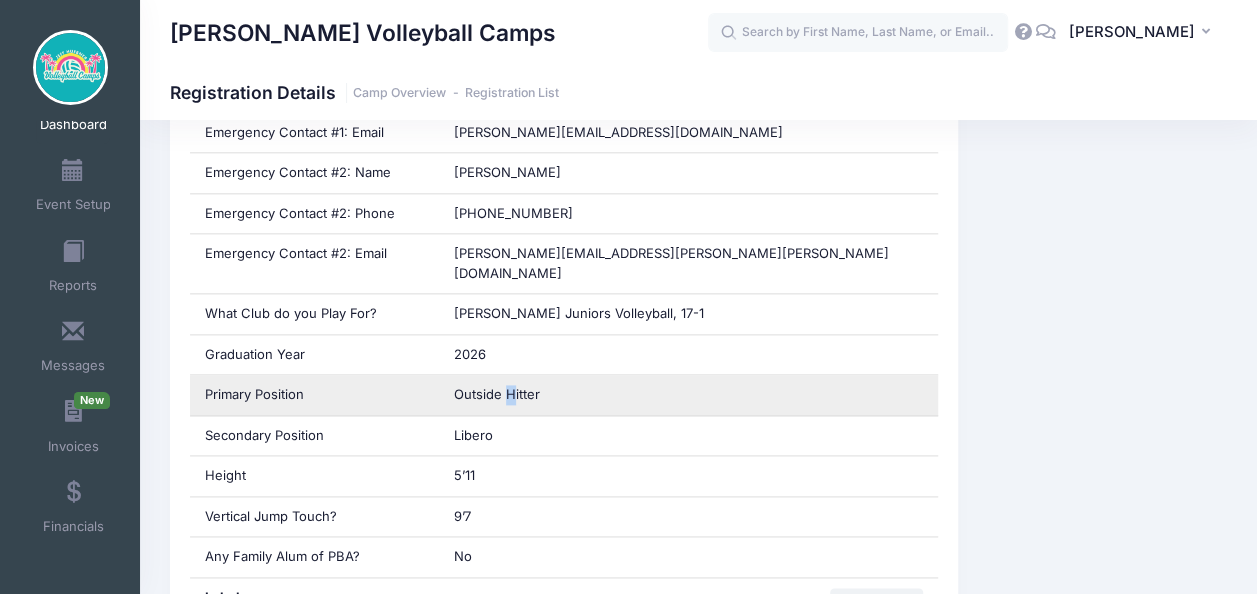 click on "Outside Hitter" at bounding box center (497, 394) 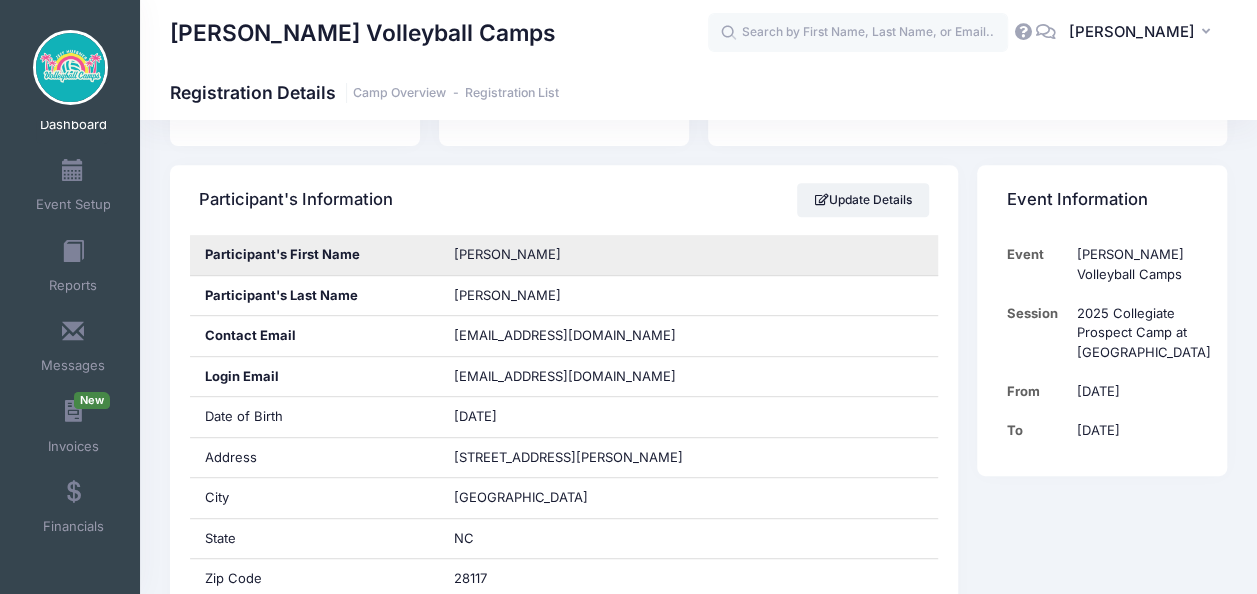 scroll, scrollTop: 200, scrollLeft: 0, axis: vertical 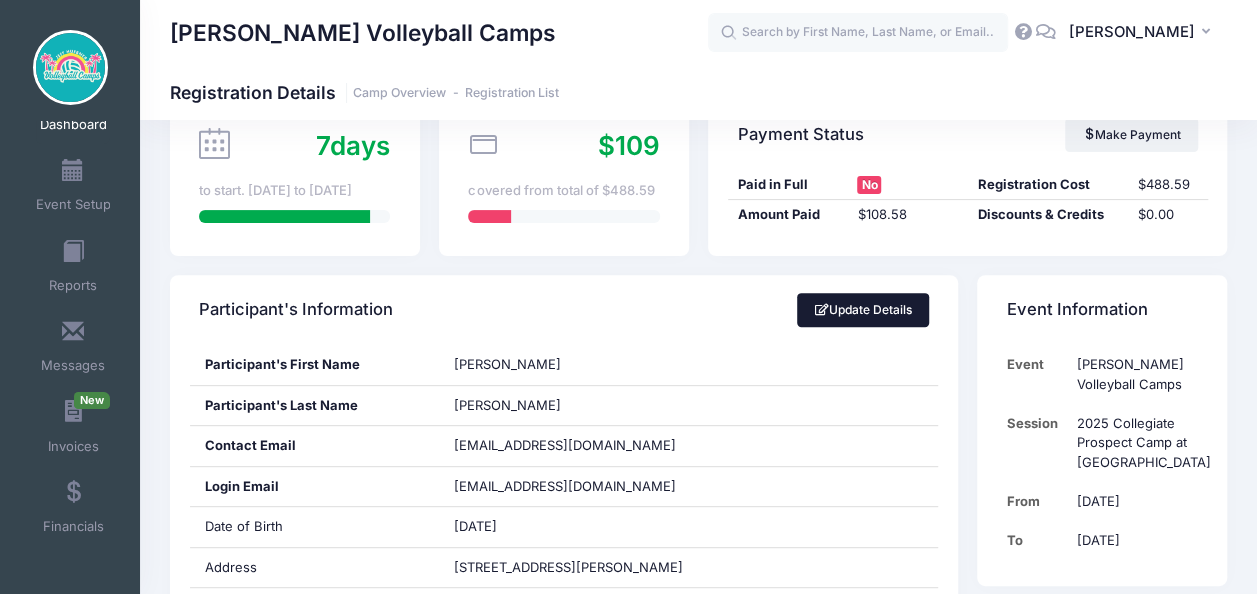 click on "Update Details" at bounding box center (863, 310) 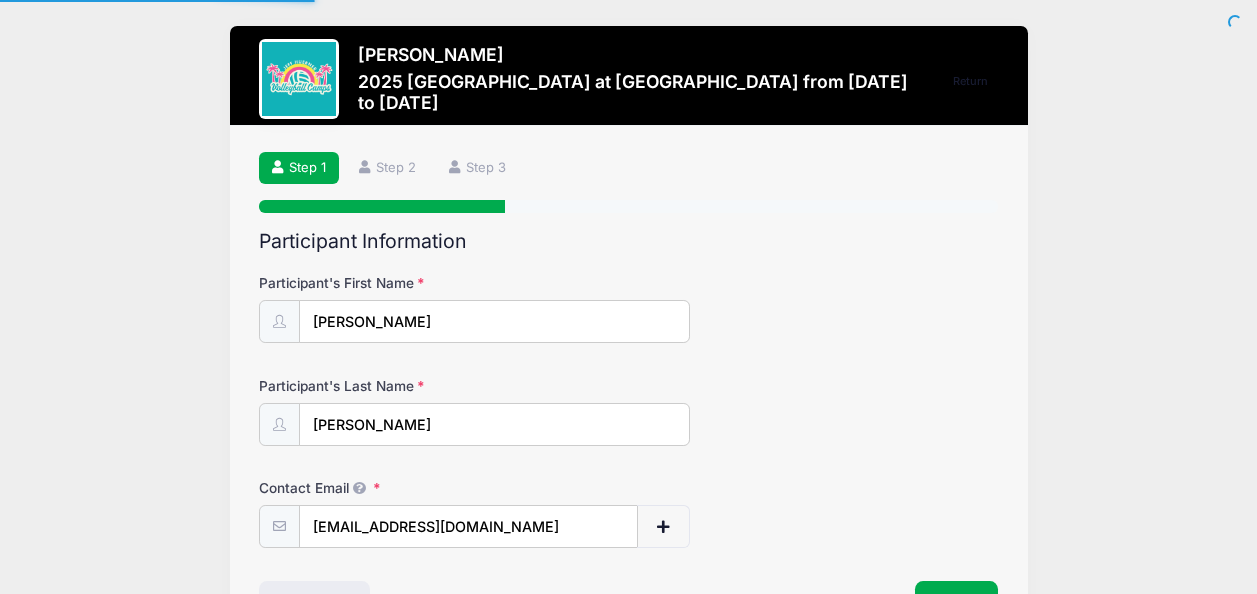 select on "NC" 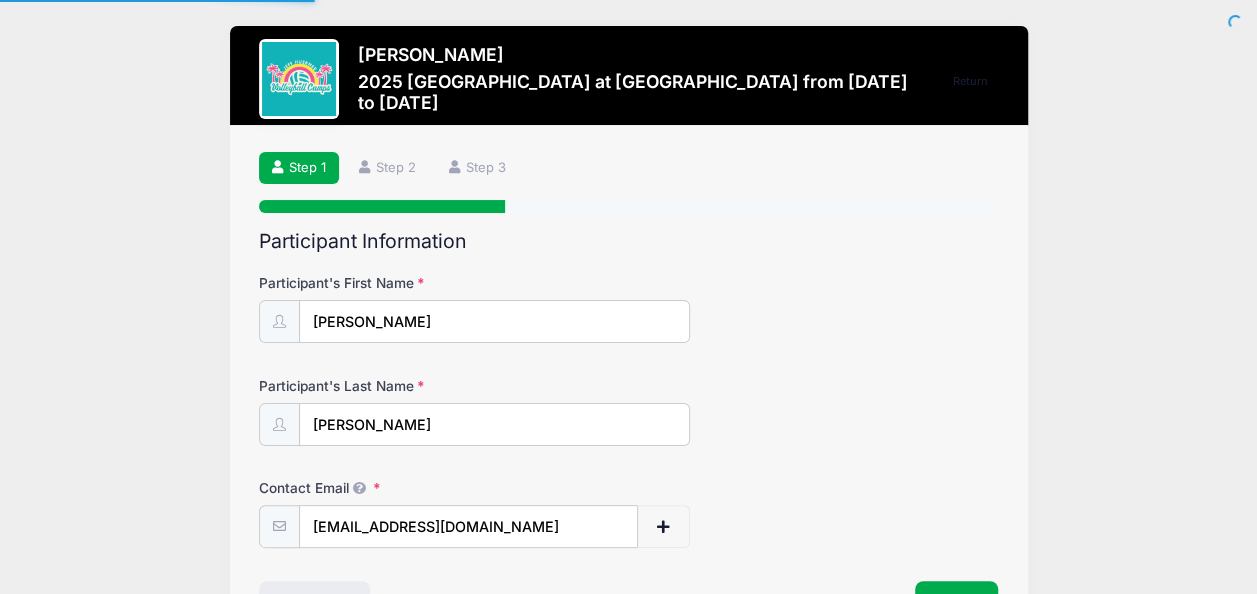 scroll, scrollTop: 0, scrollLeft: 0, axis: both 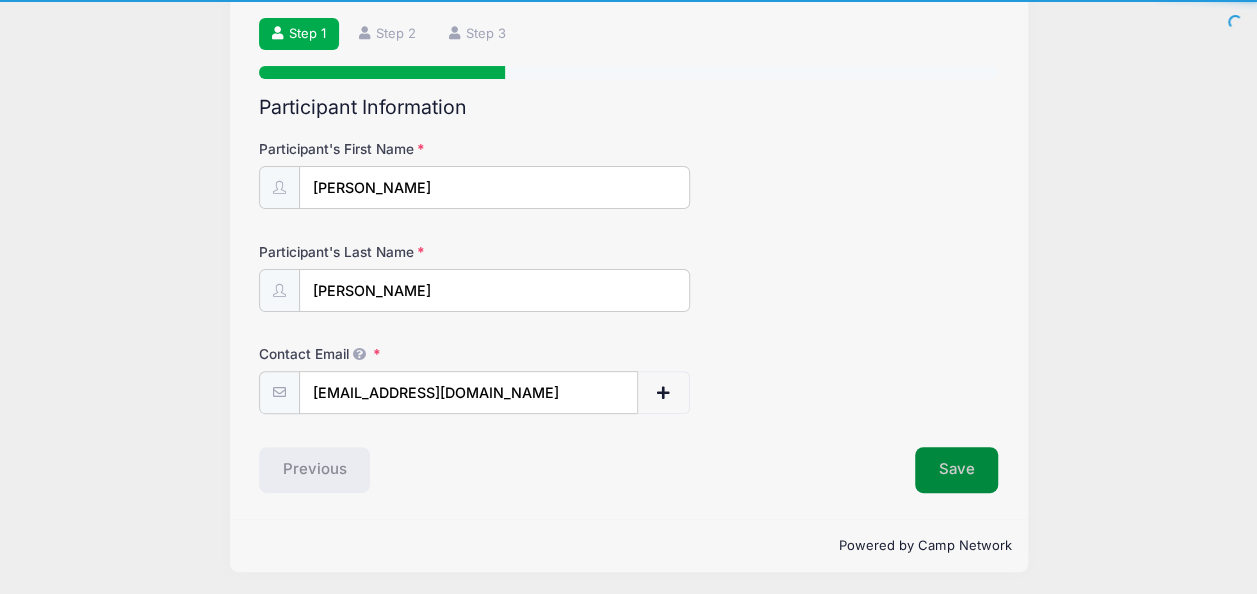 click on "Save" at bounding box center (957, 470) 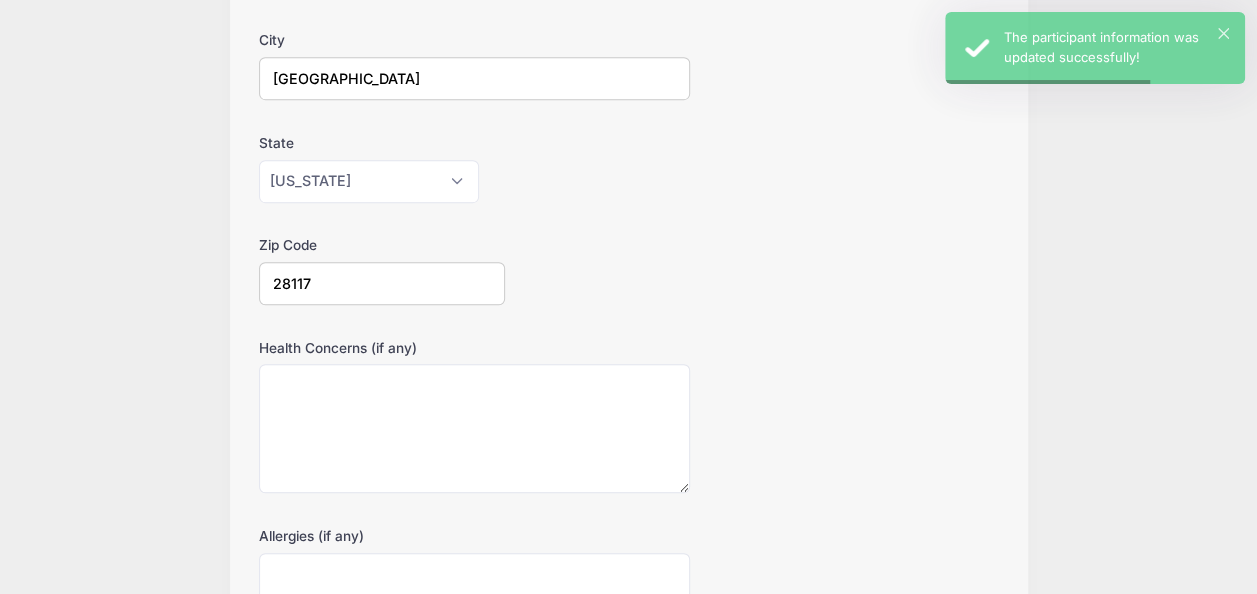 scroll, scrollTop: 700, scrollLeft: 0, axis: vertical 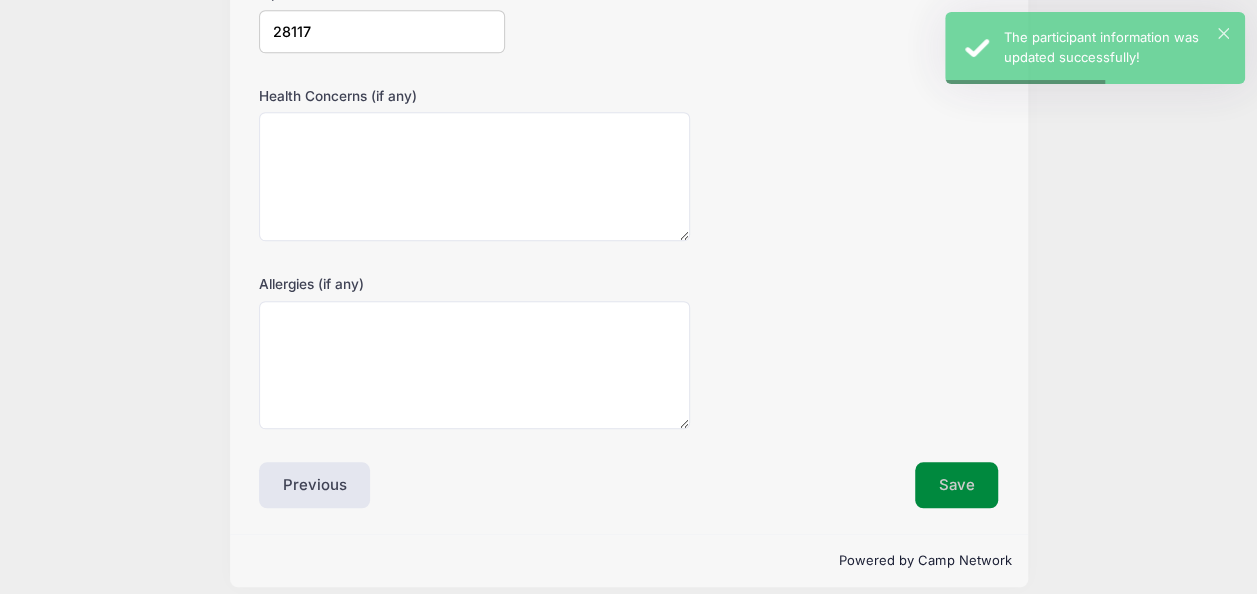 click on "Save" at bounding box center [957, 485] 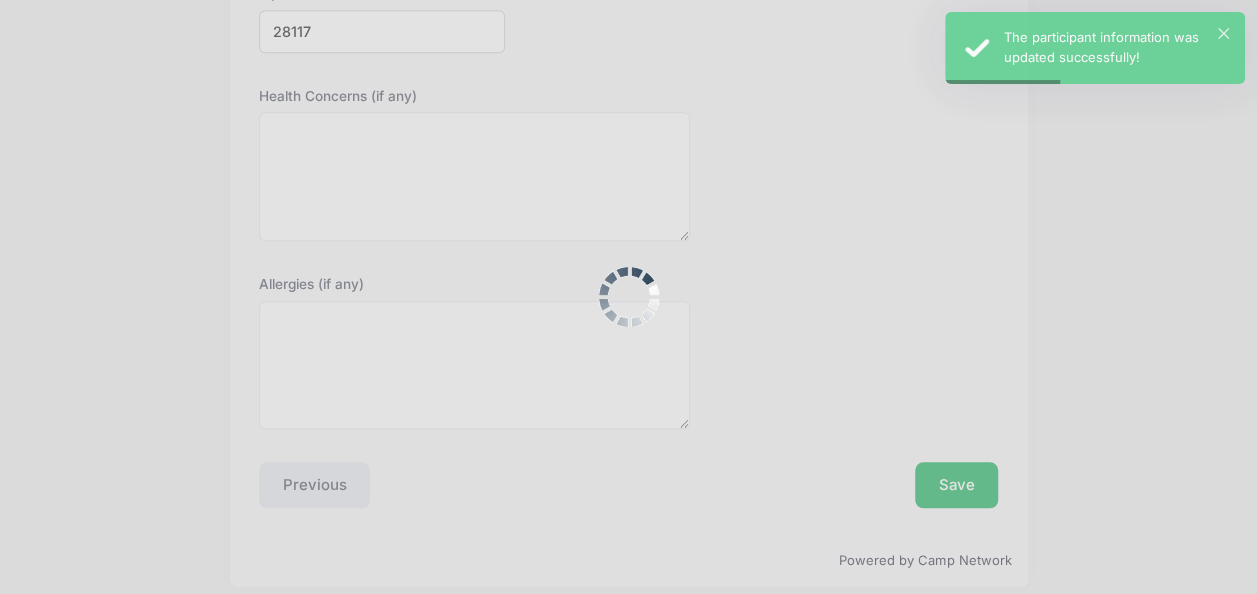 scroll, scrollTop: 0, scrollLeft: 0, axis: both 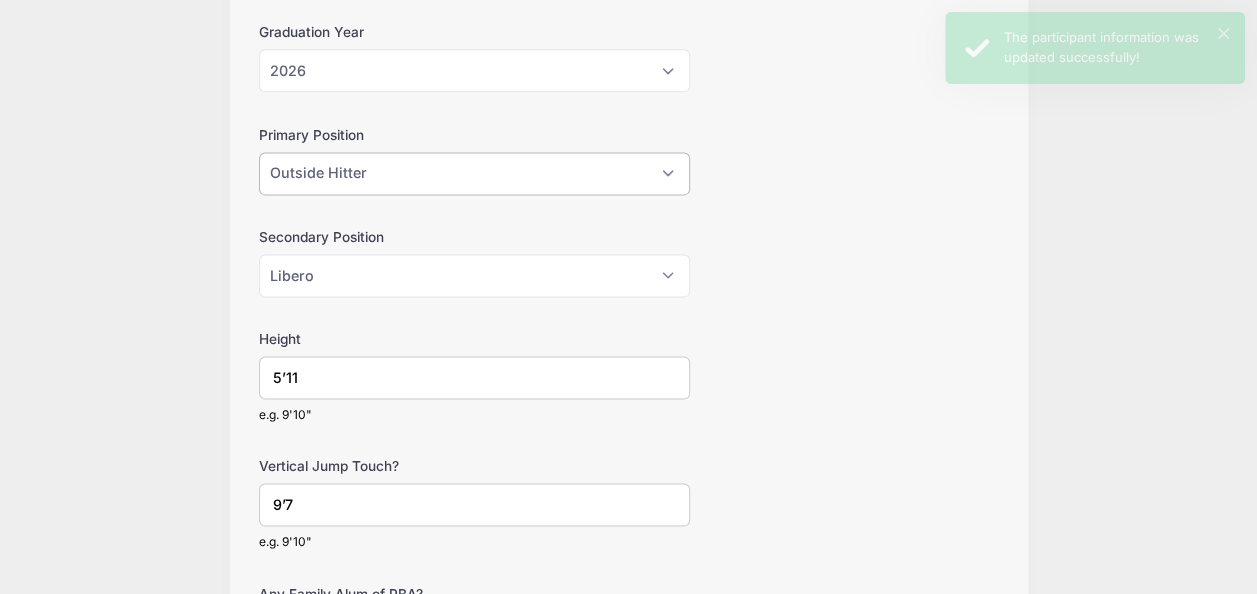 click on "Please Select Outside Hitter
Rightside Hitter
Libero
Middle
Setter" at bounding box center [474, 173] 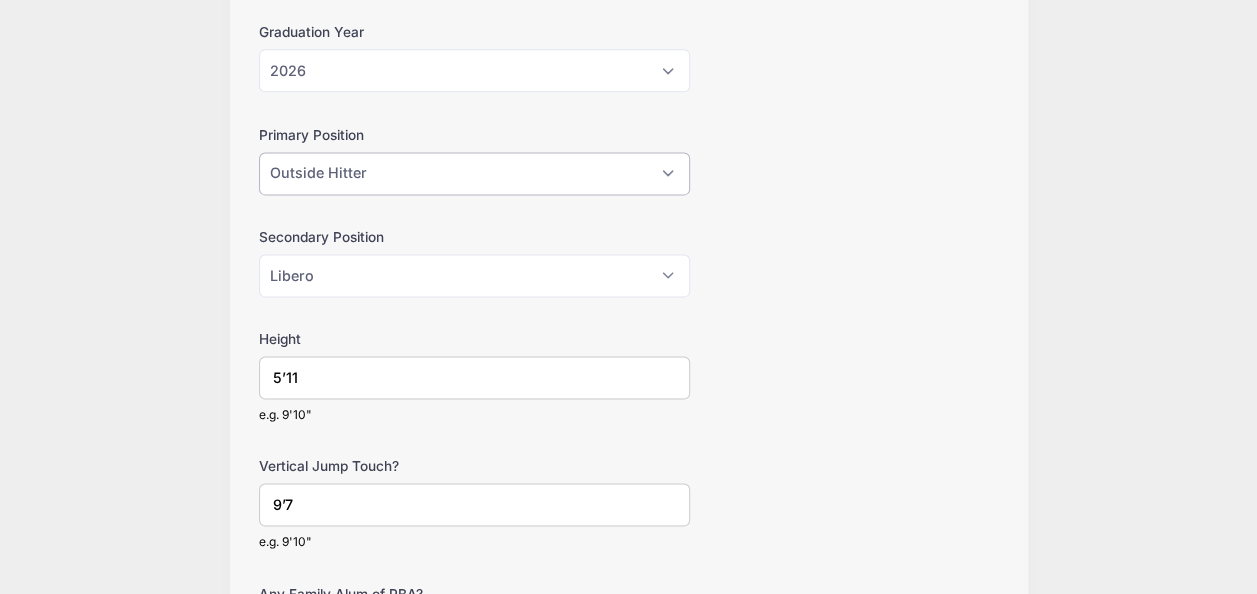 select on "Libero" 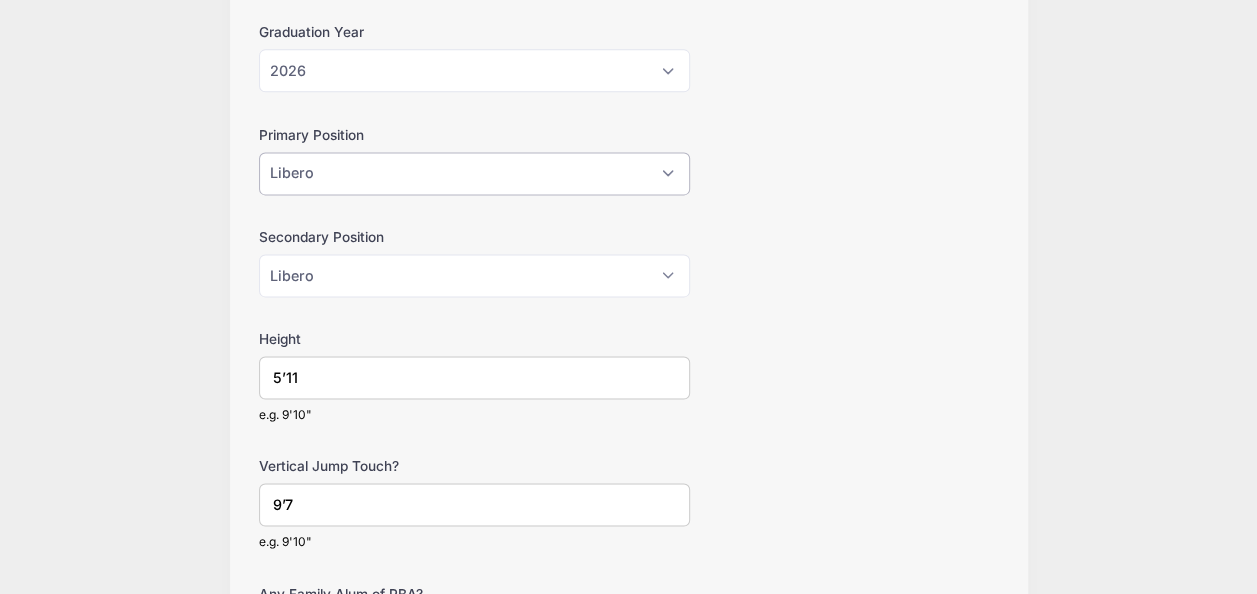click on "Please Select Outside Hitter
Rightside Hitter
Libero
Middle
Setter" at bounding box center (474, 173) 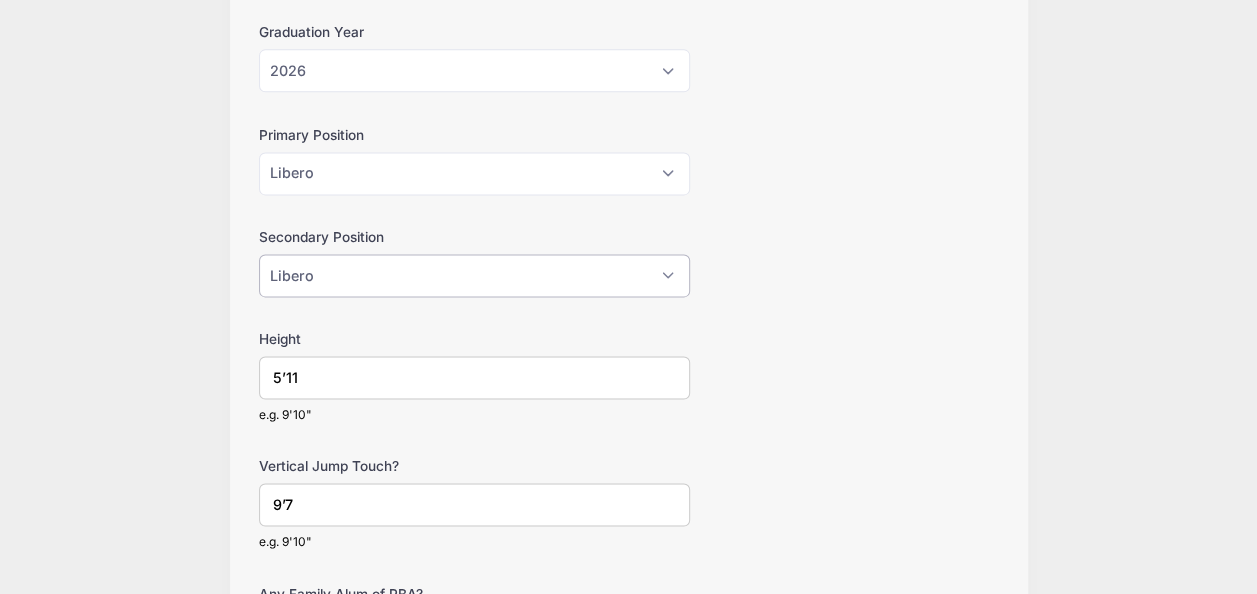 click on "Please Select Outside Hitter
Rightside Hitter
Libero
Middle
Setter" at bounding box center (474, 275) 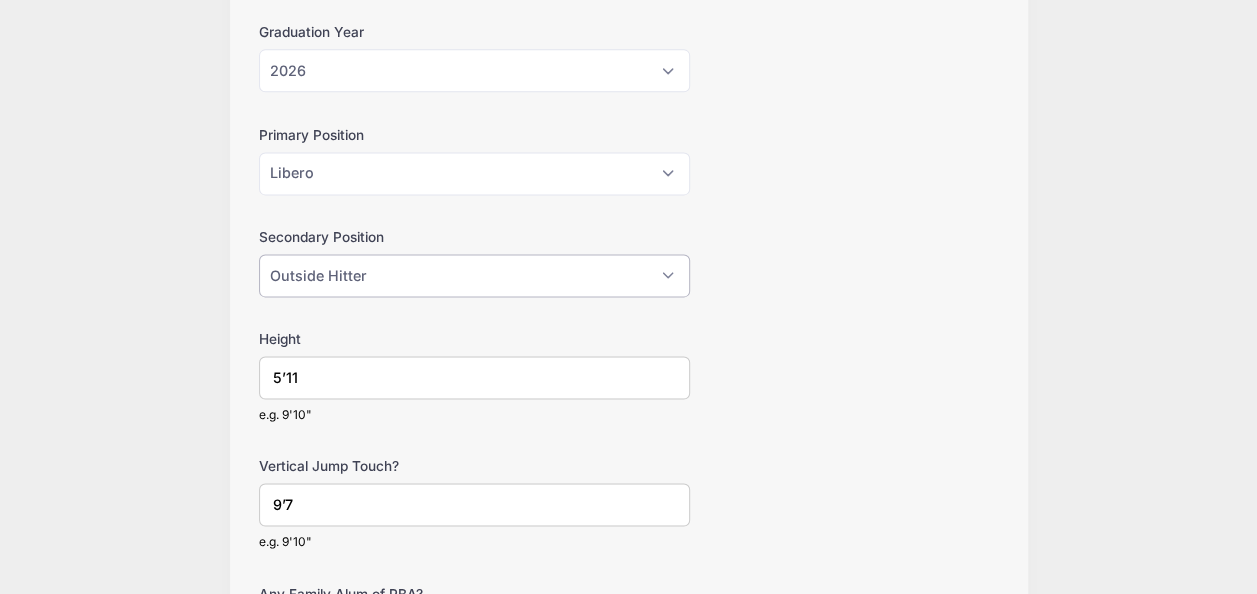 click on "Please Select Outside Hitter
Rightside Hitter
Libero
Middle
Setter" at bounding box center (474, 275) 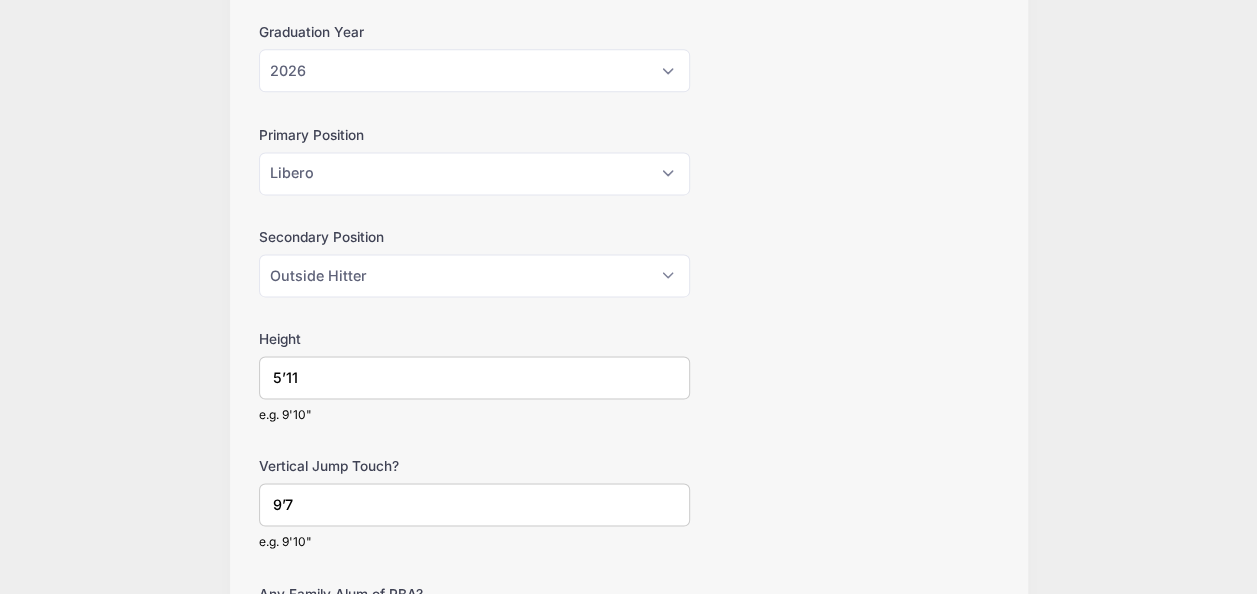 click on "Height
5’11
e.g. 9'10"" at bounding box center [629, 376] 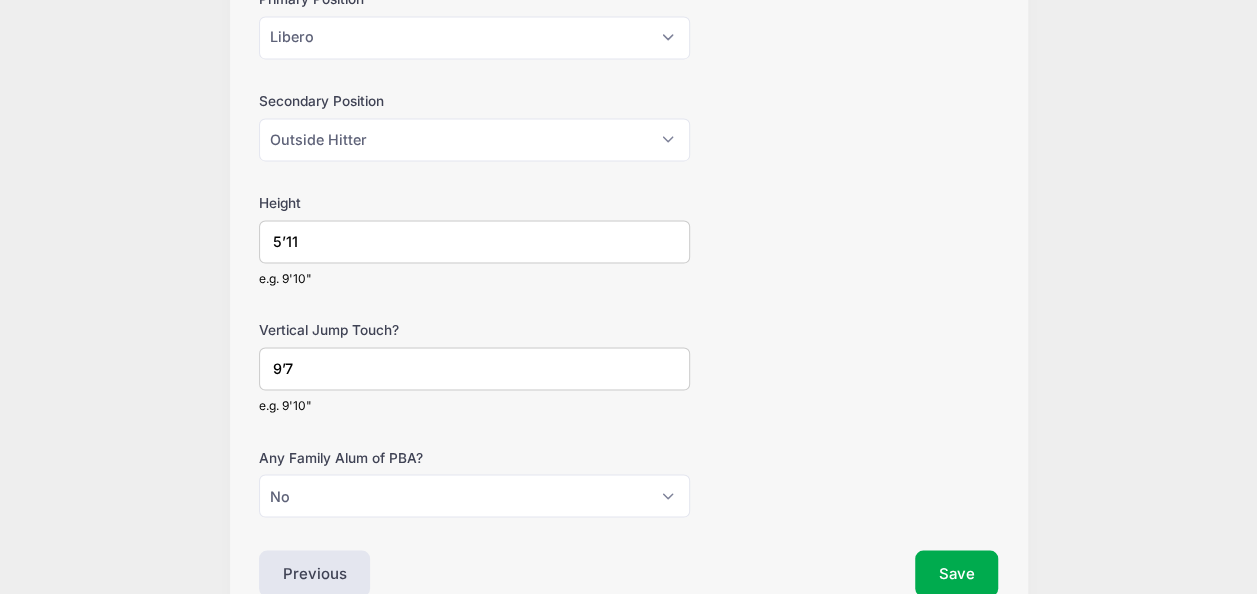 scroll, scrollTop: 1531, scrollLeft: 0, axis: vertical 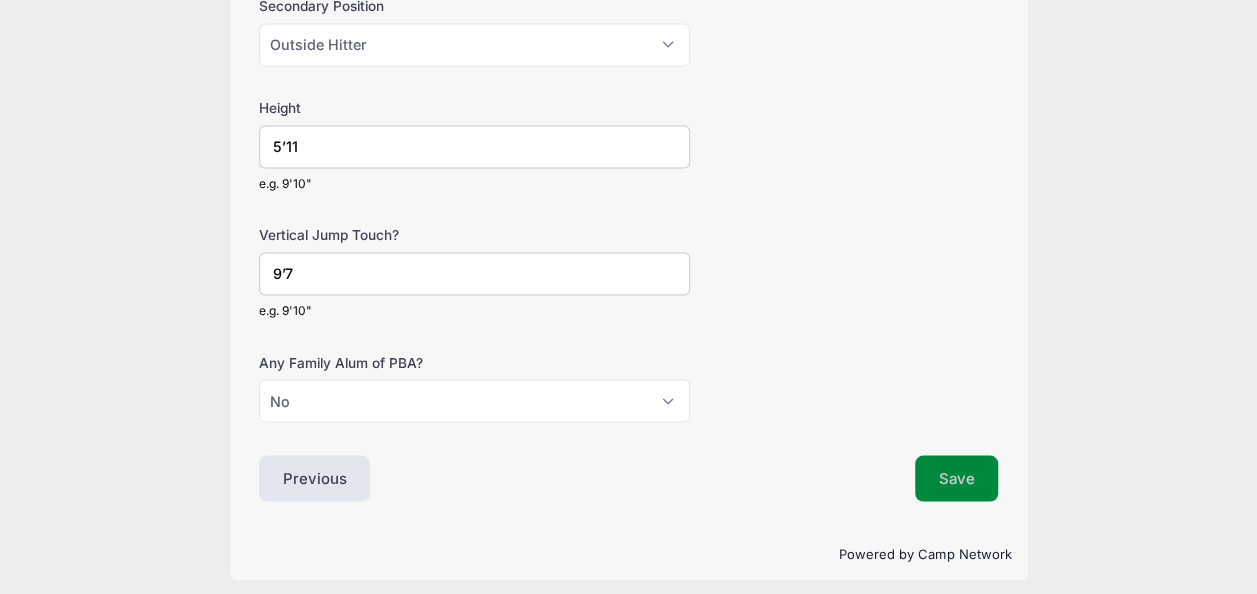 click on "Save" at bounding box center [957, 478] 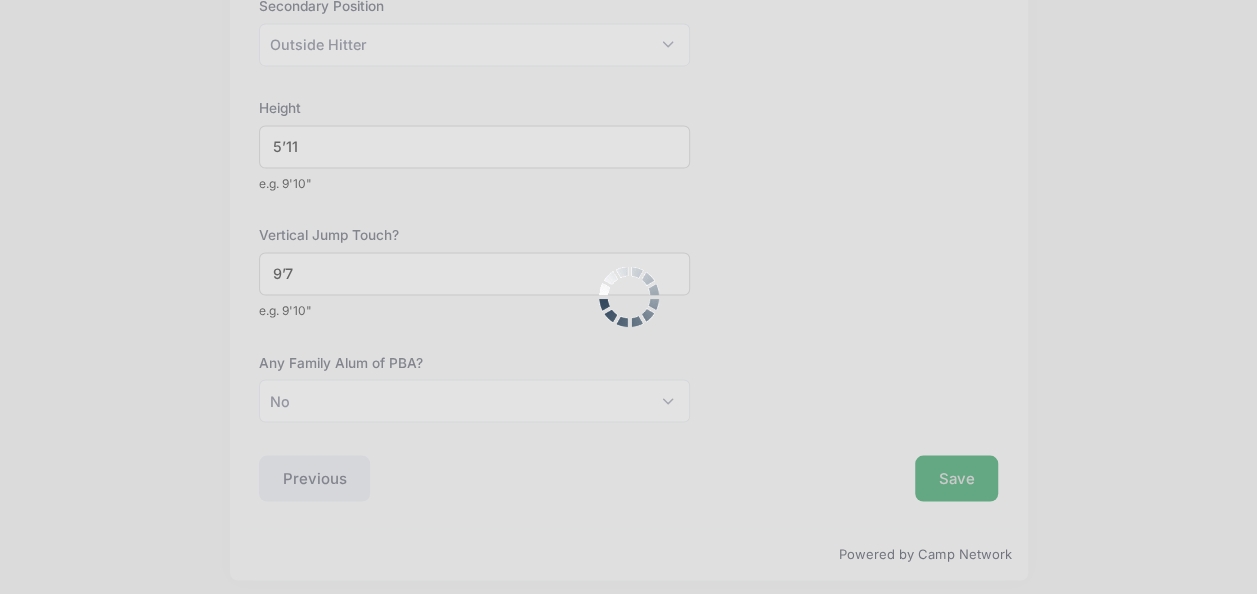 scroll, scrollTop: 0, scrollLeft: 0, axis: both 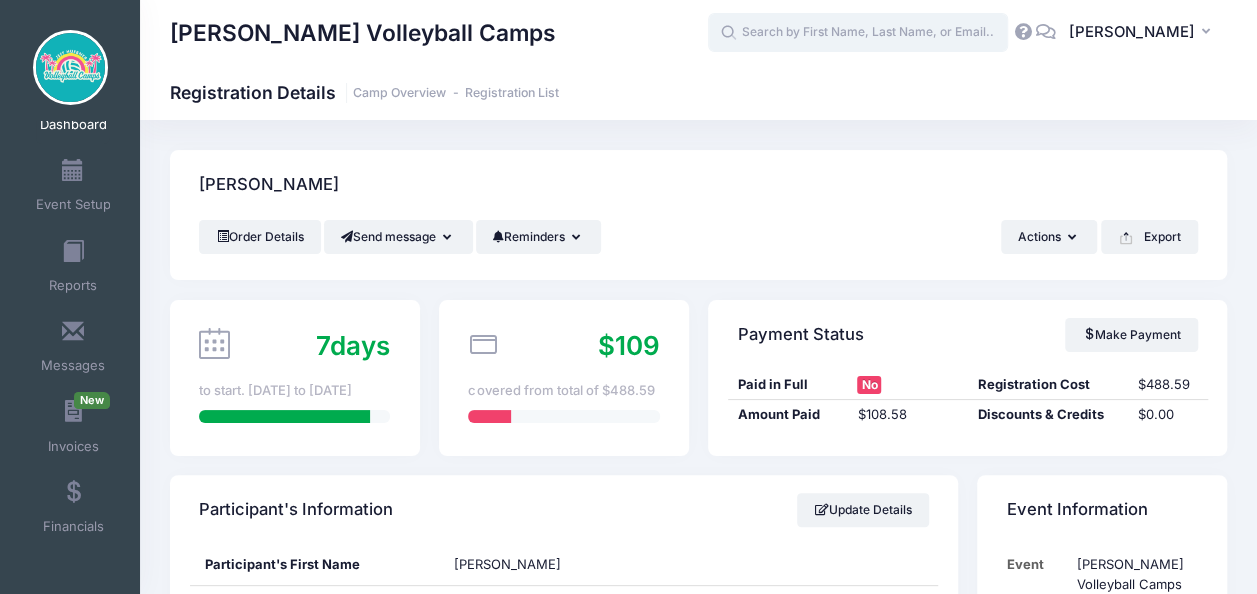 click at bounding box center [858, 33] 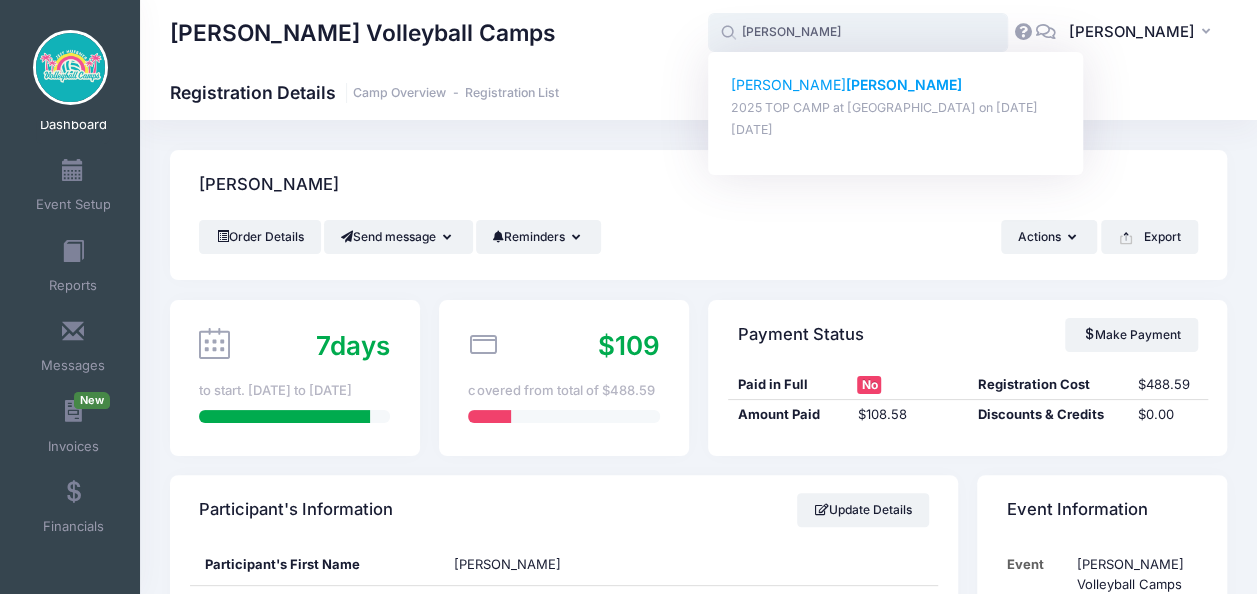 click on "[PERSON_NAME]  [PERSON_NAME] 2025 TOP CAMP at [GEOGRAPHIC_DATA] on [DATE] [DATE]" at bounding box center (896, 107) 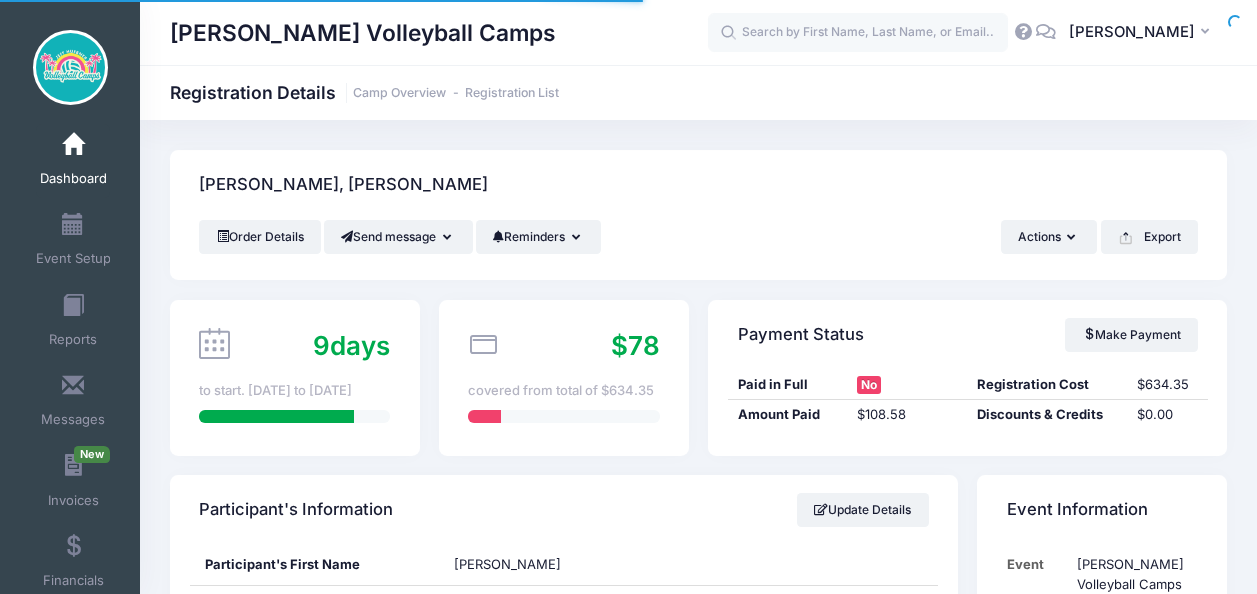 scroll, scrollTop: 0, scrollLeft: 0, axis: both 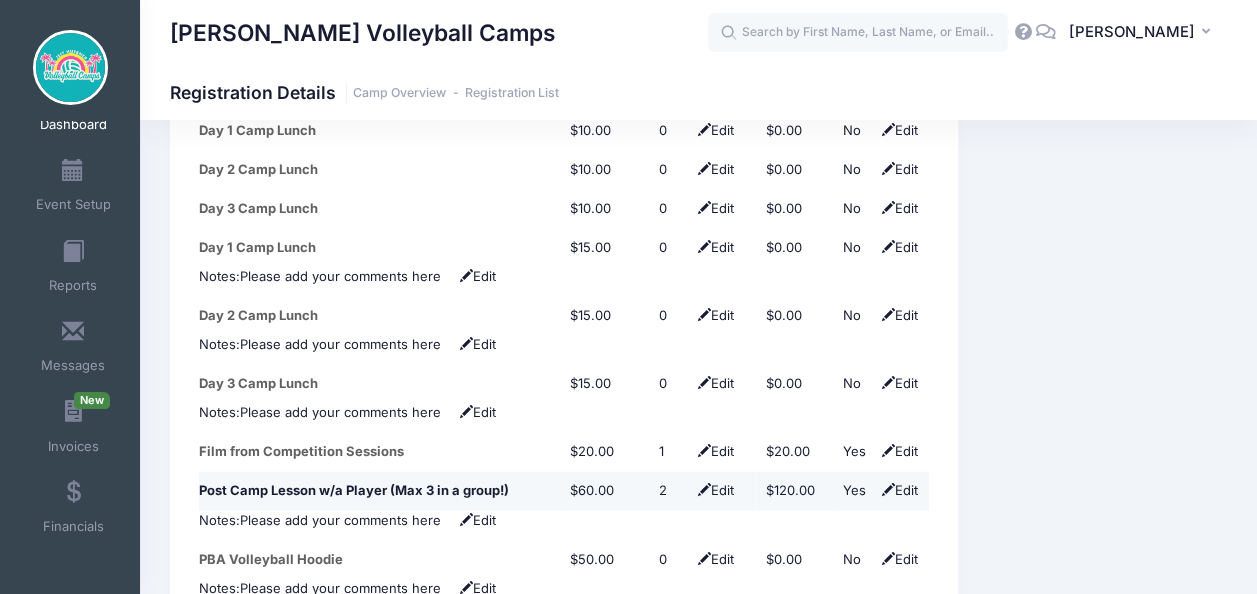 click on "Edit" at bounding box center (897, 490) 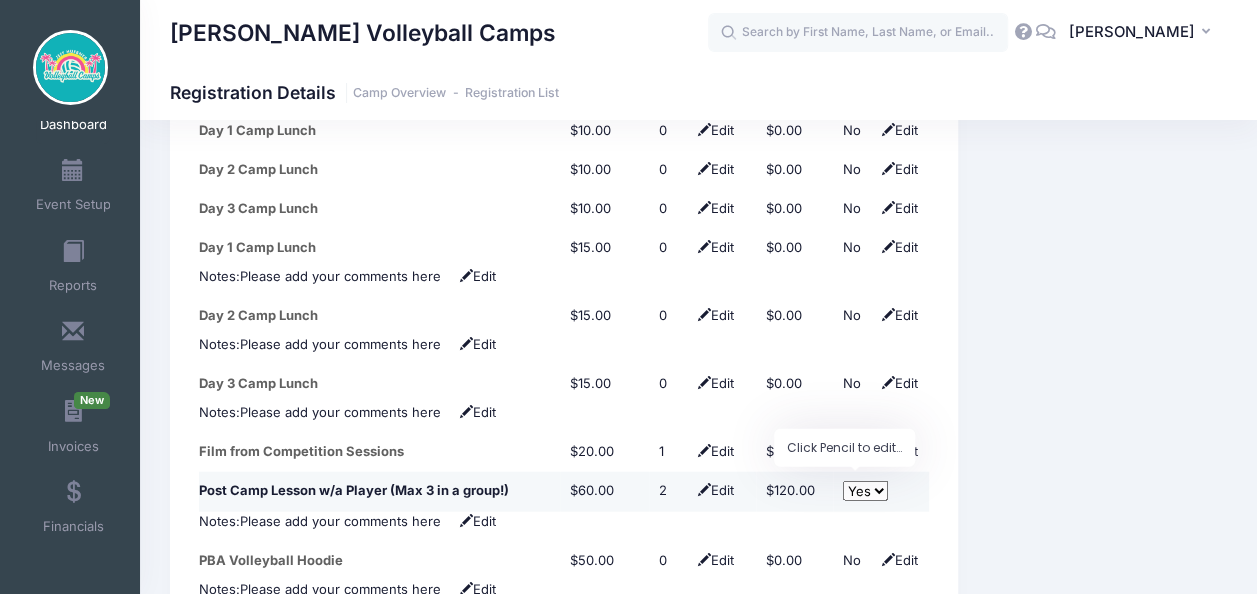 click on "No Yes" at bounding box center (865, 491) 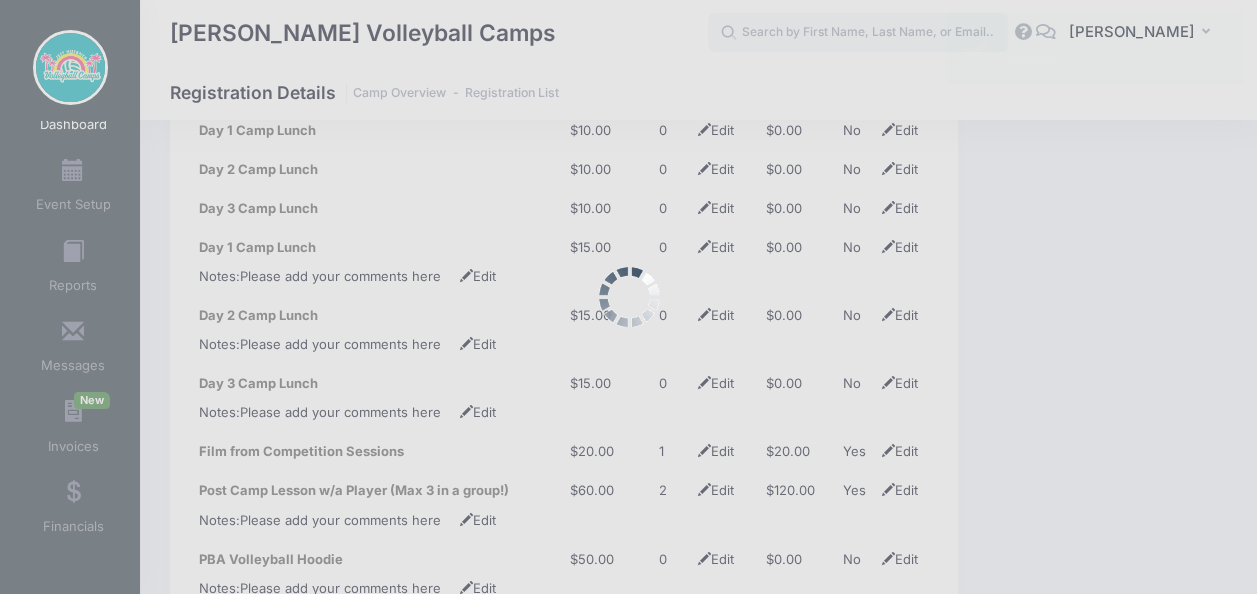 click at bounding box center [628, 297] 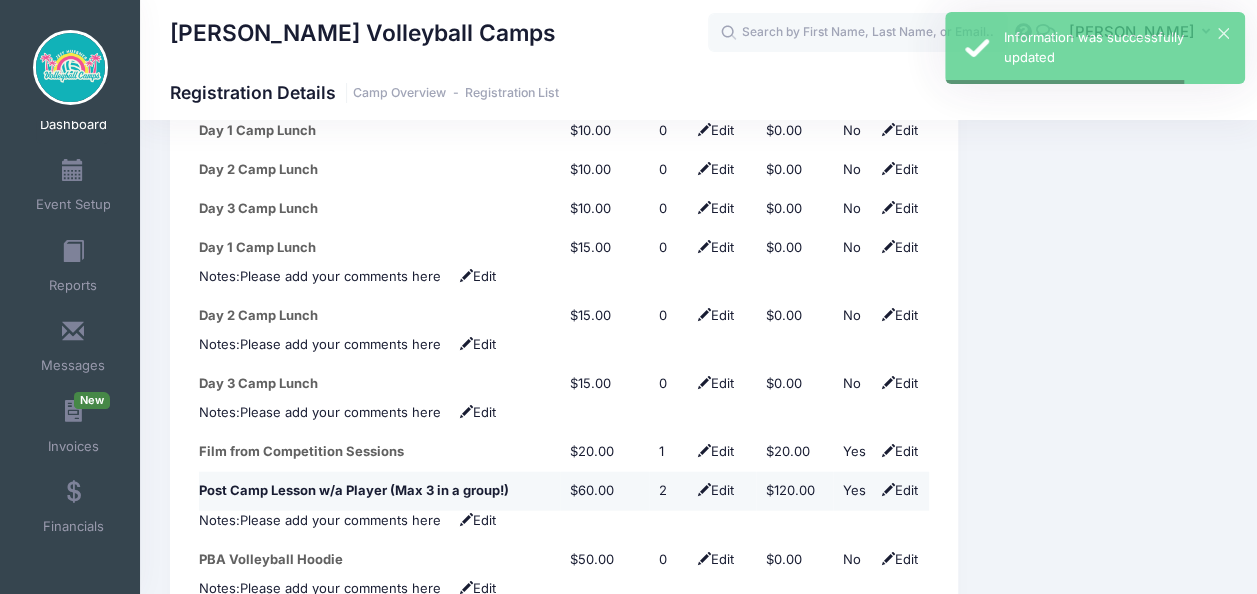 click on "Edit" at bounding box center (713, 490) 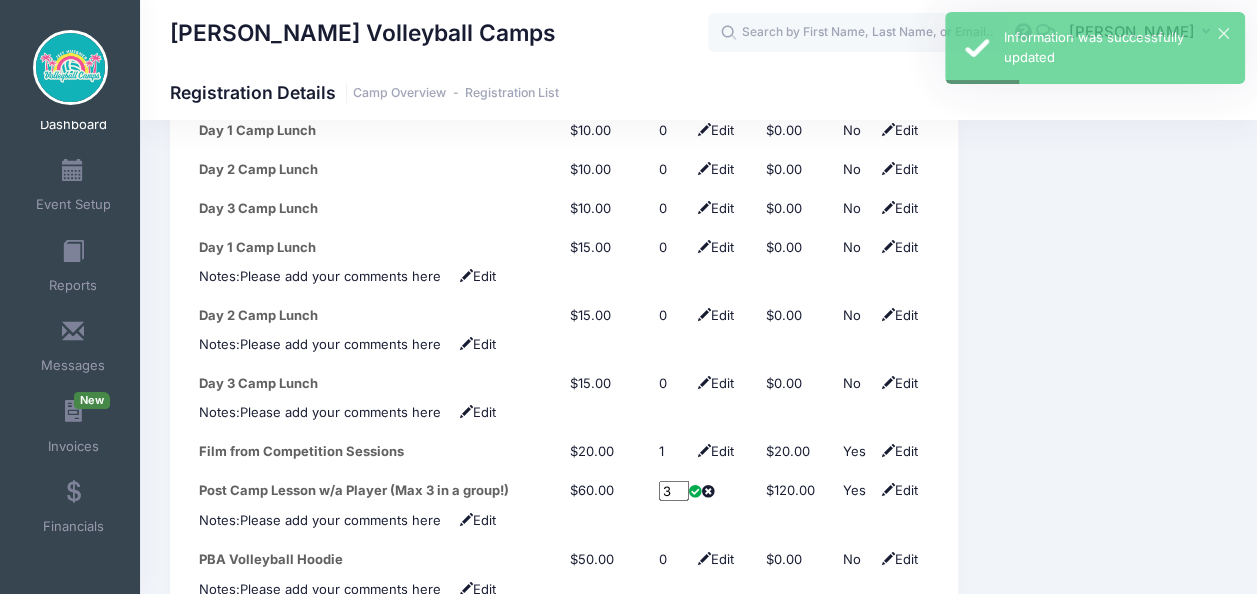 type on "3" 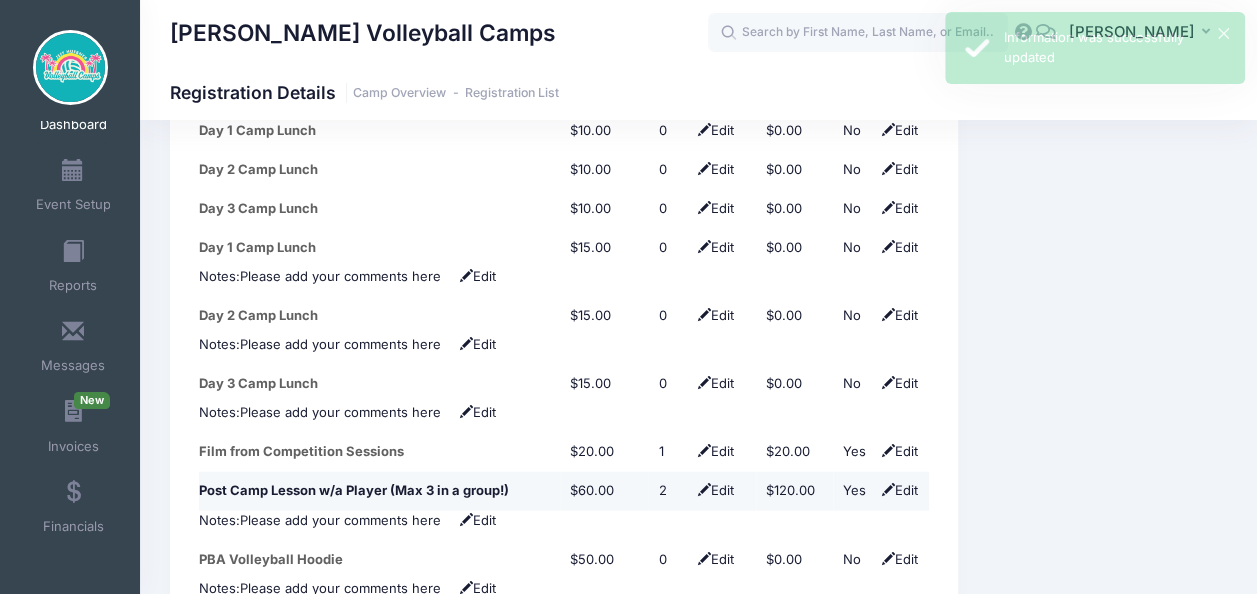 click on "Edit" at bounding box center [713, 490] 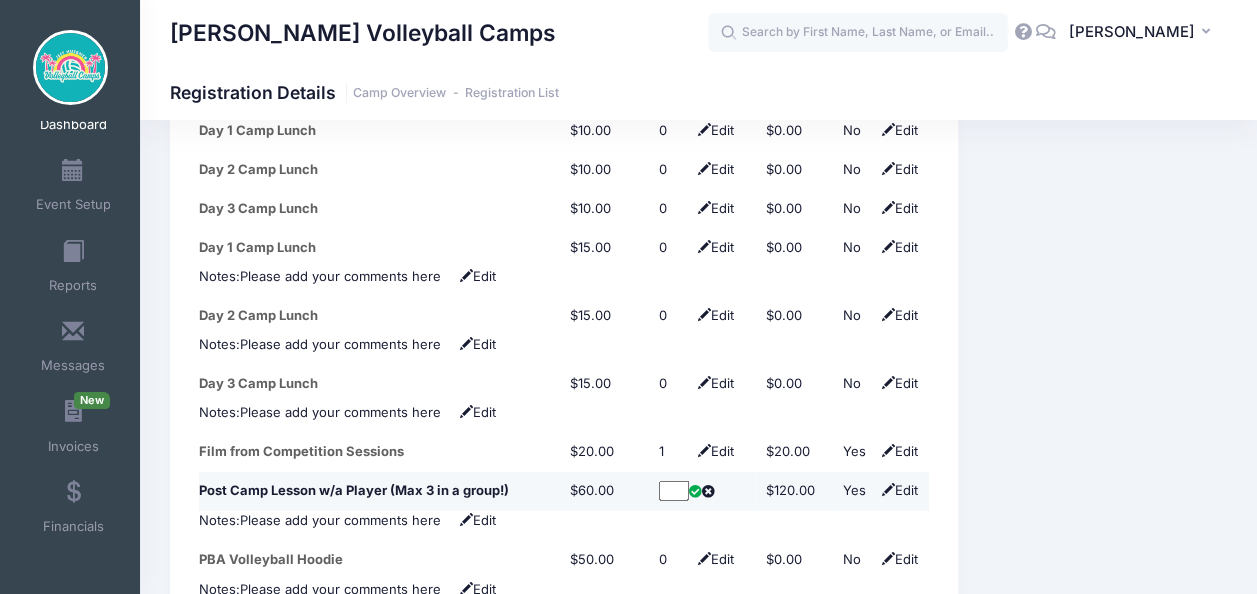 type on "3" 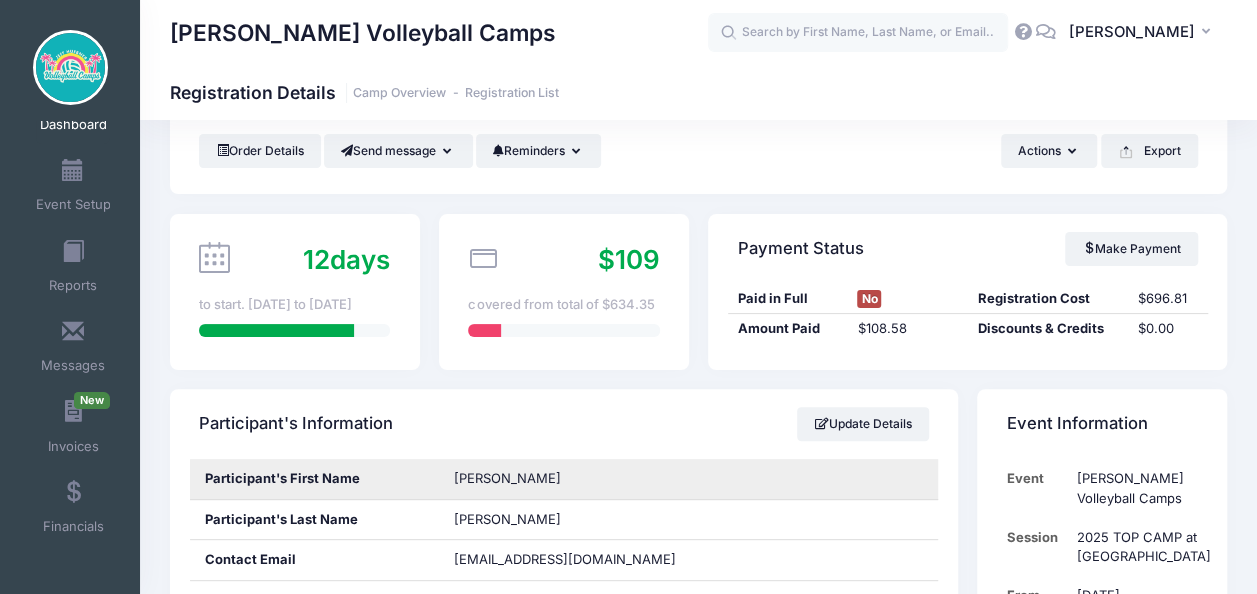 scroll, scrollTop: 200, scrollLeft: 0, axis: vertical 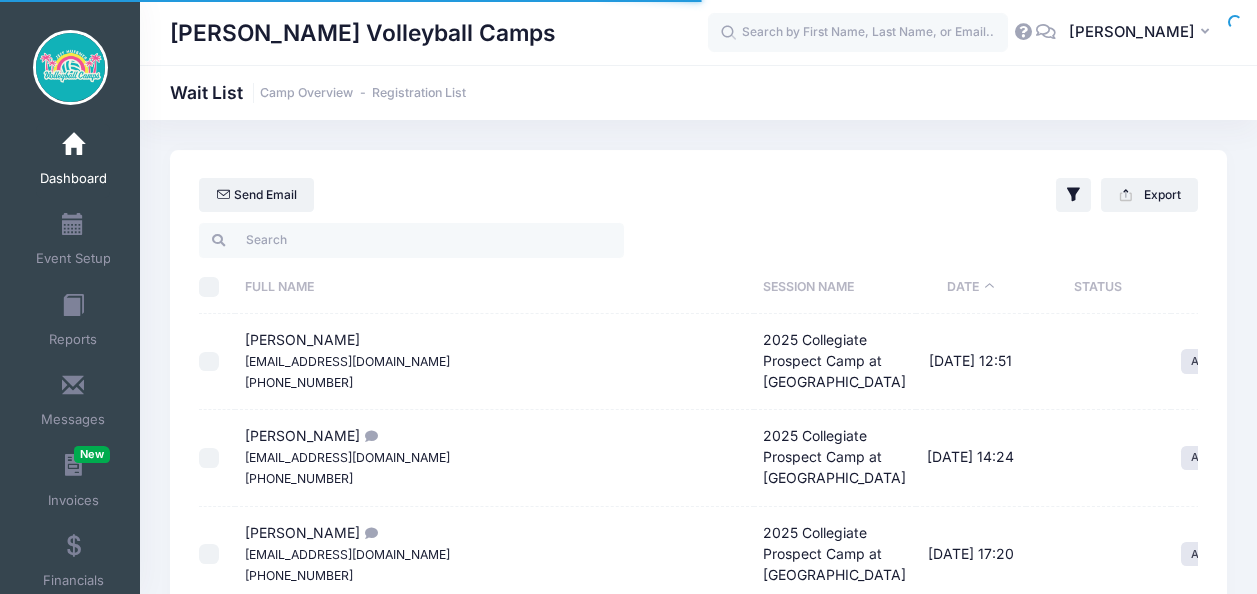 select on "50" 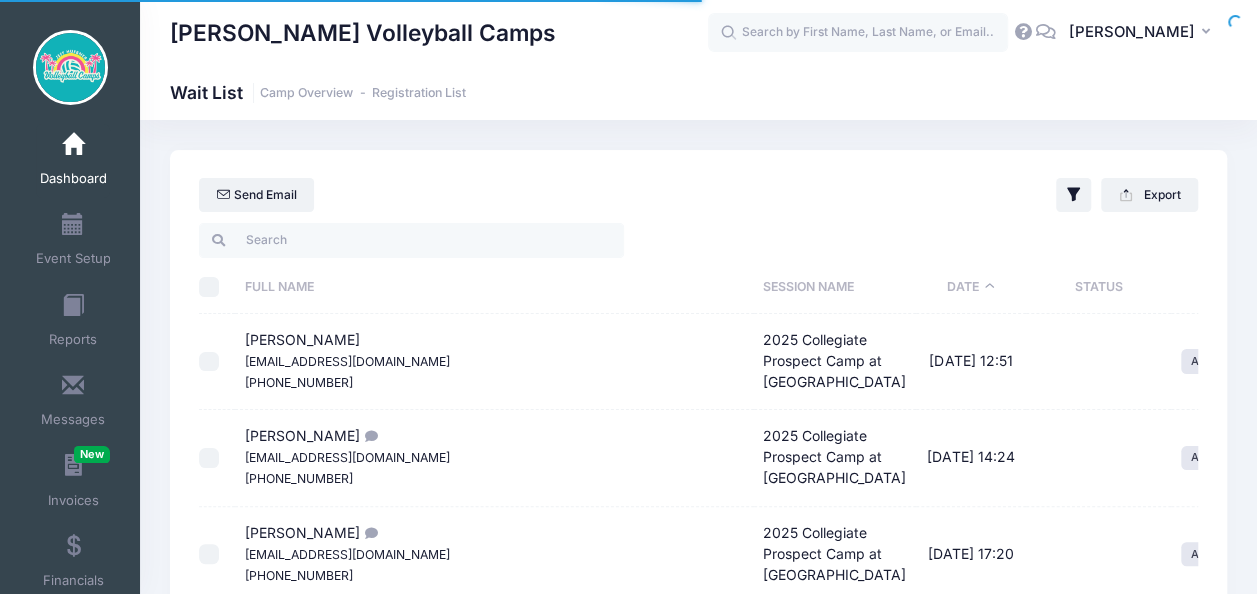 scroll, scrollTop: 0, scrollLeft: 0, axis: both 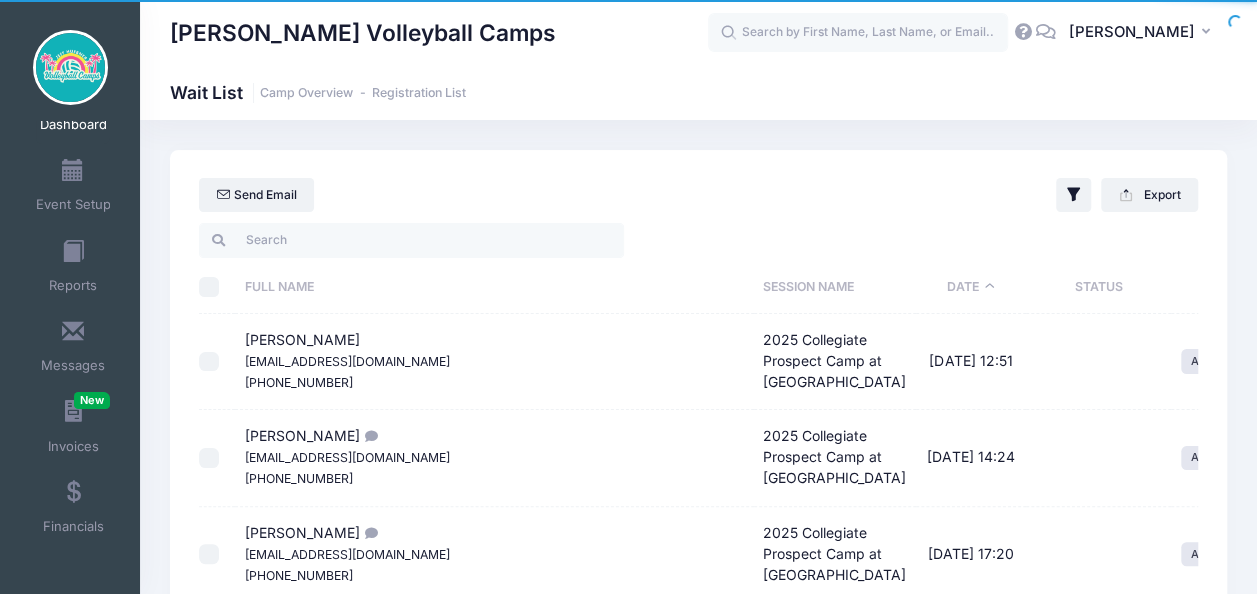 click on "Date" at bounding box center (971, 287) 